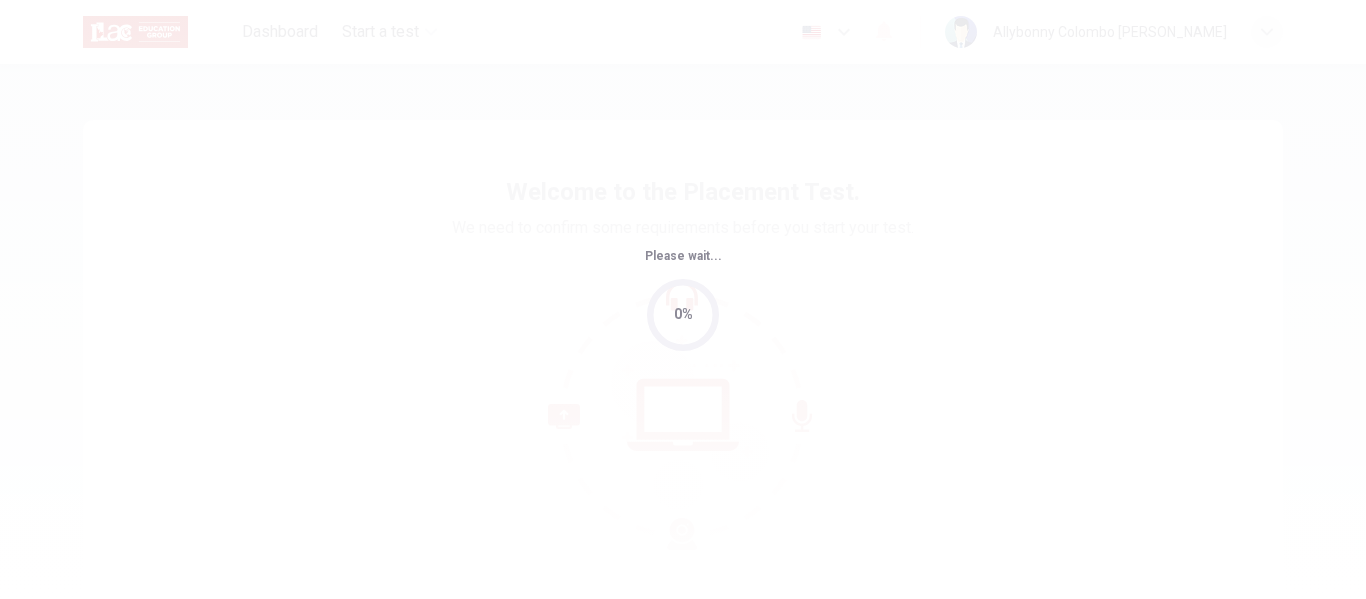 scroll, scrollTop: 0, scrollLeft: 0, axis: both 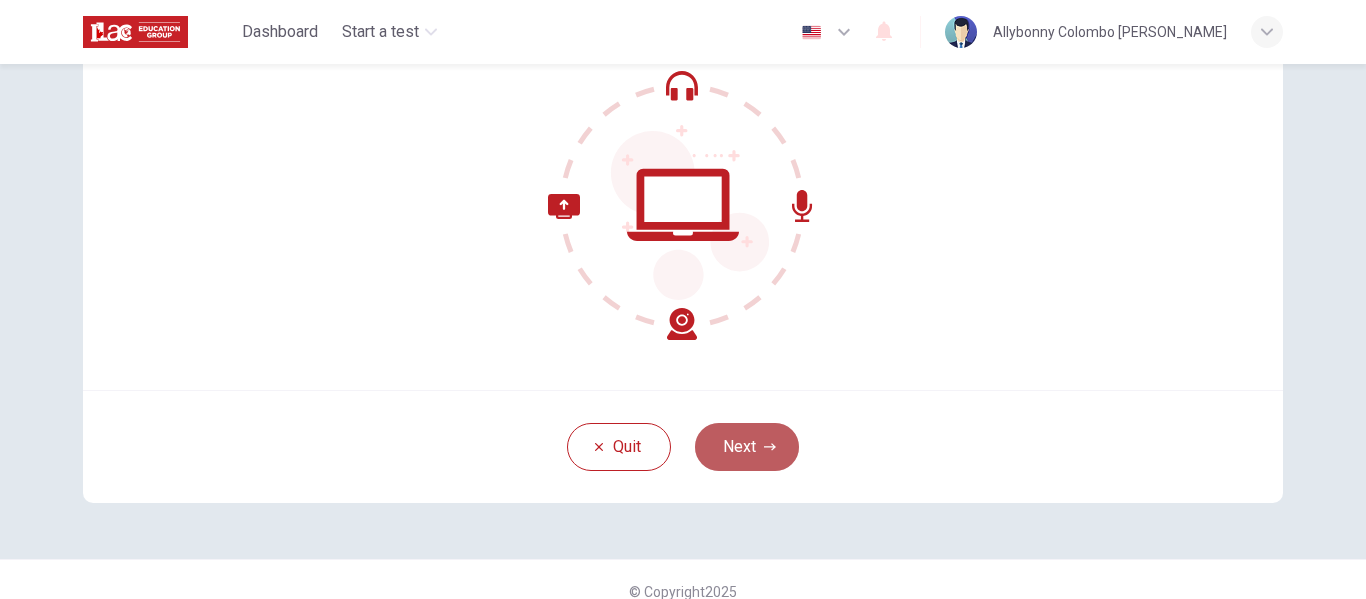 click on "Next" at bounding box center (747, 447) 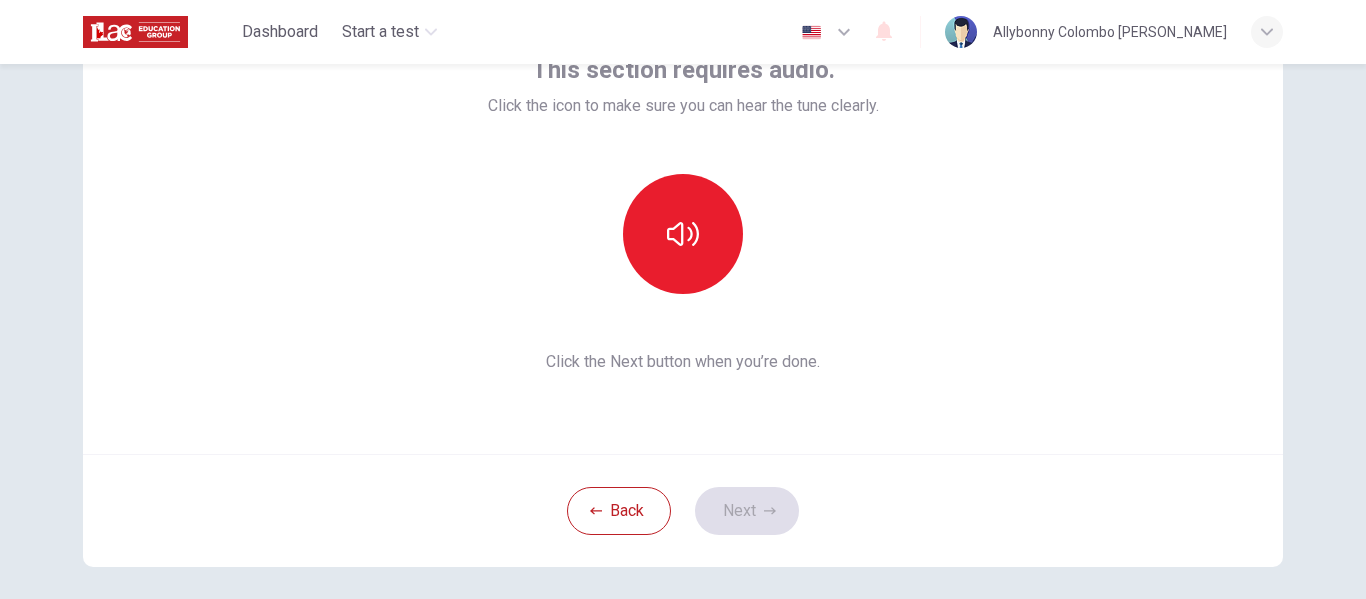 scroll, scrollTop: 131, scrollLeft: 0, axis: vertical 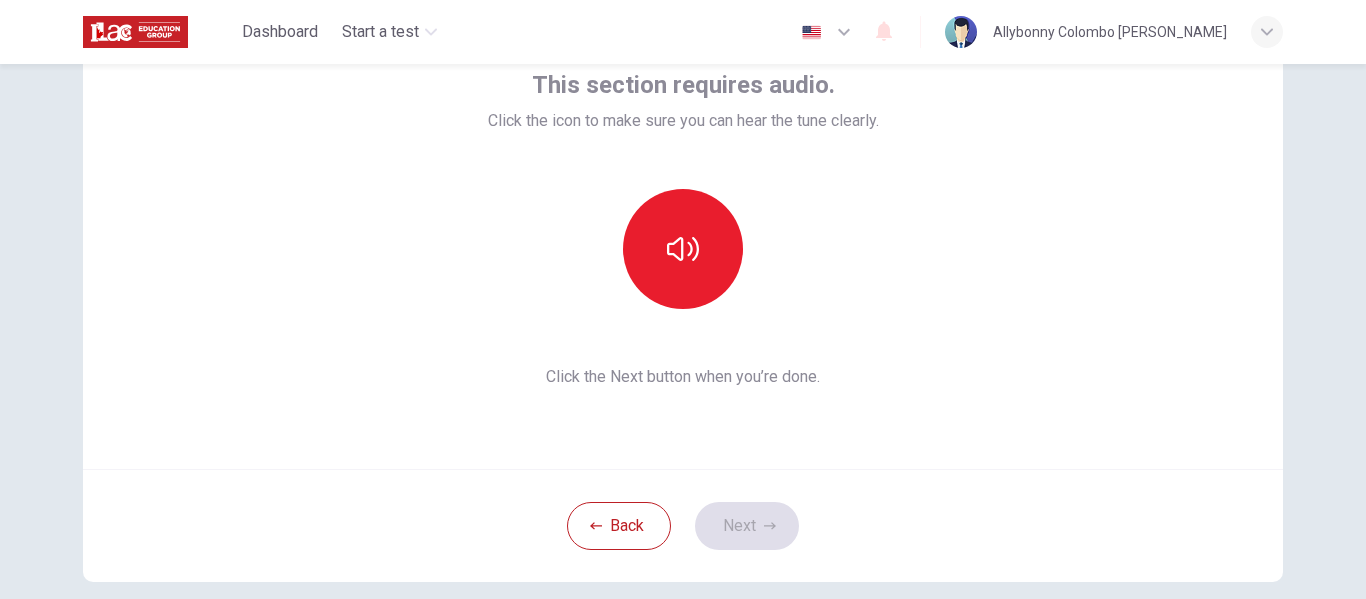 click at bounding box center (683, 249) 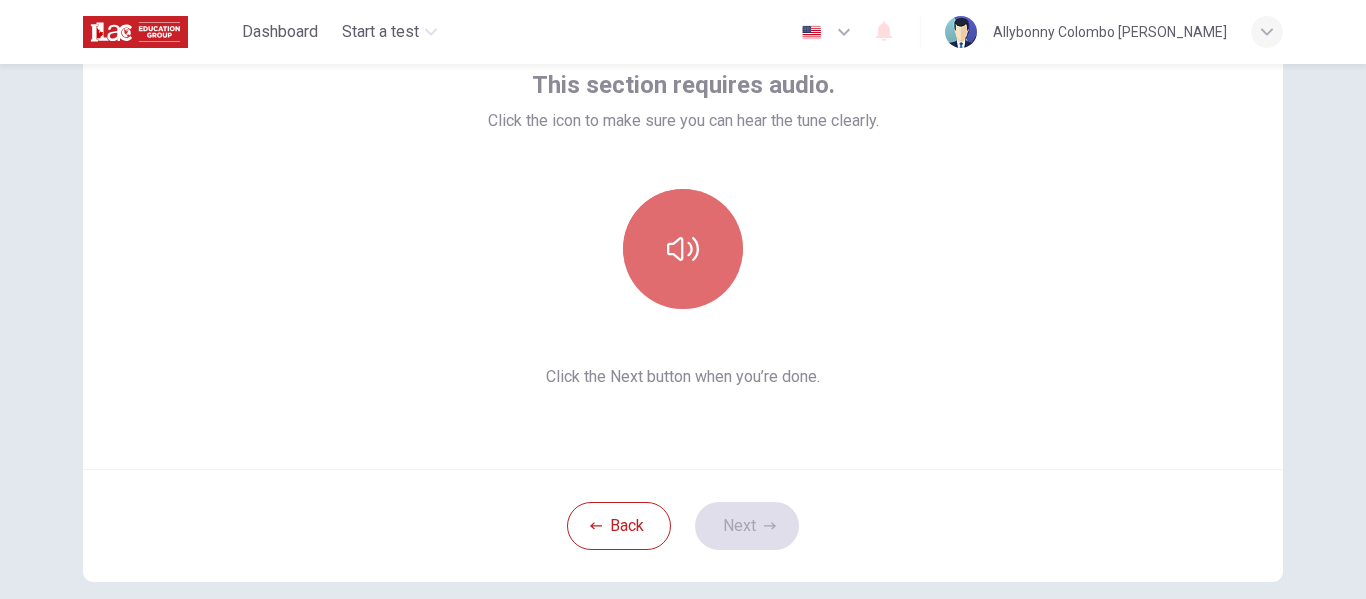 click at bounding box center [683, 249] 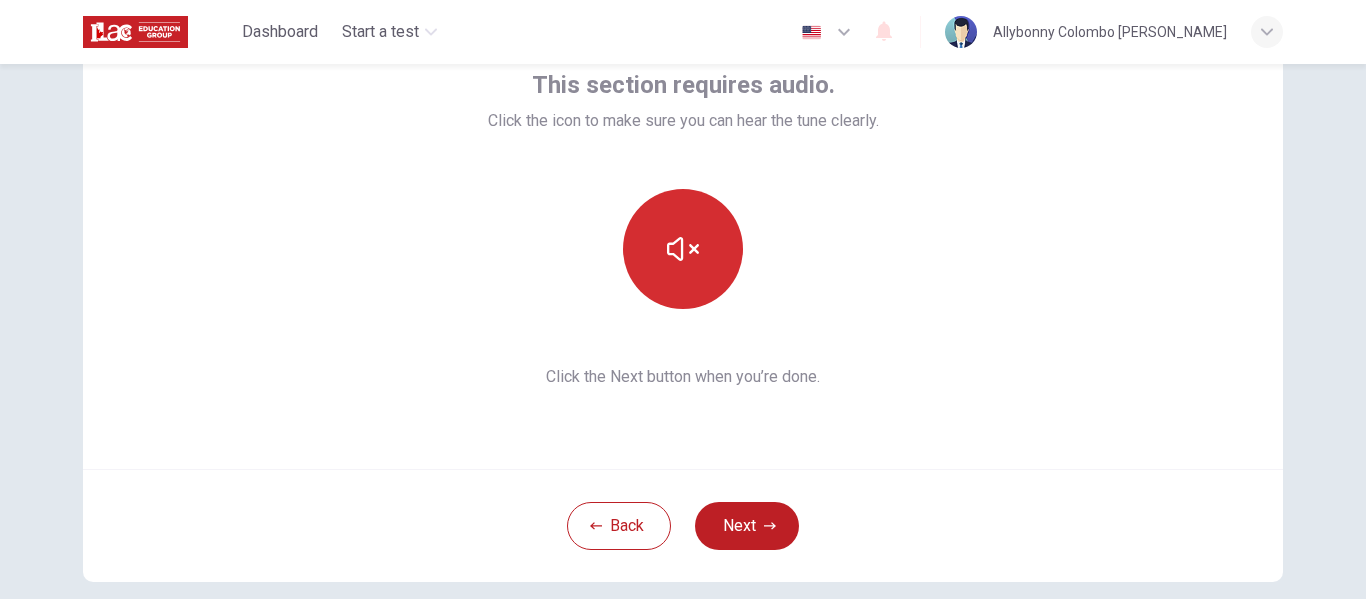 click at bounding box center [683, 249] 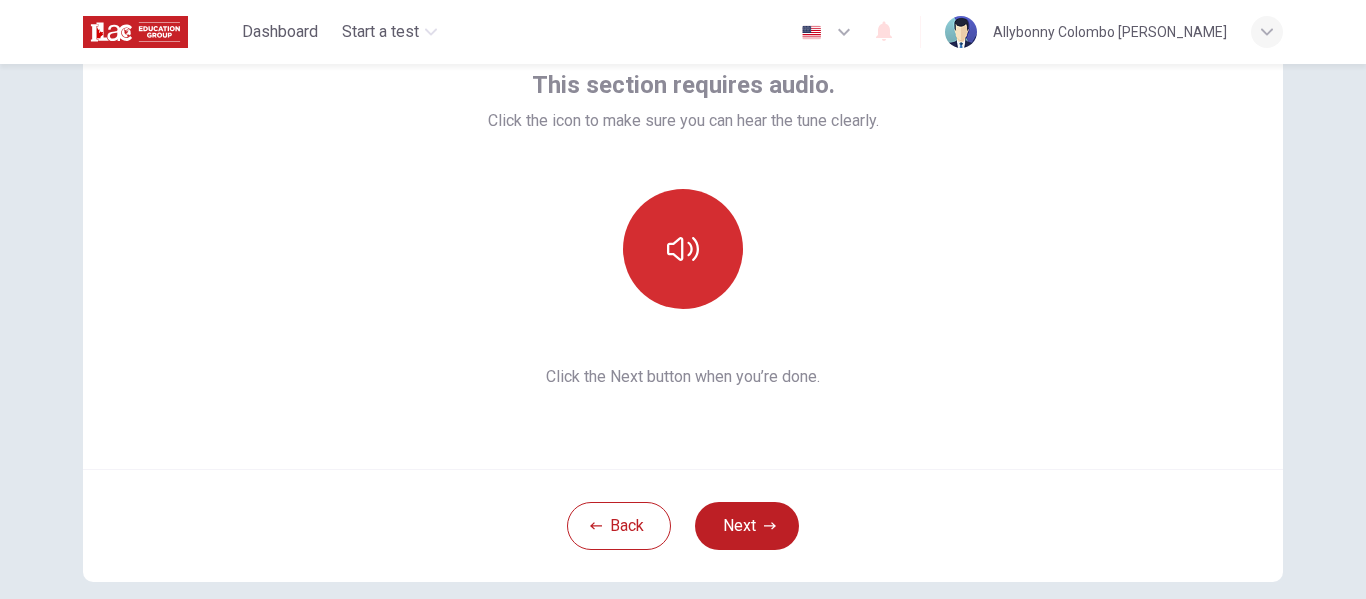 click at bounding box center [683, 249] 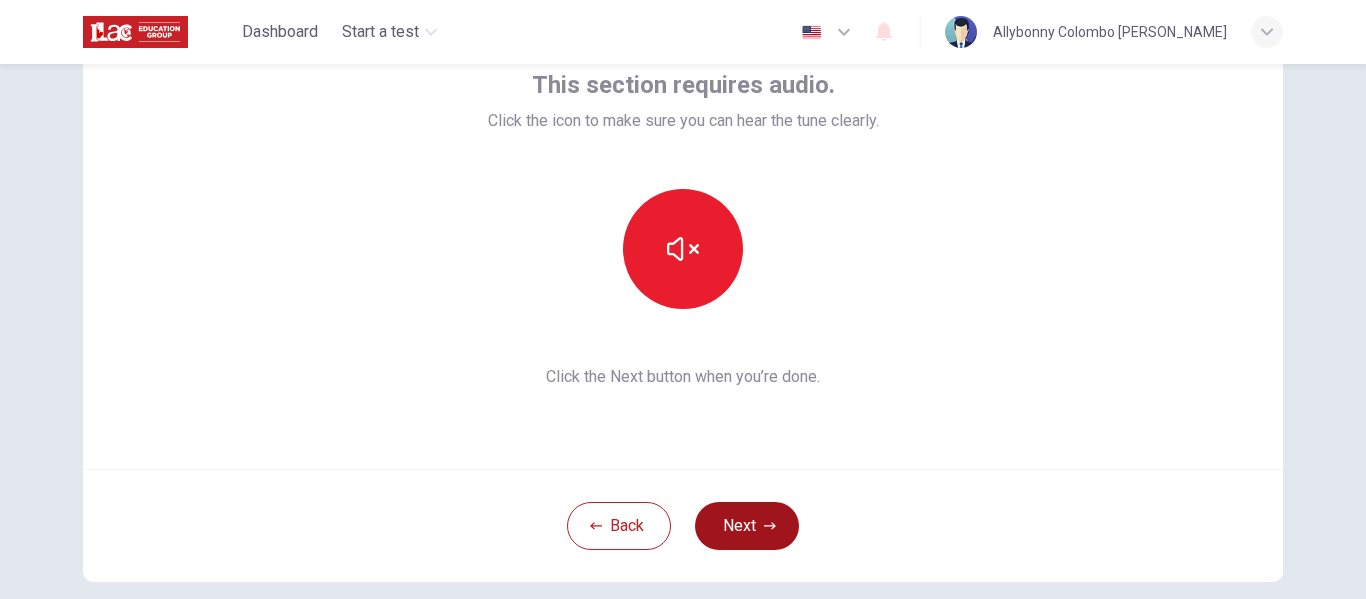 click on "Next" at bounding box center [747, 526] 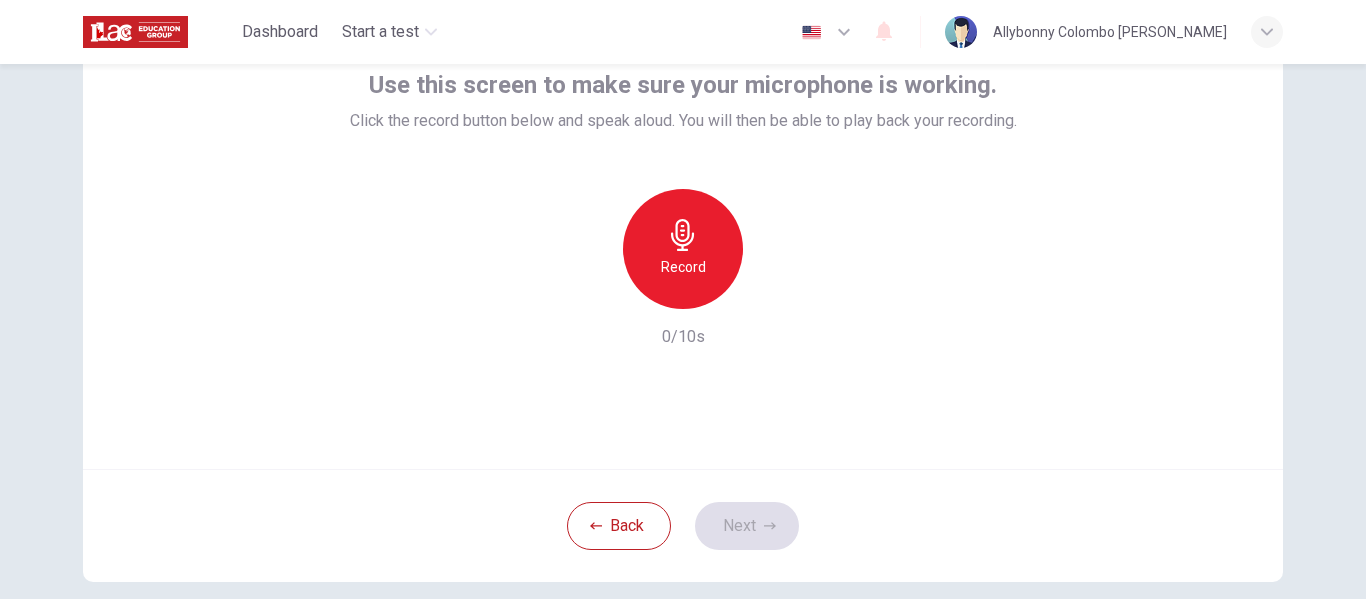 click 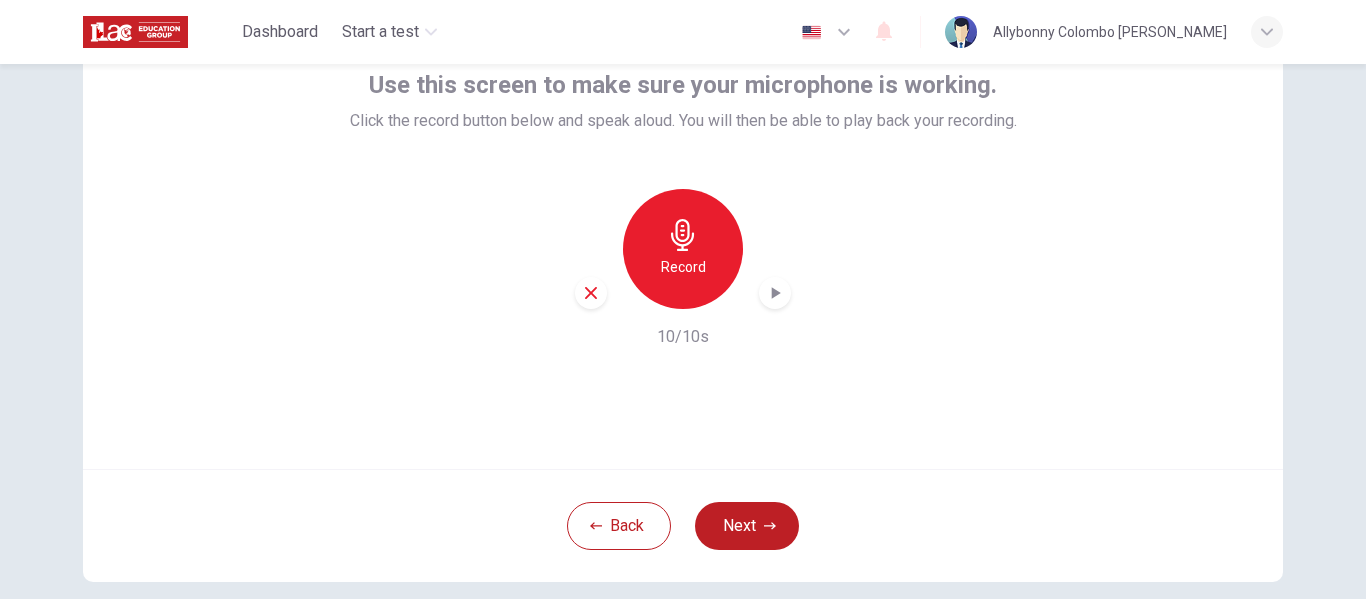 click on "Record" at bounding box center [683, 249] 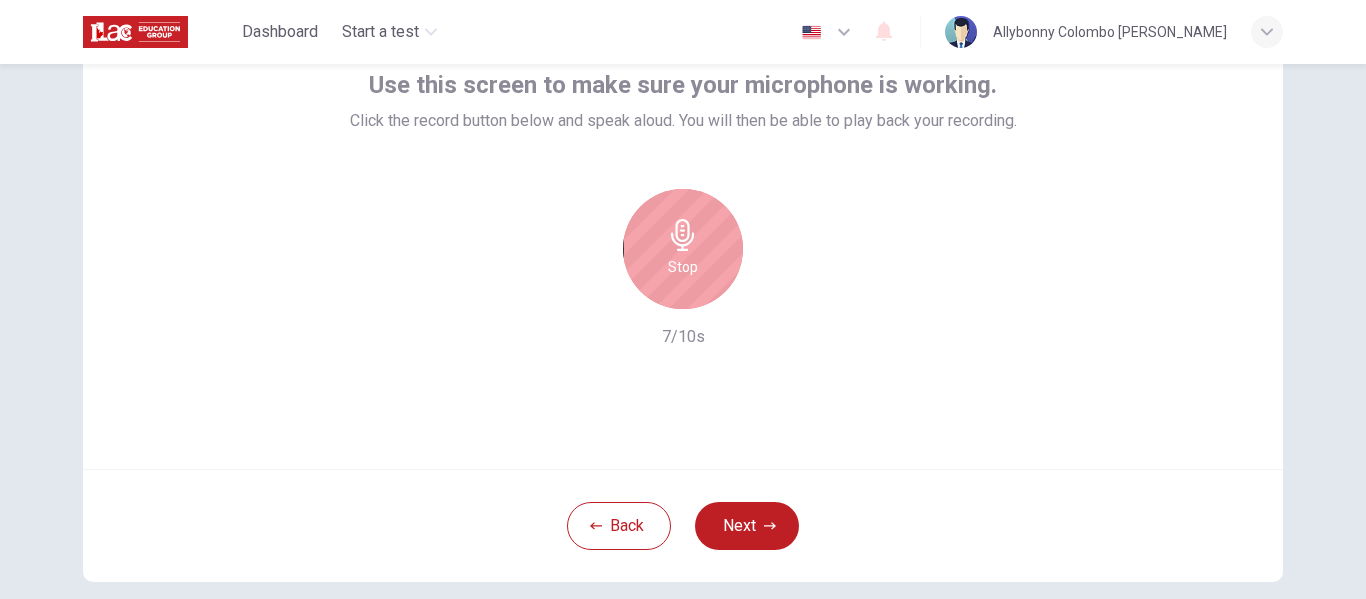 click on "Stop" at bounding box center [683, 249] 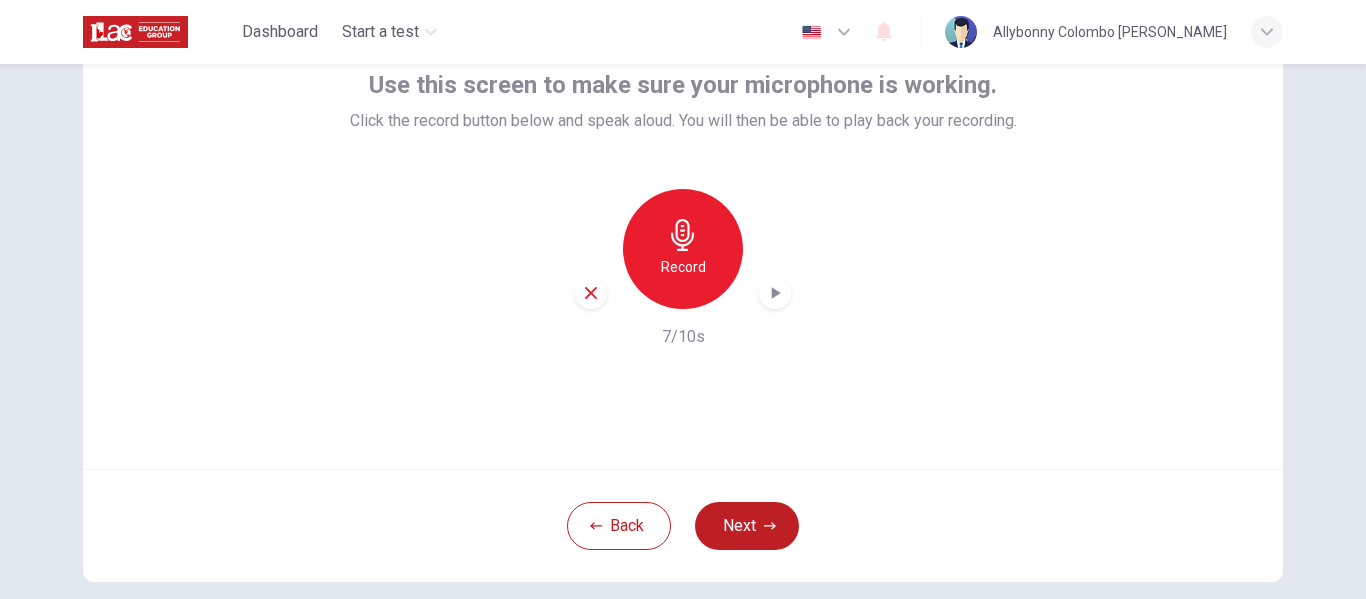 click 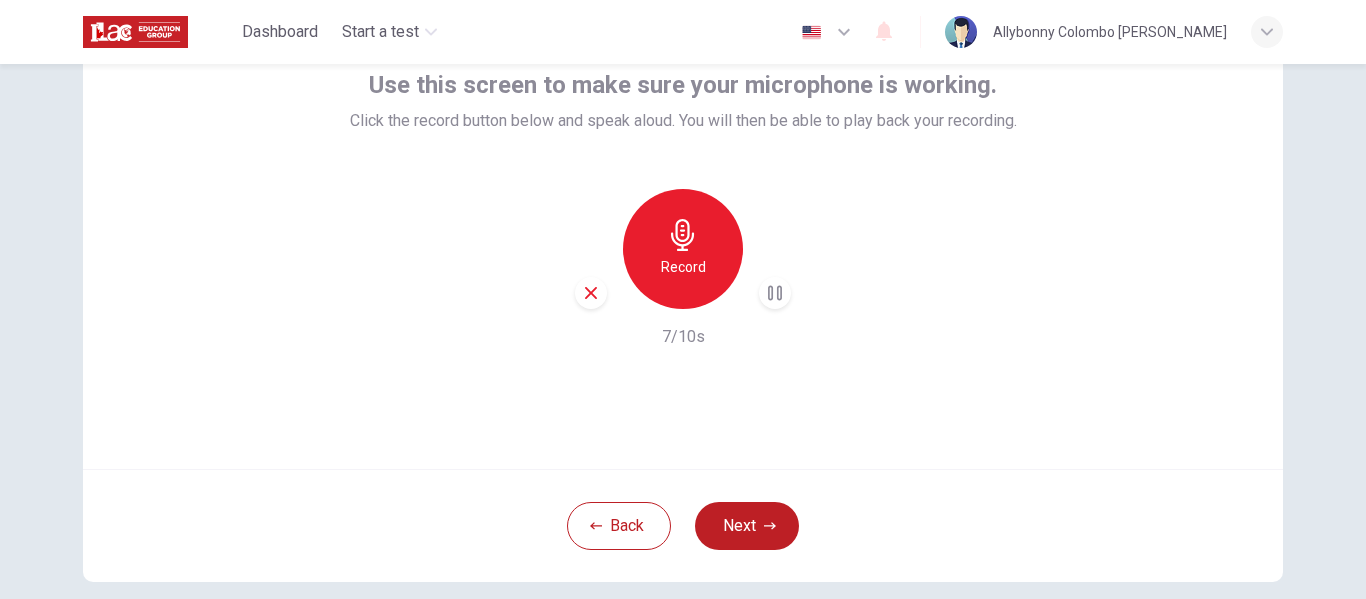 click on "Record 7/10s" at bounding box center [683, 269] 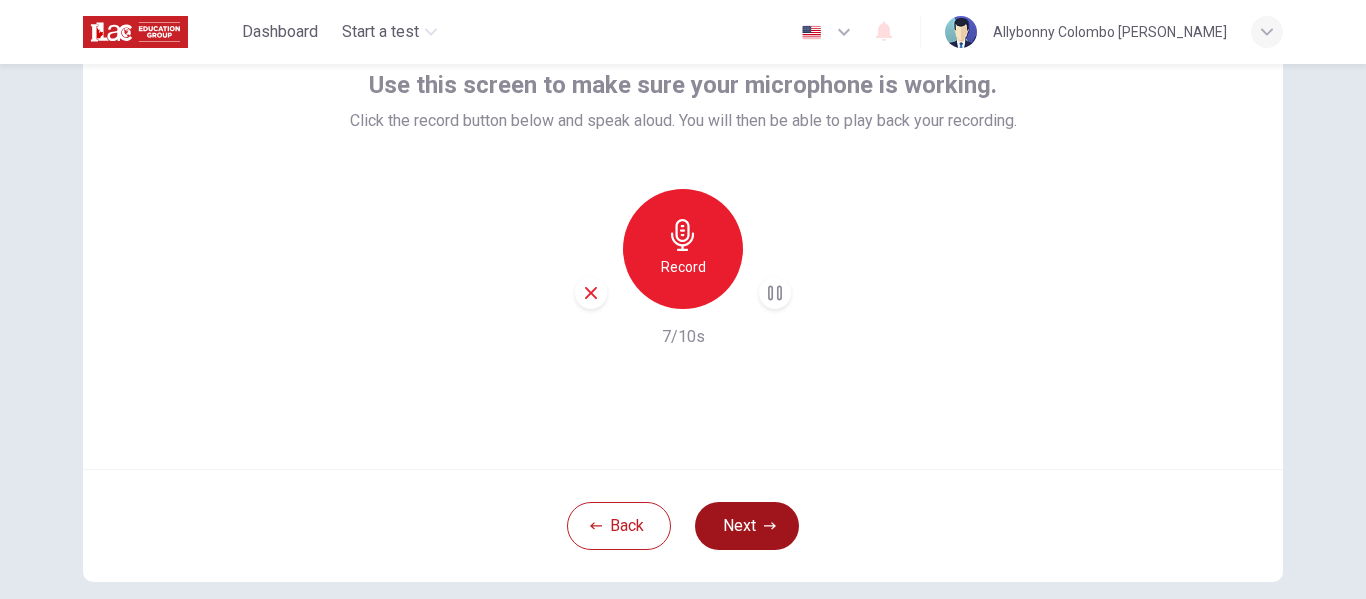 click on "Next" at bounding box center [747, 526] 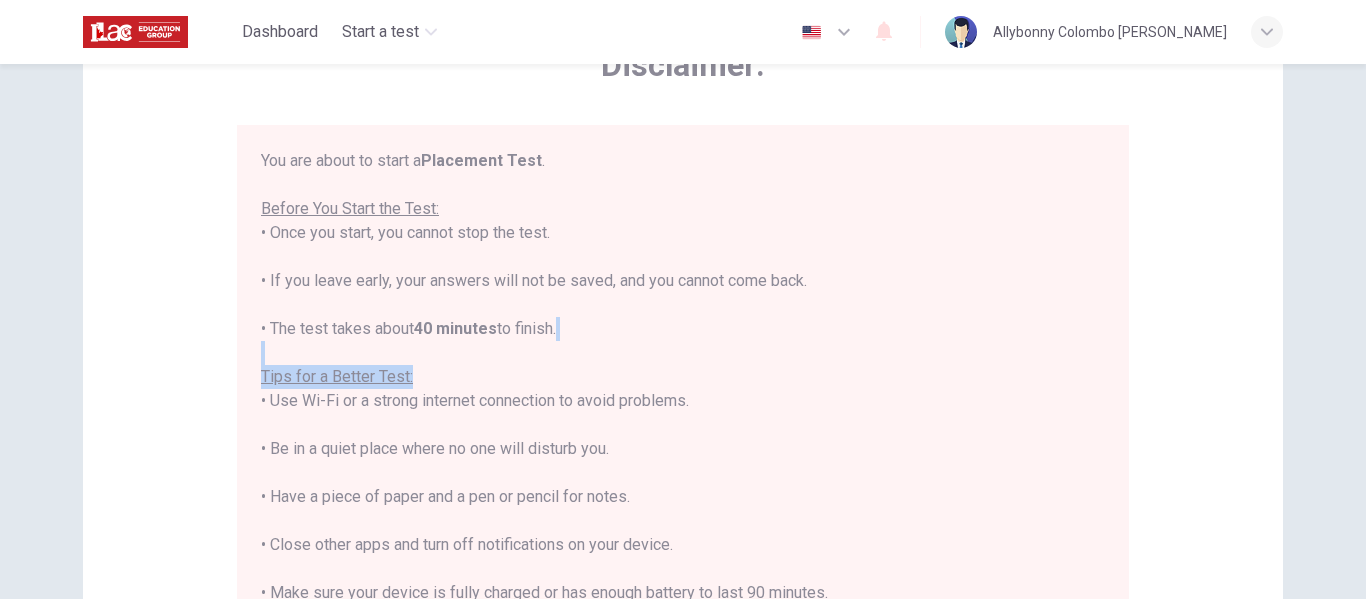 drag, startPoint x: 1113, startPoint y: 358, endPoint x: 1113, endPoint y: 374, distance: 16 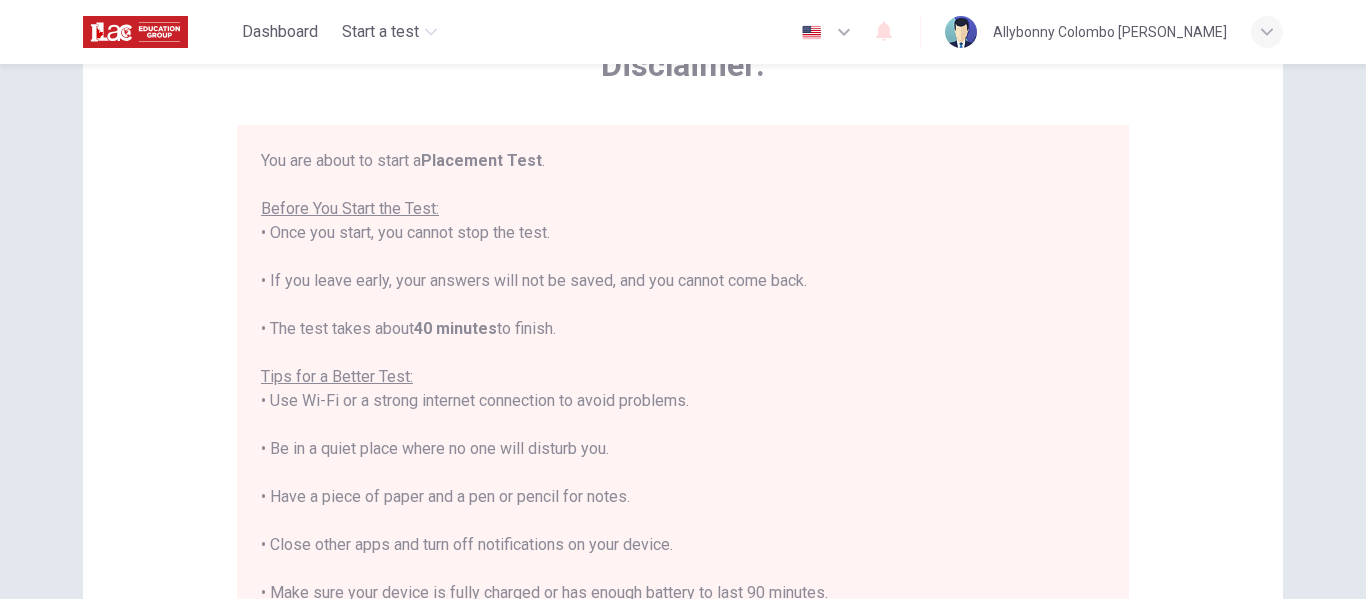 scroll, scrollTop: 23, scrollLeft: 0, axis: vertical 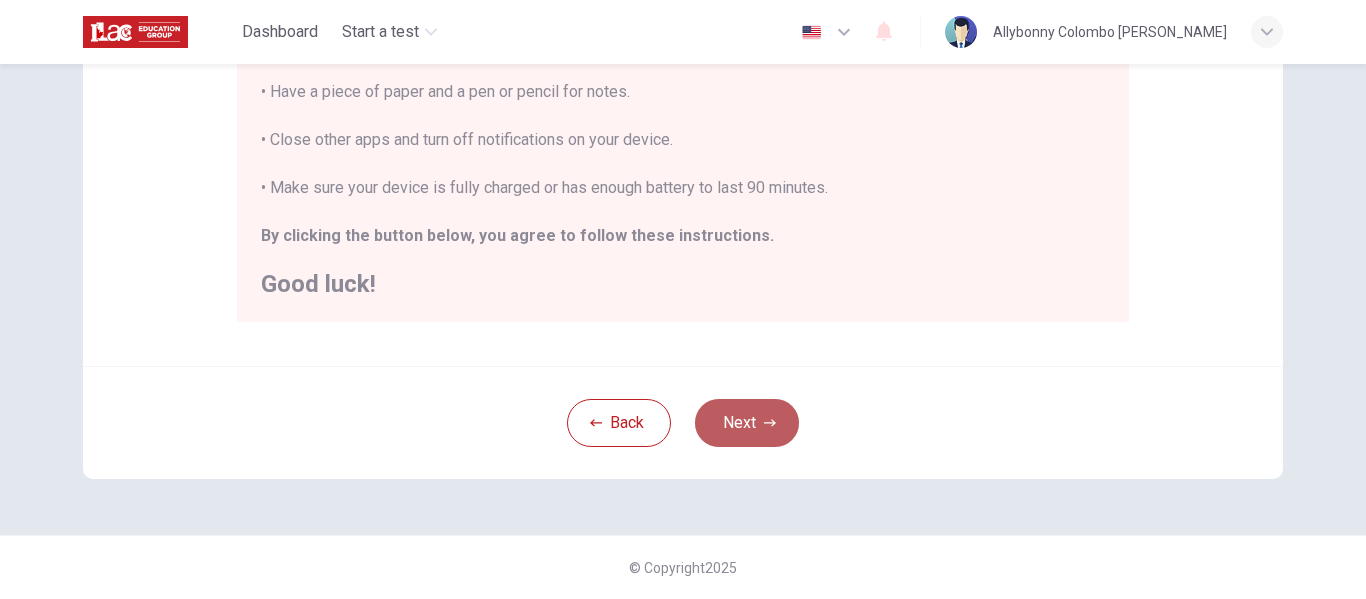 click on "Next" at bounding box center [747, 423] 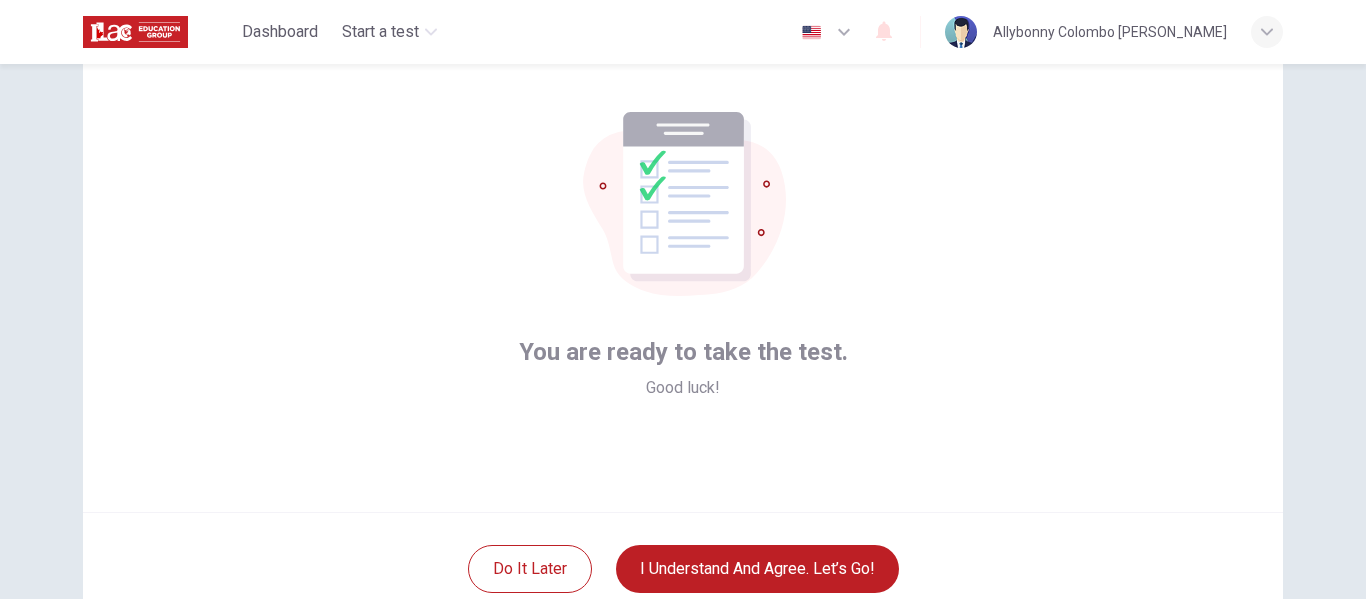 scroll, scrollTop: 119, scrollLeft: 0, axis: vertical 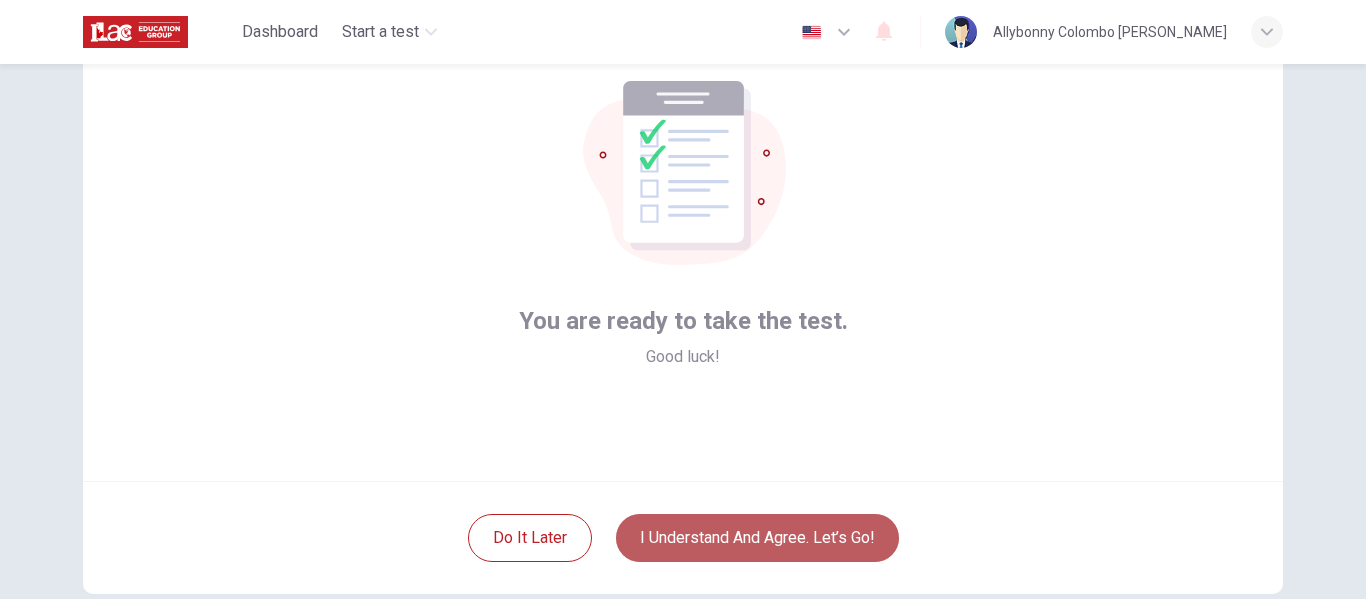 click on "I understand and agree. Let’s go!" at bounding box center (757, 538) 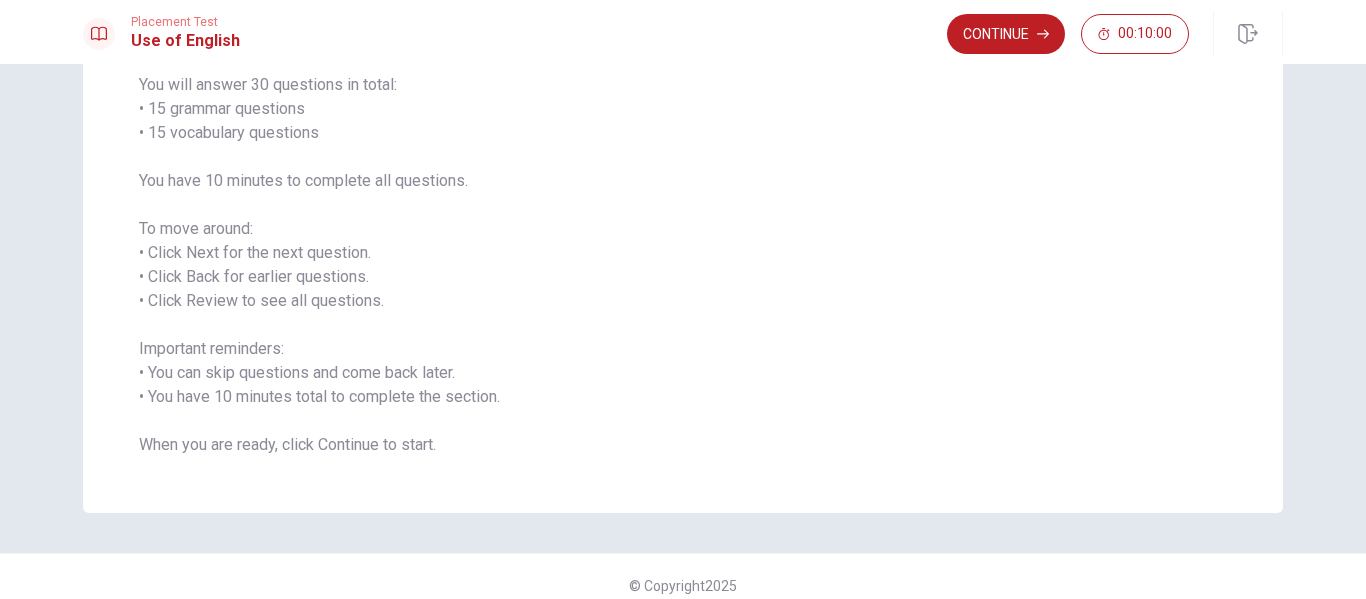 scroll, scrollTop: 185, scrollLeft: 0, axis: vertical 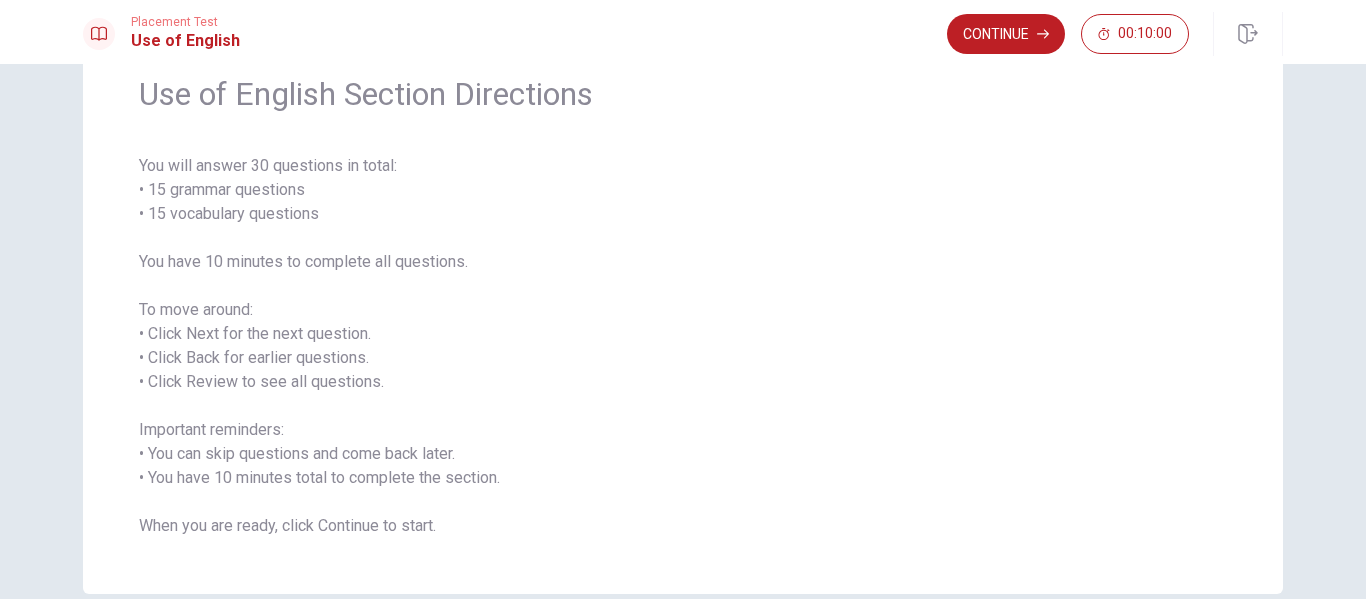 click on "Use of English Section Directions You will answer 30 questions in total:
• 15 grammar questions
• 15 vocabulary questions
You have 10 minutes to complete all questions.
To move around:
• Click Next for the next question.
• Click Back for earlier questions.
• Click Review to see all questions.
Important reminders:
• You can skip questions and come back later.
• You have 10 minutes total to complete the section.
When you are ready, click Continue to start." at bounding box center (683, 306) 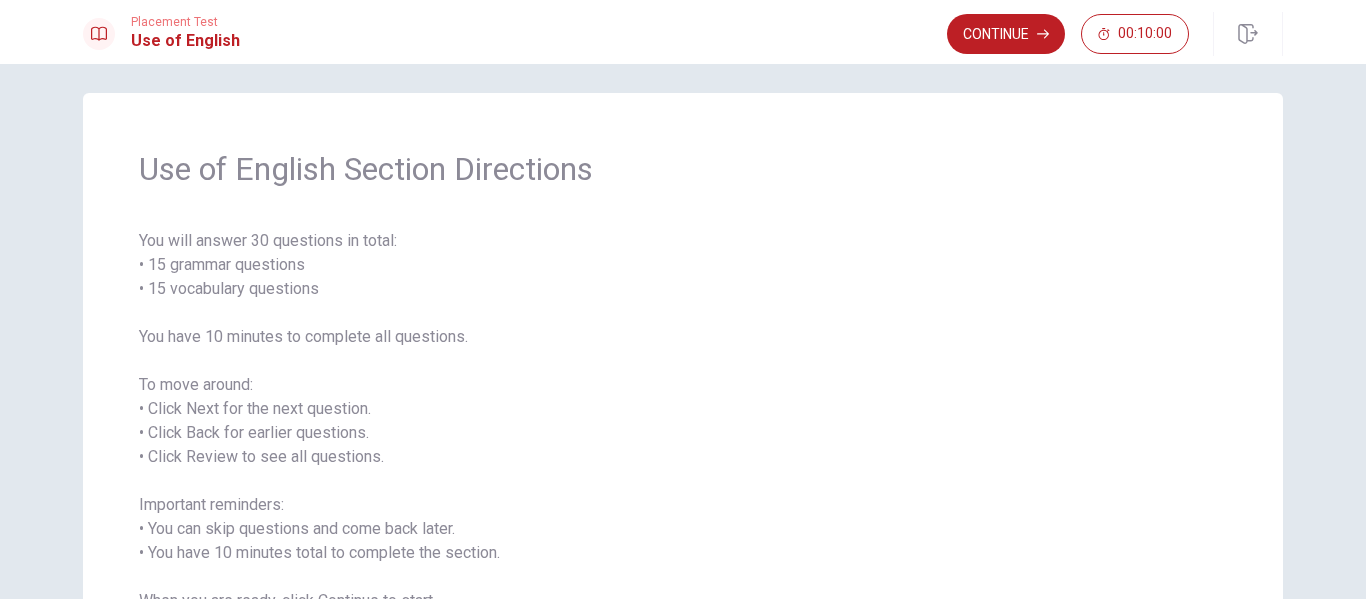 scroll, scrollTop: 0, scrollLeft: 0, axis: both 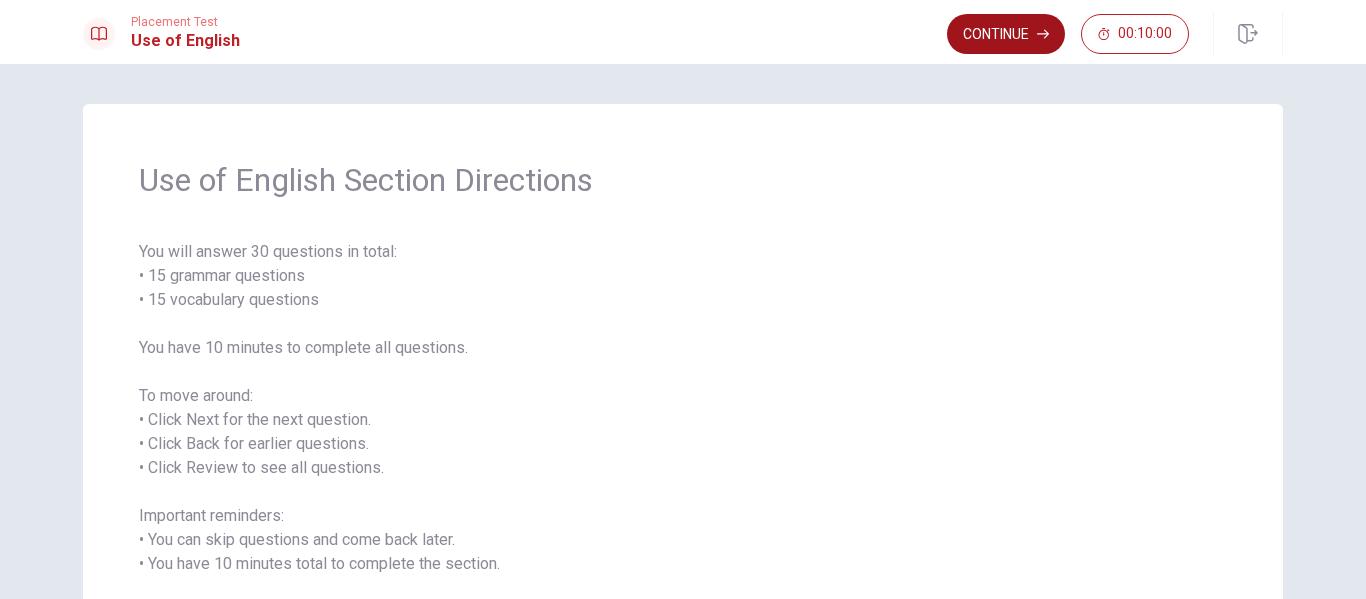 click on "Continue" at bounding box center [1006, 34] 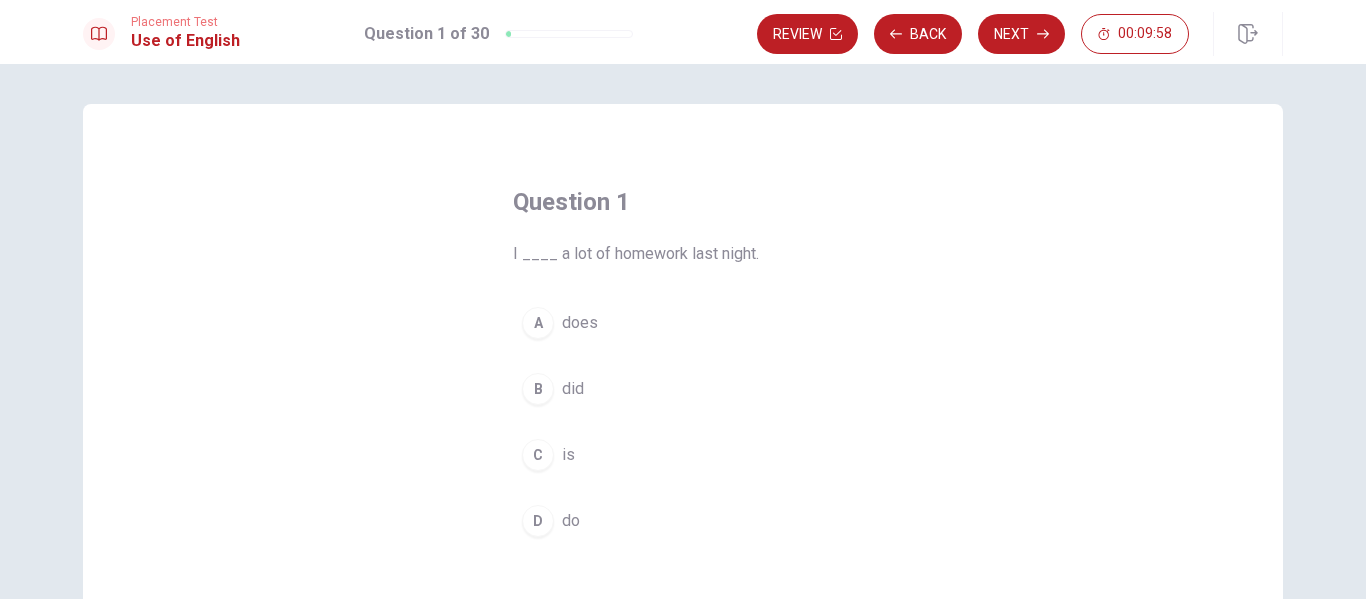 scroll, scrollTop: 25, scrollLeft: 0, axis: vertical 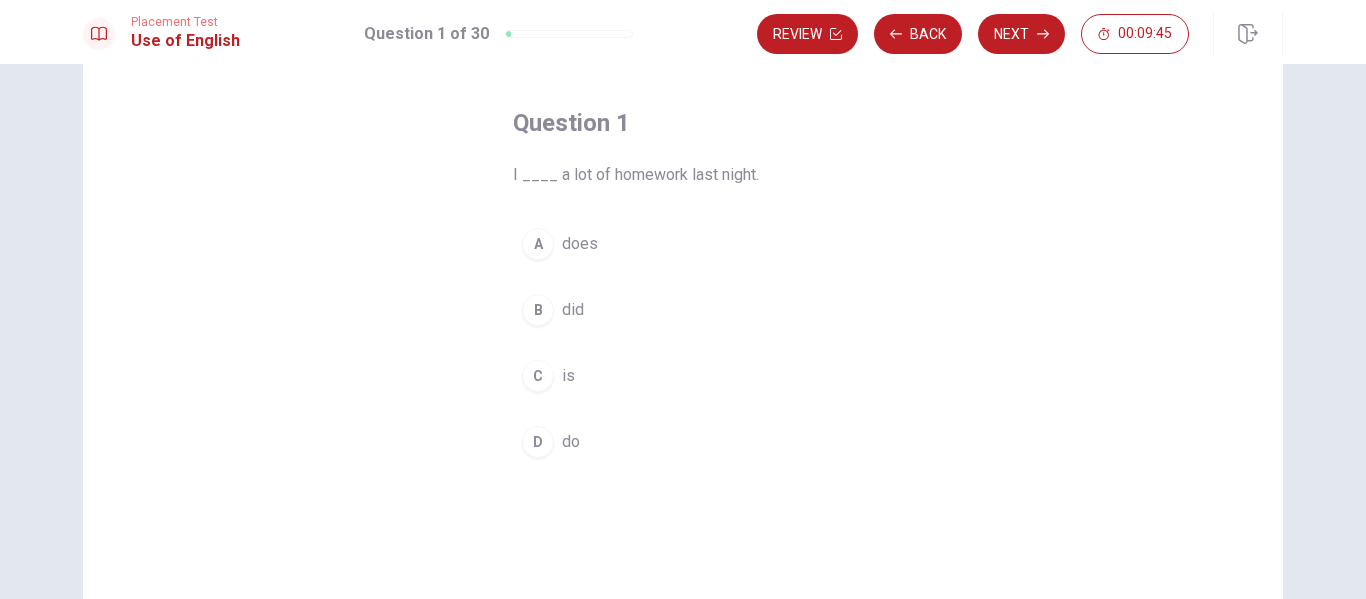 click on "did" at bounding box center (573, 310) 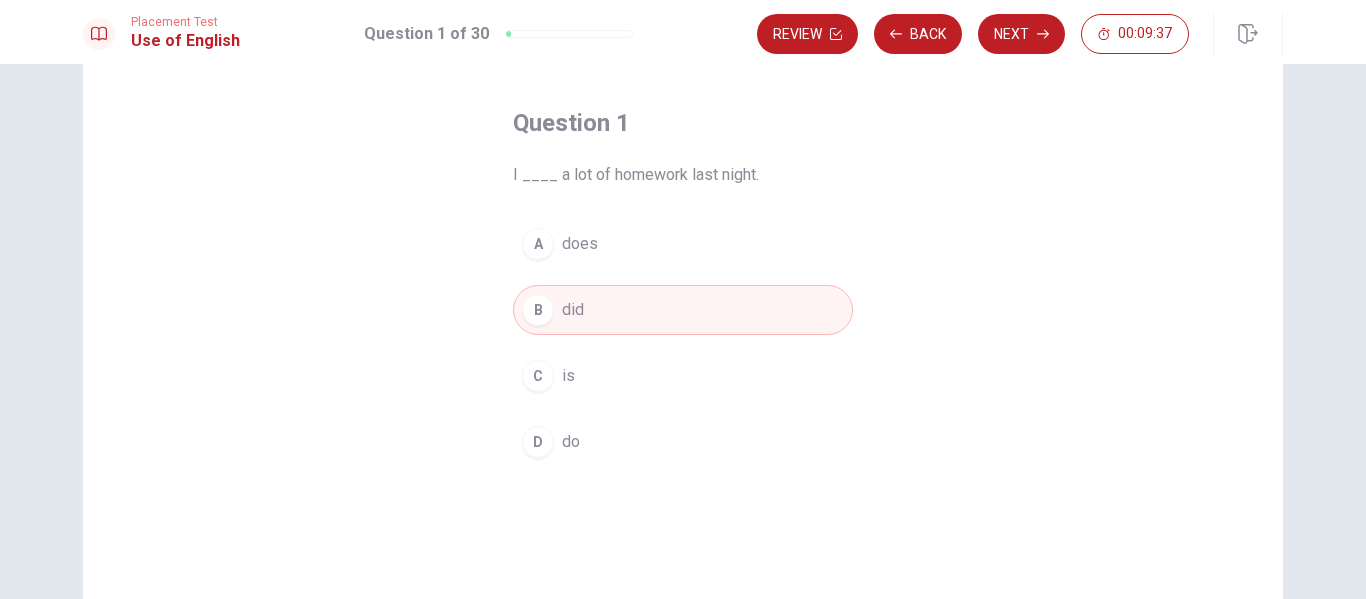 click on "Question 1 I ____ a lot of homework last night. A does B did
C is D do" at bounding box center (683, 372) 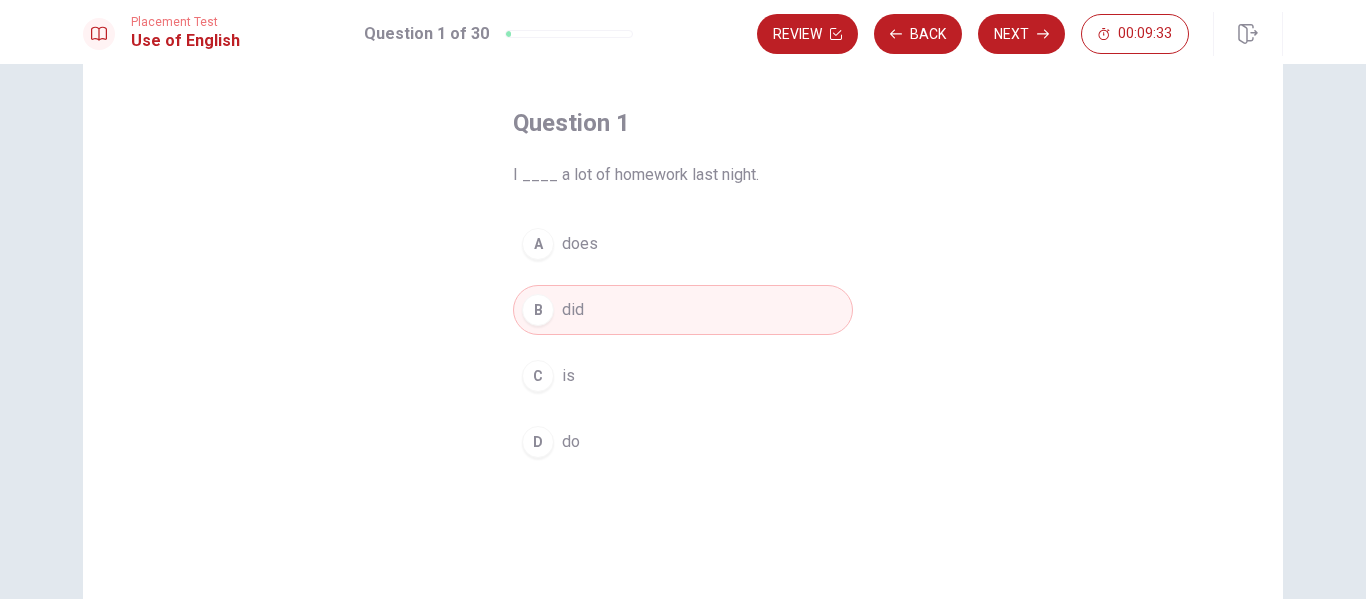 drag, startPoint x: 463, startPoint y: 143, endPoint x: 738, endPoint y: 507, distance: 456.20282 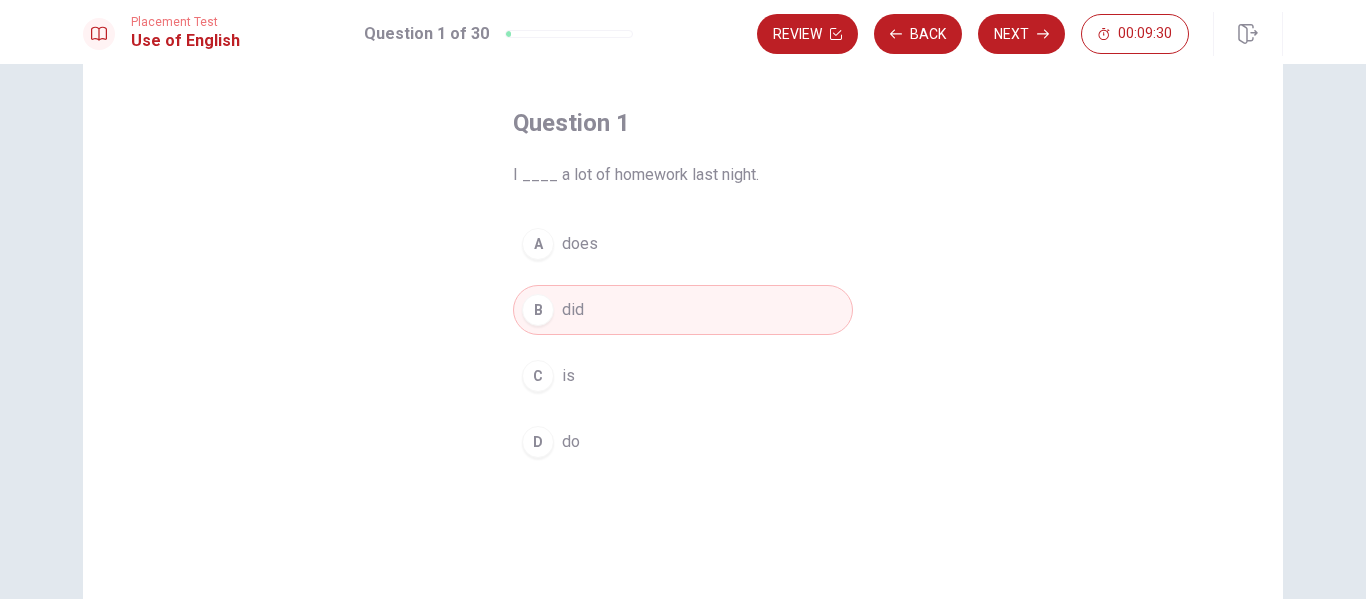 drag, startPoint x: 597, startPoint y: 171, endPoint x: 753, endPoint y: 185, distance: 156.62694 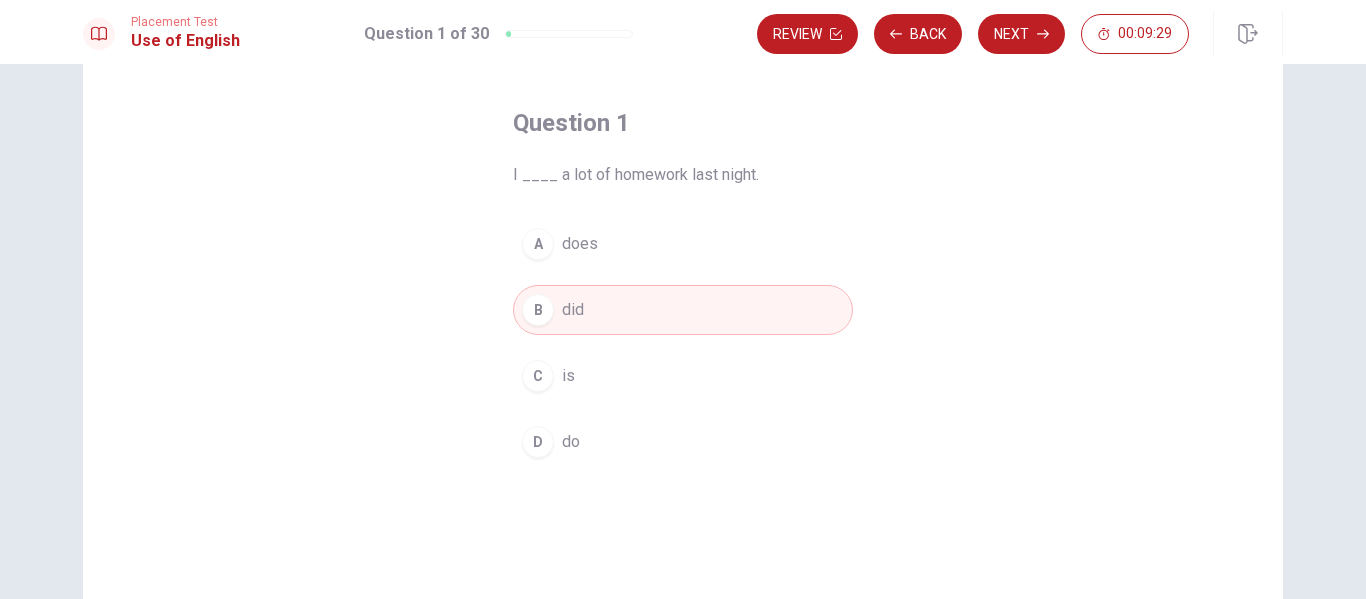 click on "B did" at bounding box center [683, 310] 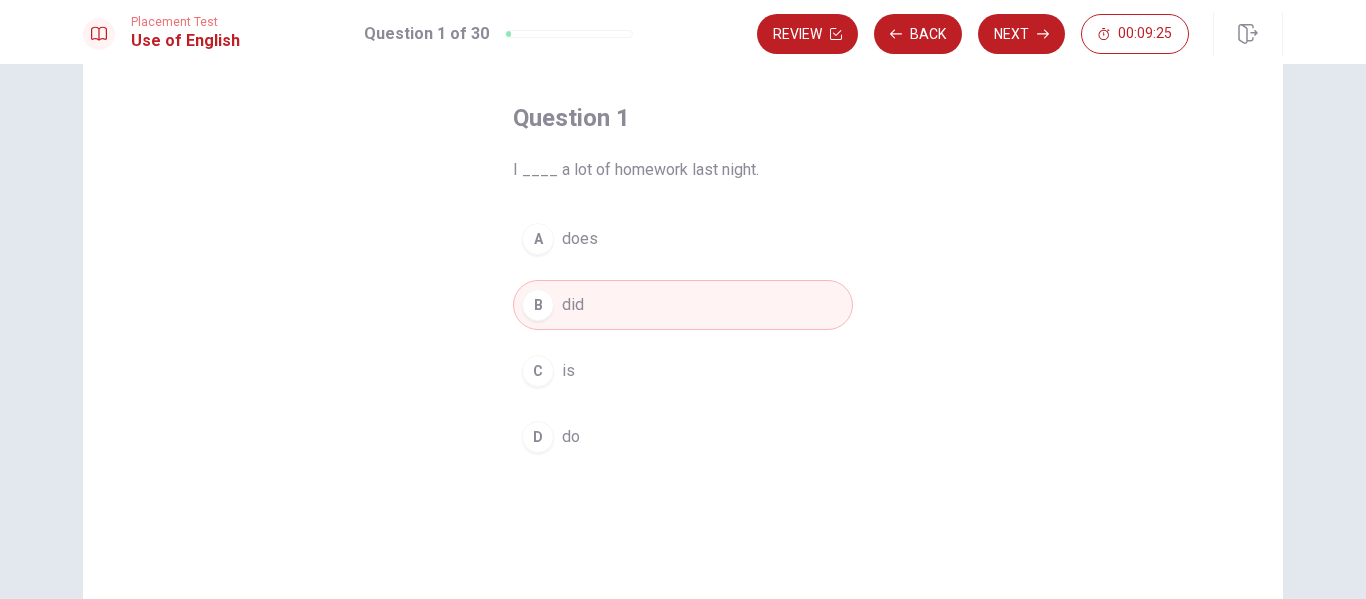scroll, scrollTop: 74, scrollLeft: 0, axis: vertical 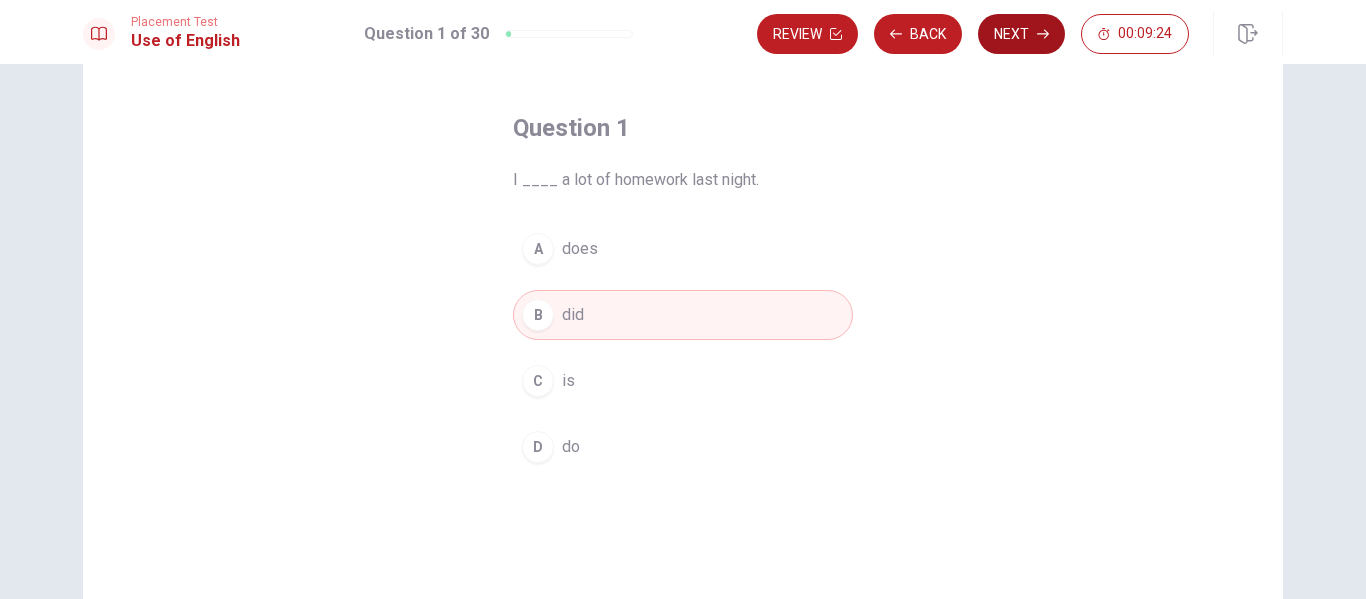 click on "Next" at bounding box center (1021, 34) 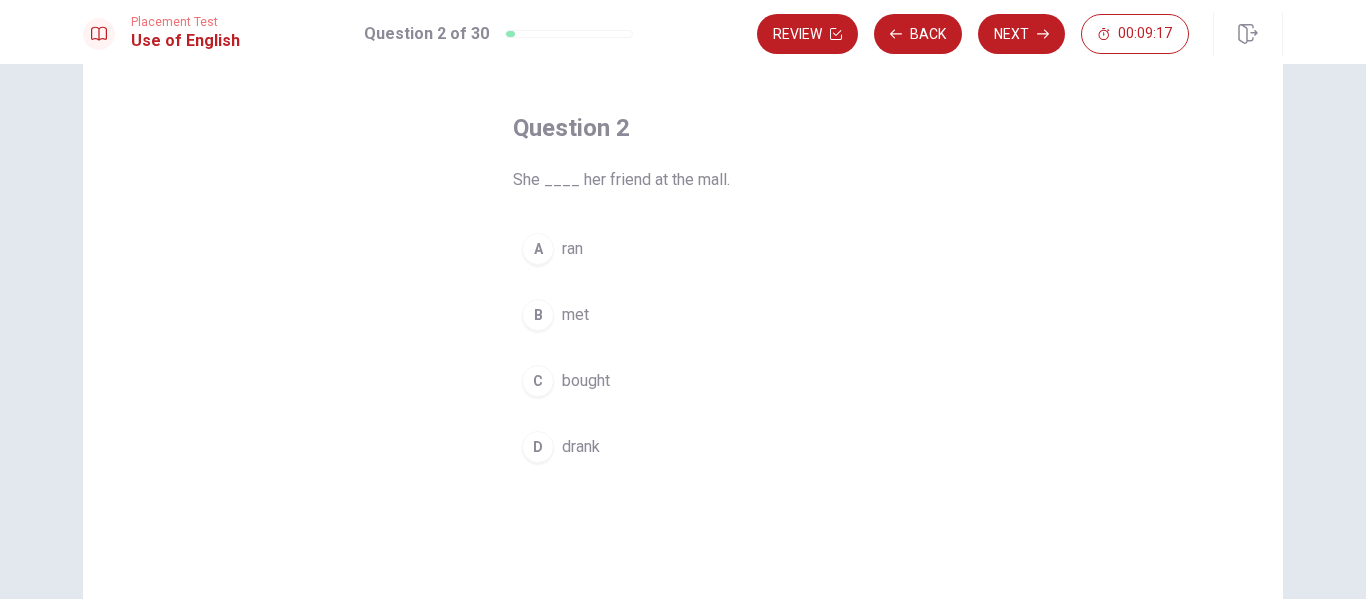 click on "met" at bounding box center [575, 315] 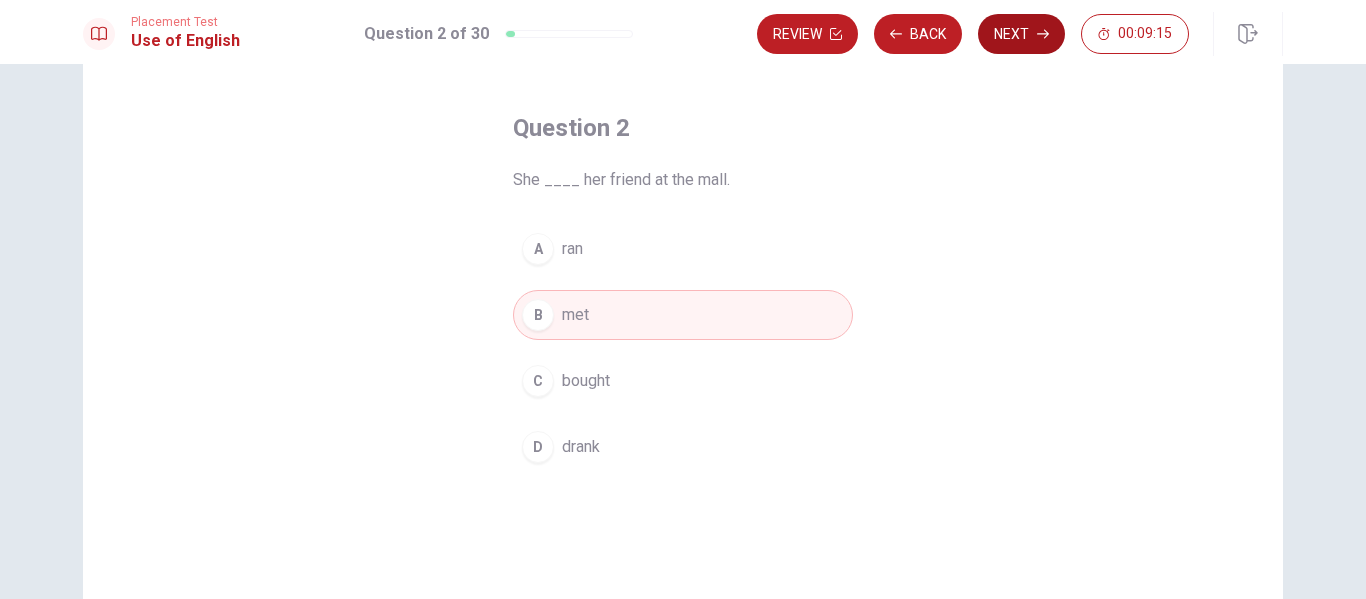 click on "Next" at bounding box center (1021, 34) 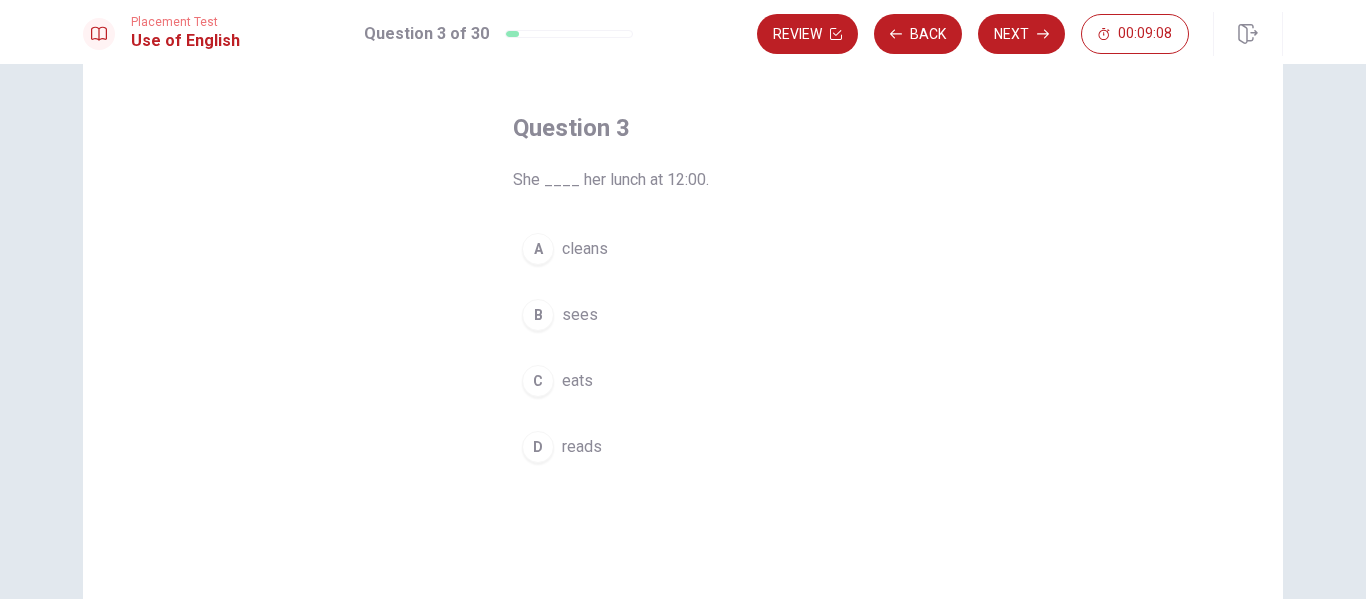 click on "C eats" at bounding box center [683, 381] 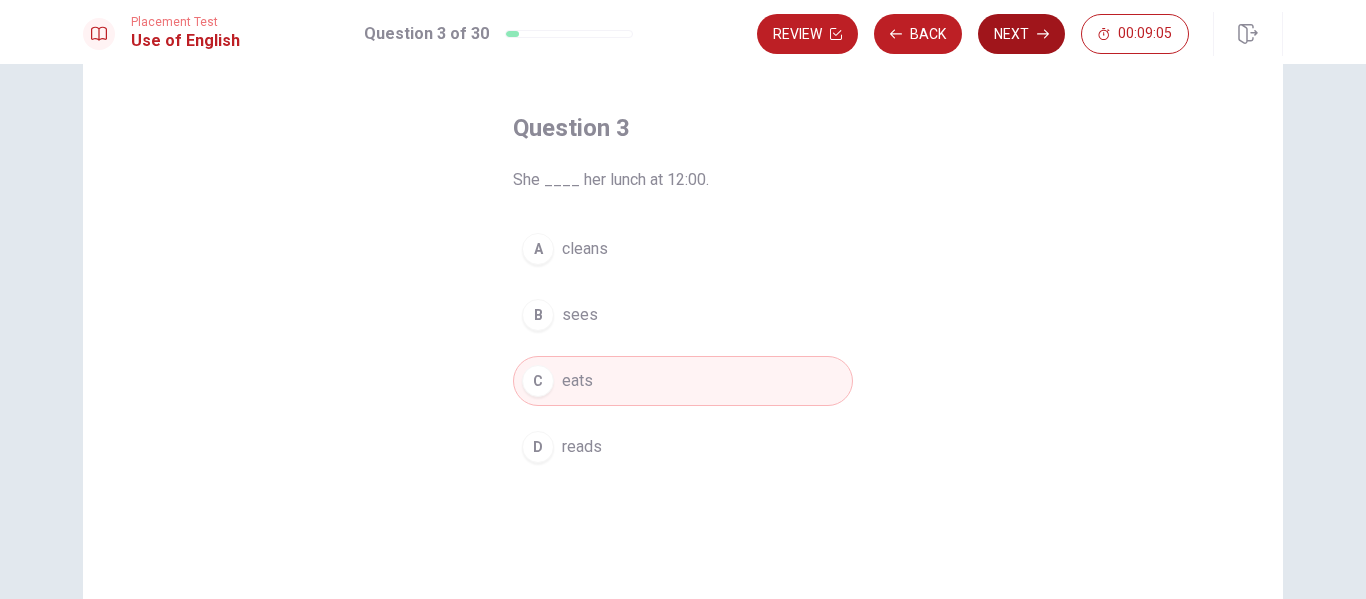 click on "Next" at bounding box center [1021, 34] 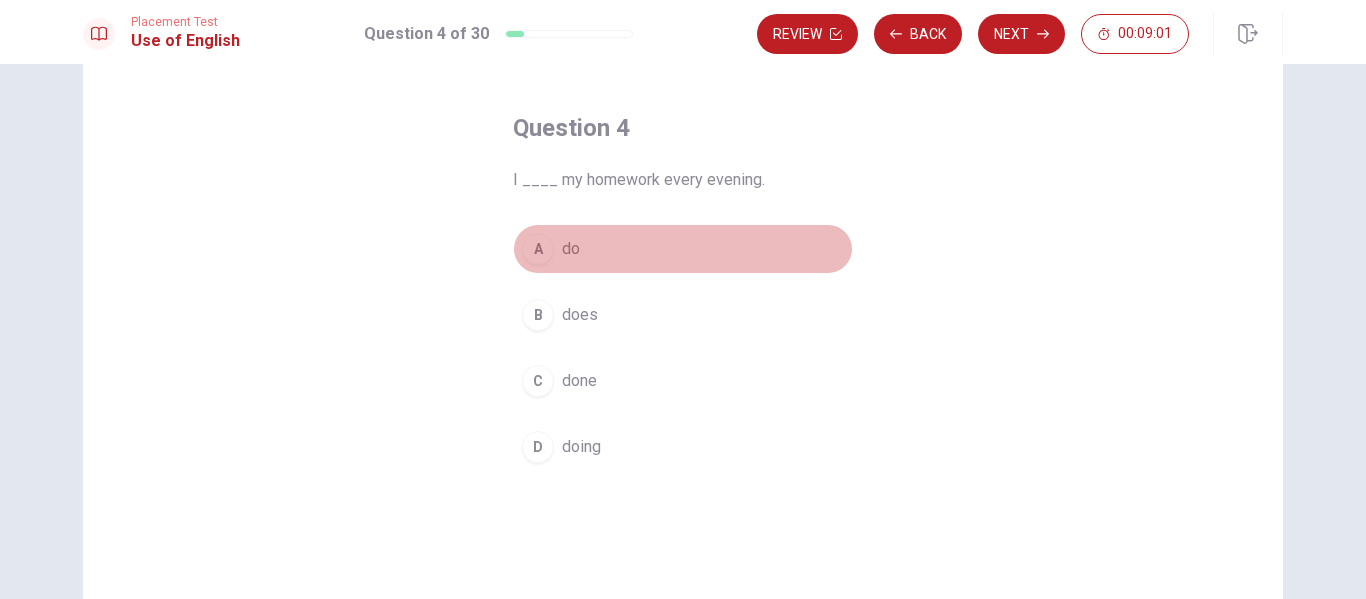 click on "A do" at bounding box center (683, 249) 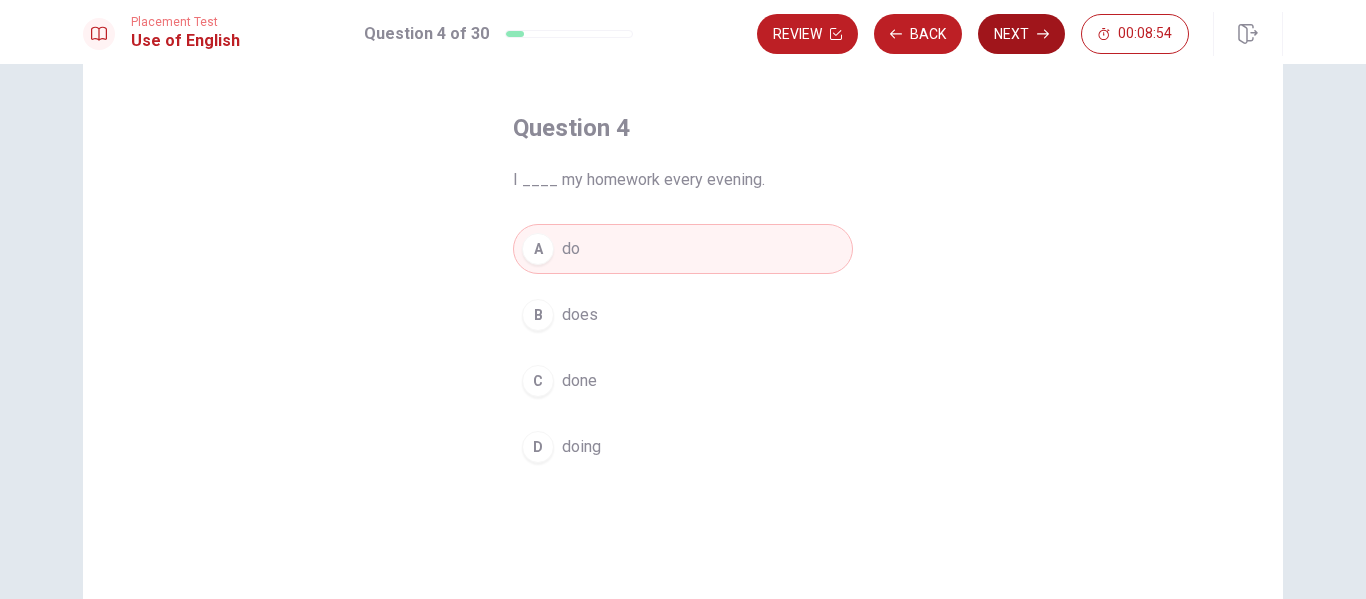 click on "Next" at bounding box center [1021, 34] 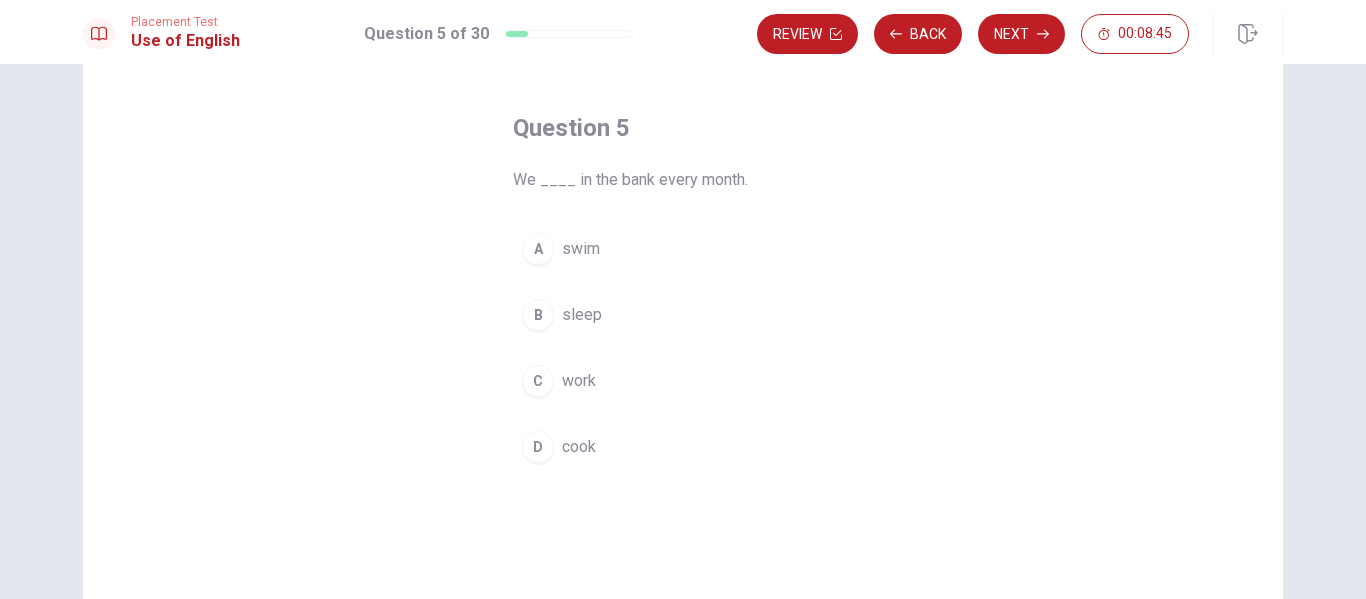 click on "work" at bounding box center [579, 381] 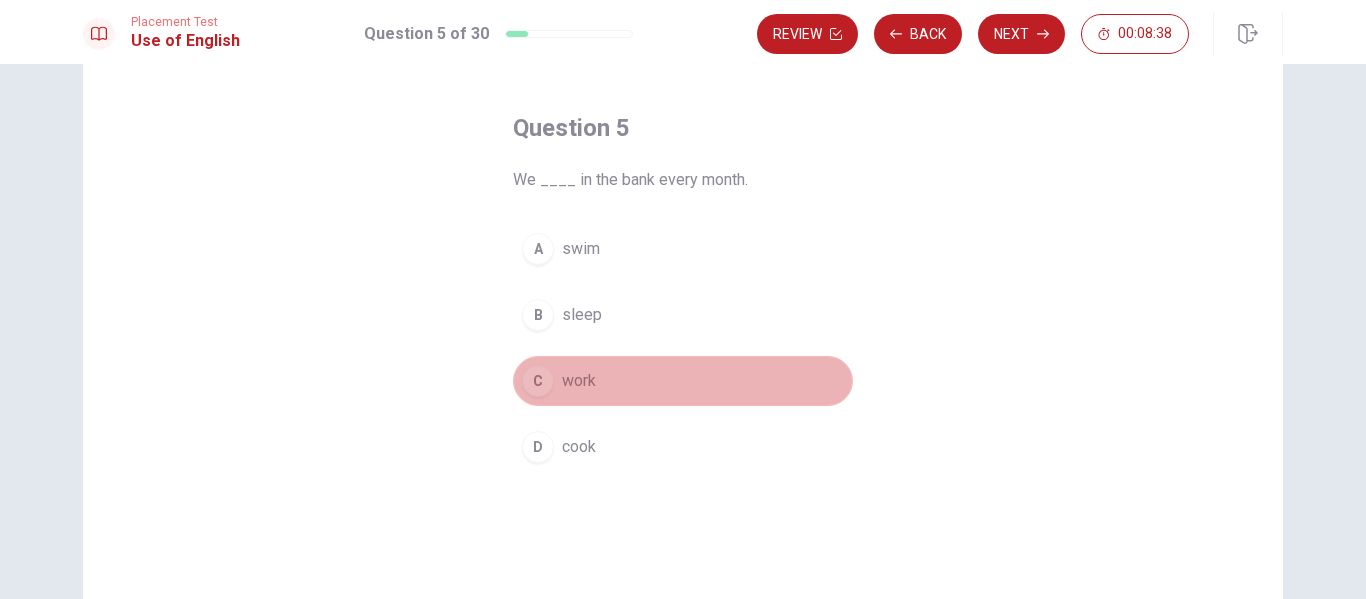 click on "work" at bounding box center (579, 381) 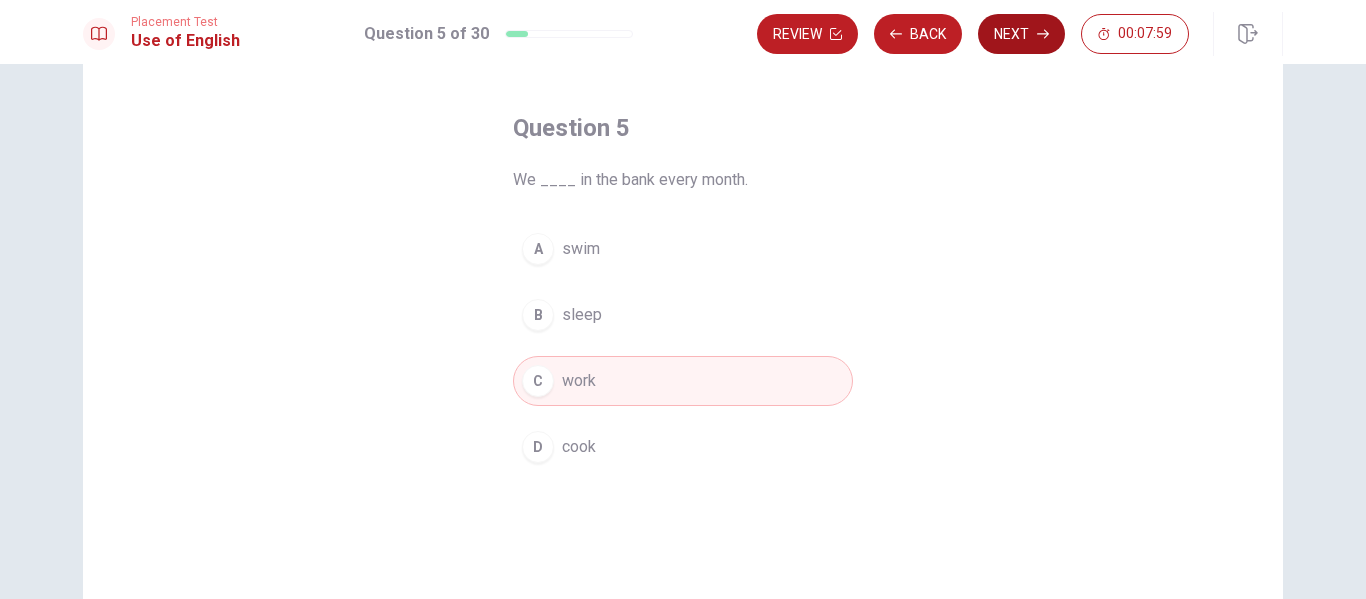 click on "Next" at bounding box center (1021, 34) 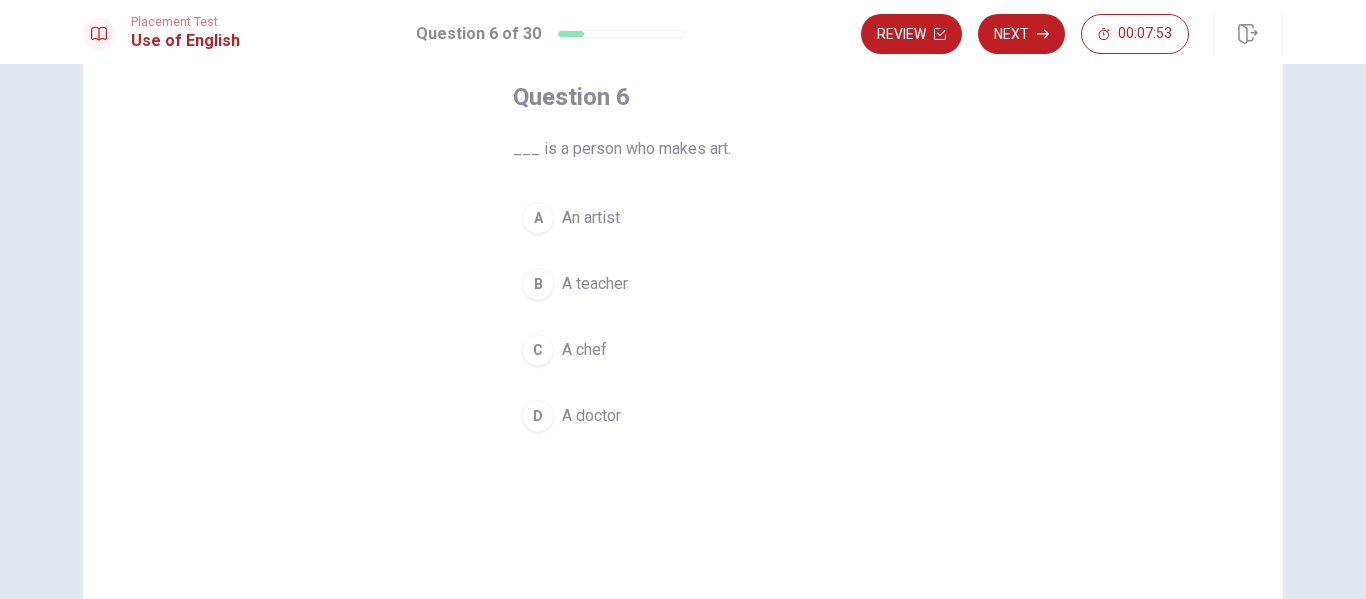 scroll, scrollTop: 104, scrollLeft: 0, axis: vertical 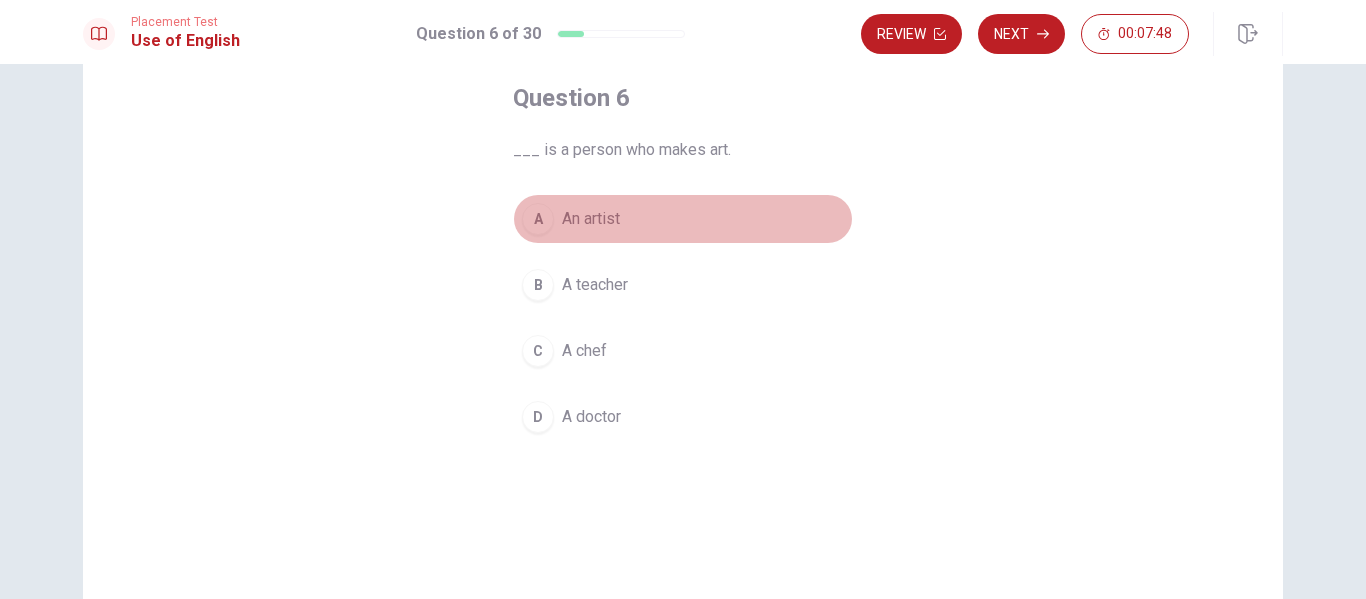 click on "An artist" at bounding box center [591, 219] 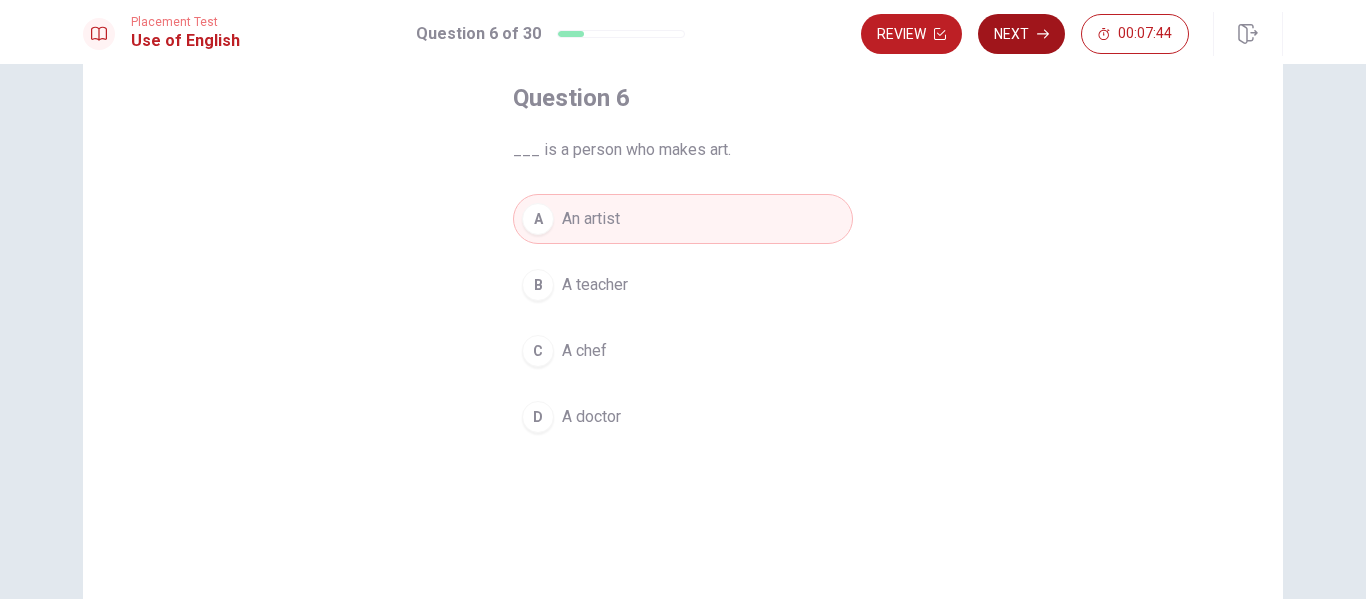click on "Next" at bounding box center [1021, 34] 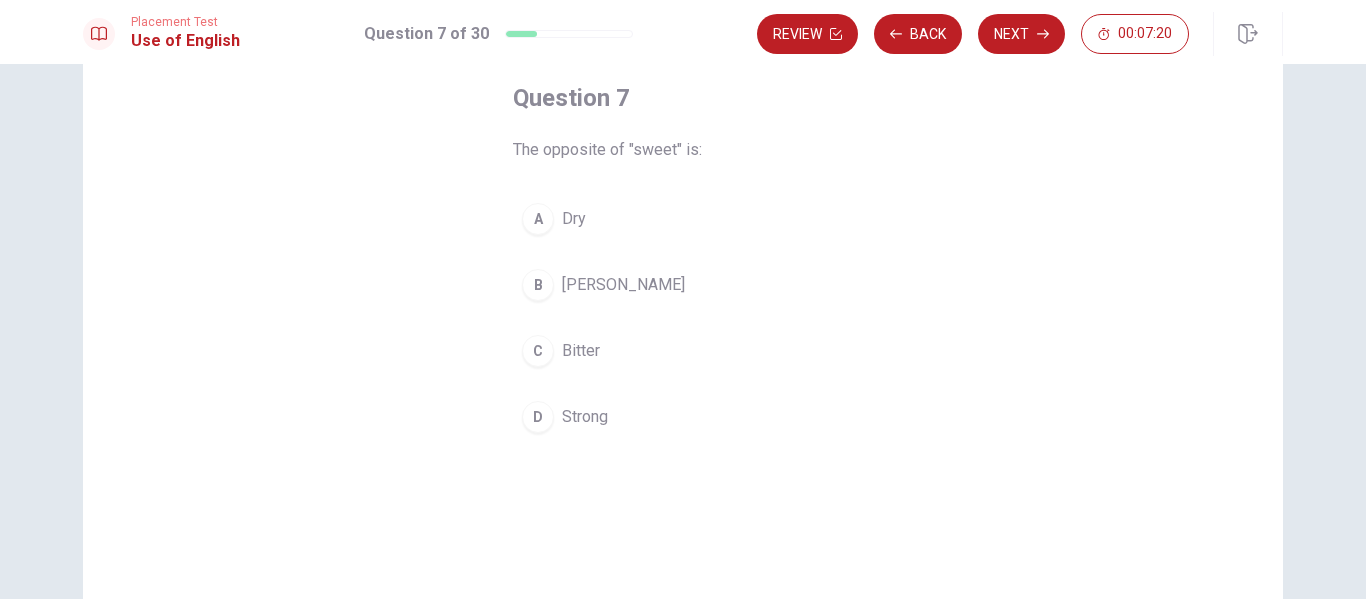 click on "Bitter" at bounding box center (581, 351) 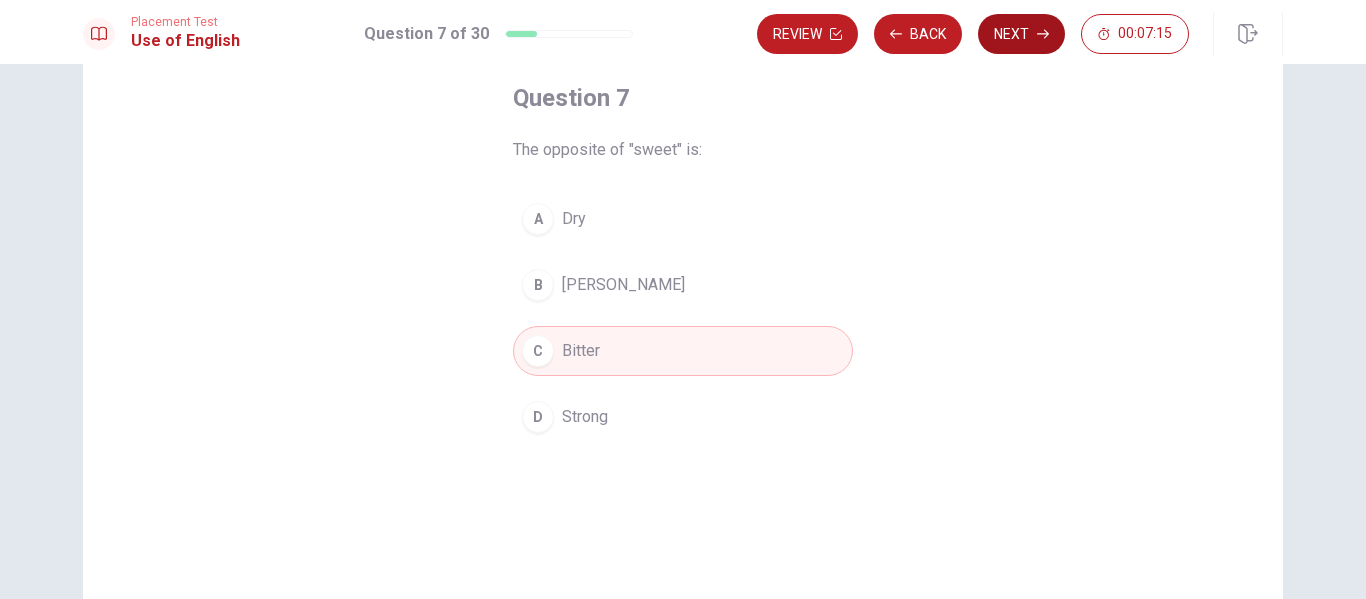 click on "Next" at bounding box center [1021, 34] 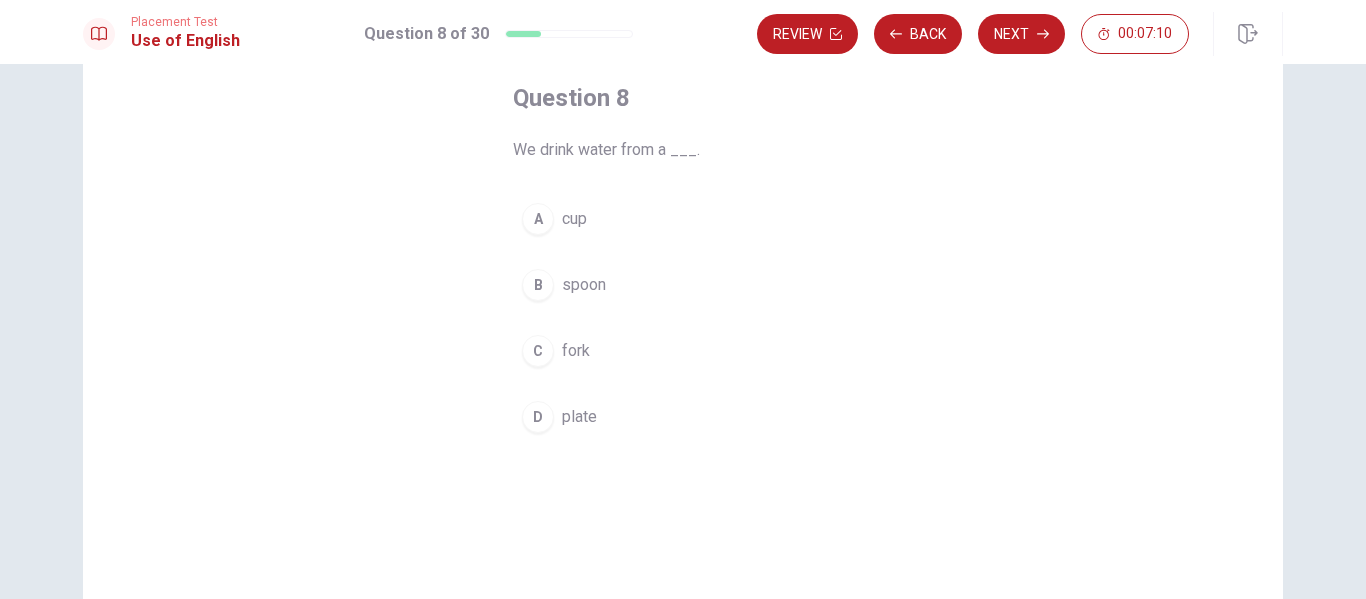 click on "cup" at bounding box center (574, 219) 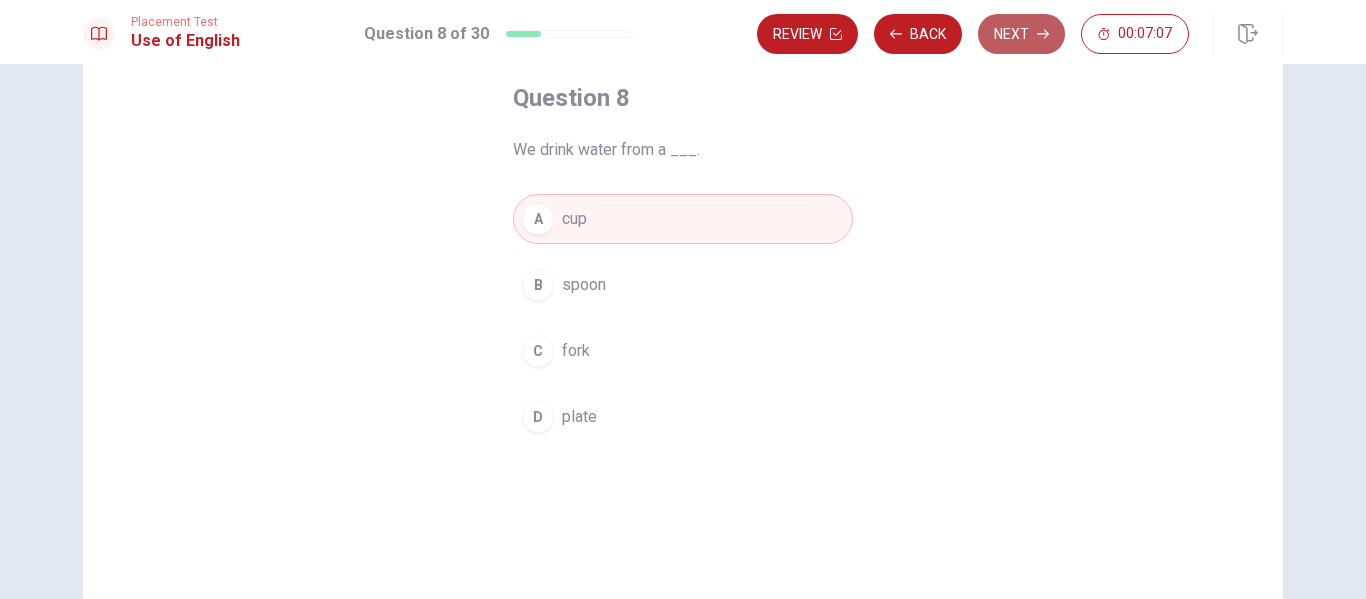 click on "Next" at bounding box center [1021, 34] 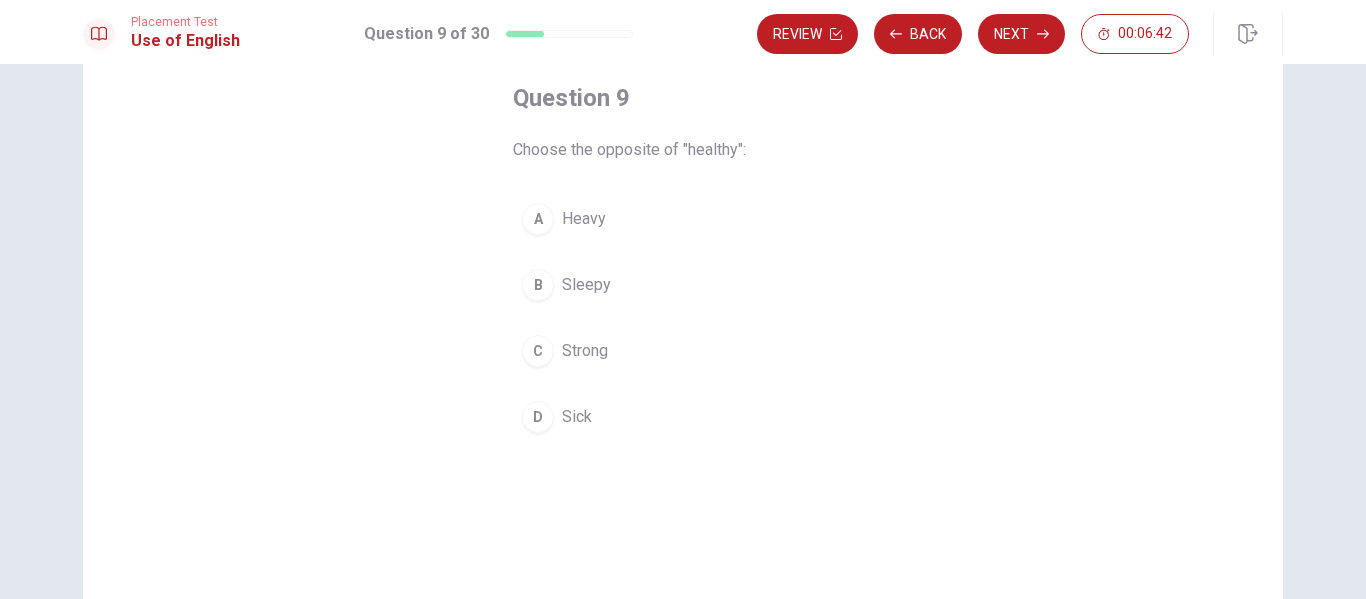 click on "Sick" at bounding box center (577, 417) 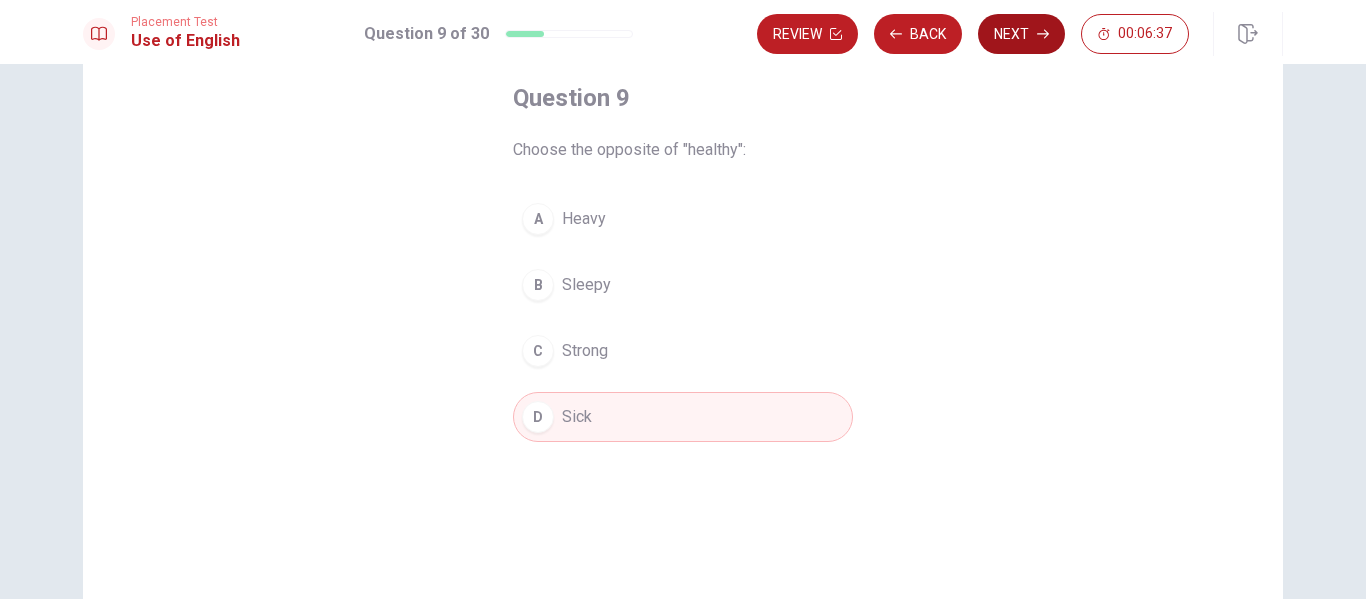click on "Next" at bounding box center [1021, 34] 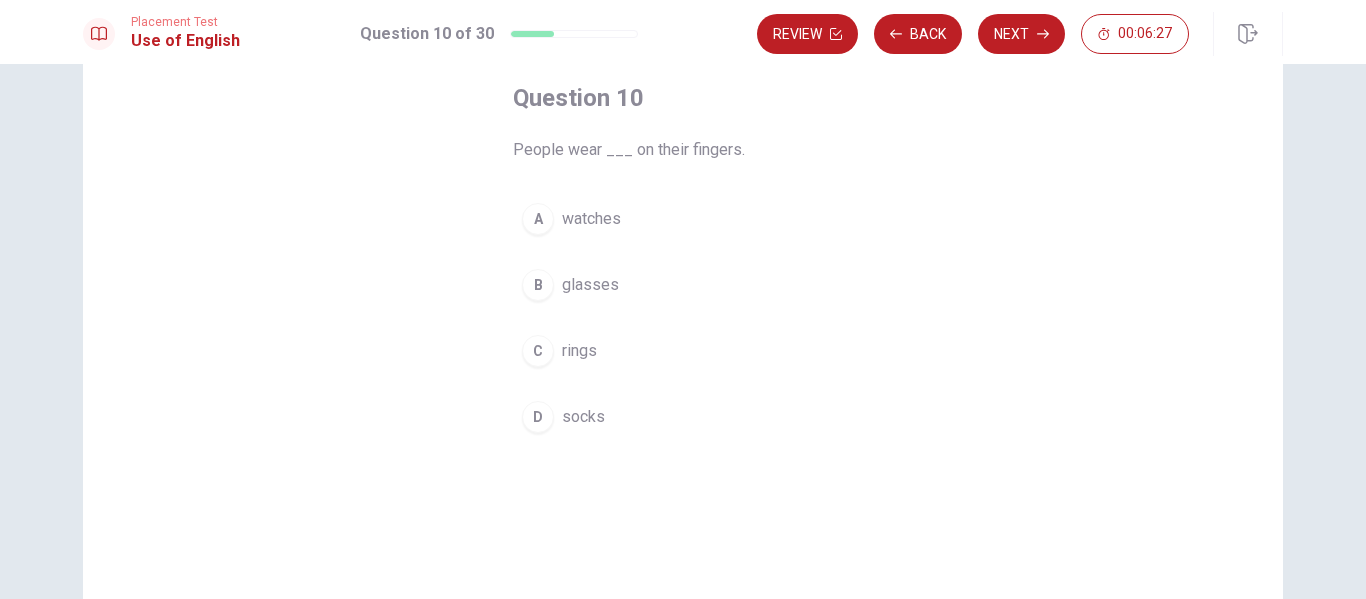 click on "C rings" at bounding box center (683, 351) 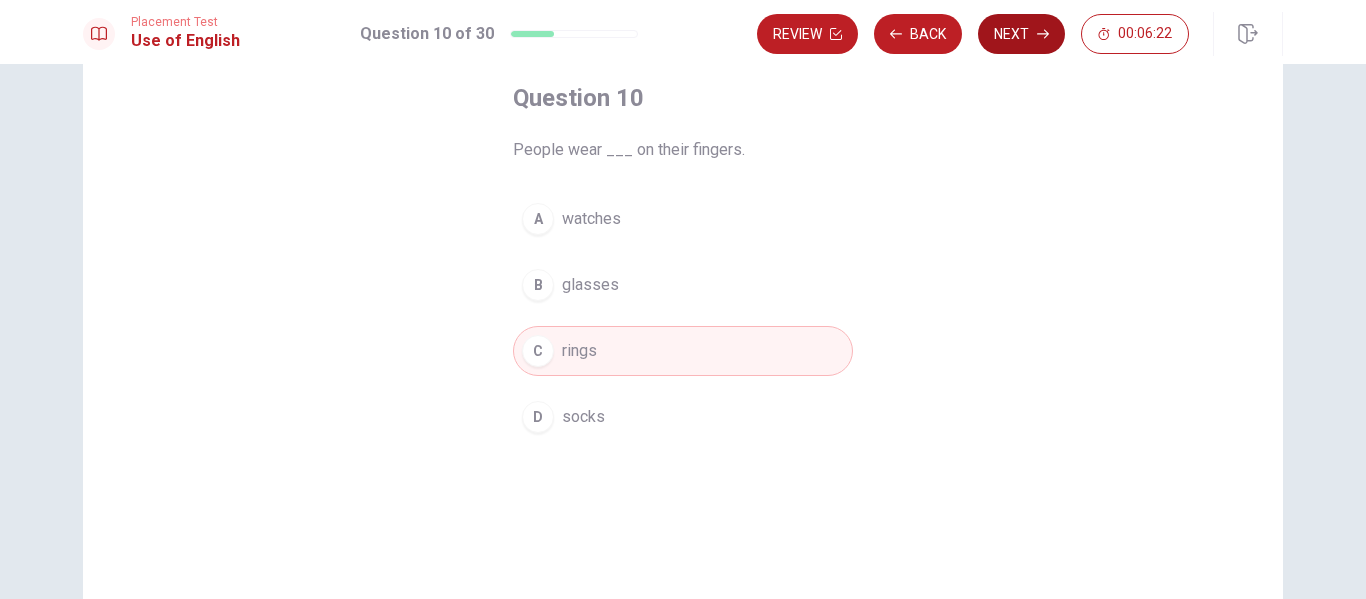 click on "Next" at bounding box center [1021, 34] 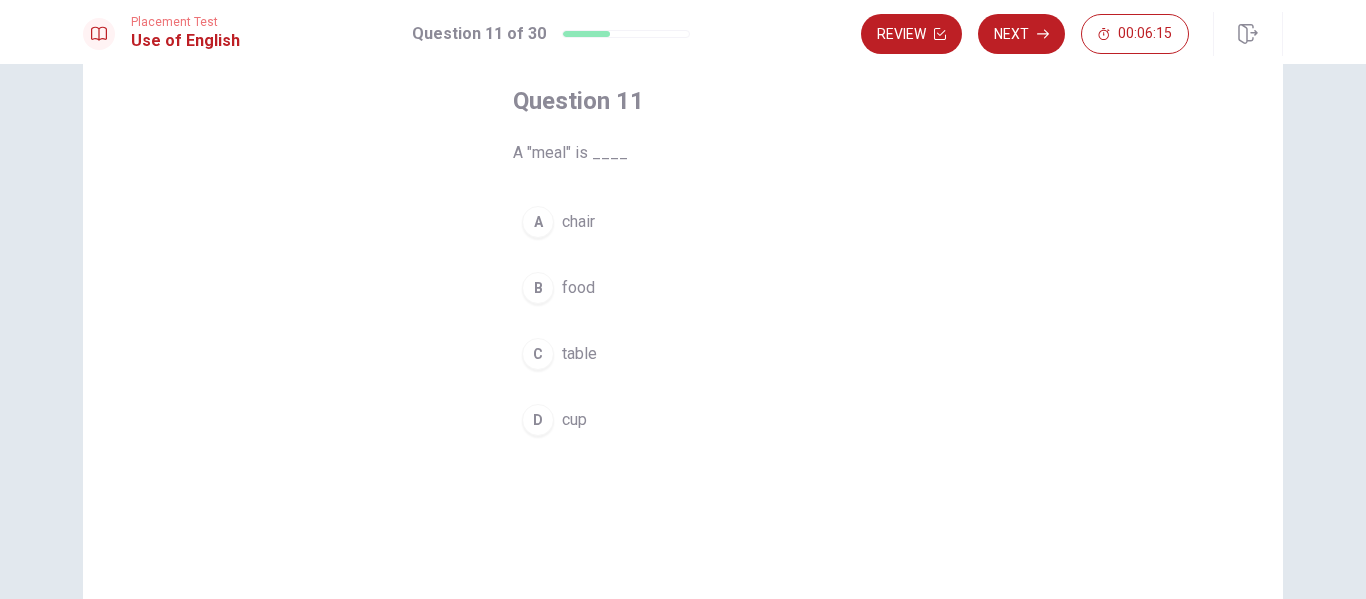 scroll, scrollTop: 100, scrollLeft: 0, axis: vertical 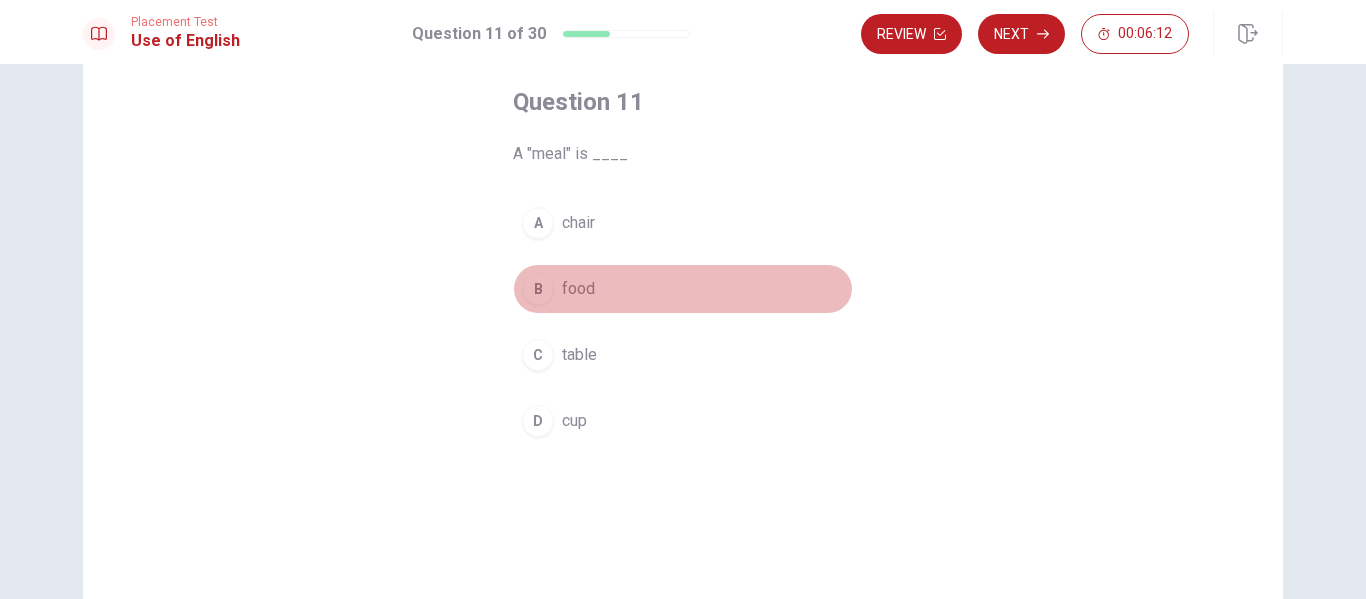 click on "food" at bounding box center (578, 289) 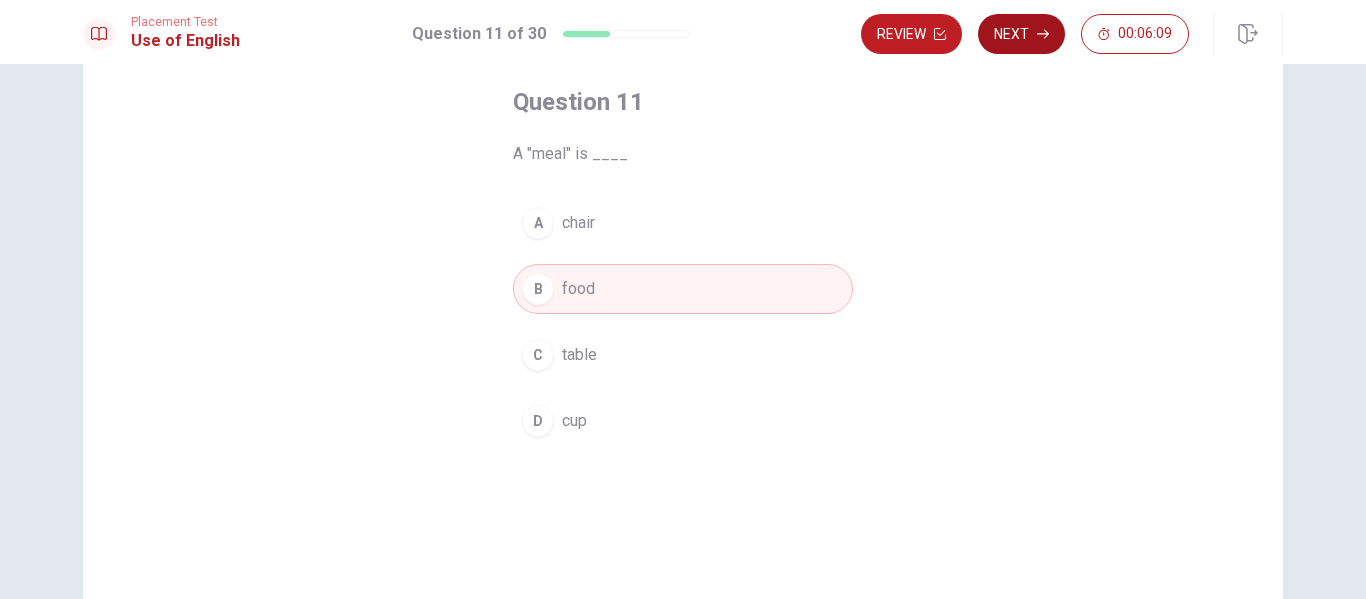 click on "Next" at bounding box center [1021, 34] 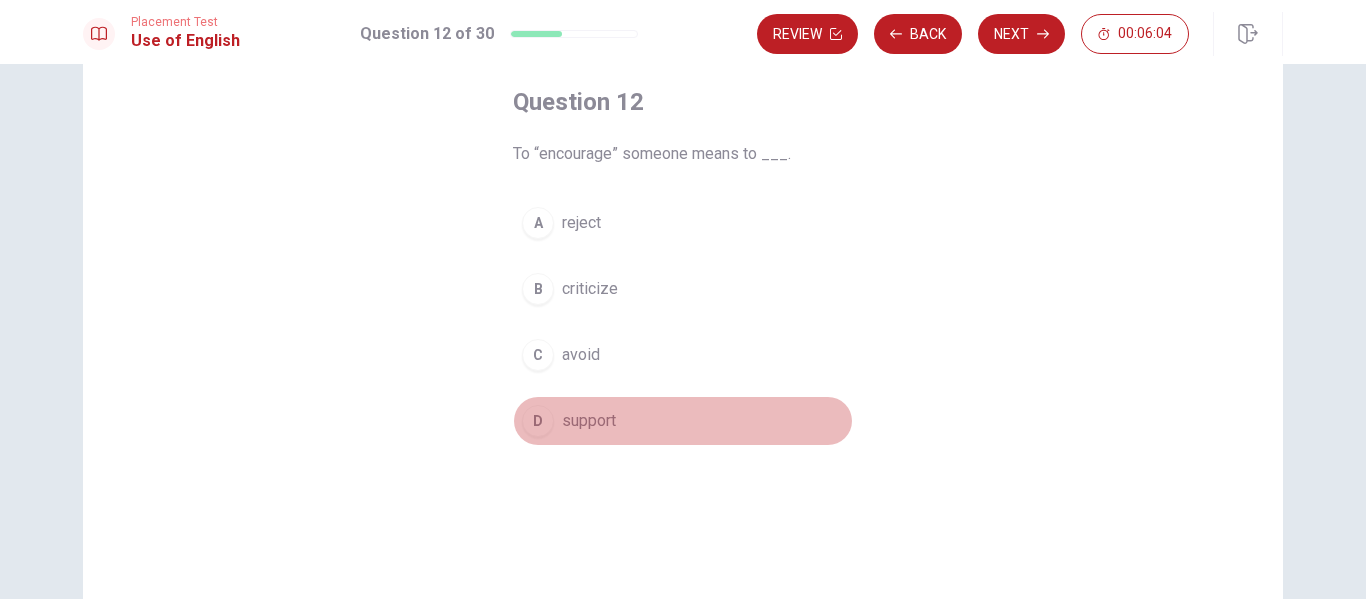 click on "support" at bounding box center (589, 421) 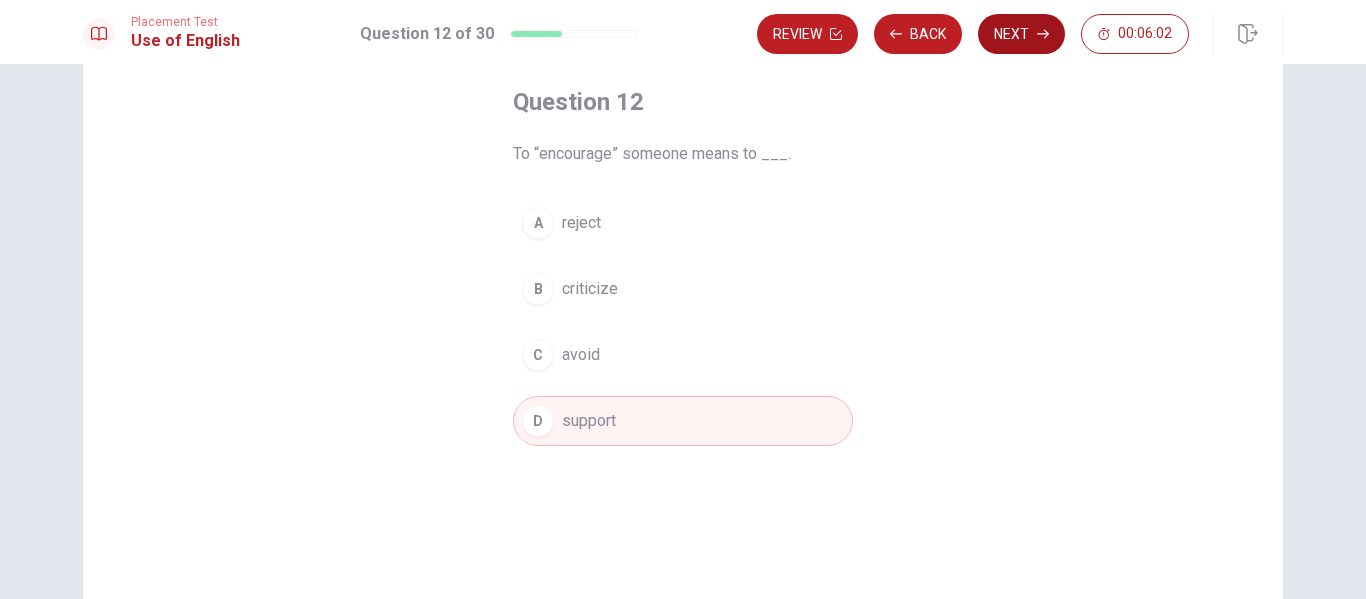 click 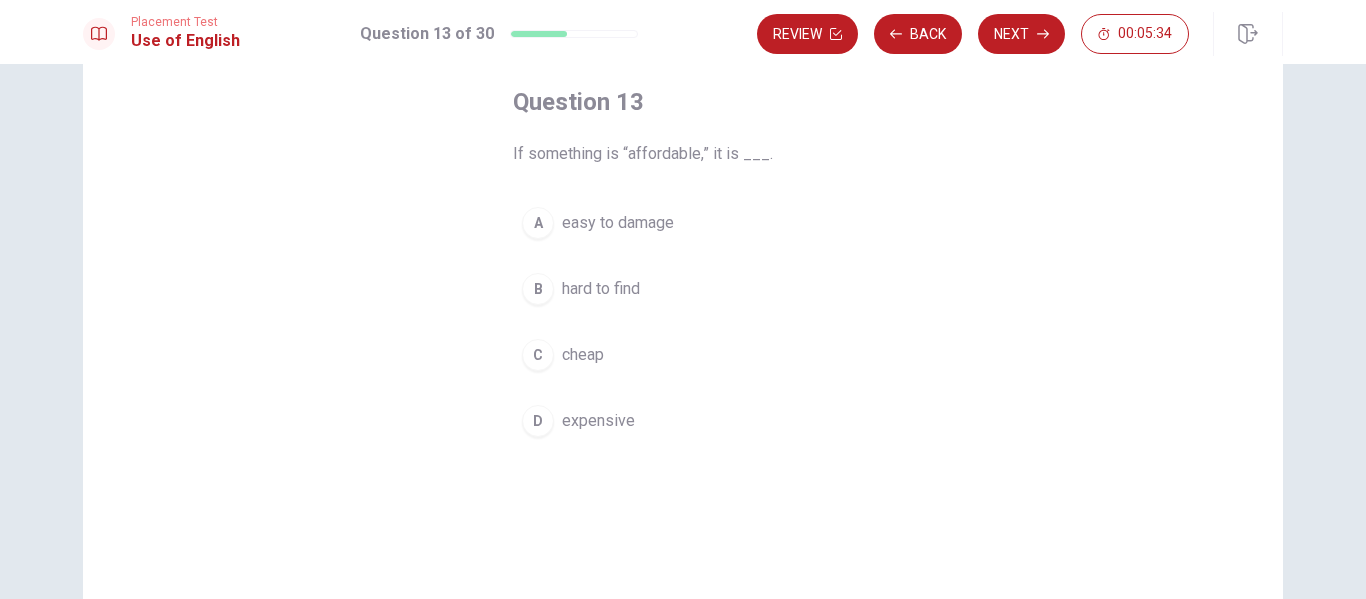 click on "cheap" at bounding box center [583, 355] 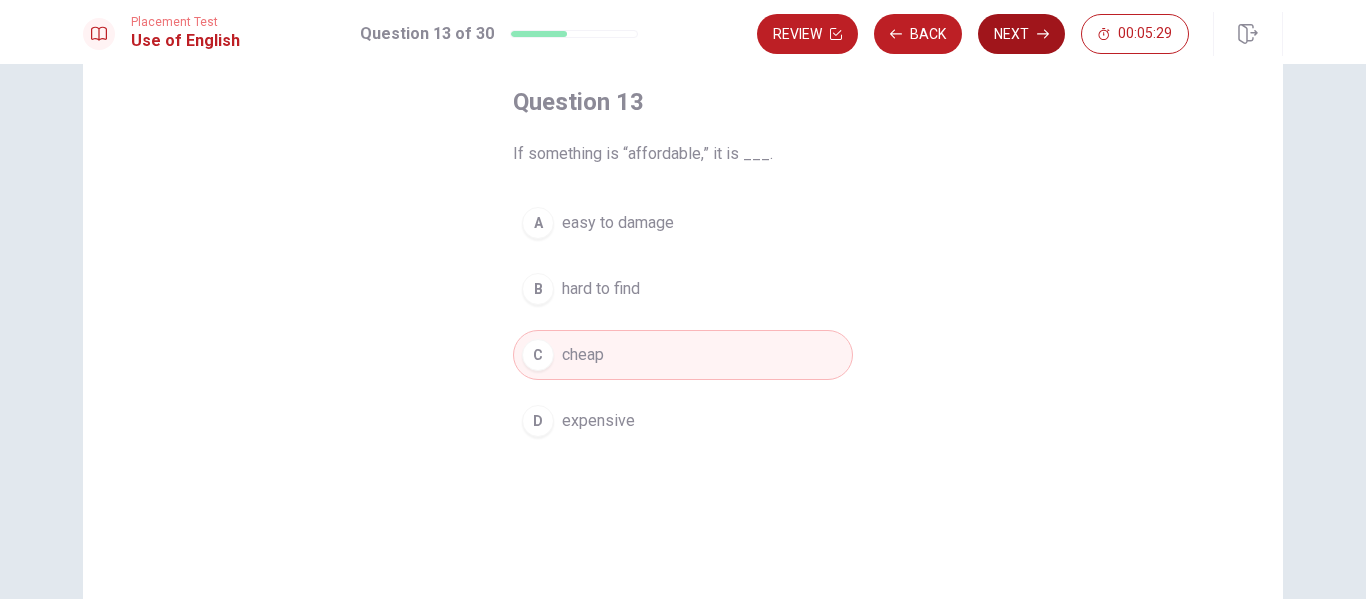 click on "Next" at bounding box center (1021, 34) 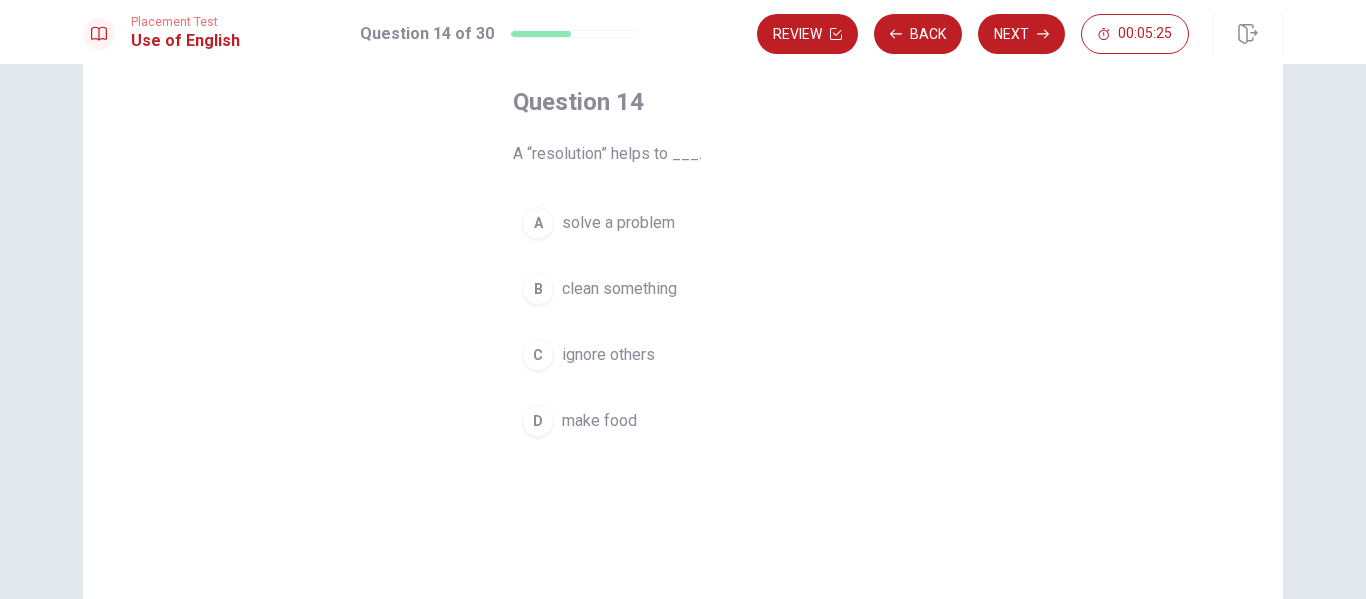 click on "solve a problem" at bounding box center [618, 223] 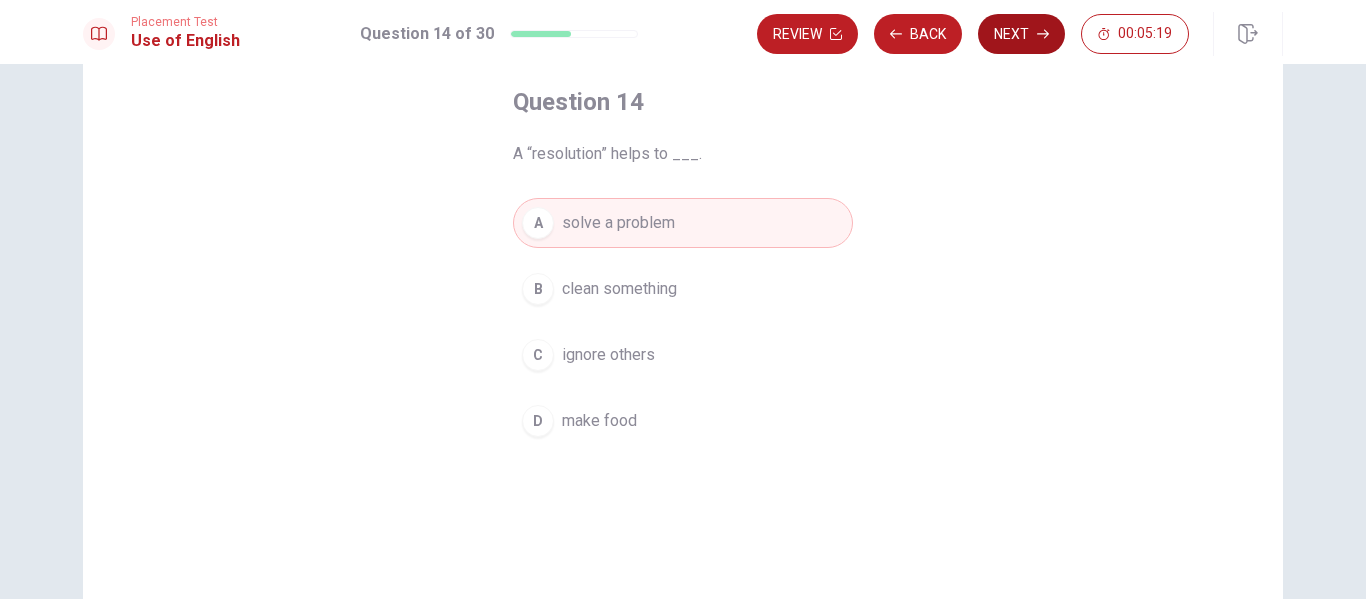 click on "Next" at bounding box center (1021, 34) 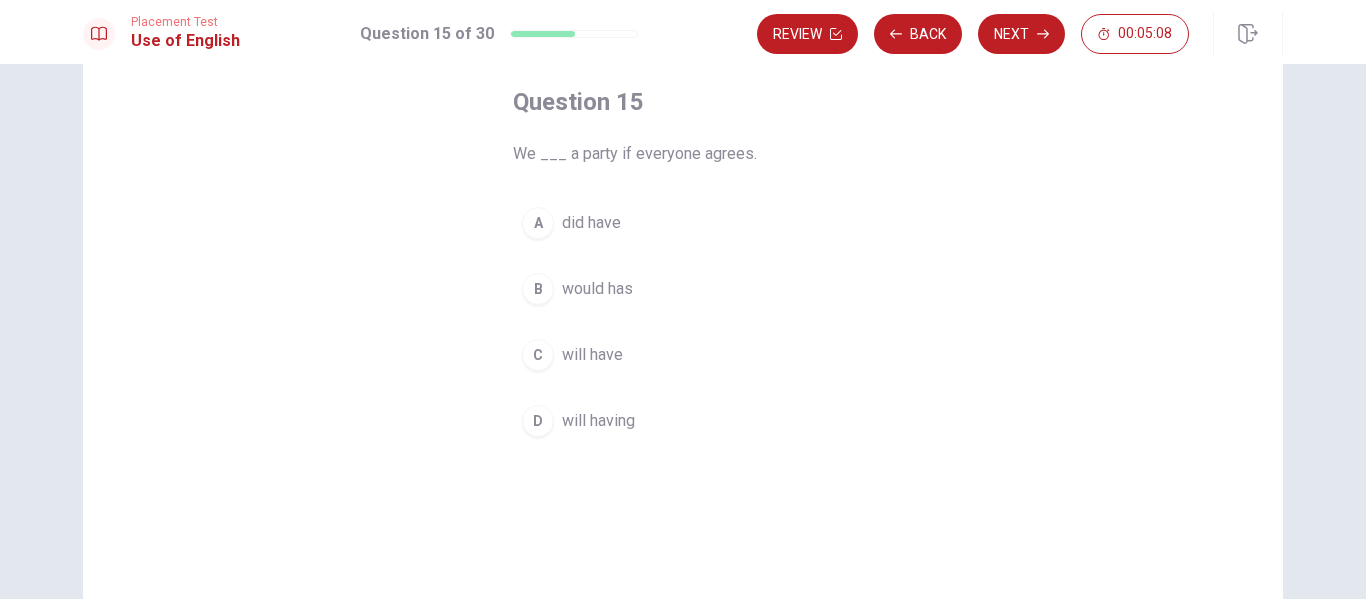 click on "will have" at bounding box center [592, 355] 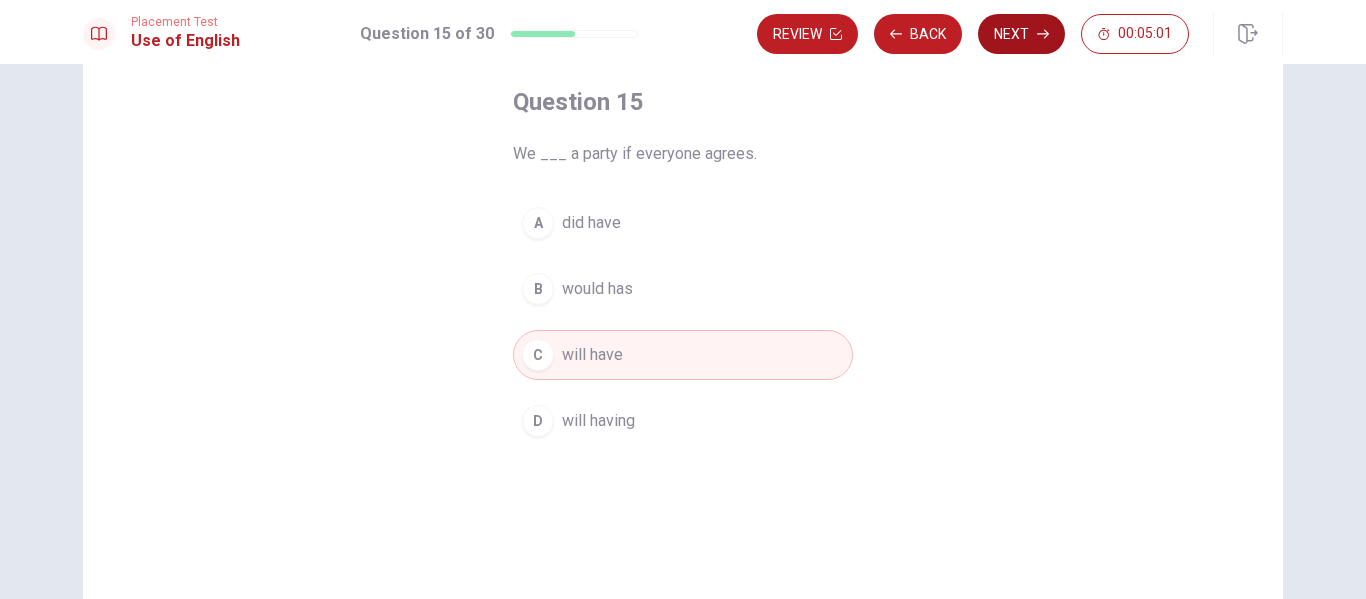 click on "Next" at bounding box center [1021, 34] 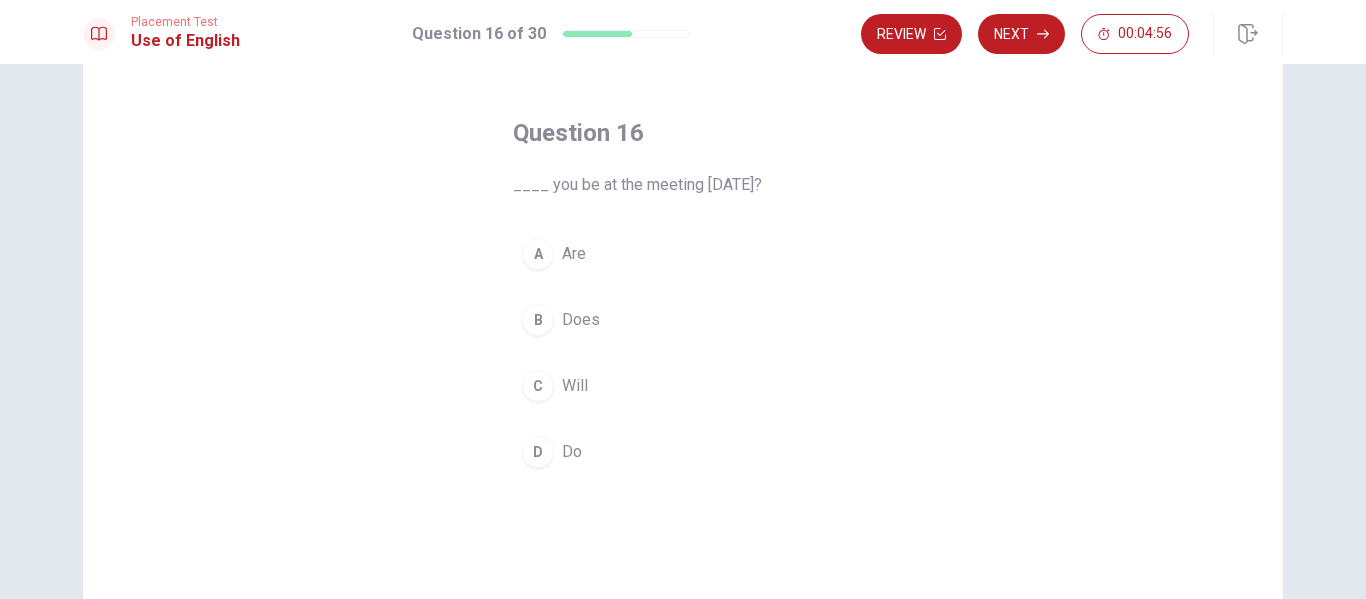 scroll, scrollTop: 100, scrollLeft: 0, axis: vertical 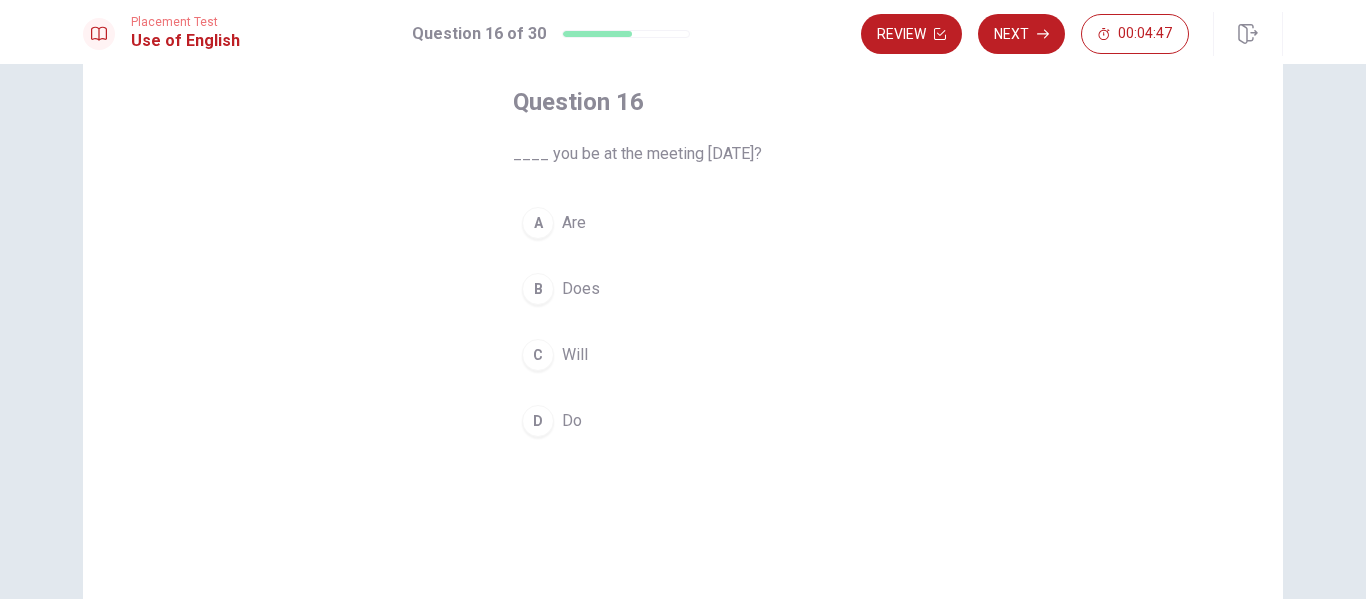 click on "C Will" at bounding box center [683, 355] 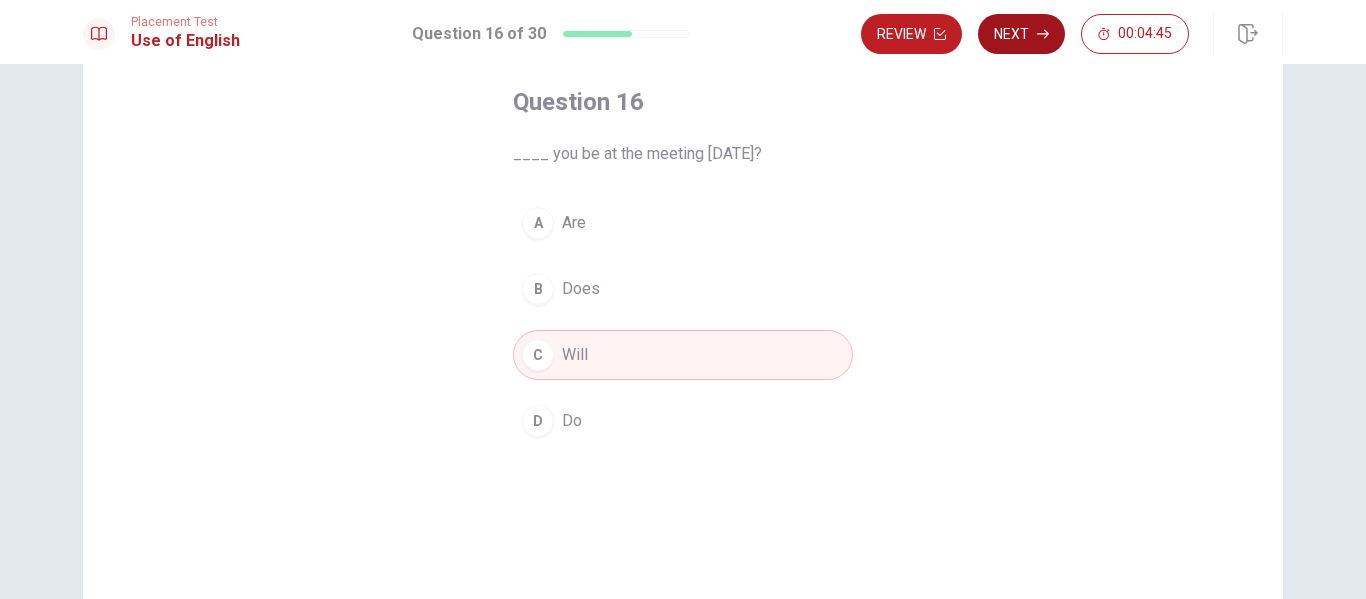 click 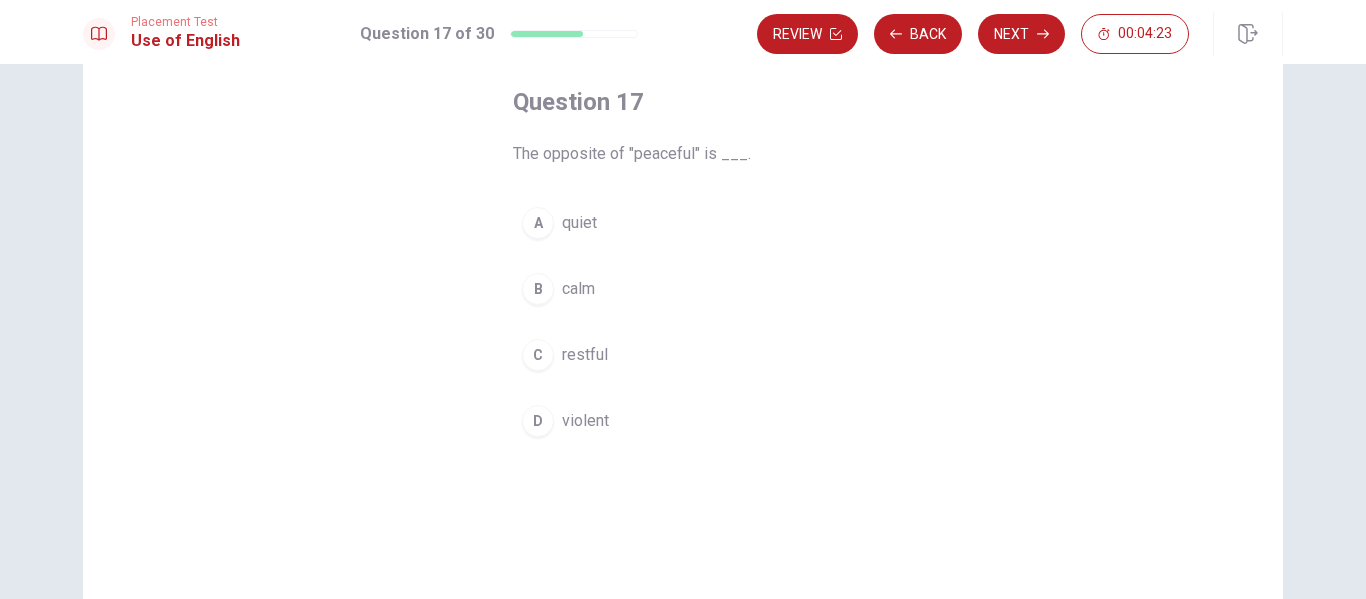 click on "violent" at bounding box center (585, 421) 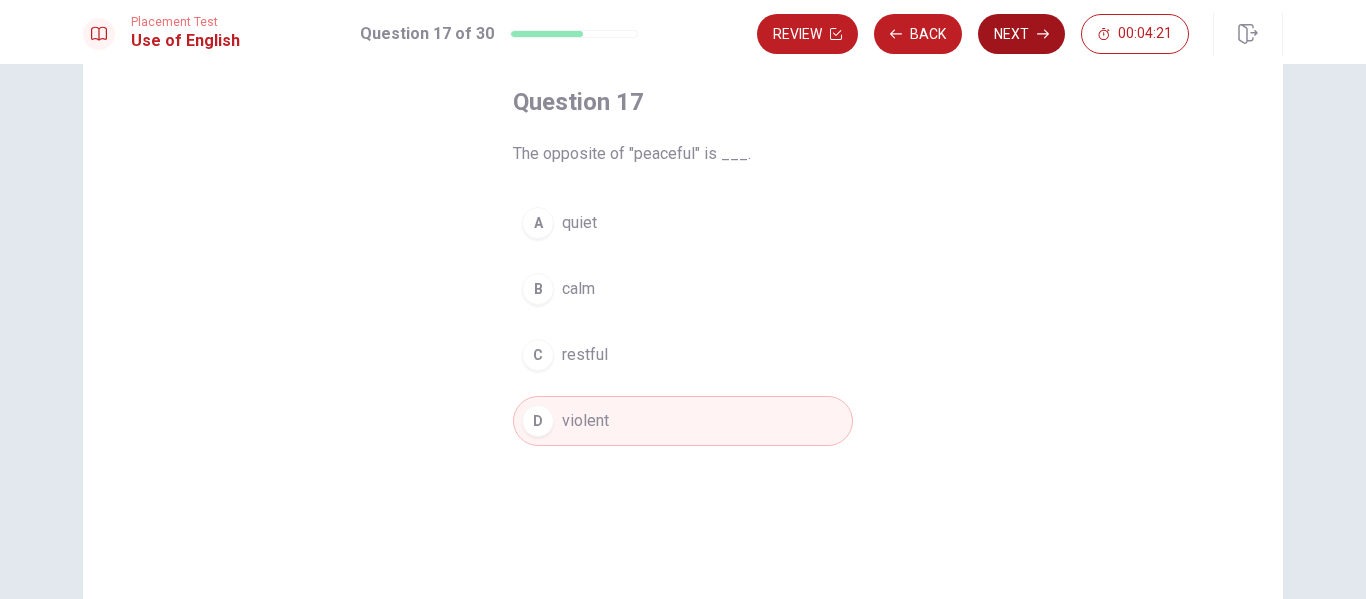 click on "Next" at bounding box center [1021, 34] 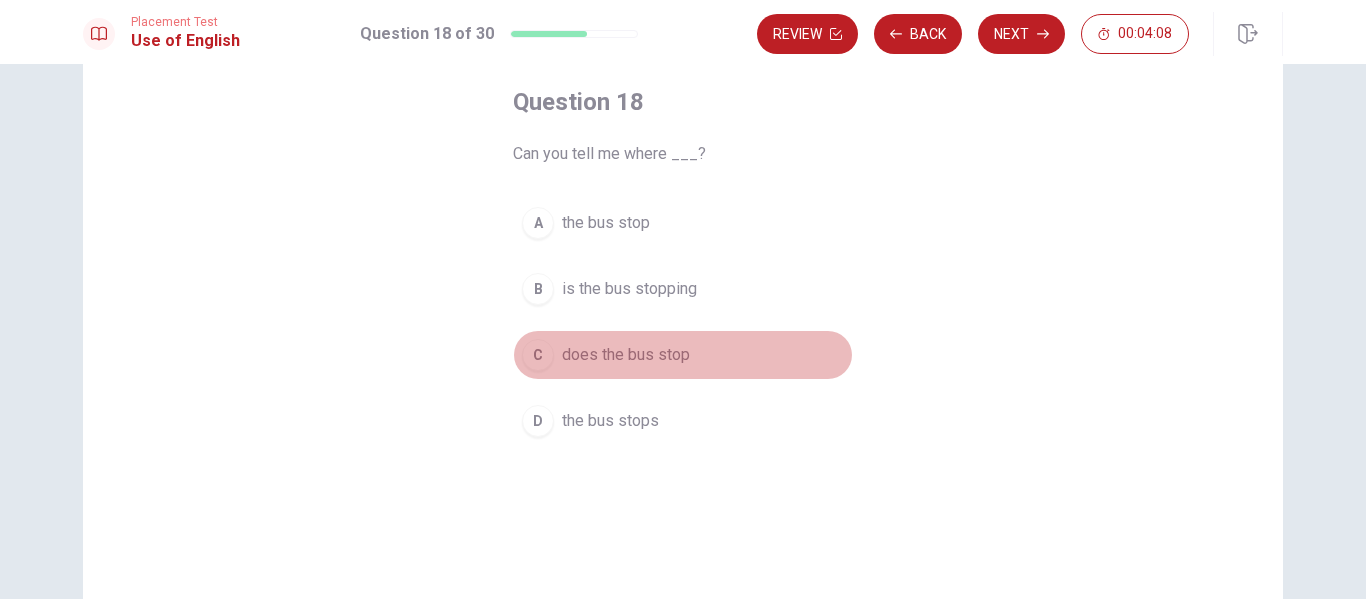 click on "does the bus stop" at bounding box center [626, 355] 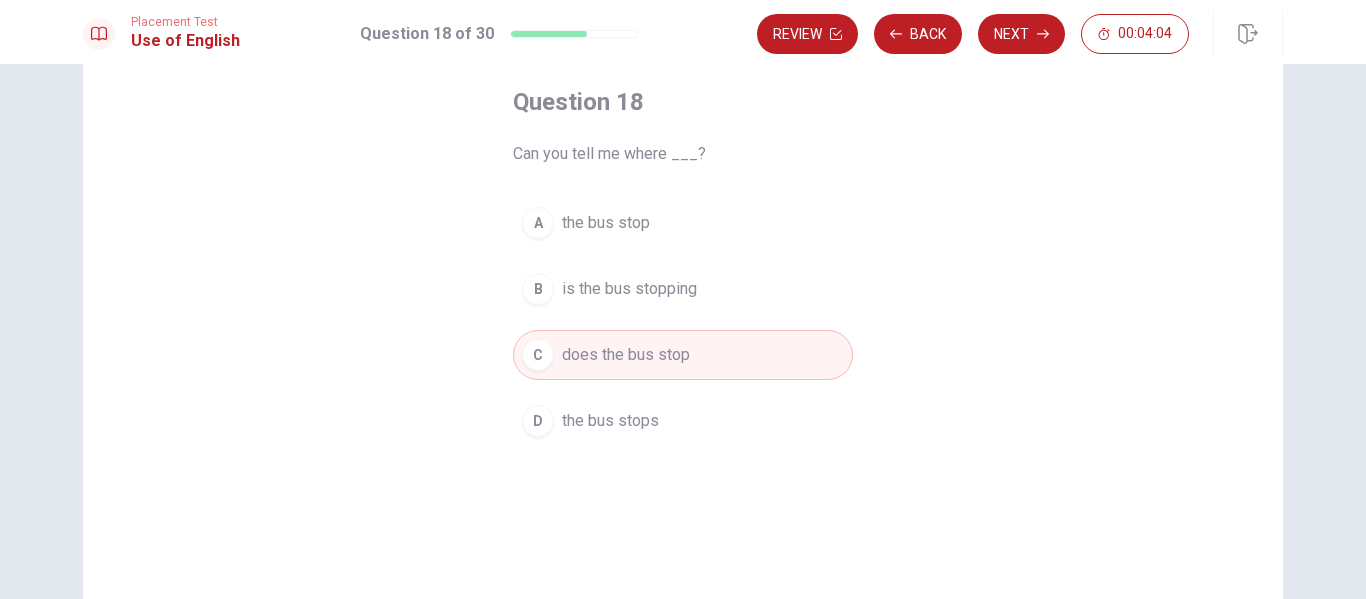 click on "Question 18 Can you tell me where ___? A the bus stop B is the bus stopping
C does the bus stop
D the bus stops" at bounding box center (683, 351) 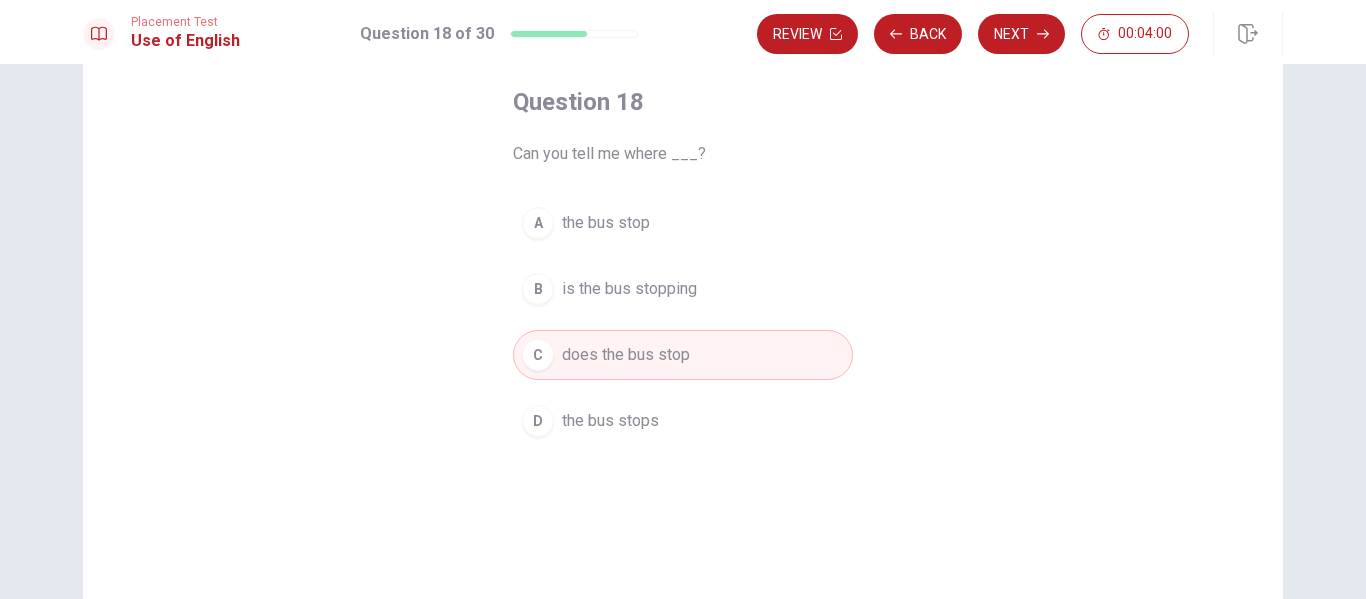 click on "the bus stop" at bounding box center (606, 223) 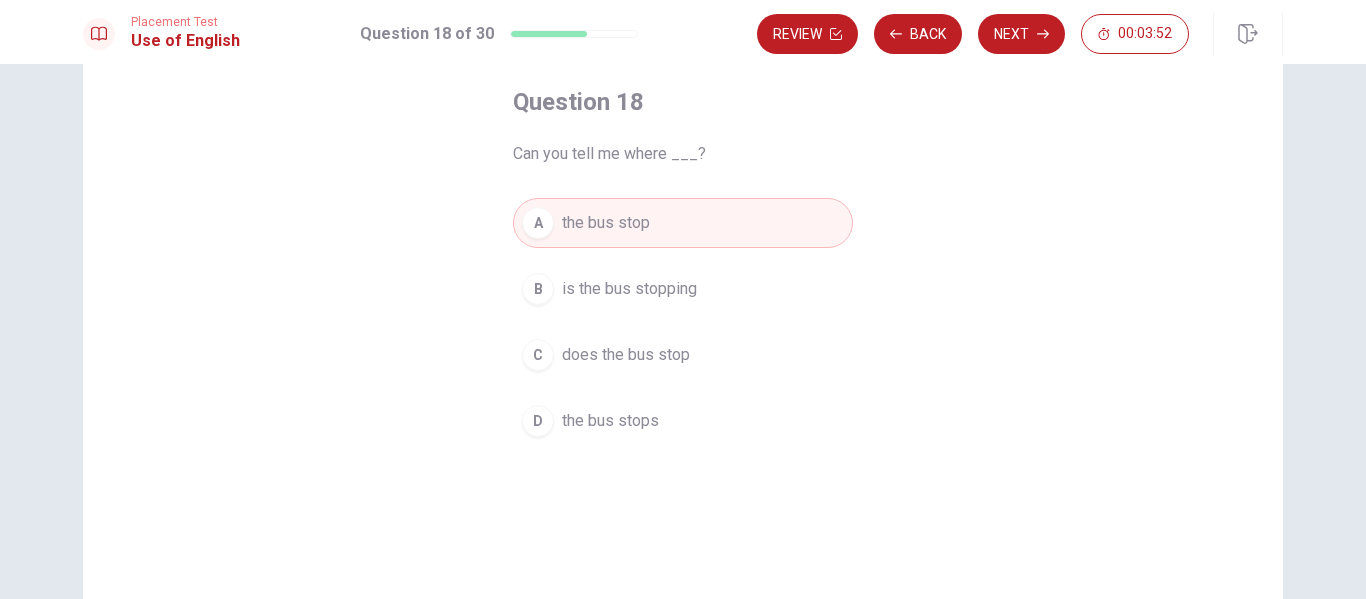 click on "the bus stops" at bounding box center [610, 421] 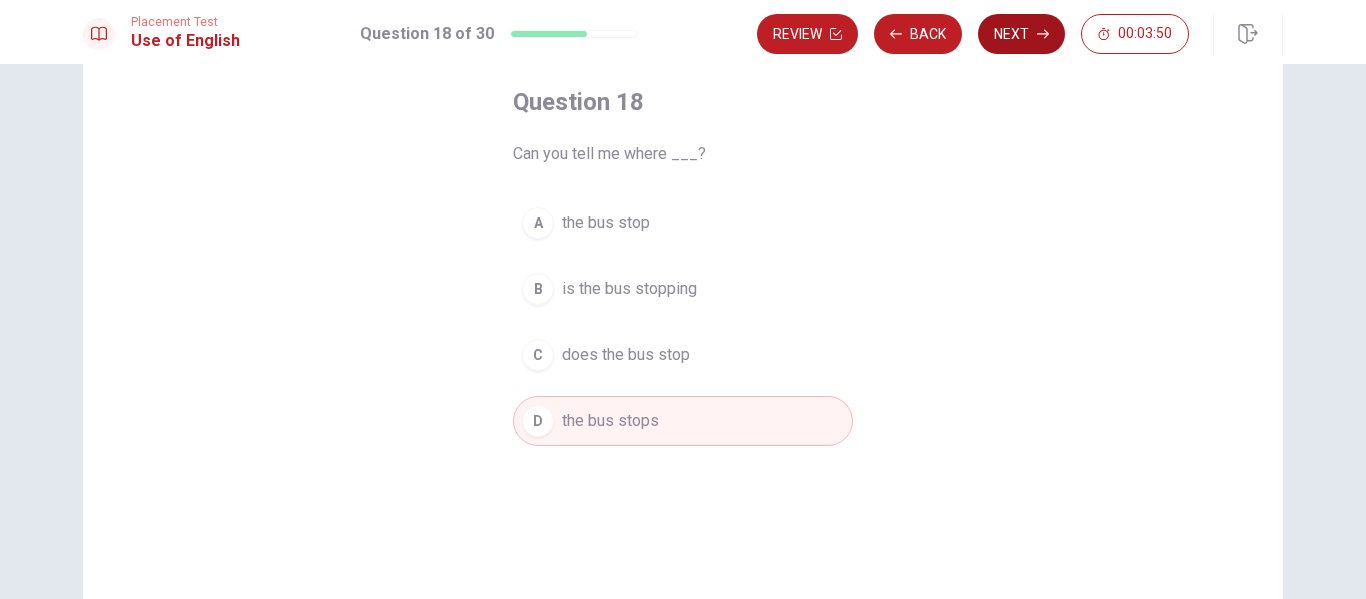 click on "Next" at bounding box center (1021, 34) 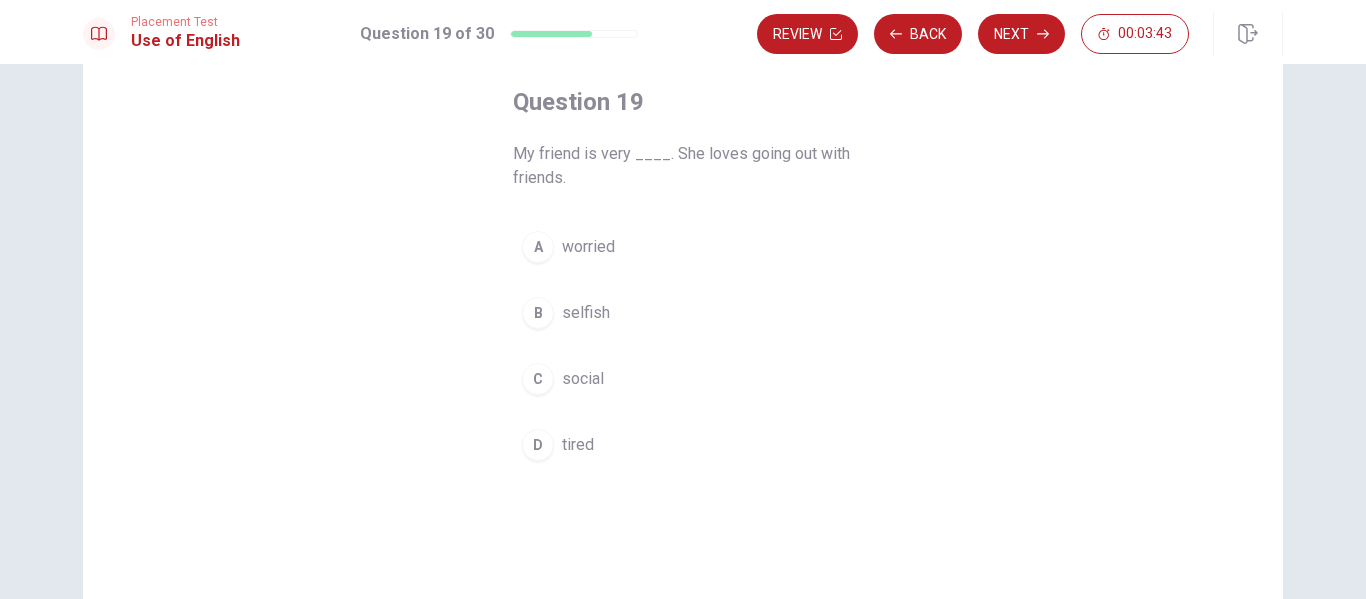 click on "social" at bounding box center [583, 379] 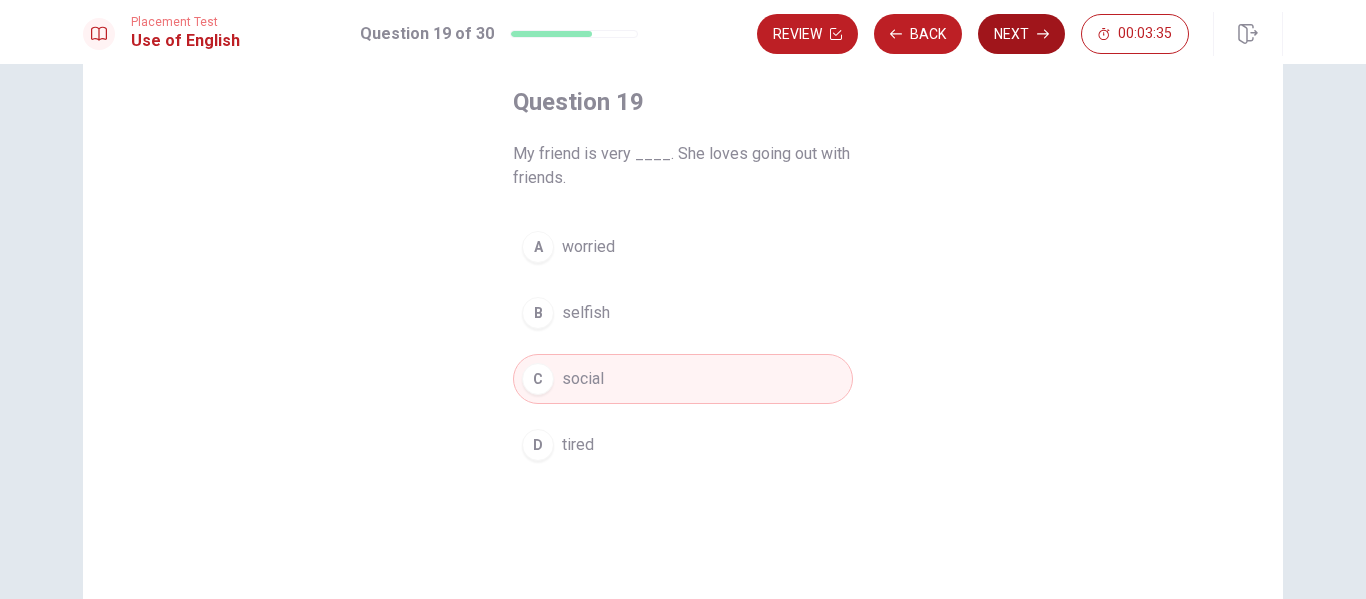 click on "Next" at bounding box center [1021, 34] 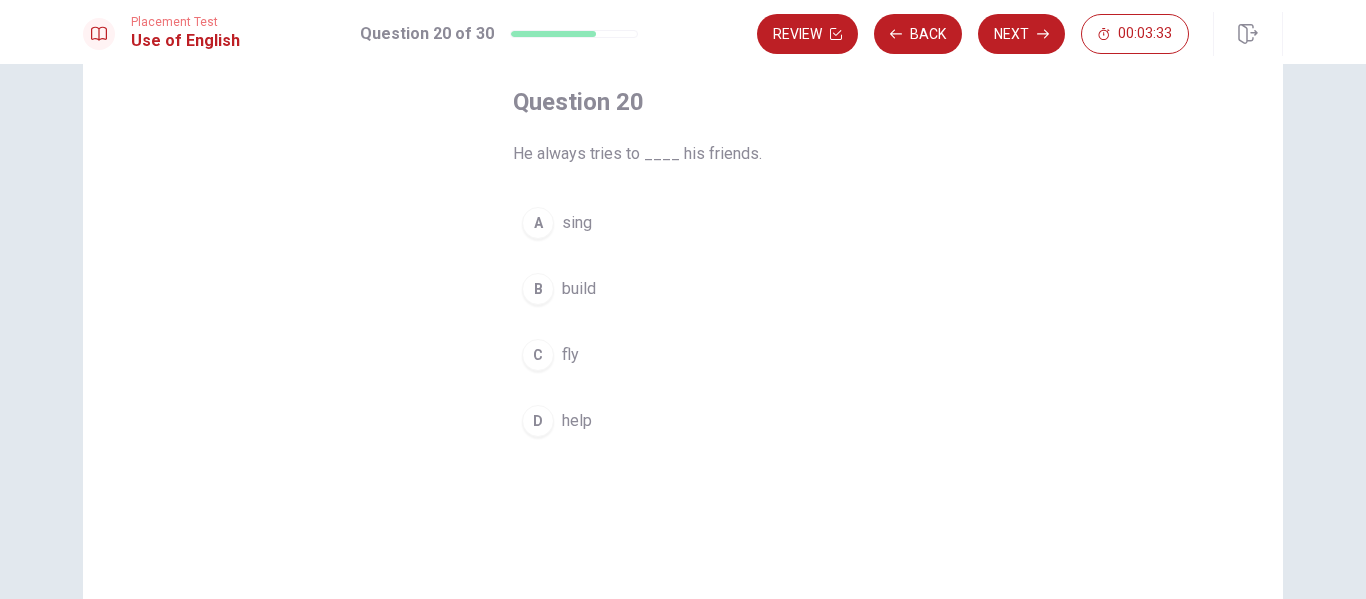 click on "Question 20 He always tries to ____ his friends. A sing B build C fly D help" at bounding box center [683, 266] 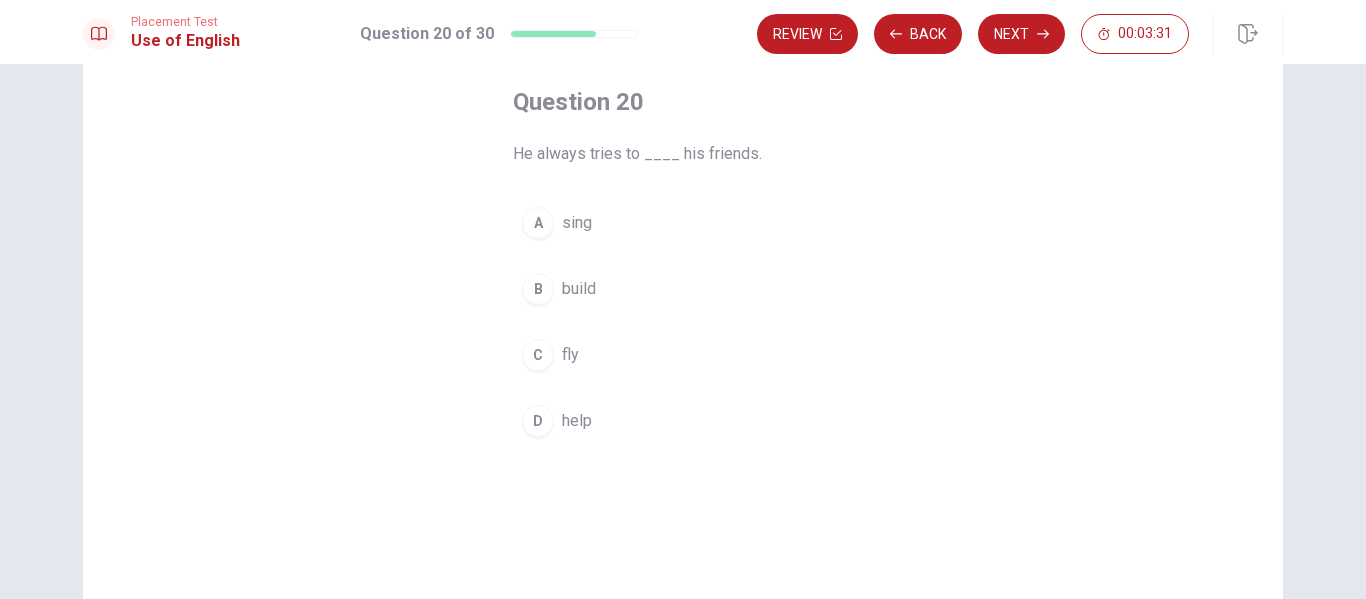 click on "He always tries to ____ his friends." at bounding box center (683, 154) 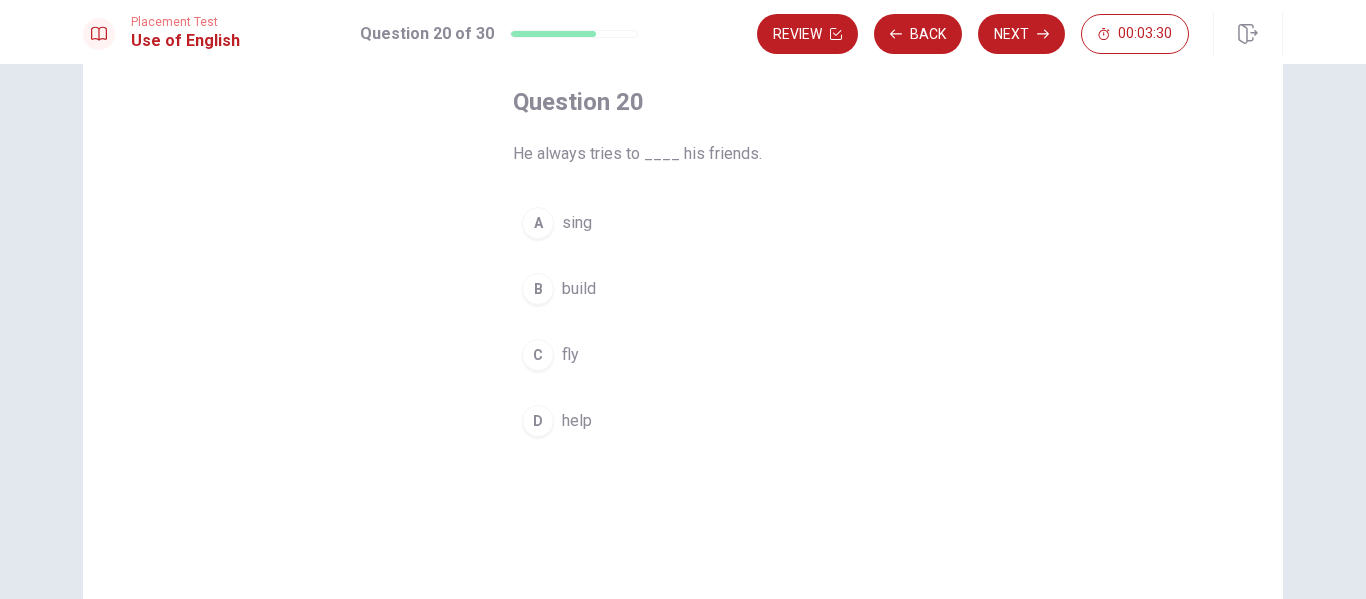 click on "He always tries to ____ his friends." at bounding box center (683, 154) 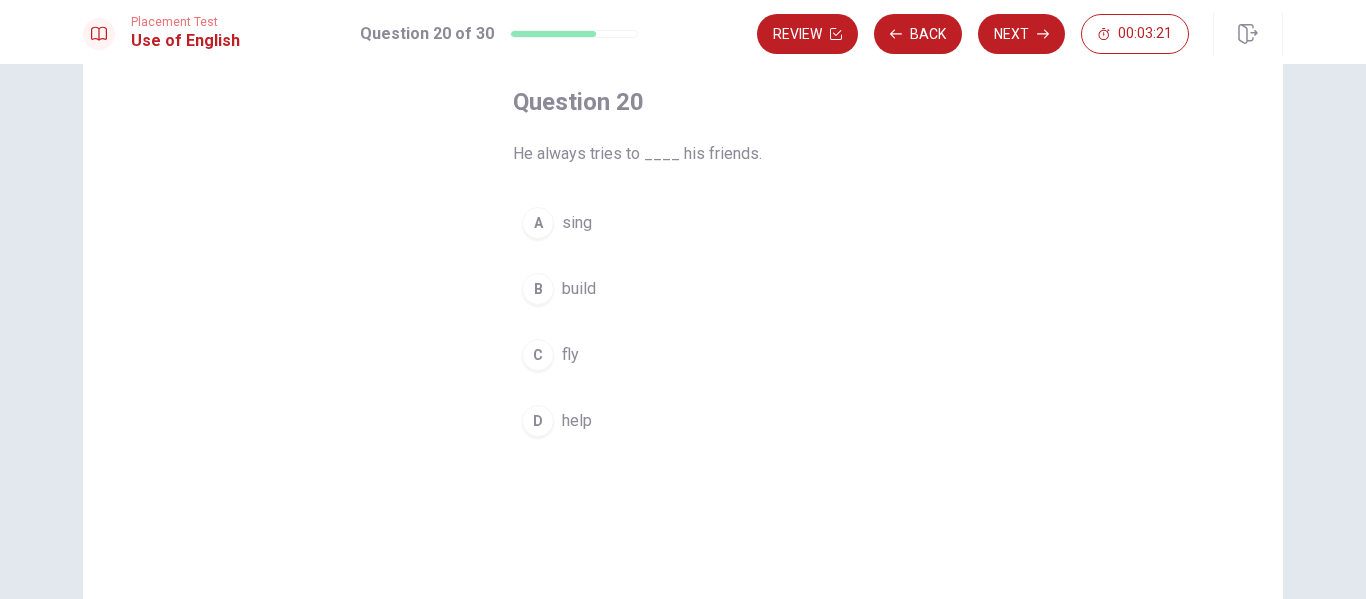 click on "help" at bounding box center [577, 421] 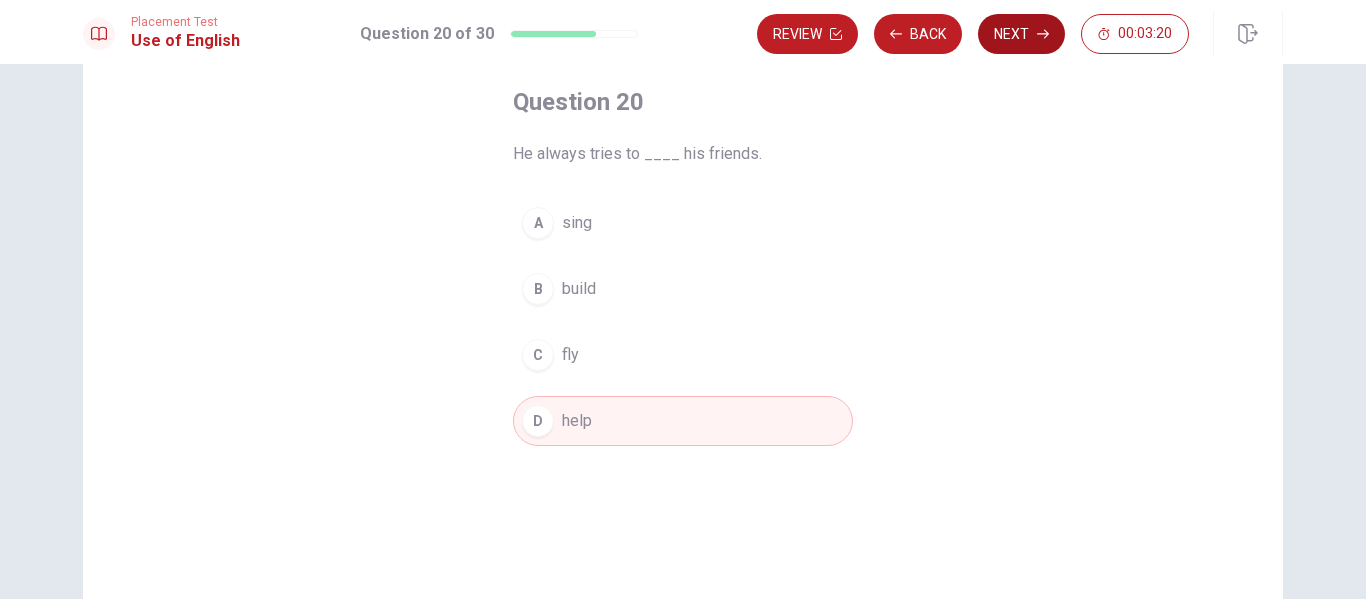 click 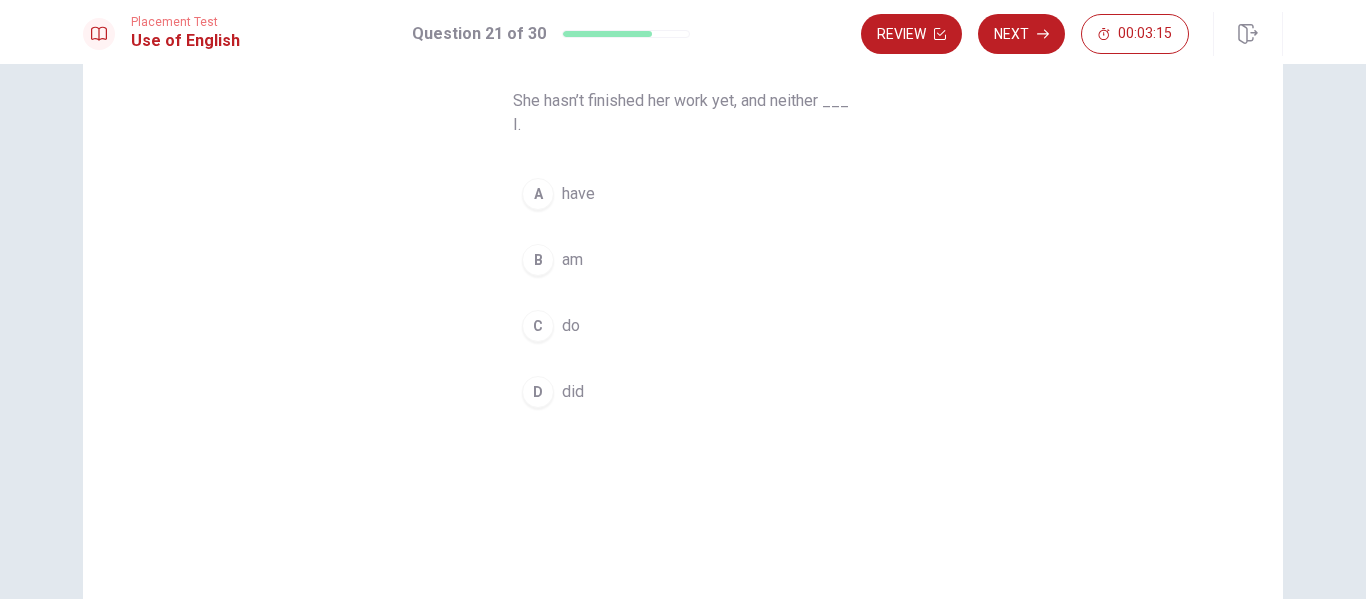 scroll, scrollTop: 200, scrollLeft: 0, axis: vertical 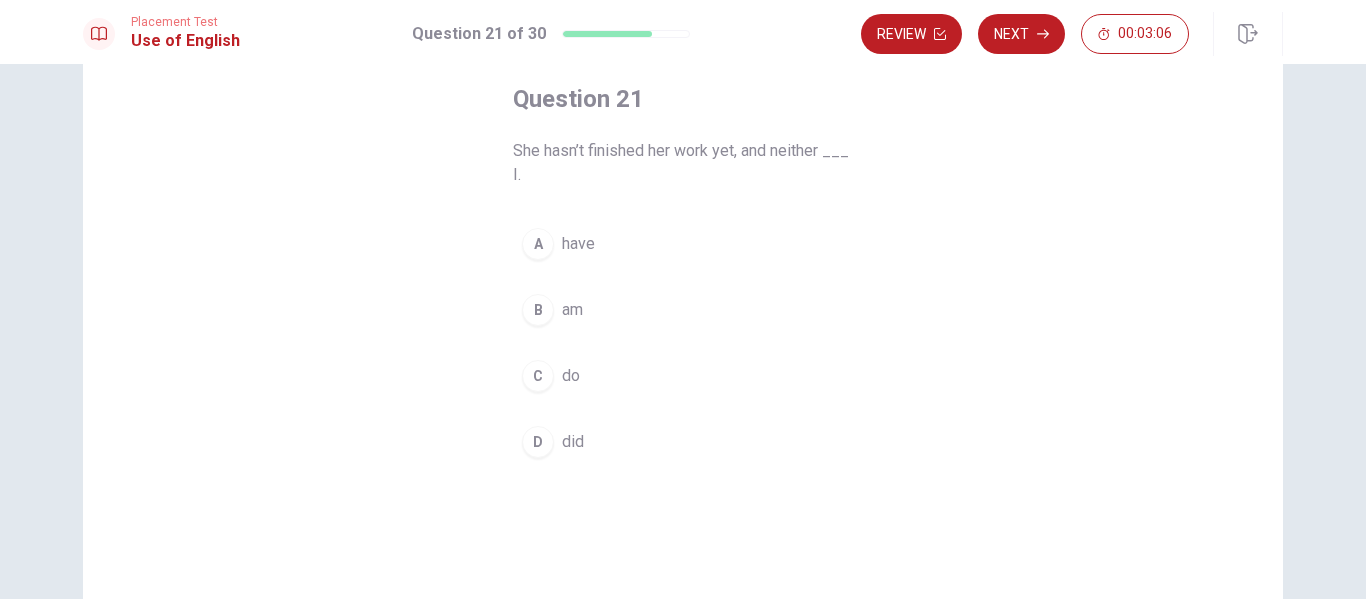 click on "B am" at bounding box center (683, 310) 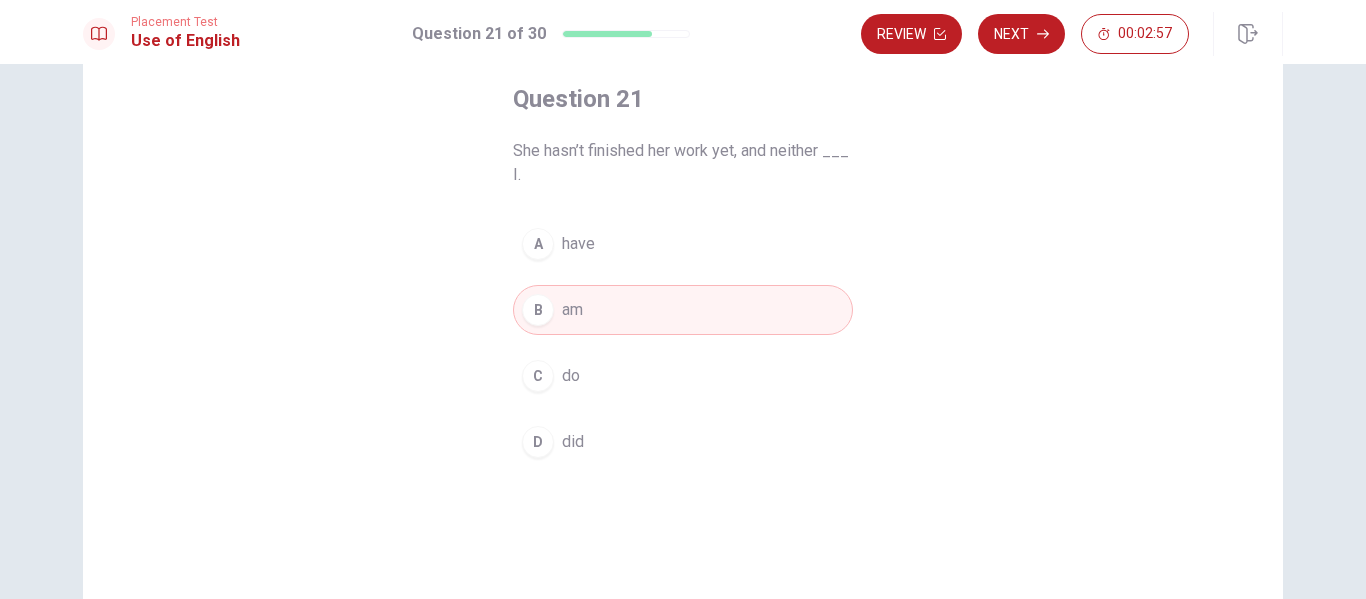 click on "did" at bounding box center [573, 442] 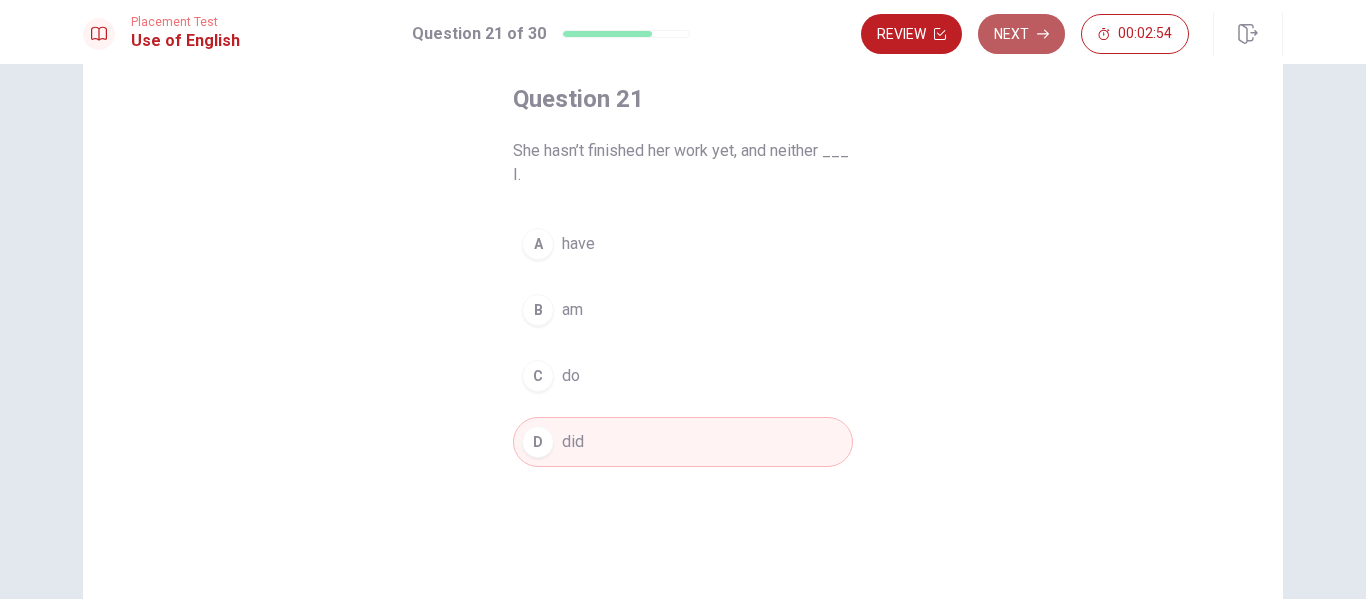 click on "Next" at bounding box center [1021, 34] 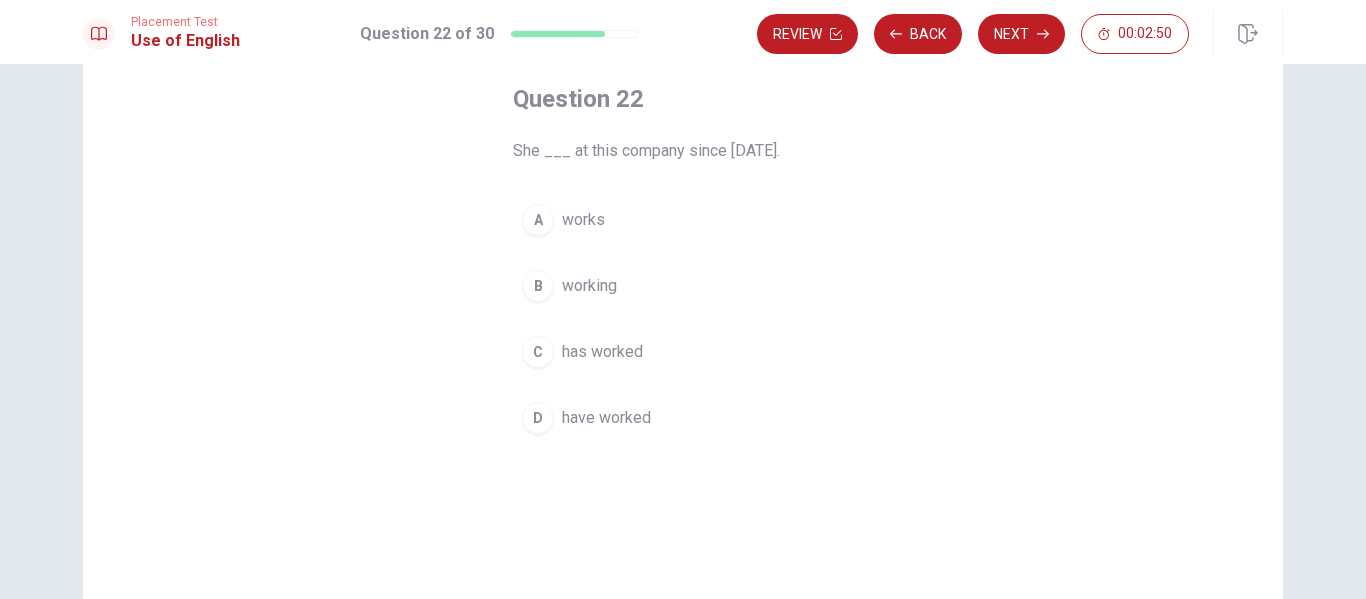 click on "works" at bounding box center [583, 220] 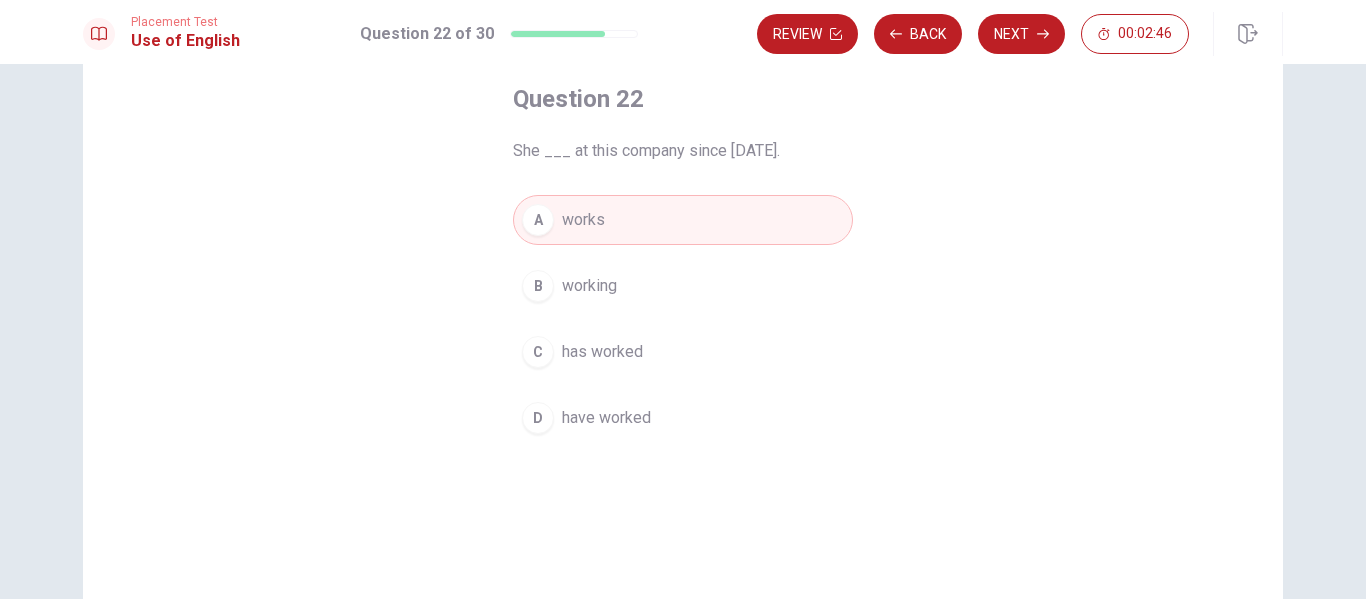 click on "has worked" at bounding box center [602, 352] 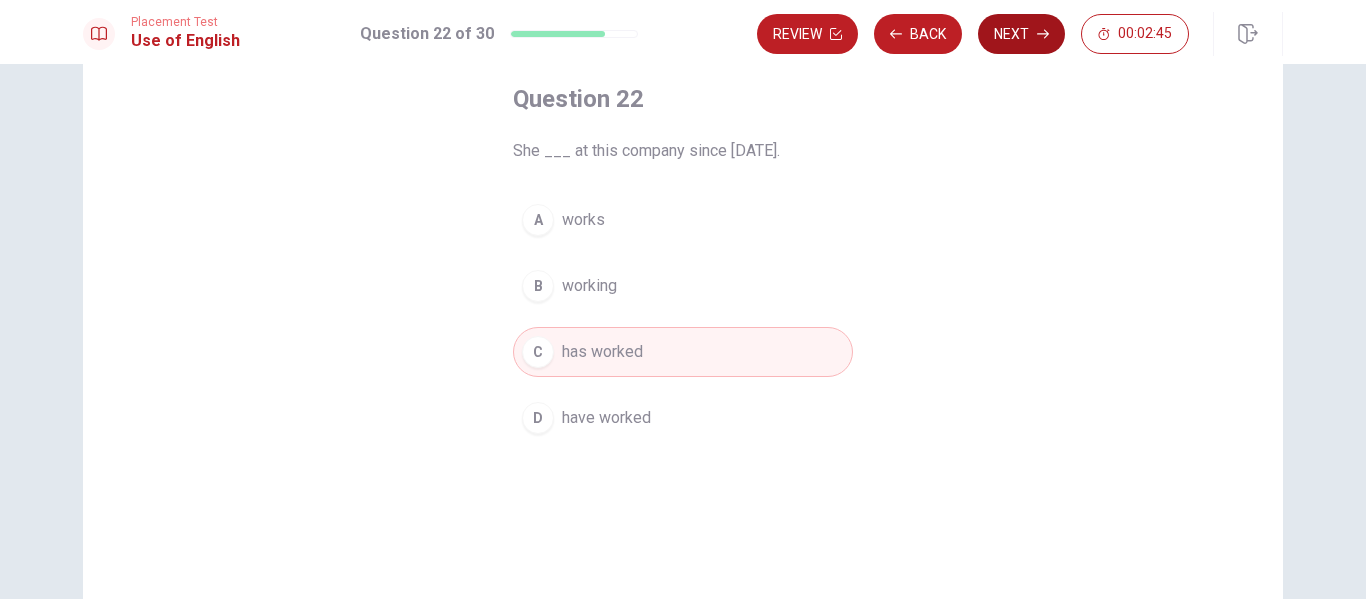 click on "Next" at bounding box center [1021, 34] 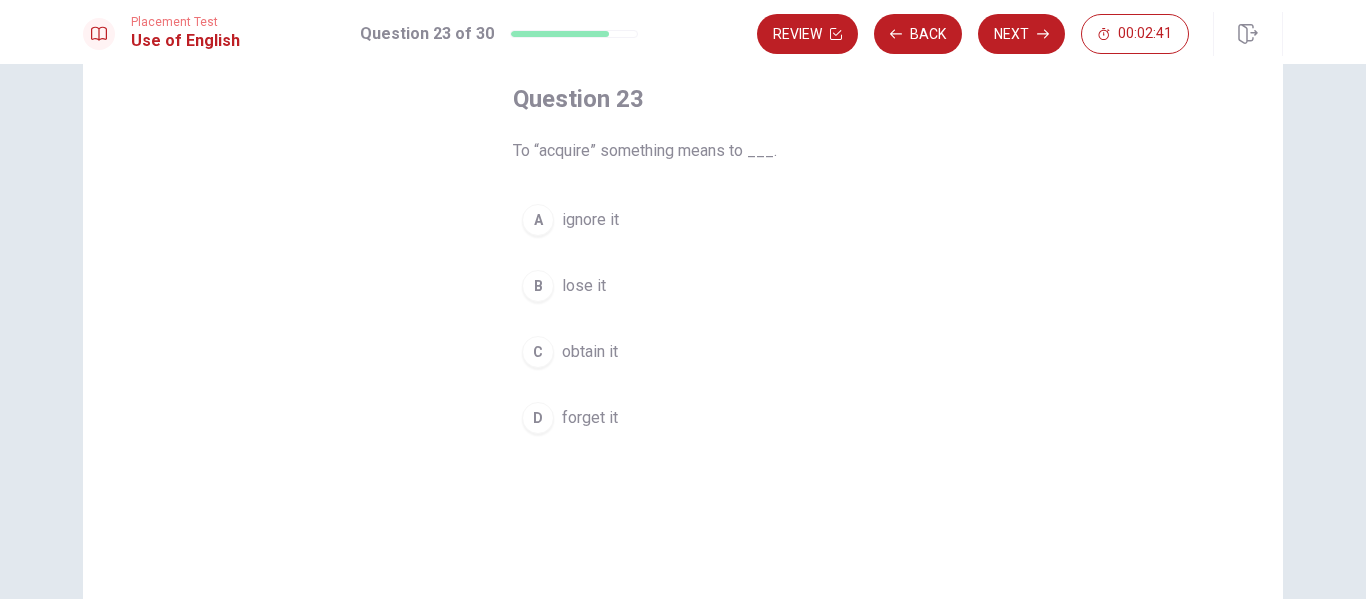 click on "C obtain it" at bounding box center (683, 352) 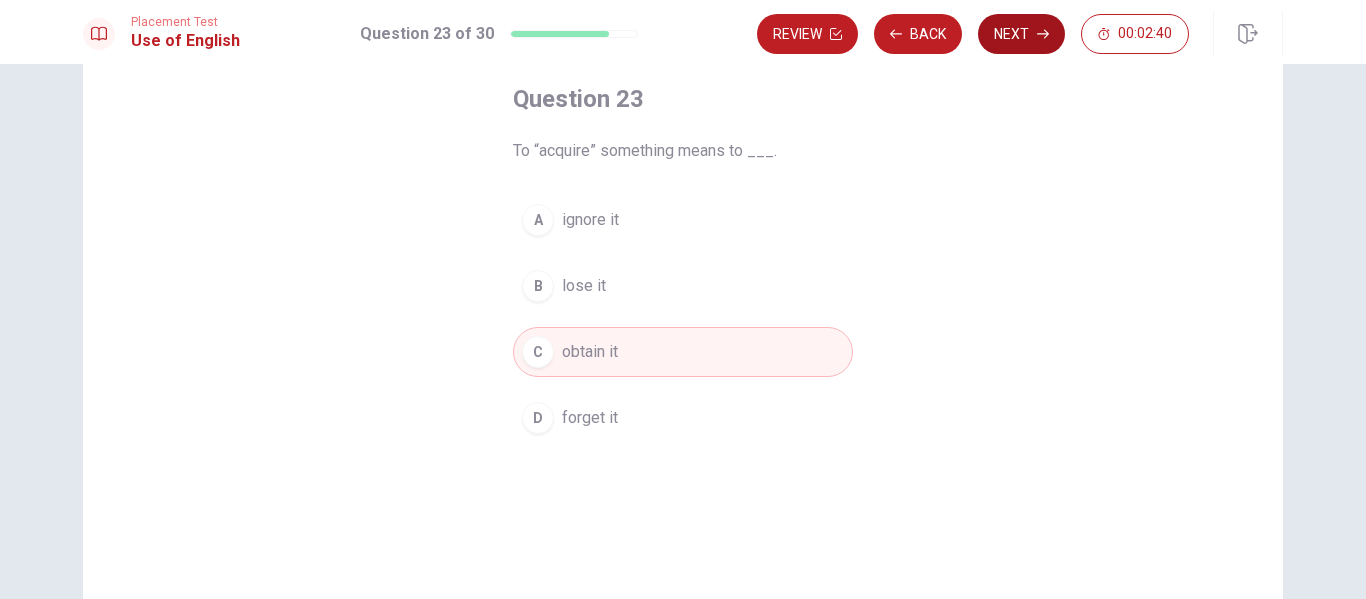 click on "Next" at bounding box center [1021, 34] 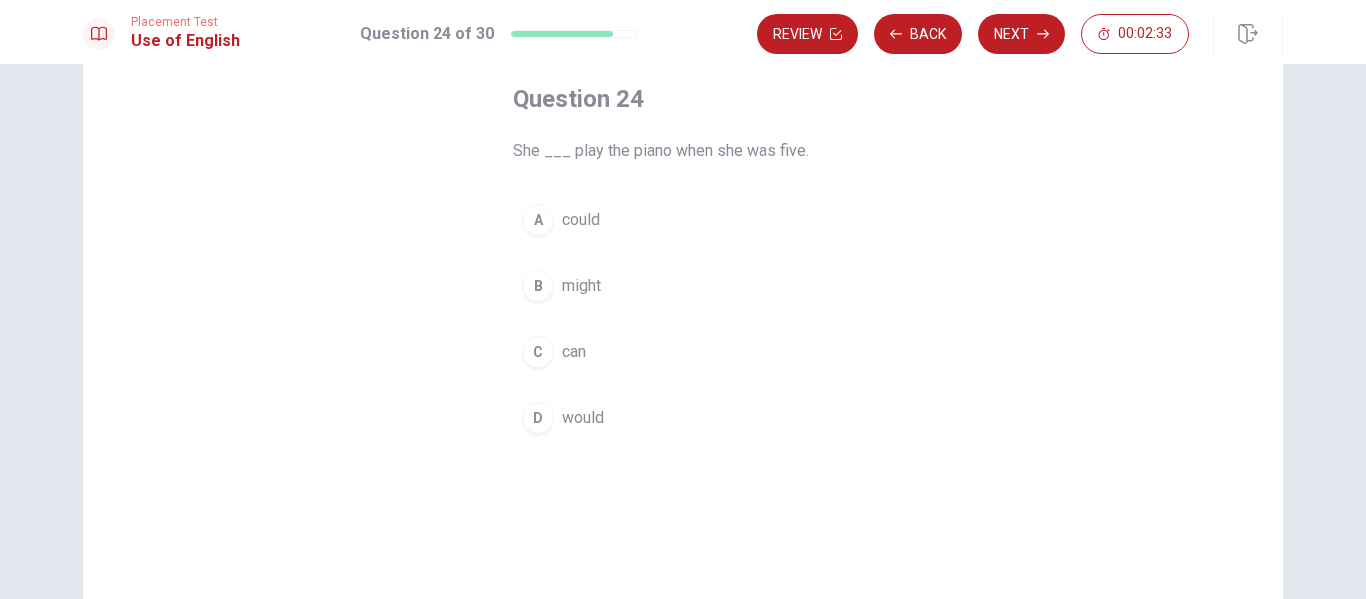 click on "would" at bounding box center [583, 418] 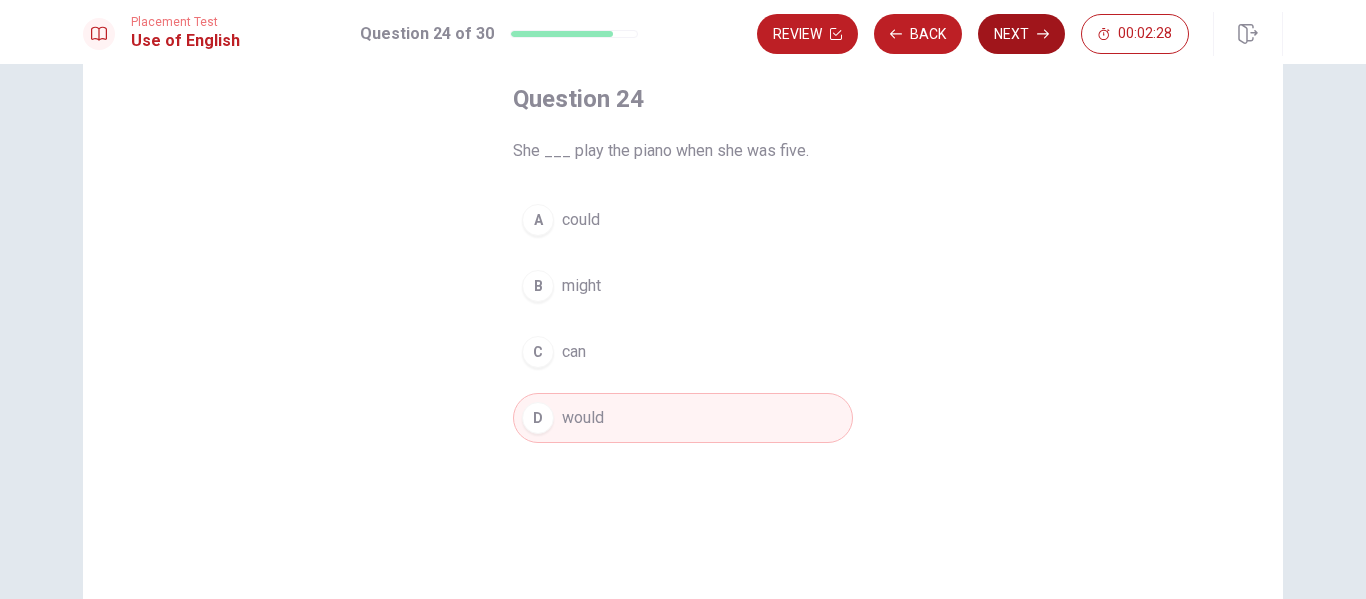 click on "Next" at bounding box center (1021, 34) 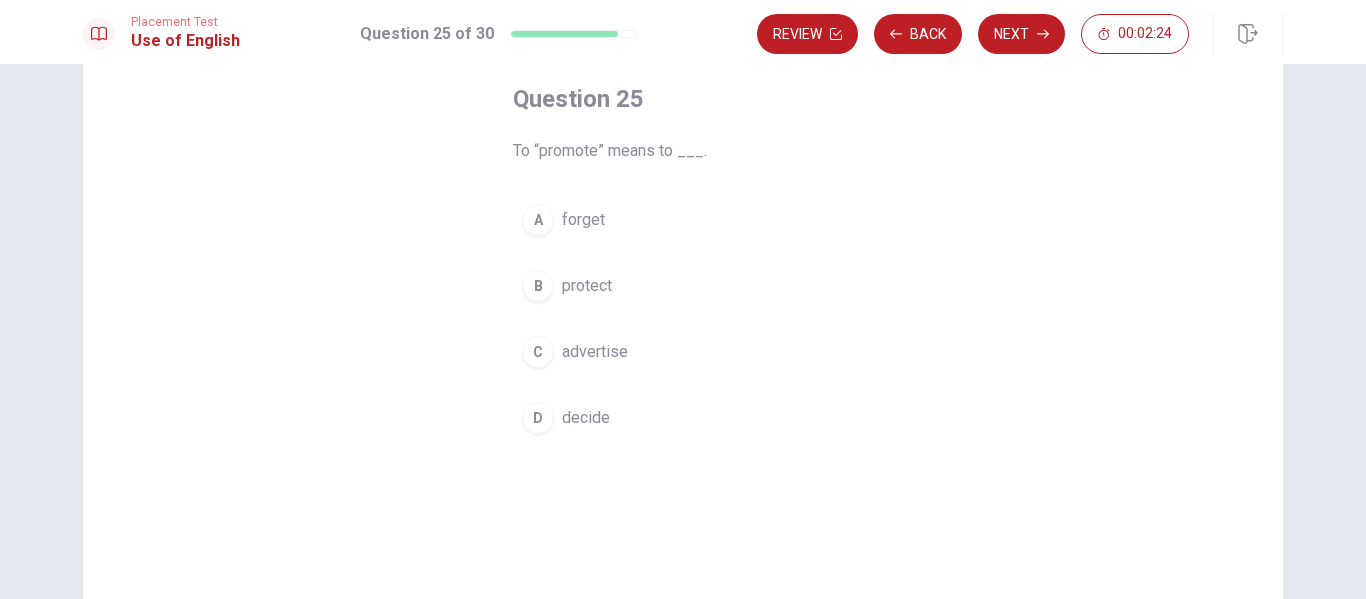 click on "decide" at bounding box center [586, 418] 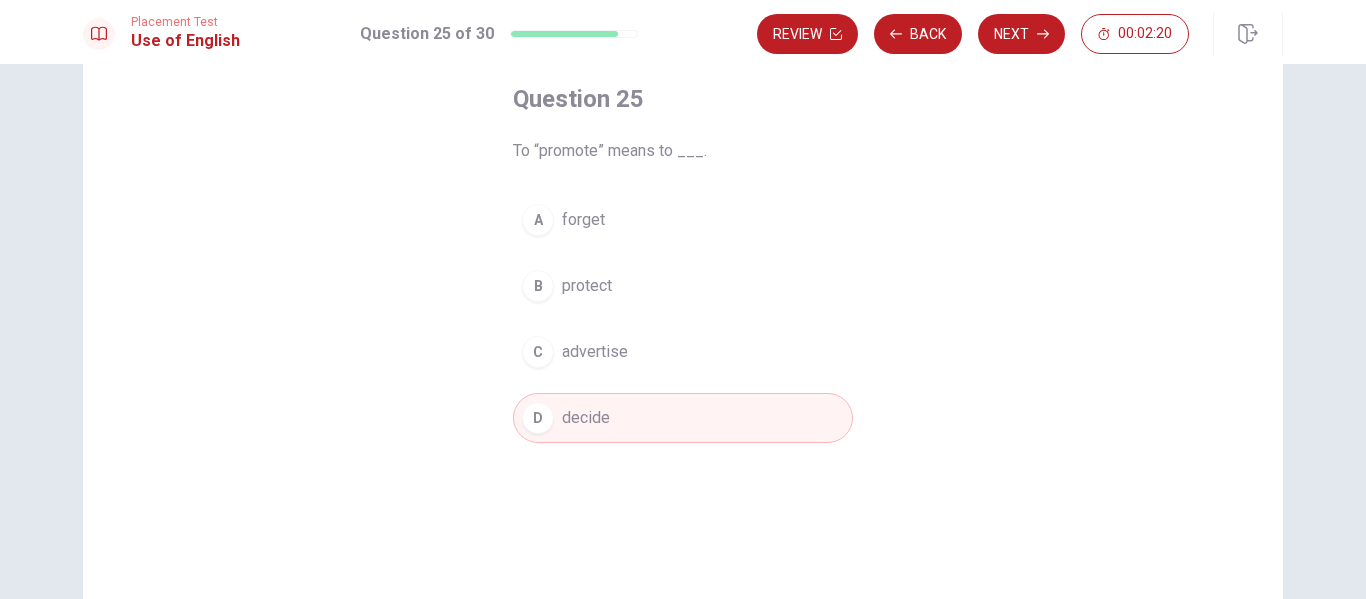 click on "advertise" at bounding box center (595, 352) 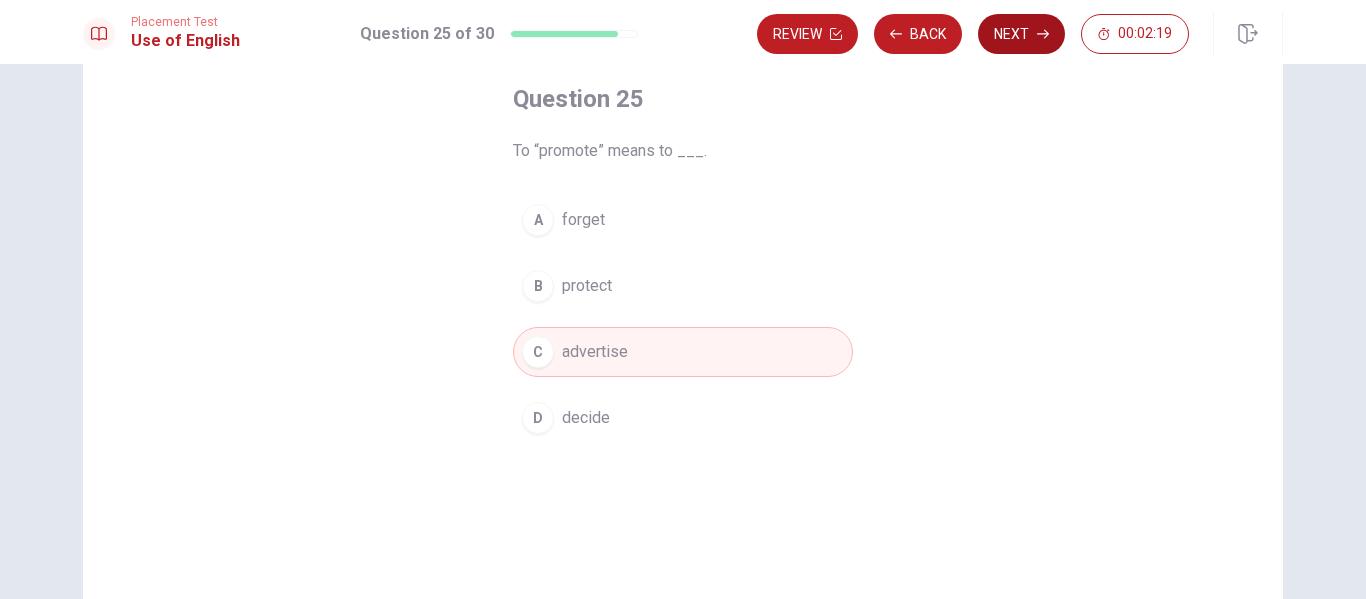 click on "Next" at bounding box center [1021, 34] 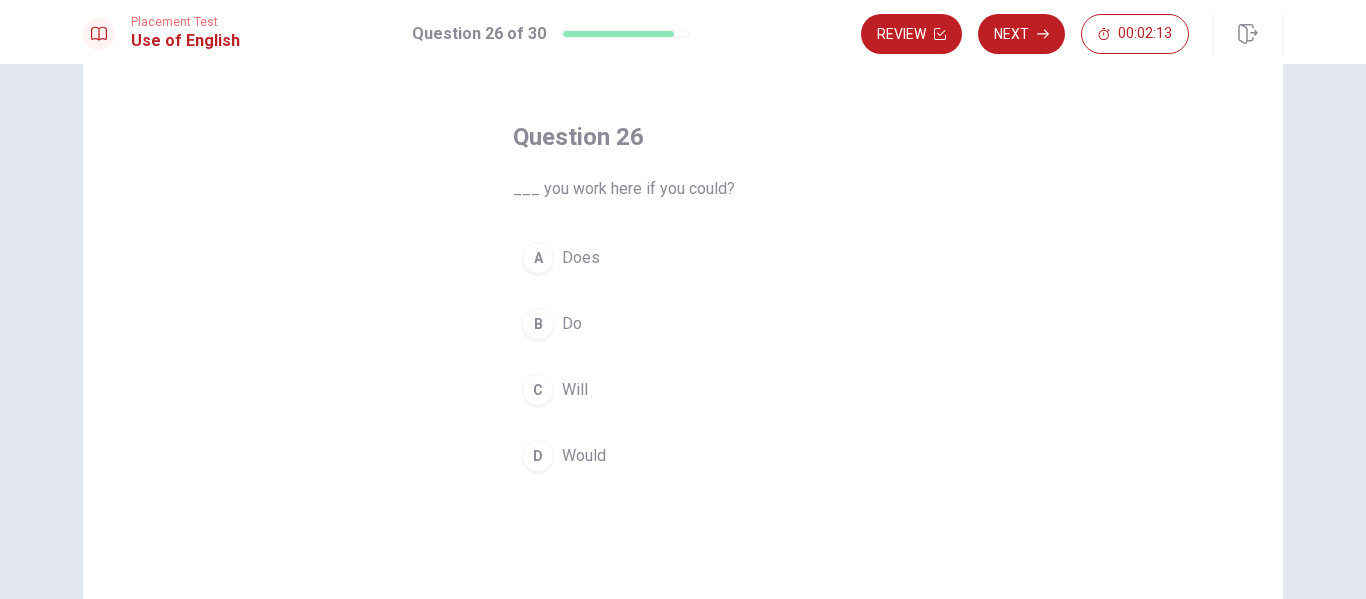 scroll, scrollTop: 100, scrollLeft: 0, axis: vertical 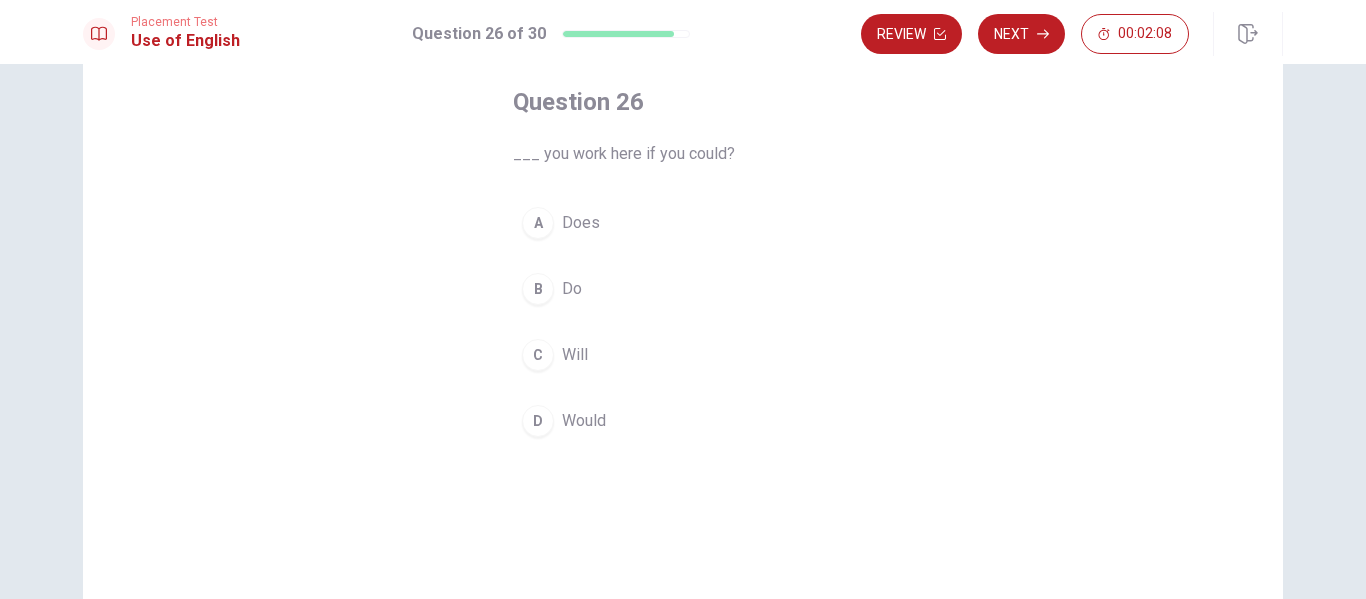 click on "Would" at bounding box center (584, 421) 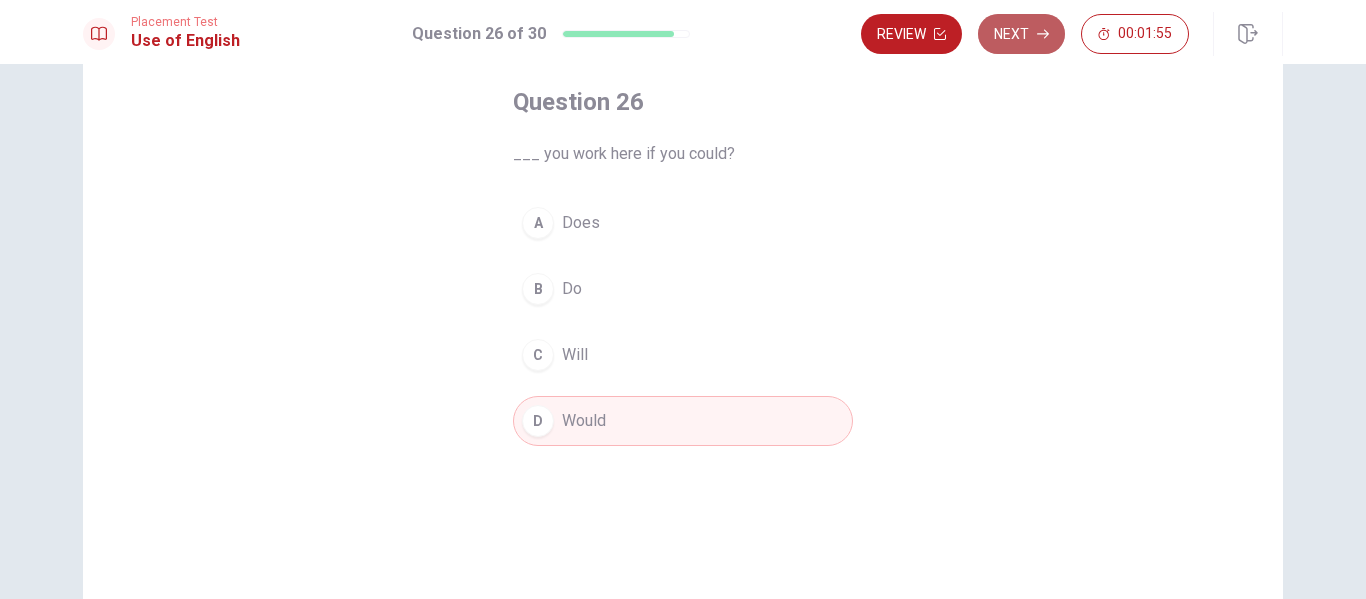 click on "Next" at bounding box center (1021, 34) 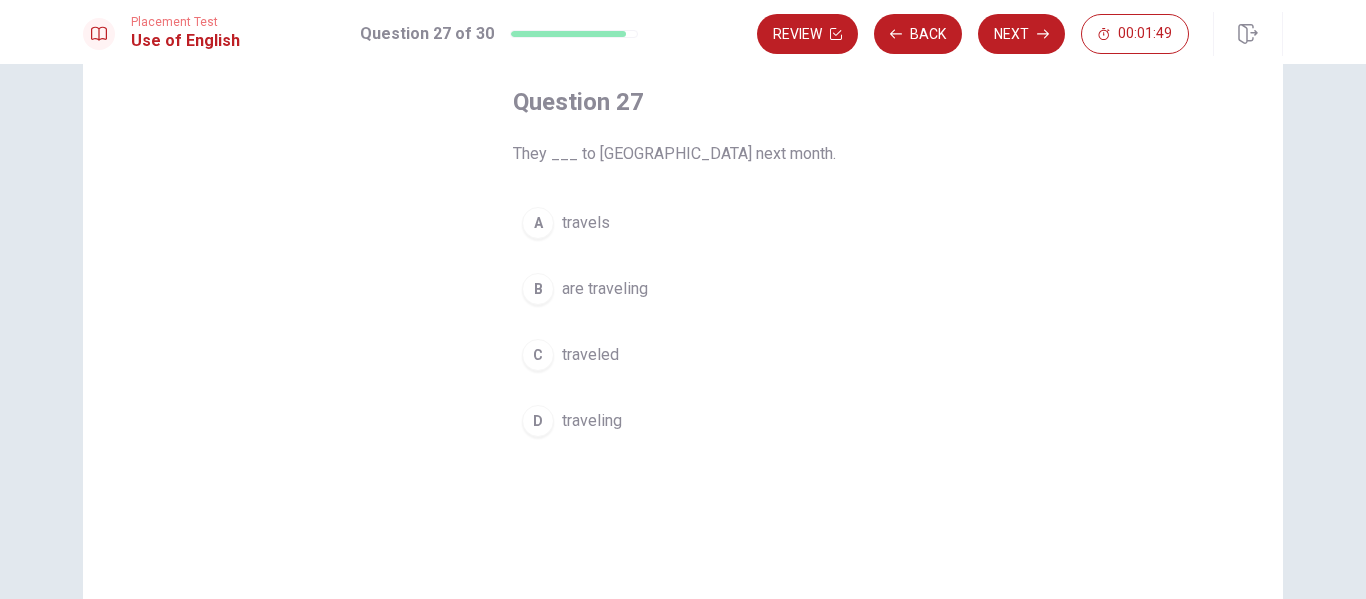 click on "are traveling" at bounding box center [605, 289] 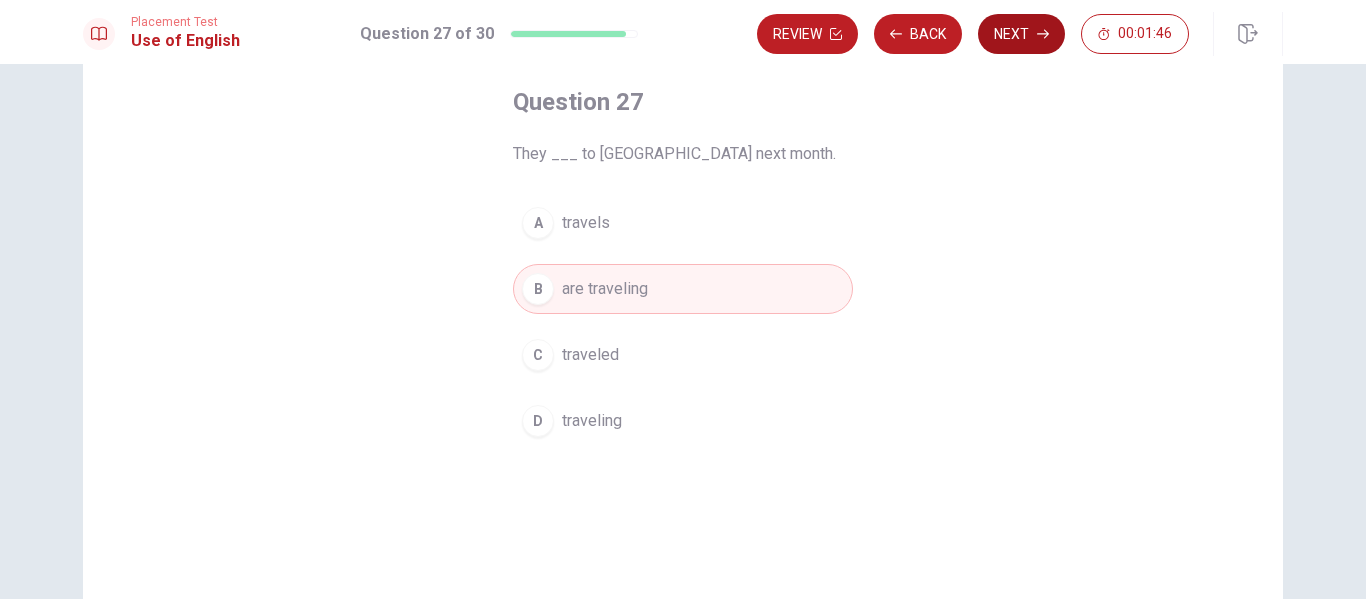 click on "Next" at bounding box center [1021, 34] 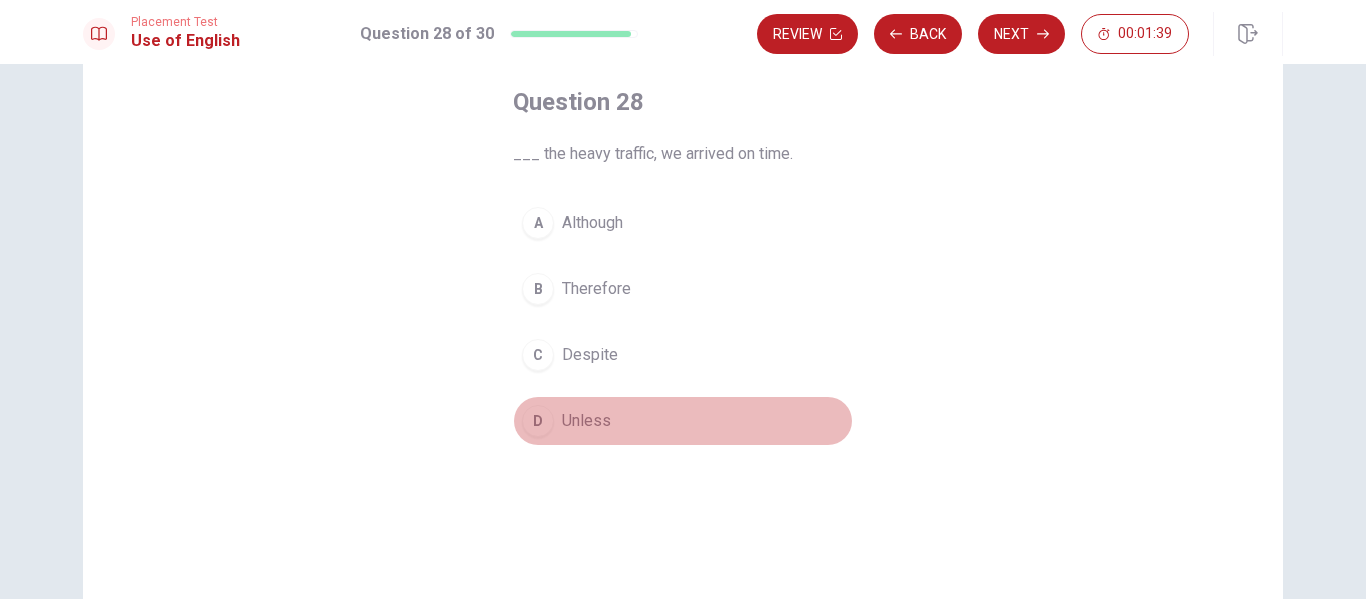 click on "Unless" at bounding box center (586, 421) 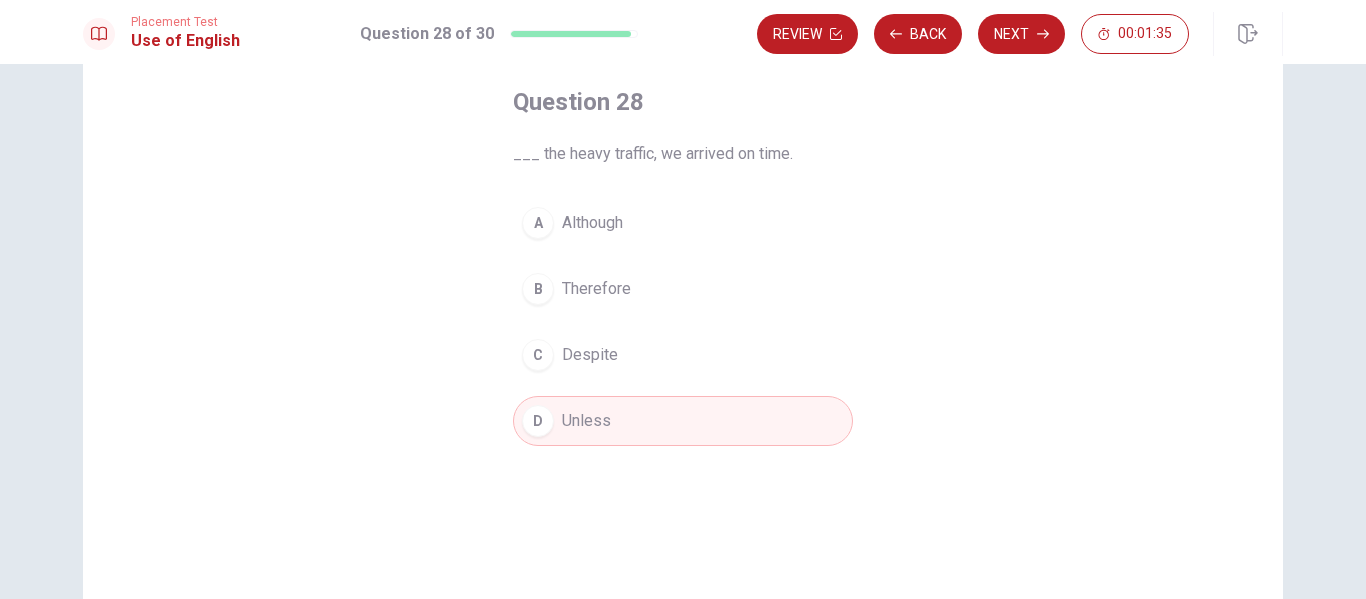 click on "Although" at bounding box center [592, 223] 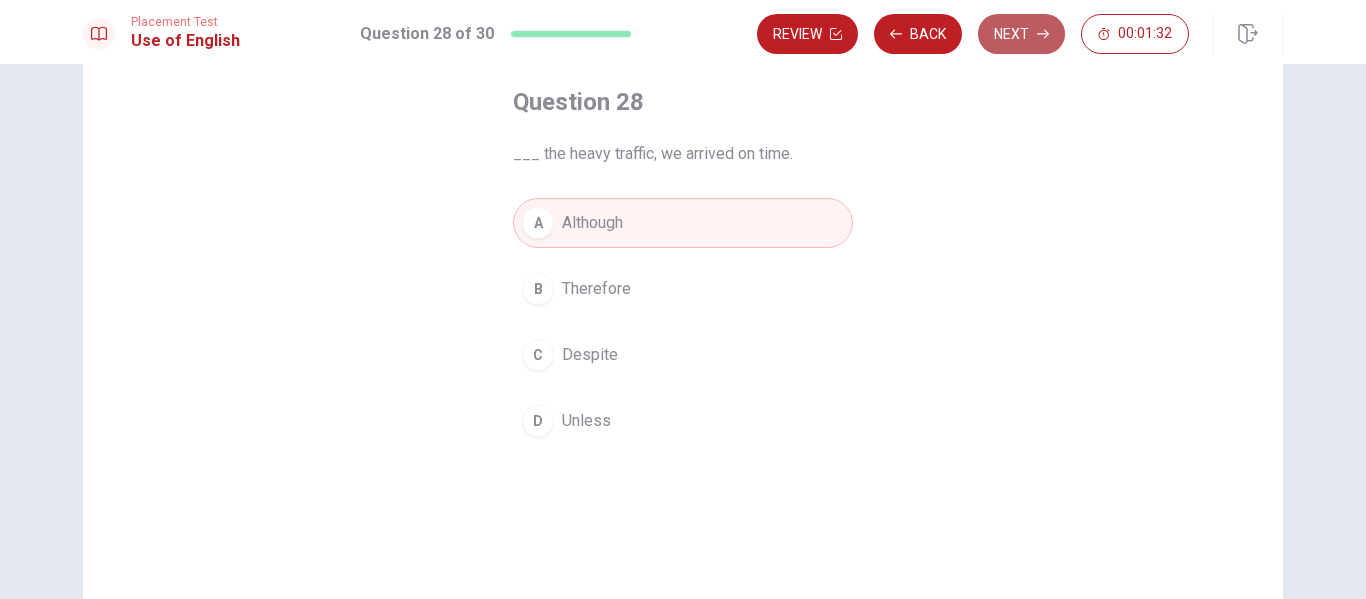 click on "Next" at bounding box center [1021, 34] 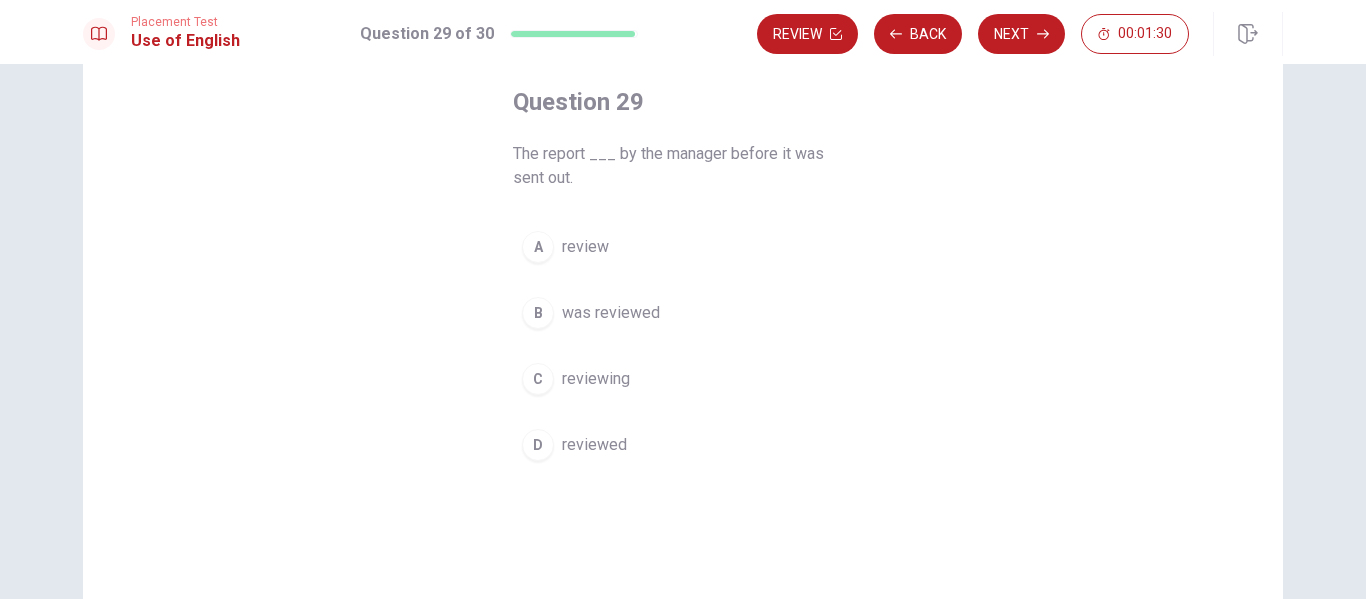 click on "Question 29 The report ___ by the manager before it was sent out. A review B was reviewed C reviewing D reviewed" at bounding box center [683, 351] 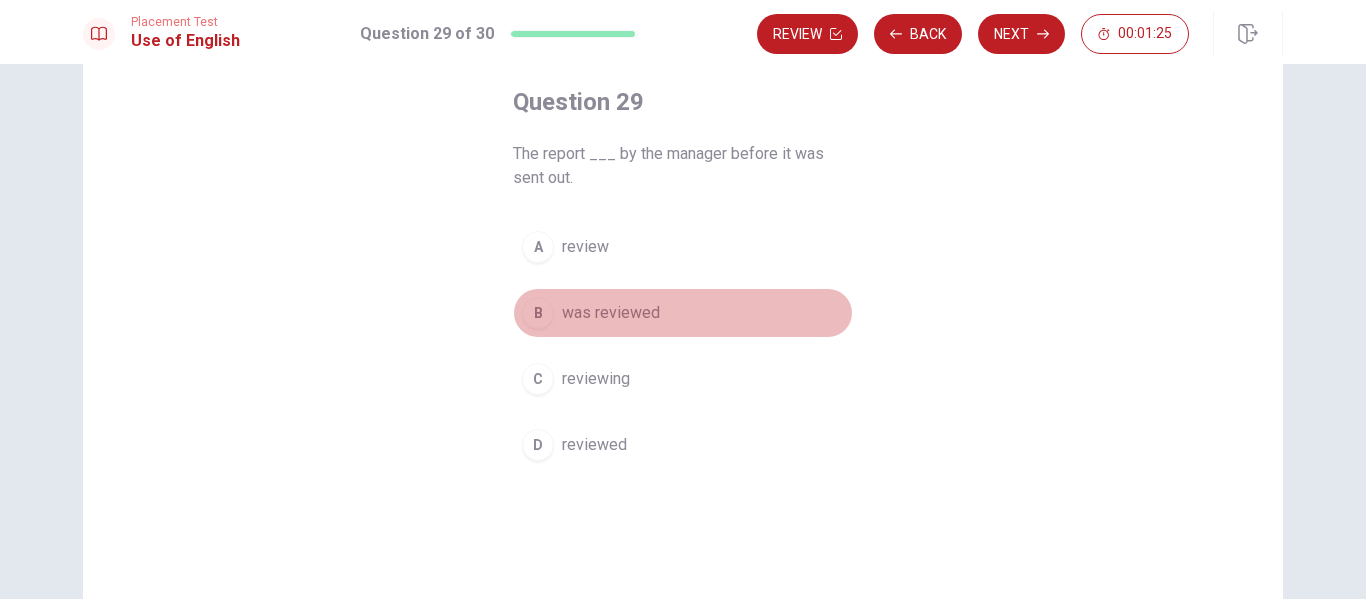 click on "was reviewed" at bounding box center [611, 313] 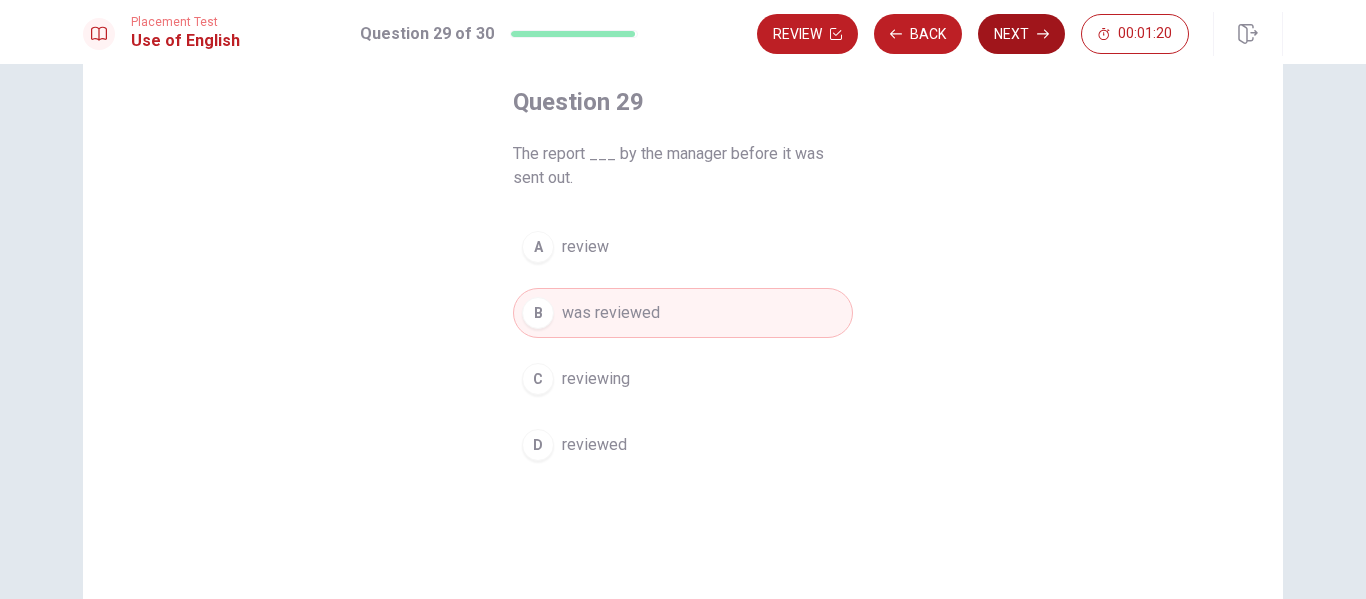 click on "Next" at bounding box center (1021, 34) 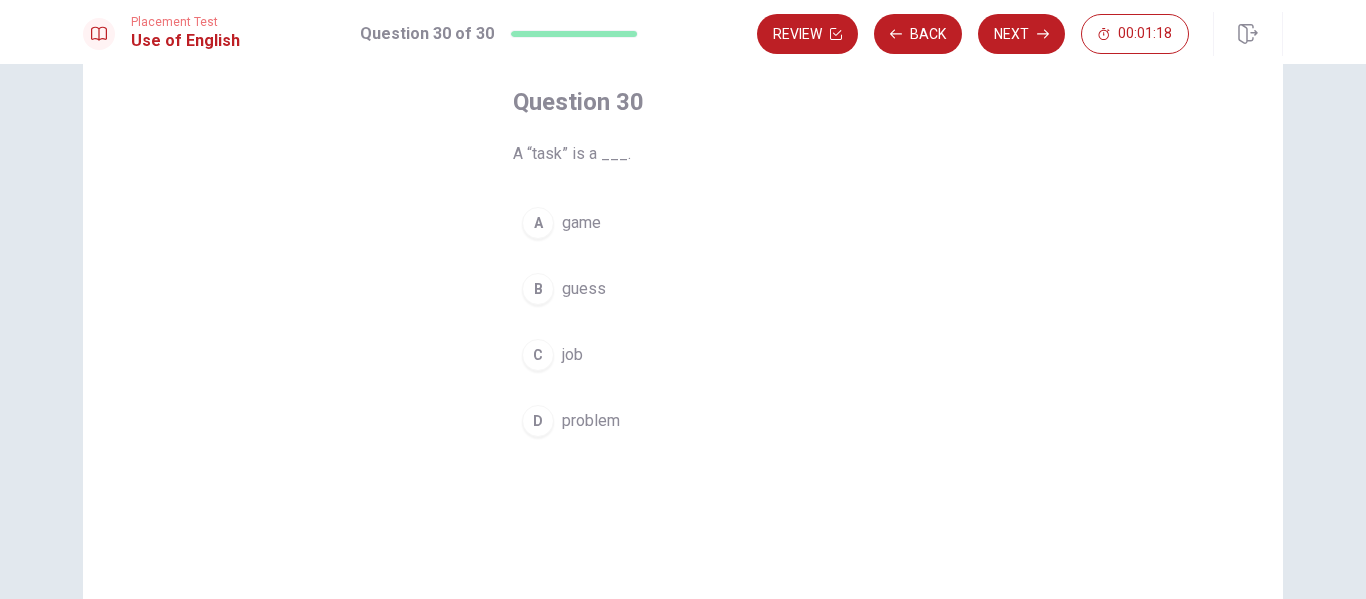 click on "Question 30 A “task” is a ___. A game B guess C job D problem" at bounding box center (683, 351) 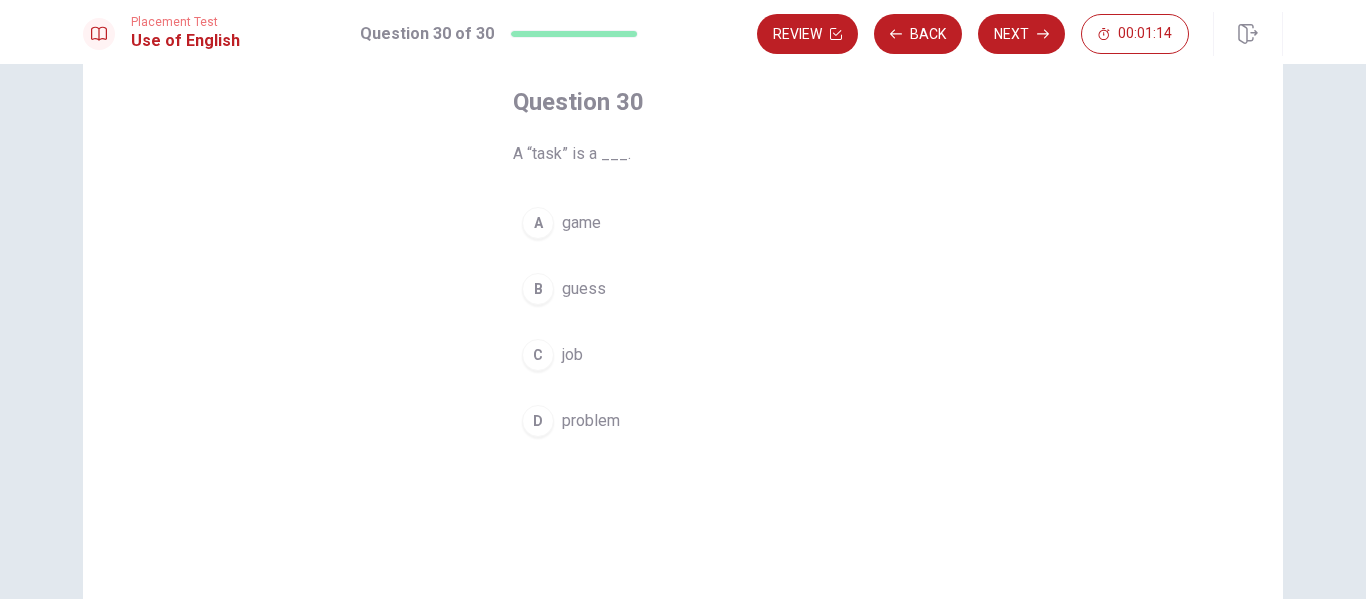 click on "job" at bounding box center [572, 355] 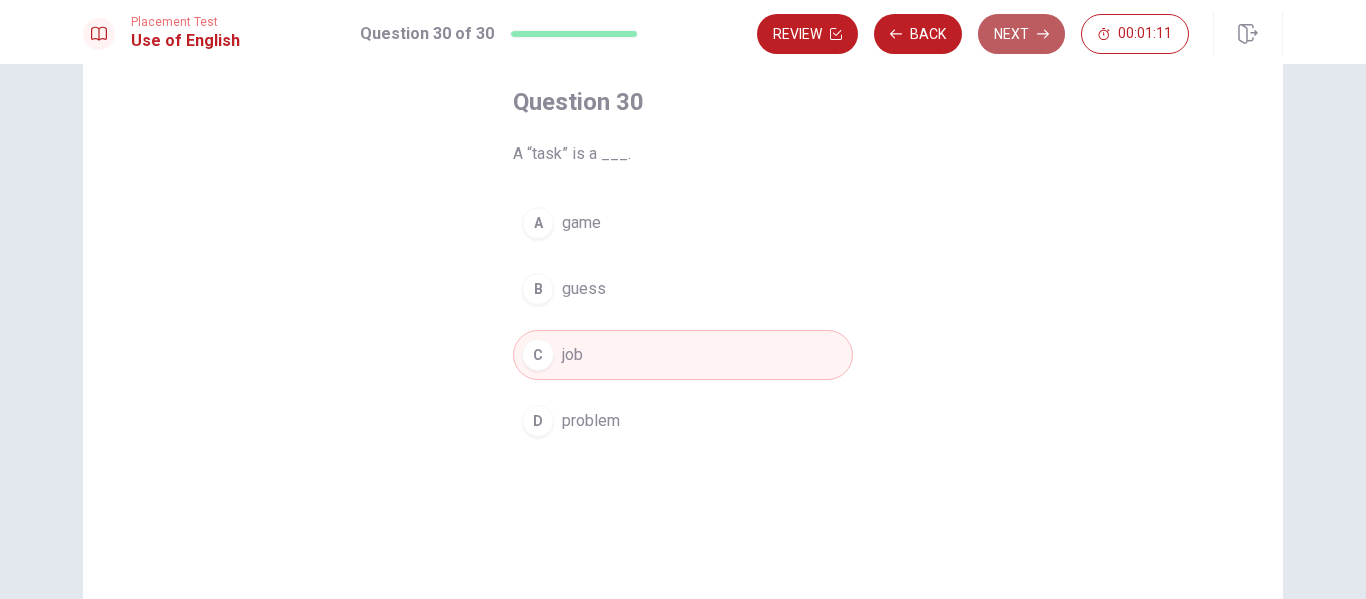 click on "Next" at bounding box center (1021, 34) 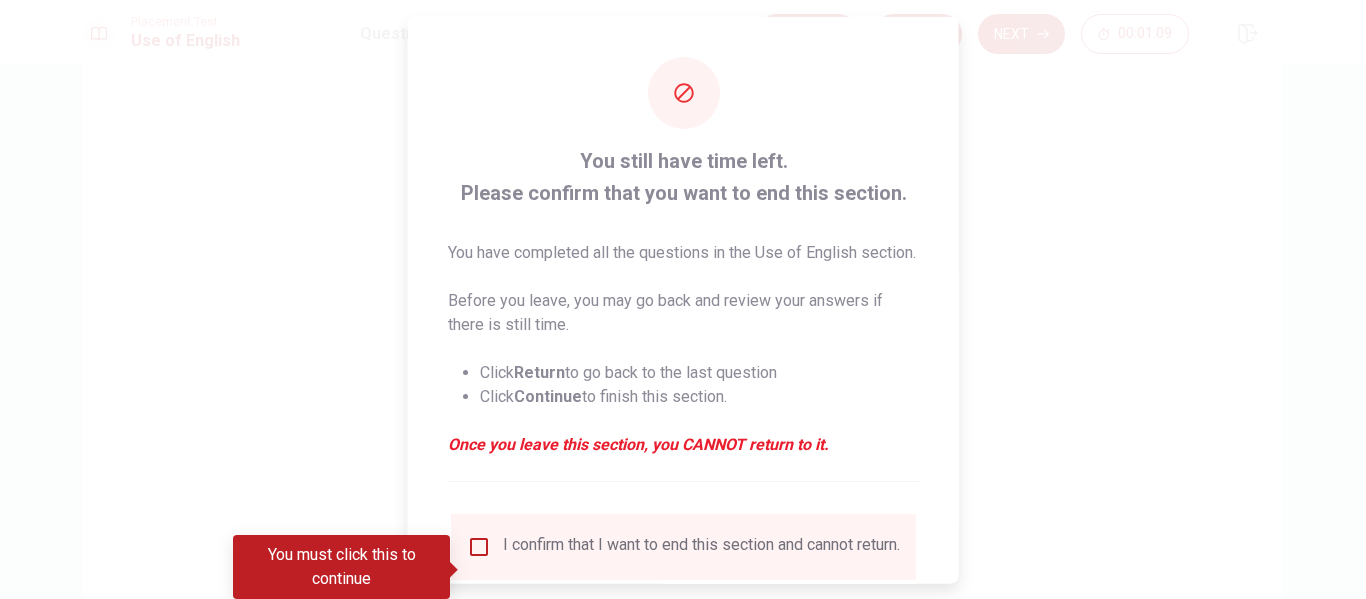 click at bounding box center [479, 546] 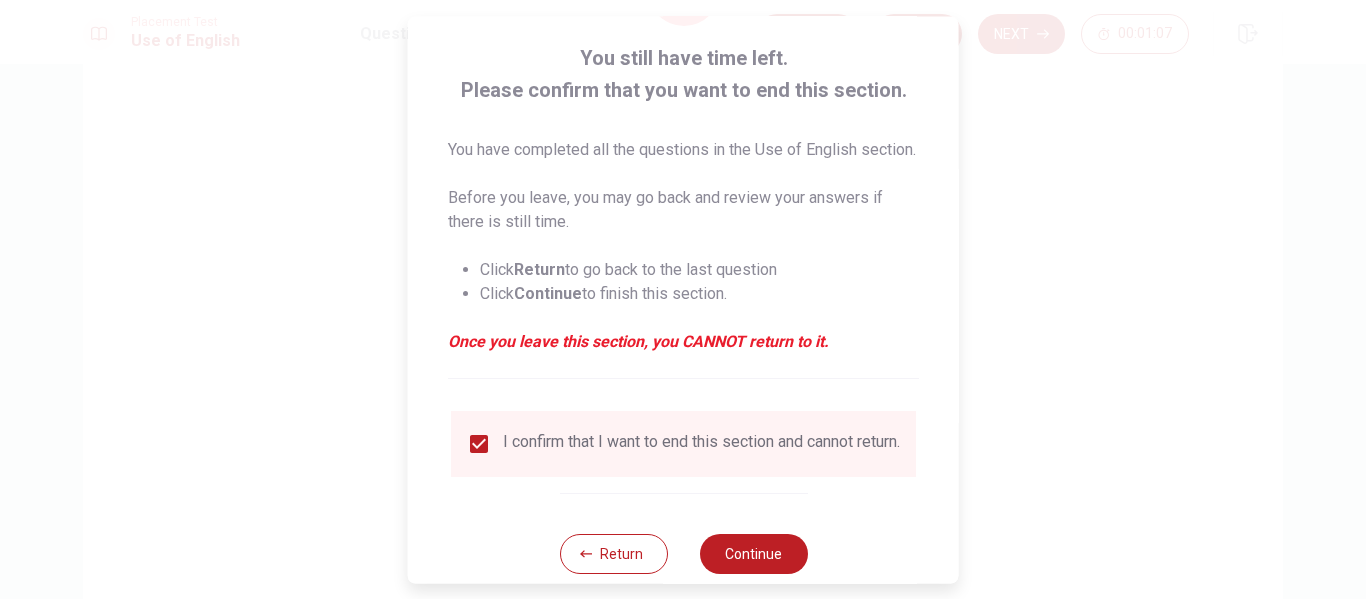 scroll, scrollTop: 171, scrollLeft: 0, axis: vertical 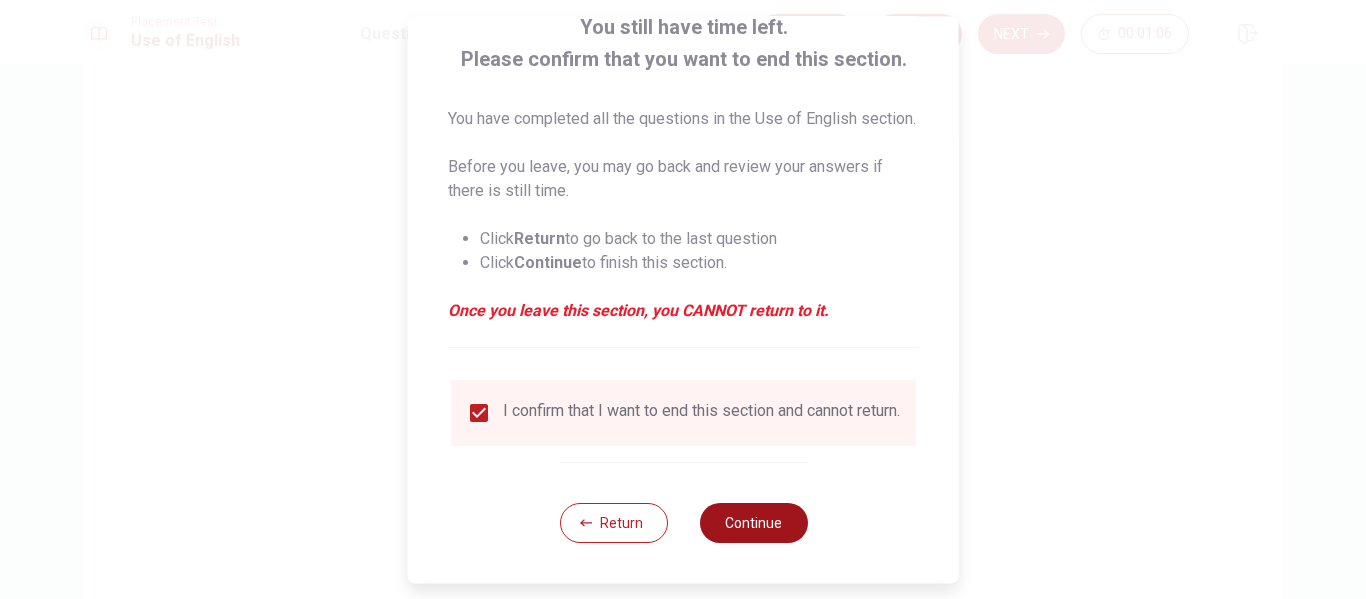 click on "Continue" at bounding box center [753, 523] 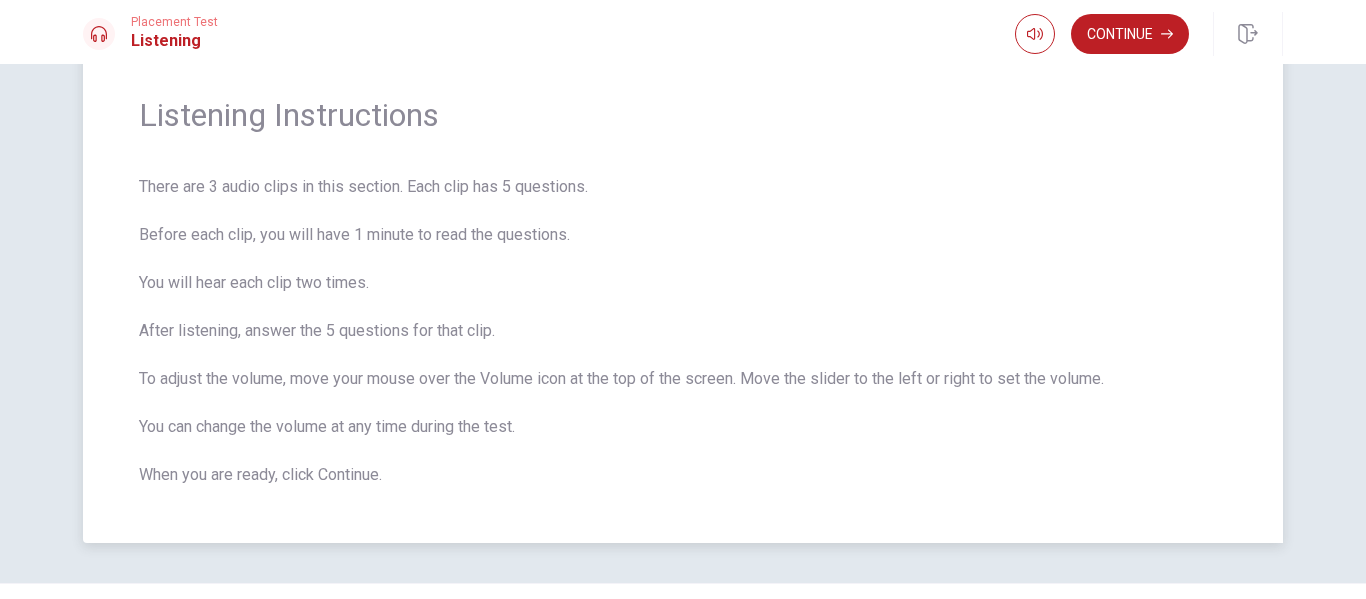 scroll, scrollTop: 100, scrollLeft: 0, axis: vertical 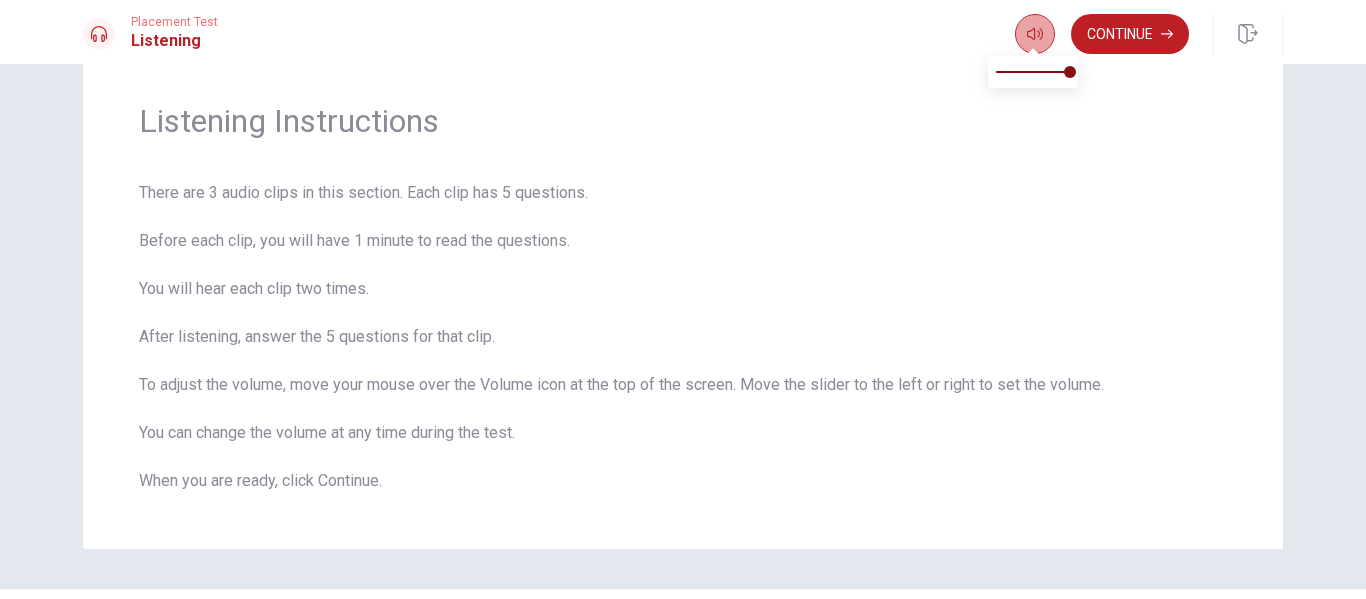 click at bounding box center (1035, 34) 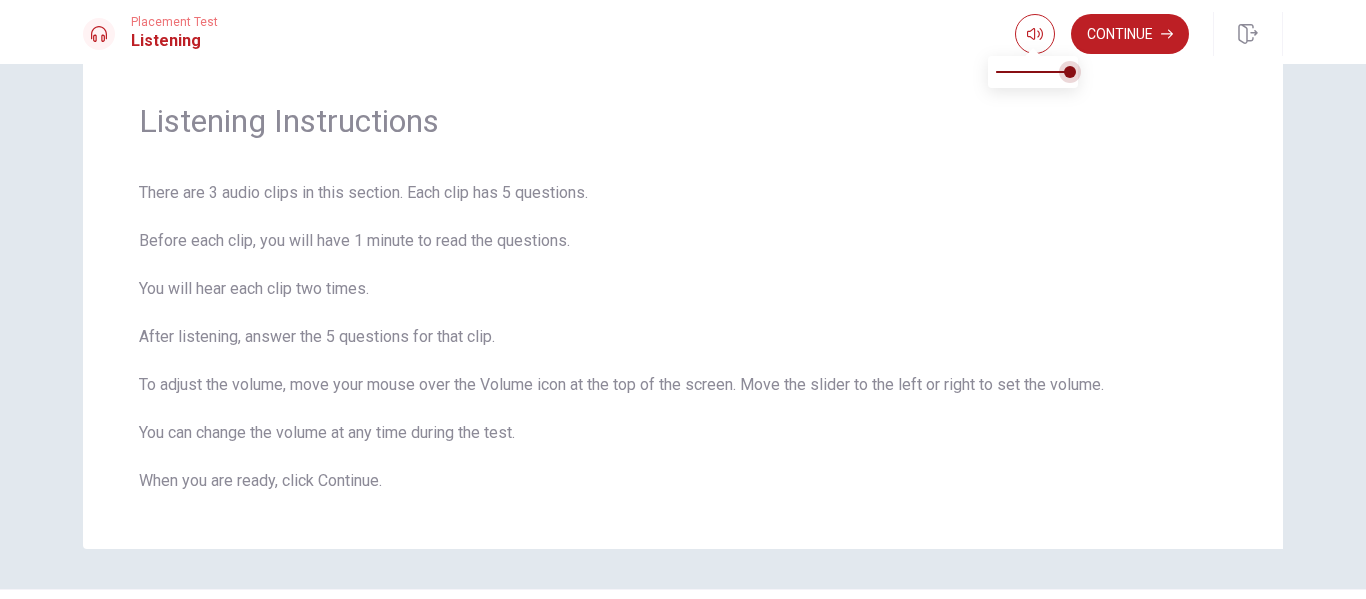click at bounding box center [1070, 72] 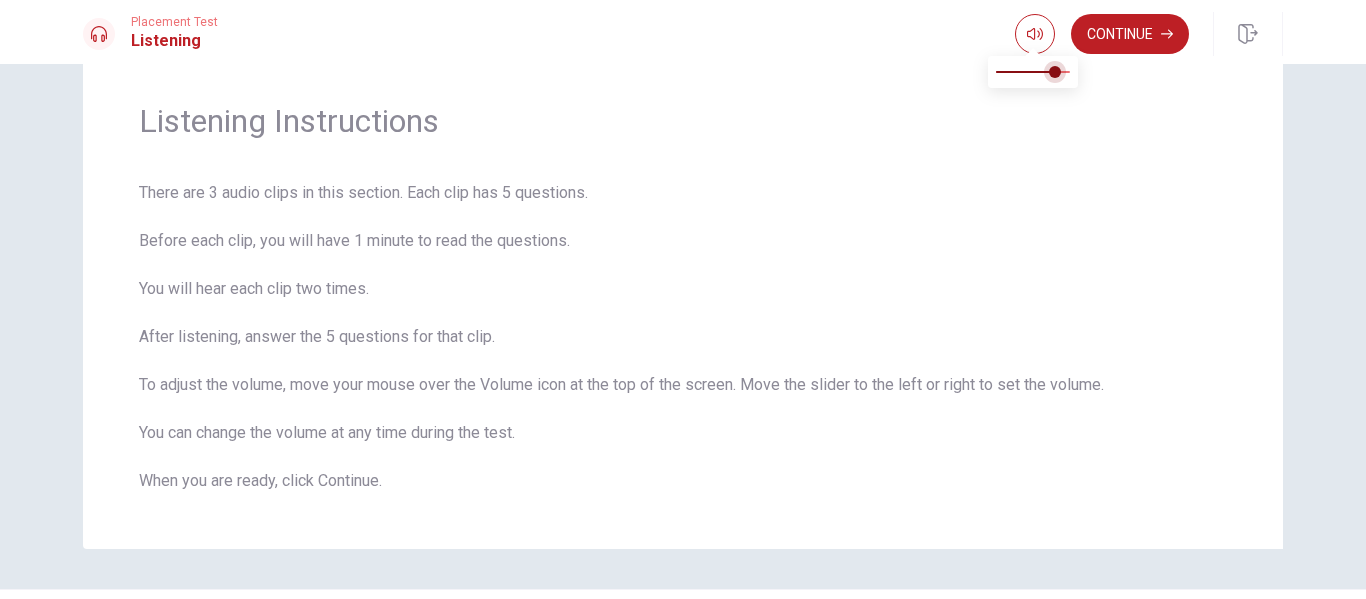 type on "1" 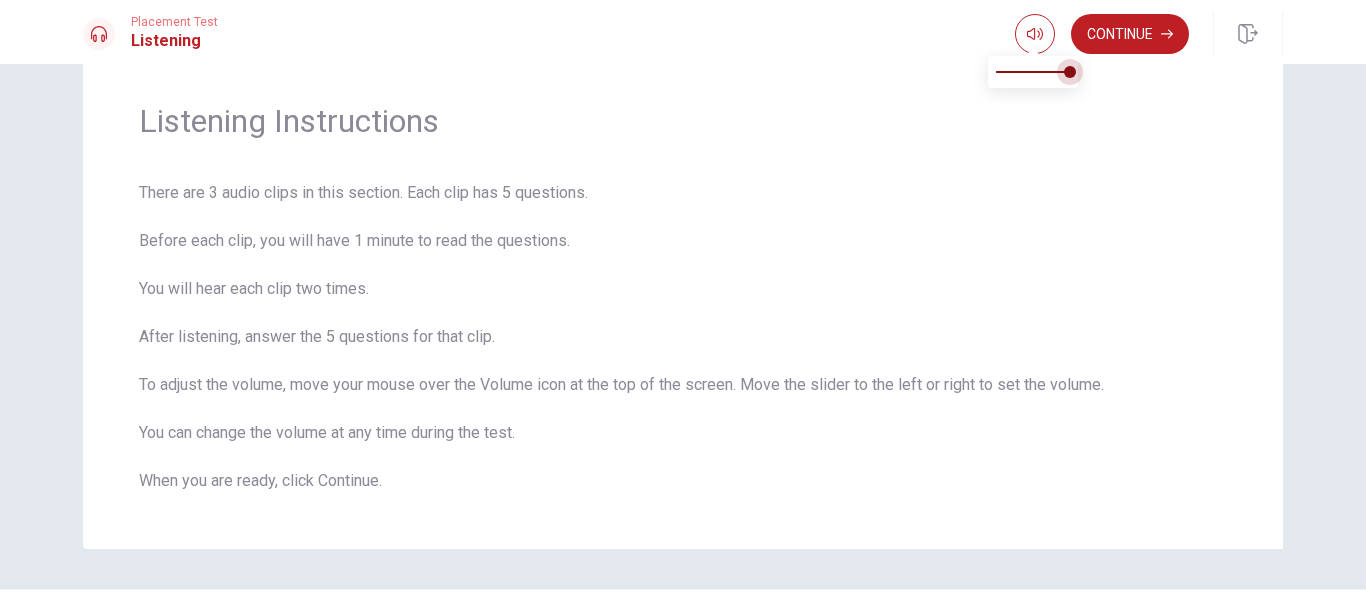 drag, startPoint x: 1054, startPoint y: 74, endPoint x: 1078, endPoint y: 75, distance: 24.020824 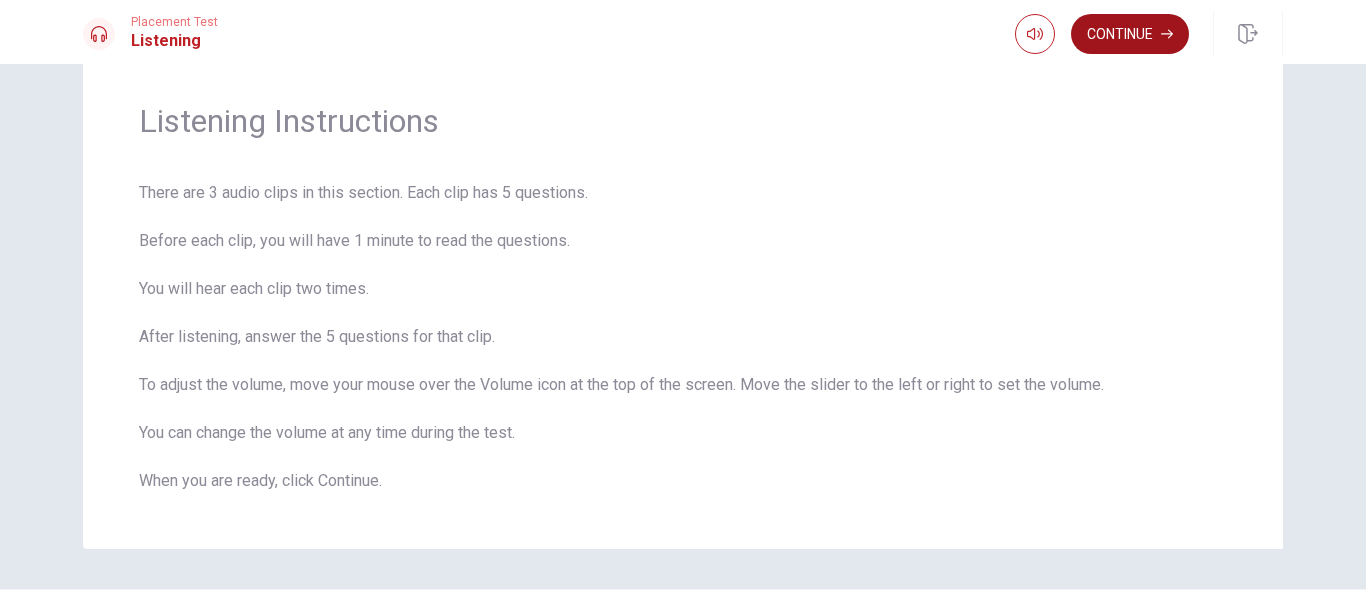click on "Continue" at bounding box center (1130, 34) 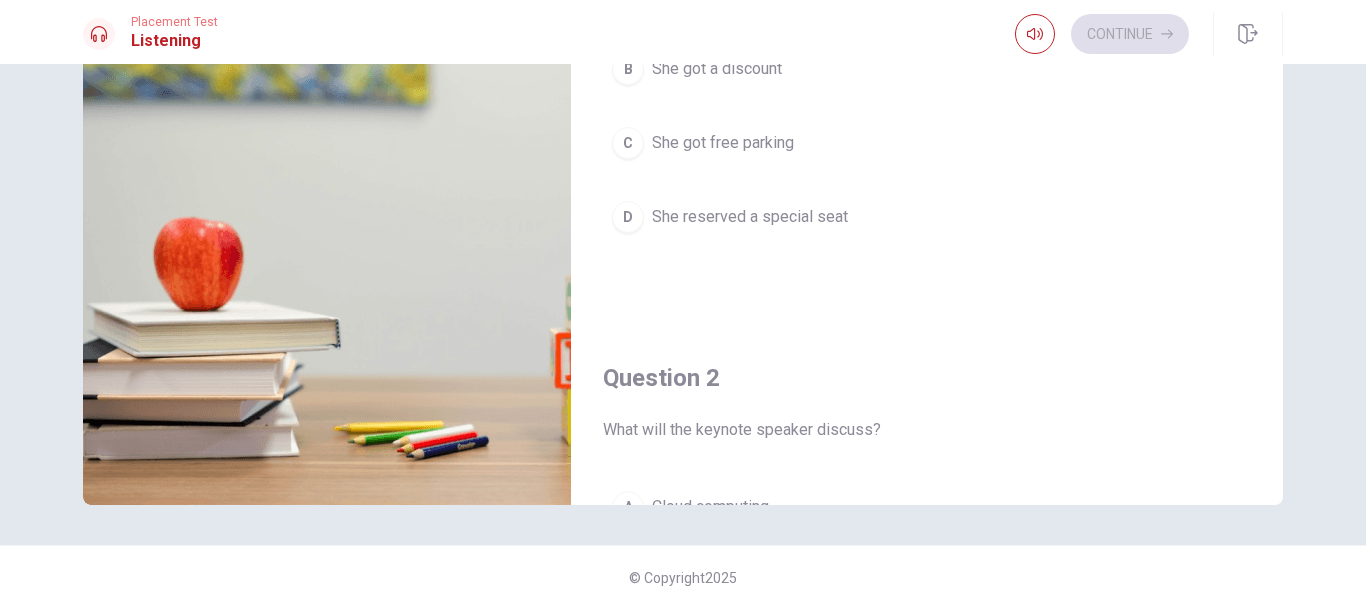 scroll, scrollTop: 304, scrollLeft: 0, axis: vertical 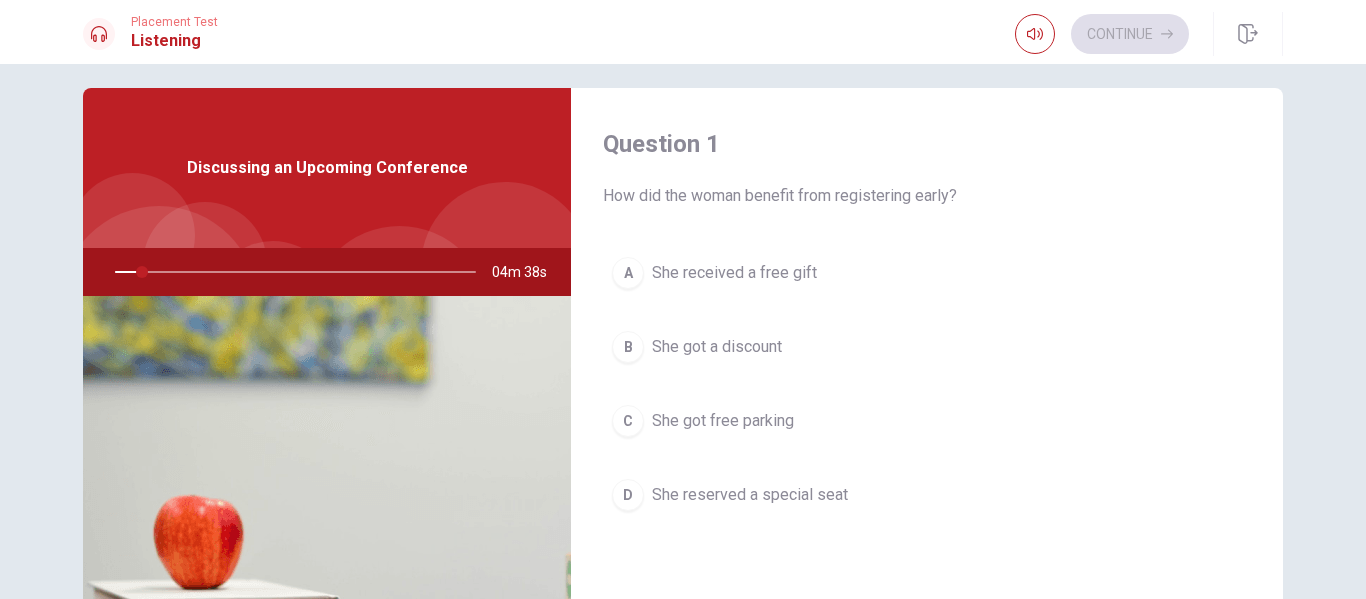 drag, startPoint x: 1278, startPoint y: 234, endPoint x: 1278, endPoint y: 261, distance: 27 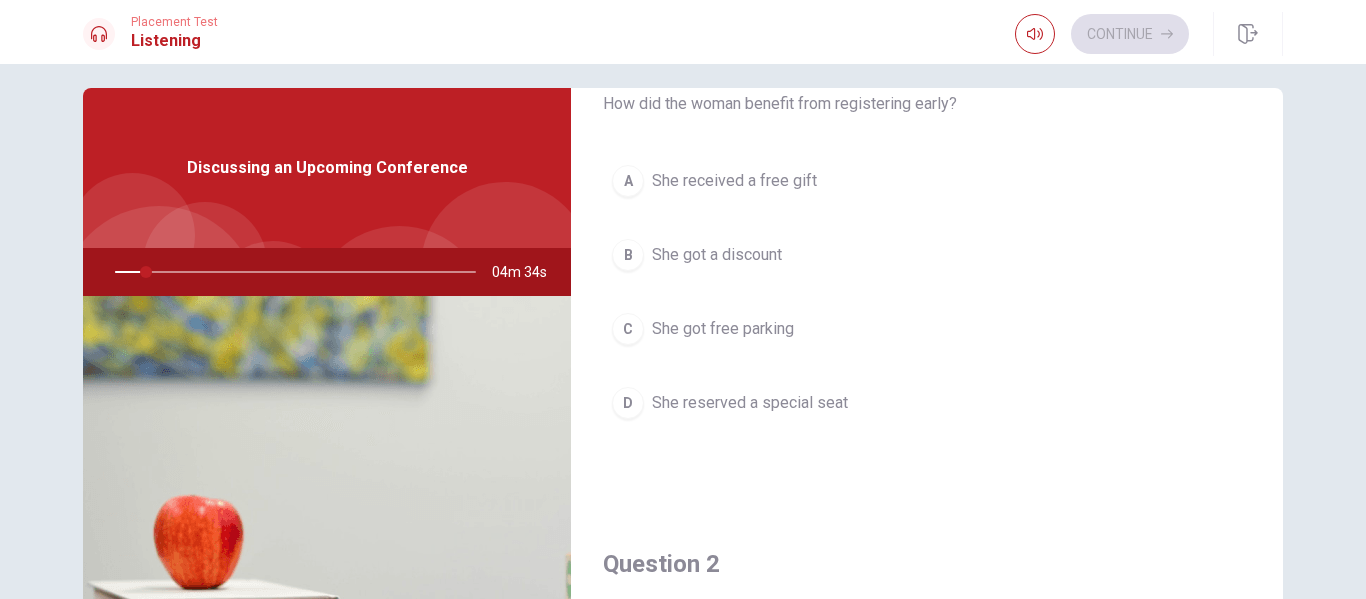 scroll, scrollTop: 76, scrollLeft: 0, axis: vertical 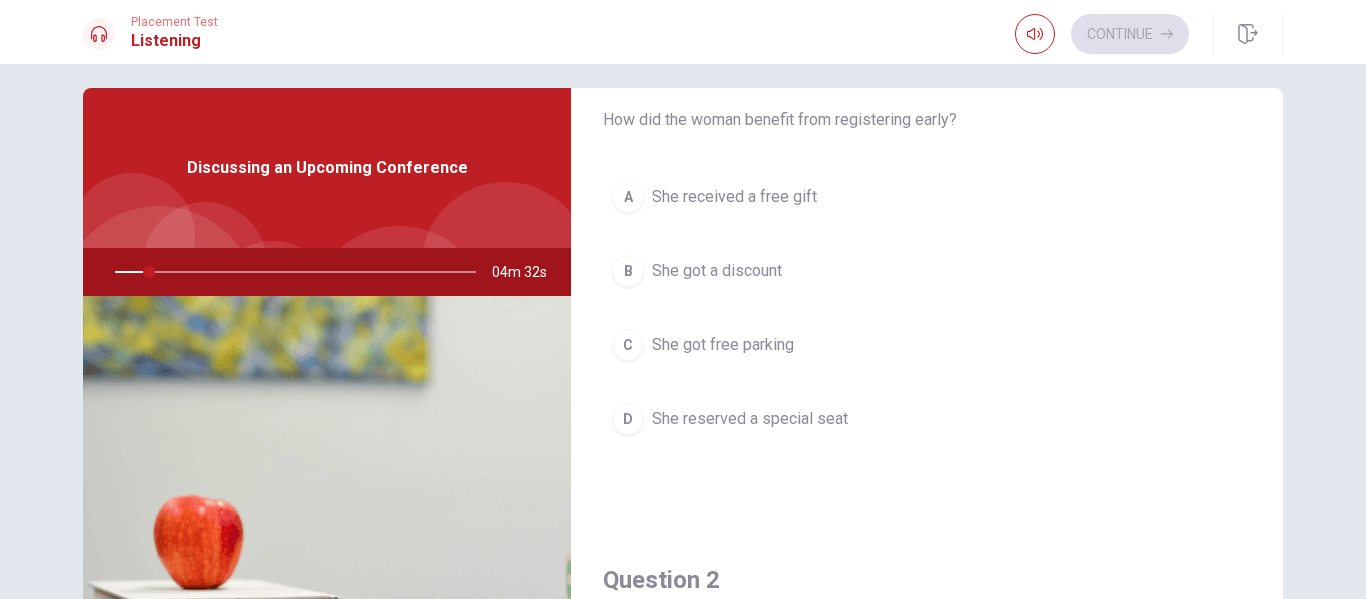 click on "B She got a discount" at bounding box center [927, 271] 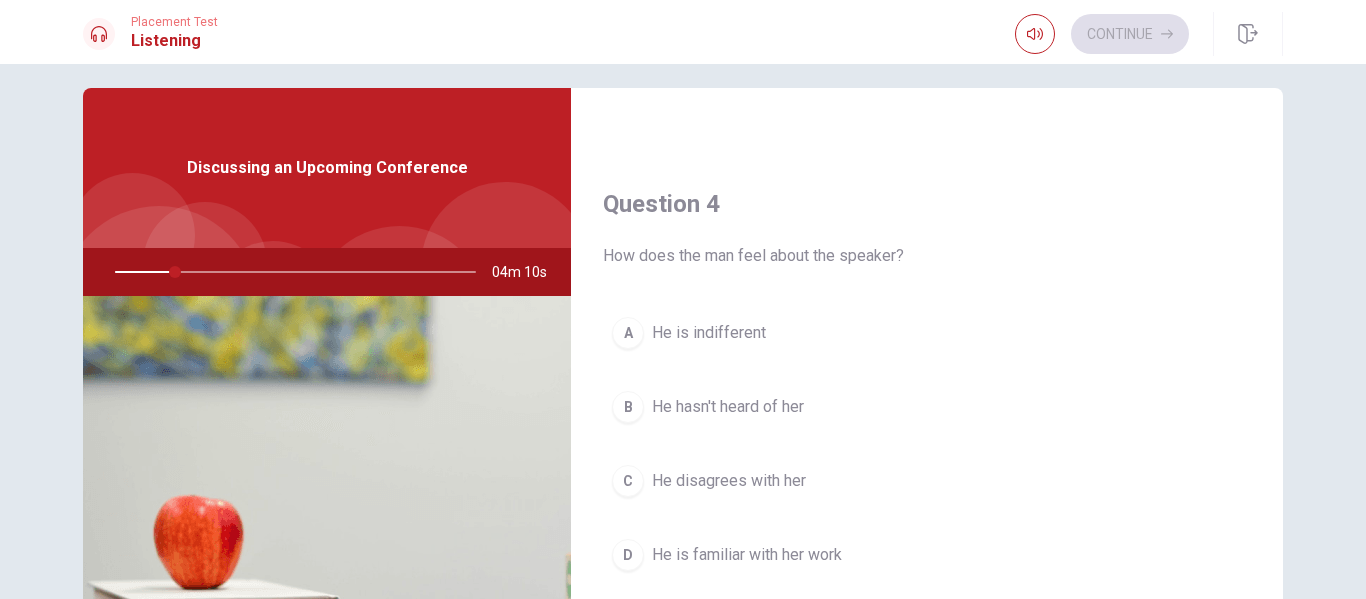 scroll, scrollTop: 1506, scrollLeft: 0, axis: vertical 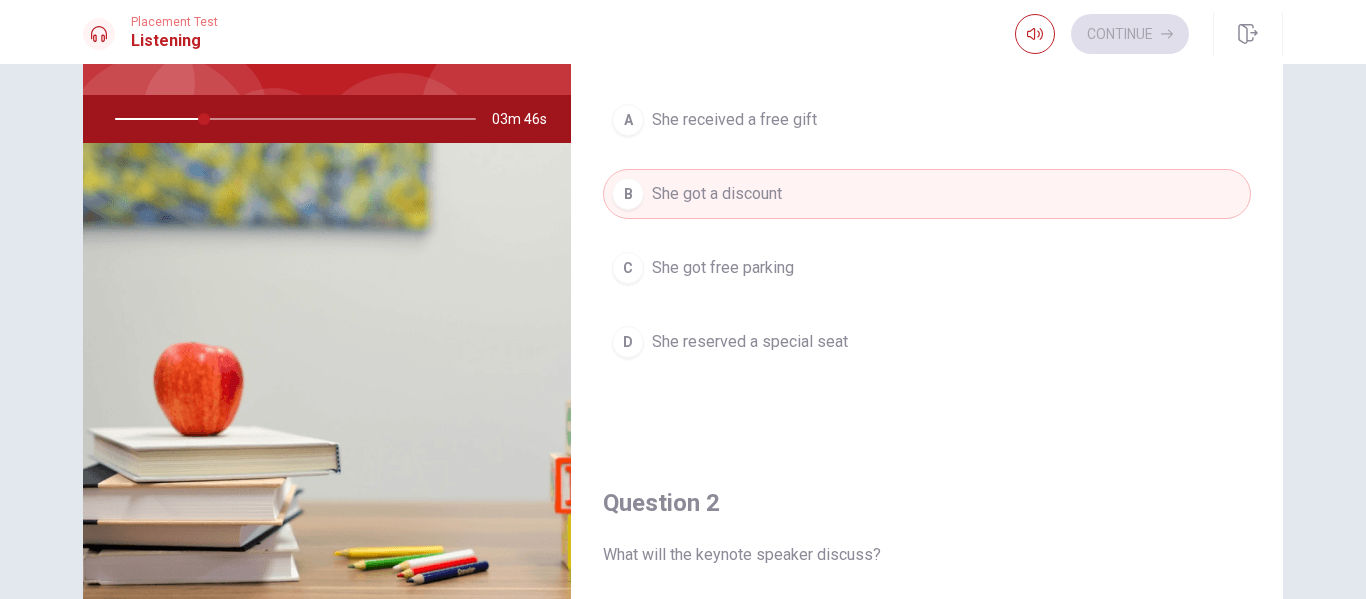 click on "Question 1 How did the woman benefit from registering early? A She received a free gift B She got a discount C She got free parking D She reserved a special seat Question 2 What will the keynote speaker discuss? A Cloud computing B Machine learning basics C Cybersecurity D The future of artificial intelligence Question 3 Who is the keynote speaker? A [PERSON_NAME] B Dr. [PERSON_NAME] C Dr. [PERSON_NAME] D [PERSON_NAME] Question 4 How does the man feel about the speaker? A He is indifferent B He hasn't heard of her C He disagrees with her D He is familiar with her work Question 5 What event are they discussing? A A tech conference B A seminar C A workshop D A company meeting Discussing an Upcoming Conference 03m 46s © Copyright  2025" at bounding box center (683, 331) 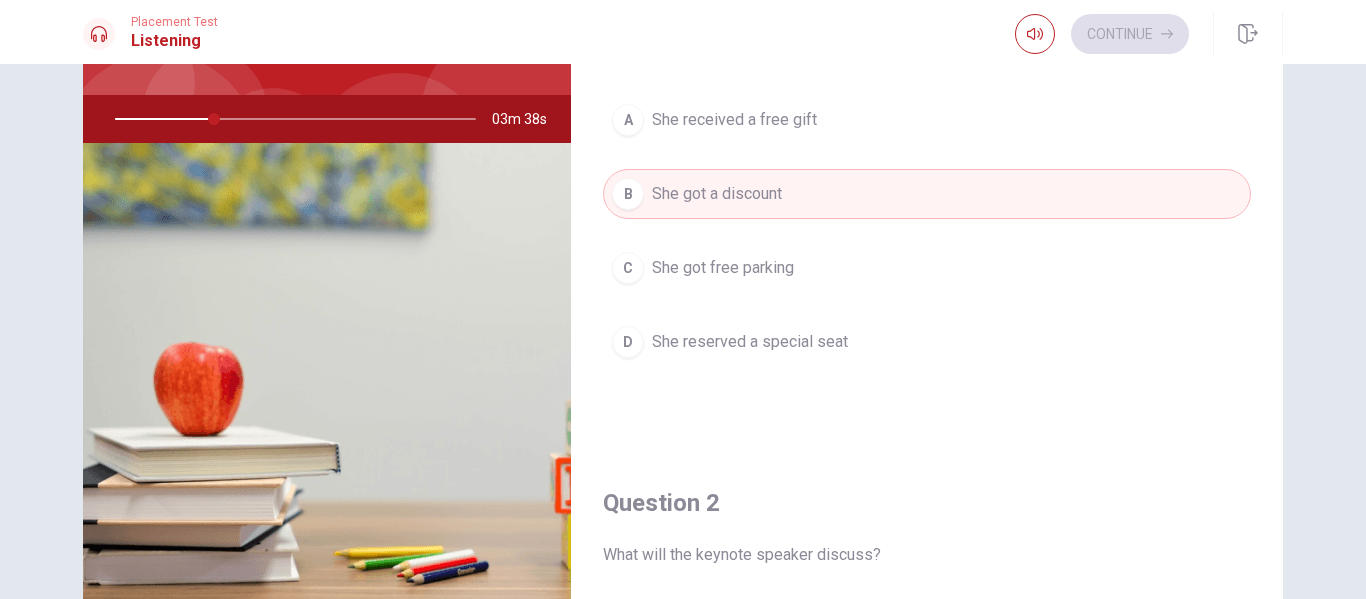 click on "Question 1 How did the woman benefit from registering early? A She received a free gift B She got a discount C She got free parking D She reserved a special seat Question 2 What will the keynote speaker discuss? A Cloud computing B Machine learning basics C Cybersecurity D The future of artificial intelligence Question 3 Who is the keynote speaker? A [PERSON_NAME] B Dr. [PERSON_NAME] C Dr. [PERSON_NAME] D [PERSON_NAME] Question 4 How does the man feel about the speaker? A He is indifferent B He hasn't heard of her C He disagrees with her D He is familiar with her work Question 5 What event are they discussing? A A tech conference B A seminar C A workshop D A company meeting Discussing an Upcoming Conference 03m 38s" at bounding box center [683, 282] 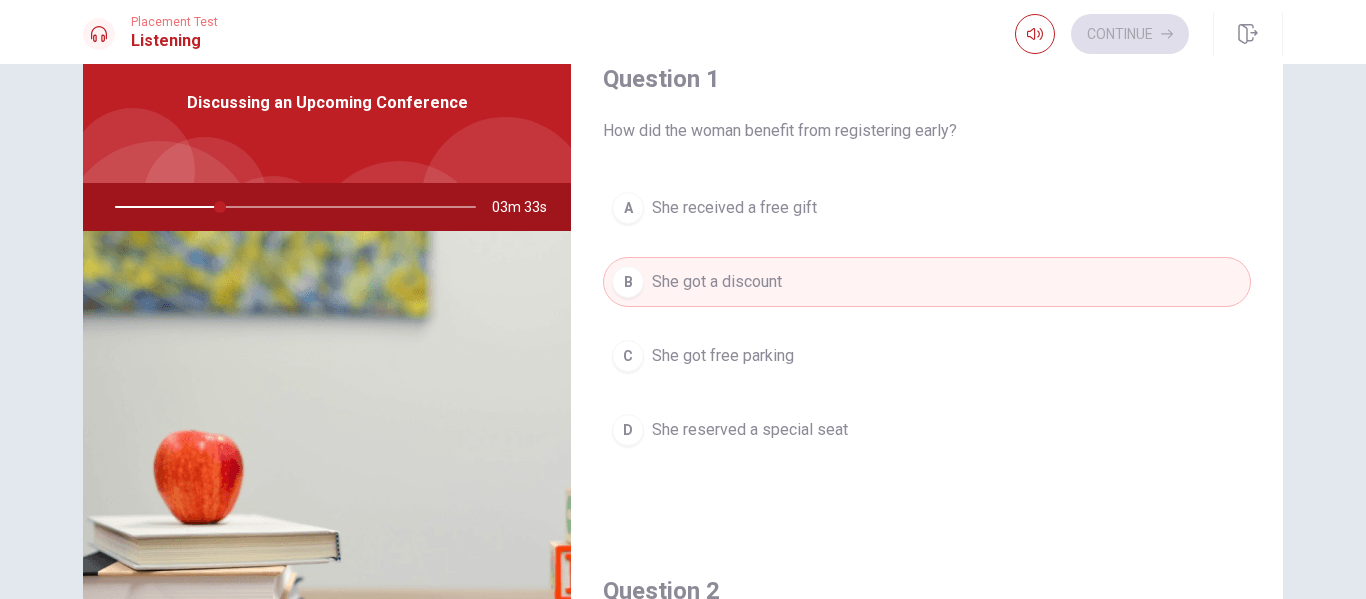 scroll, scrollTop: 76, scrollLeft: 0, axis: vertical 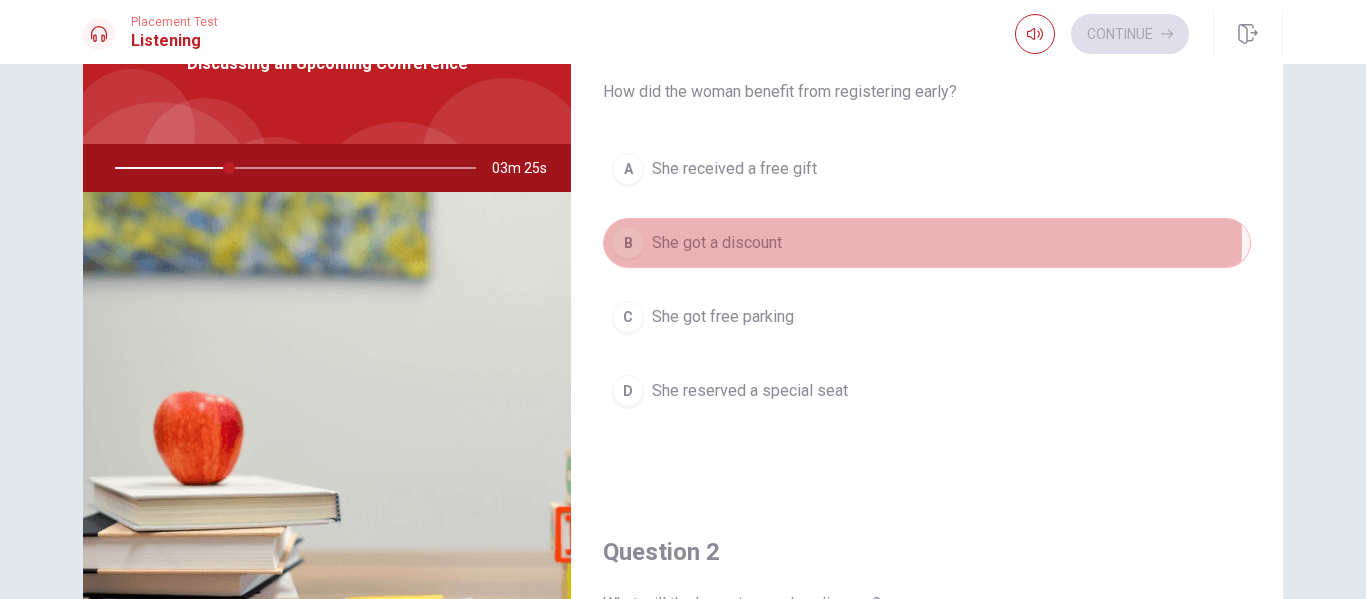 click on "B She got a discount" at bounding box center [927, 243] 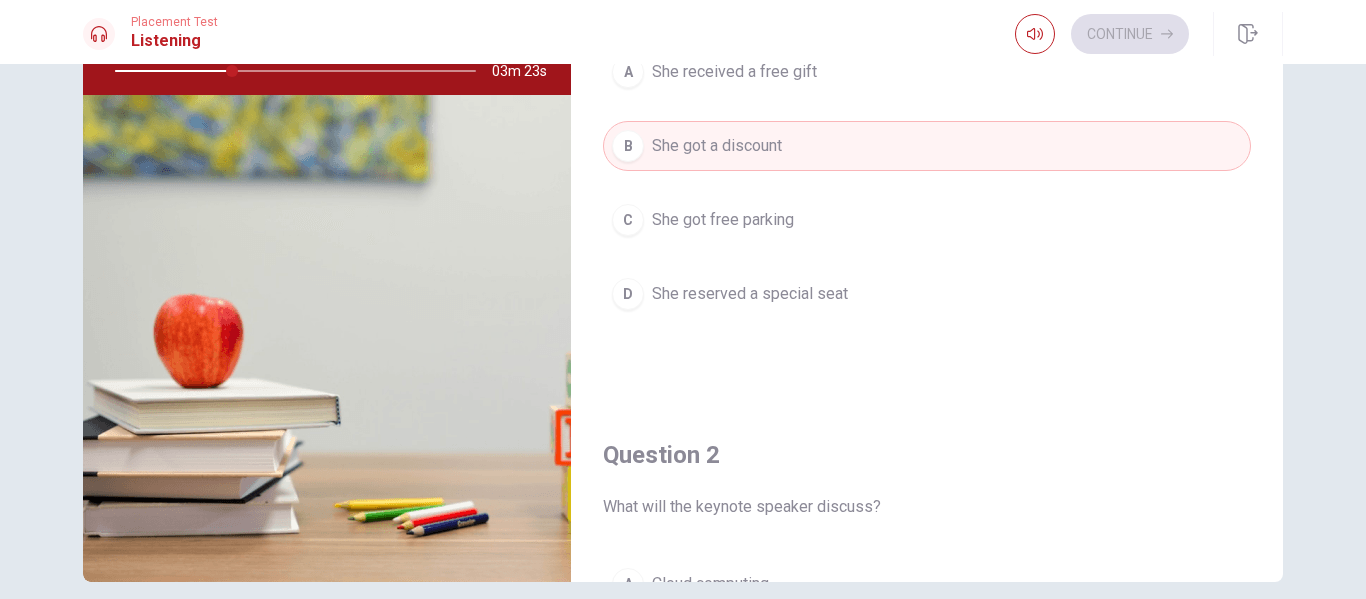 scroll, scrollTop: 220, scrollLeft: 0, axis: vertical 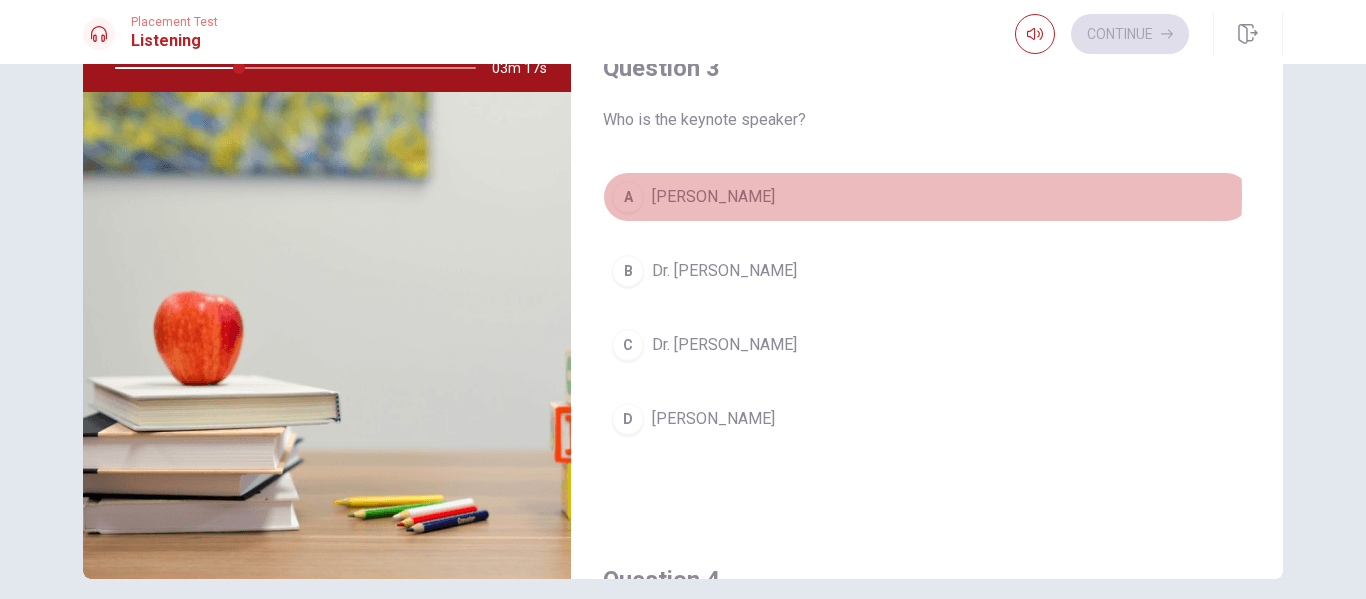 click on "[PERSON_NAME]" at bounding box center (713, 197) 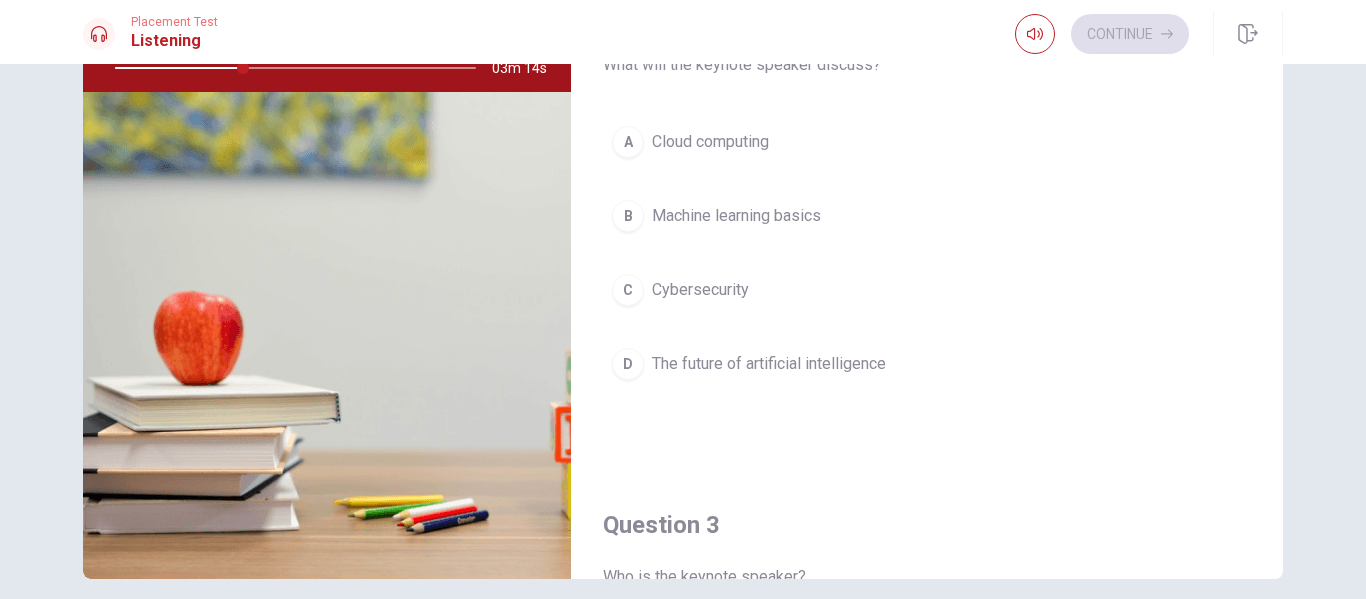 scroll, scrollTop: 431, scrollLeft: 0, axis: vertical 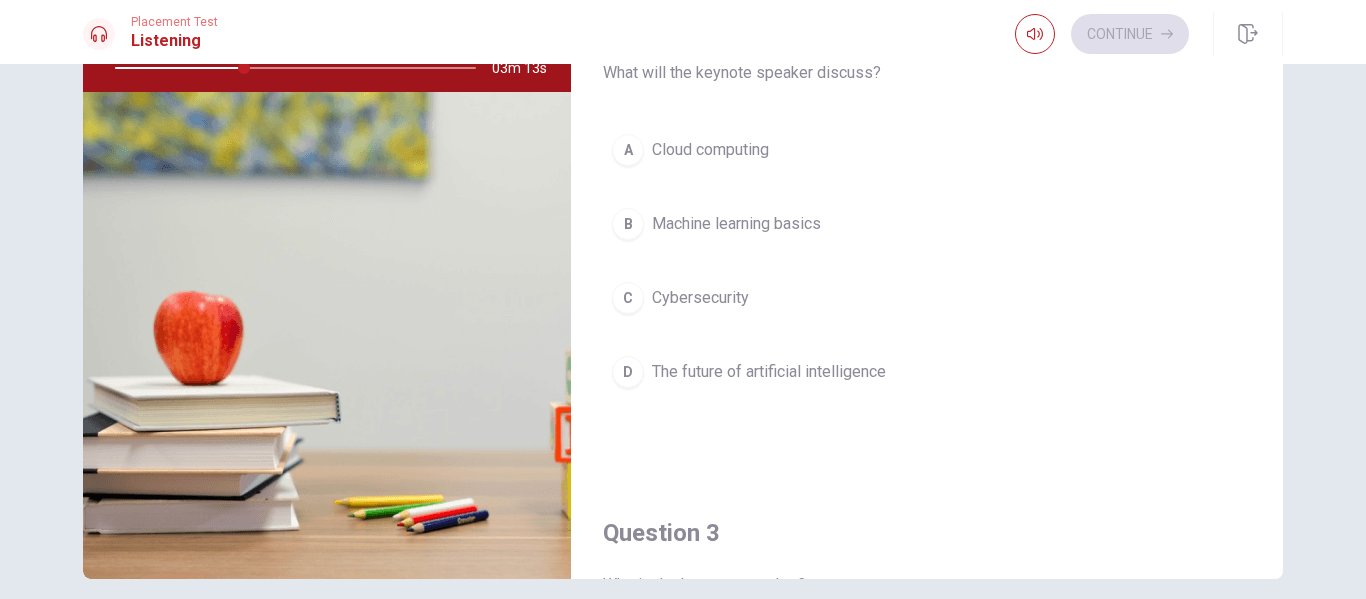 click on "The future of artificial intelligence" at bounding box center [769, 372] 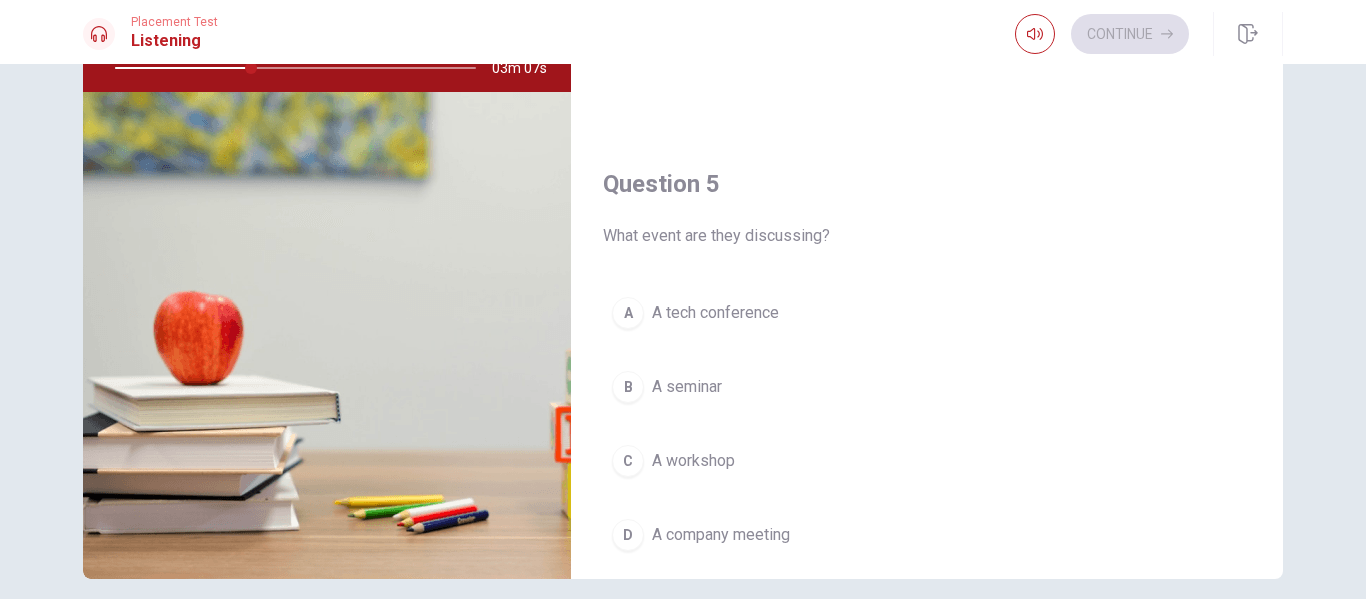 scroll, scrollTop: 1857, scrollLeft: 0, axis: vertical 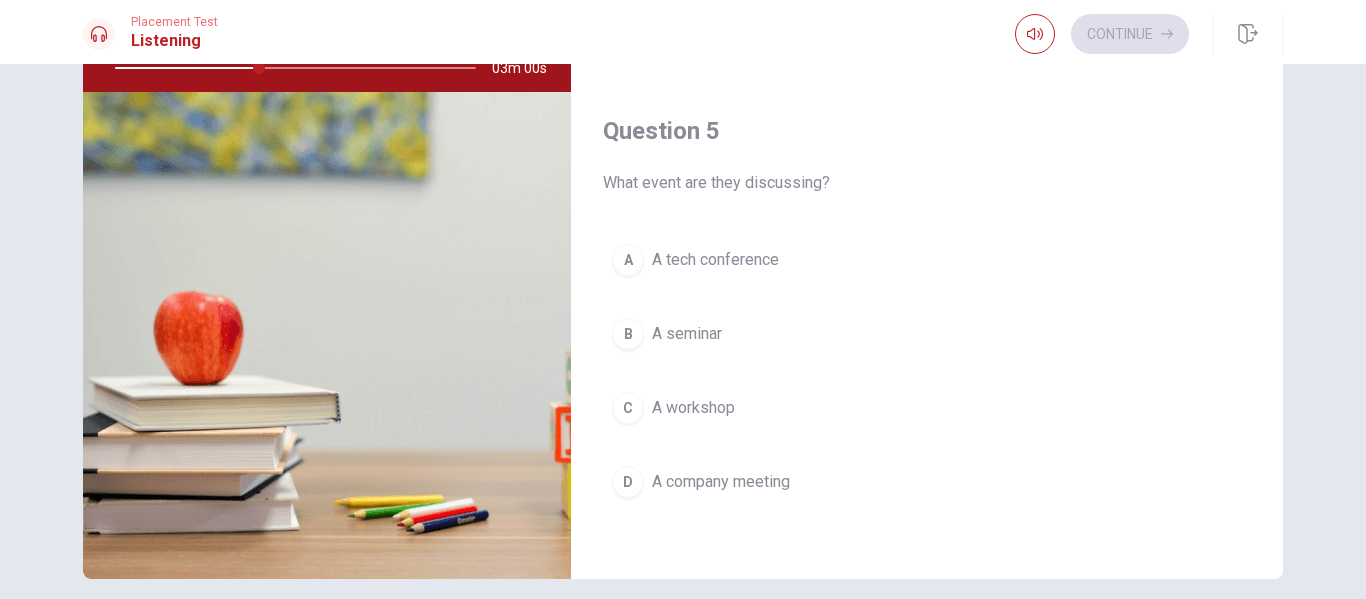 click on "What event are they discussing?" at bounding box center [927, 183] 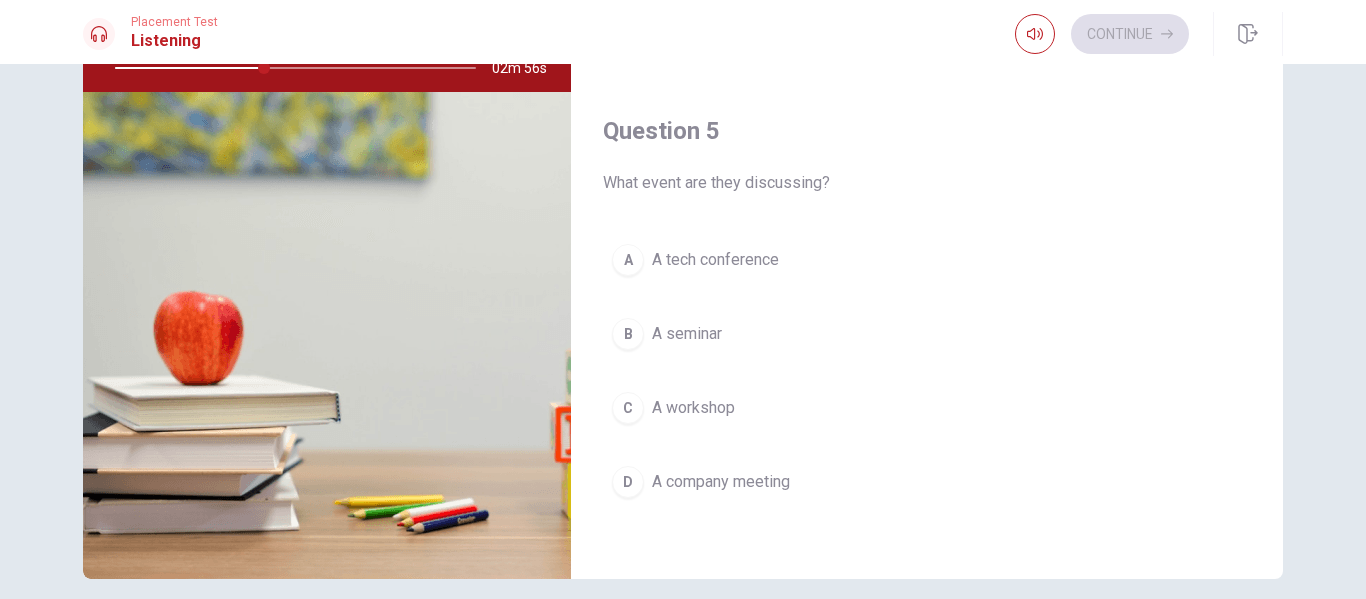 click on "A tech conference" at bounding box center [715, 260] 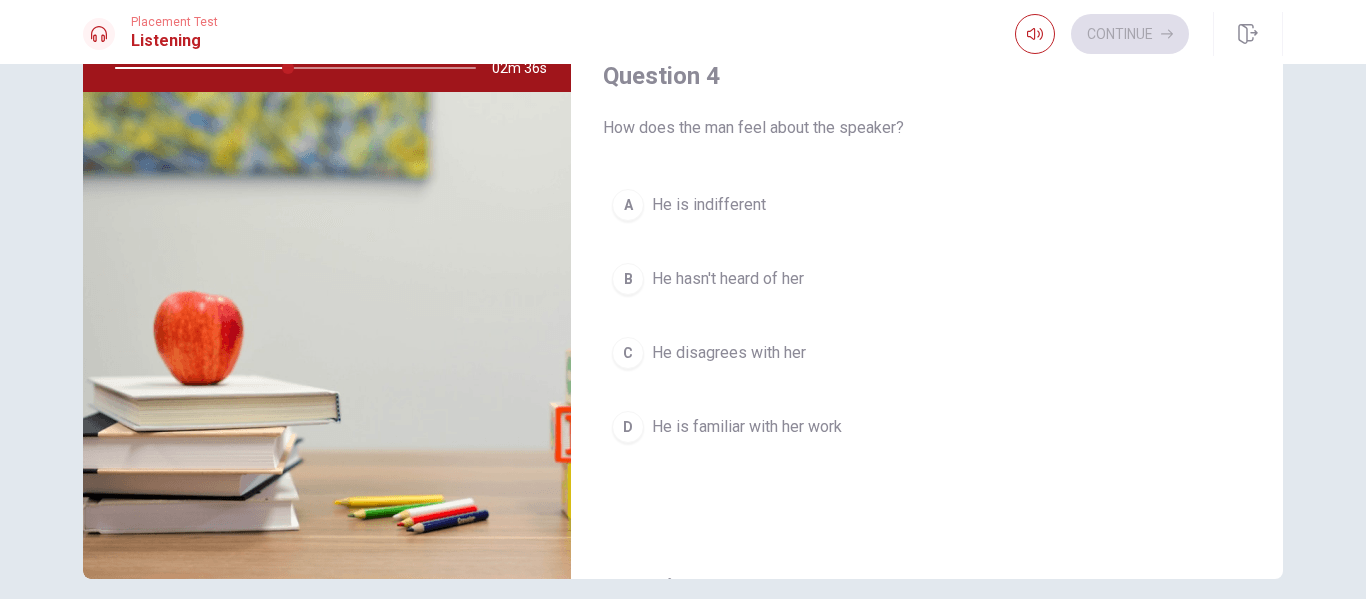 scroll, scrollTop: 1396, scrollLeft: 0, axis: vertical 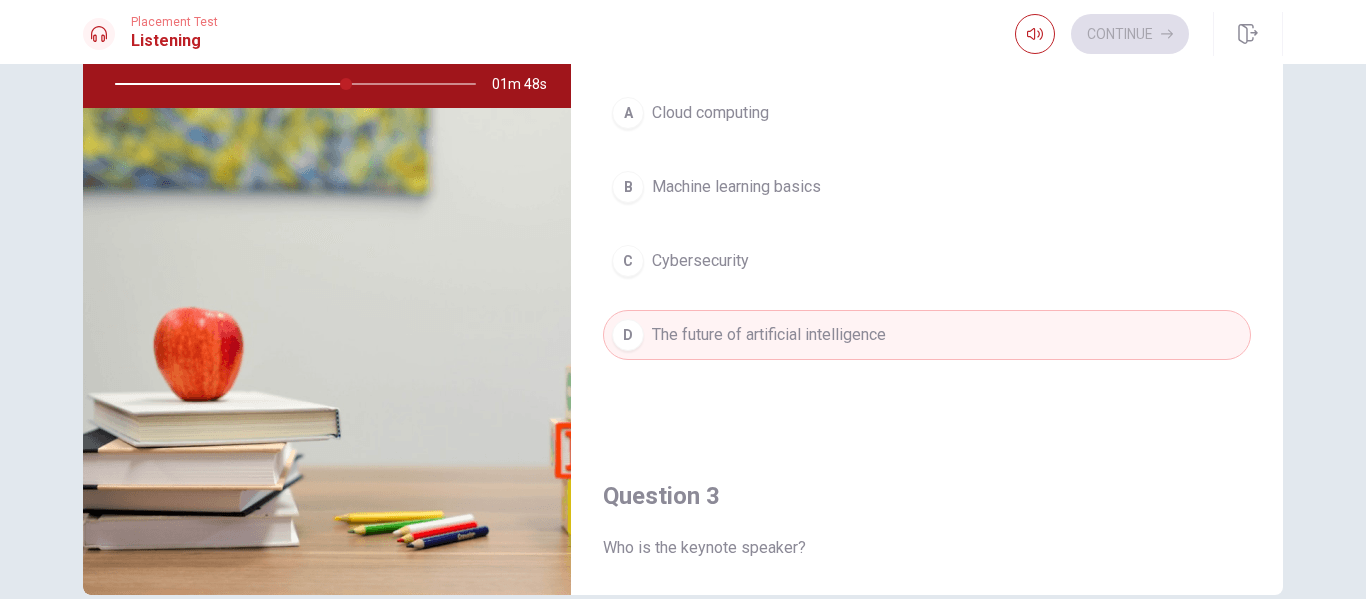 click on "Question 1 How did the woman benefit from registering early? A She received a free gift B She got a discount C She got free parking D She reserved a special seat Question 2 What will the keynote speaker discuss? A Cloud computing B Machine learning basics C Cybersecurity D The future of artificial intelligence Question 3 Who is the keynote speaker? A [PERSON_NAME] B Dr. [PERSON_NAME] C Dr. [PERSON_NAME] D [PERSON_NAME] Question 4 How does the man feel about the speaker? A He is indifferent B He hasn't heard of her C He disagrees with her D He is familiar with her work Question 5 What event are they discussing? A A tech conference B A seminar C A workshop D A company meeting Discussing an Upcoming Conference 01m 48s © Copyright  2025" at bounding box center (683, 331) 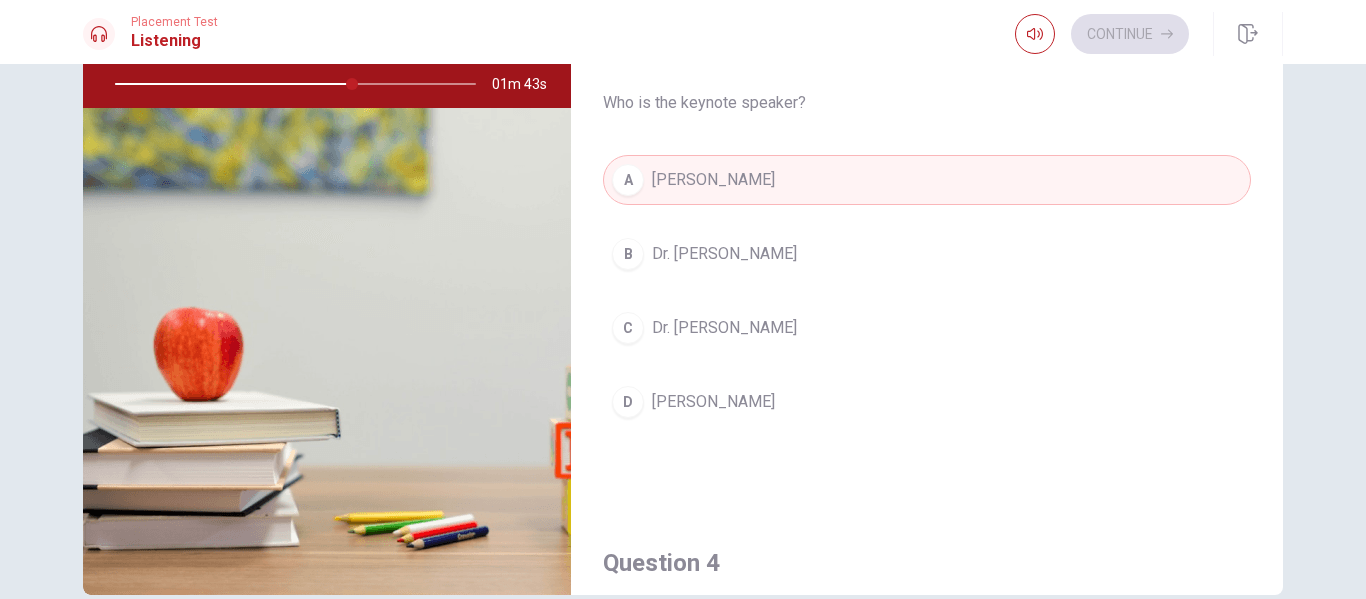 scroll, scrollTop: 930, scrollLeft: 0, axis: vertical 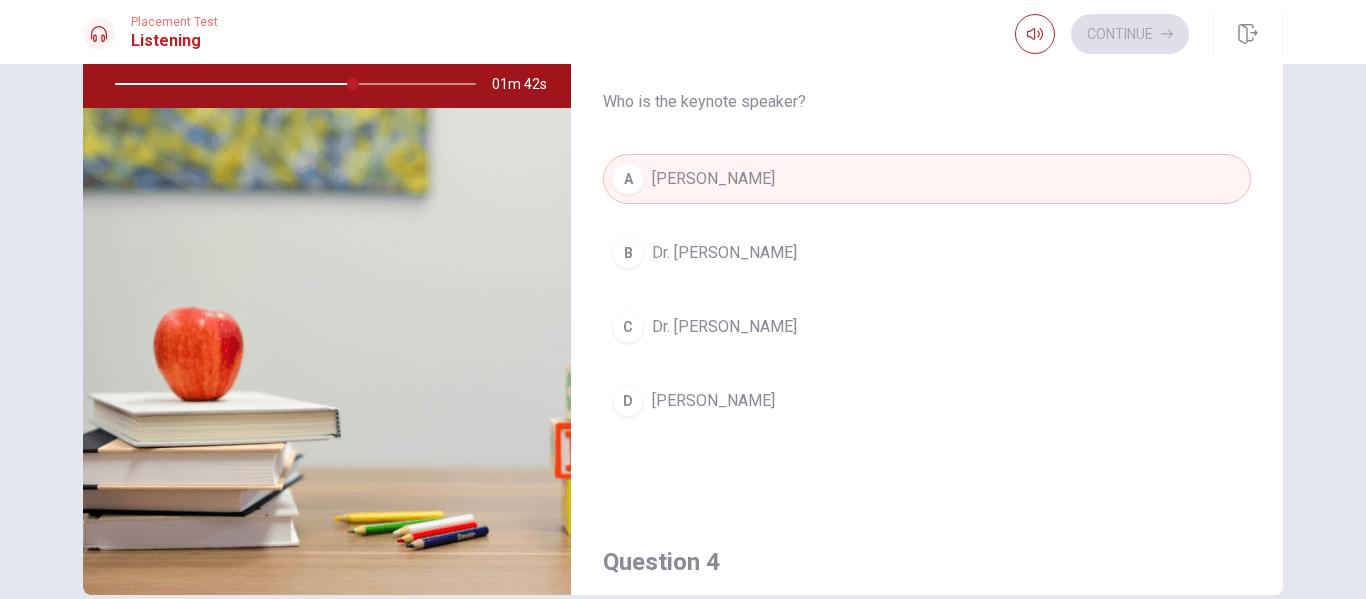 click on "Question 3 Who is the keynote speaker? A [PERSON_NAME] B Dr. [PERSON_NAME] C Dr. [PERSON_NAME] D [PERSON_NAME]" at bounding box center [927, 250] 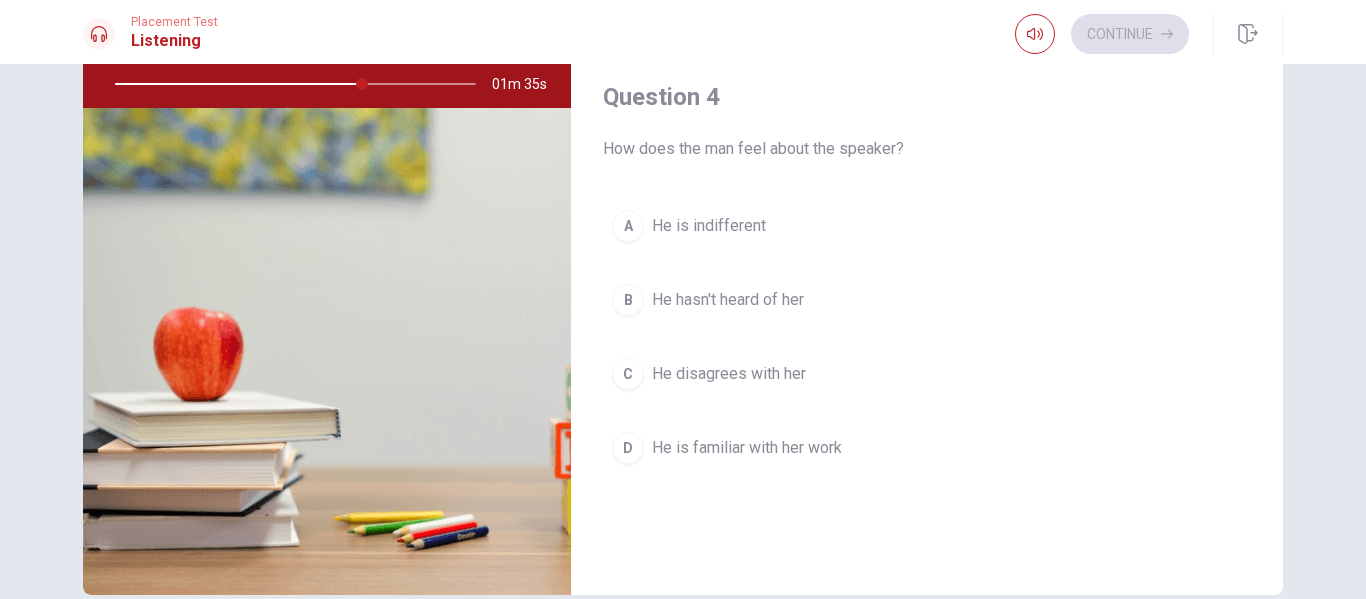 scroll, scrollTop: 1397, scrollLeft: 0, axis: vertical 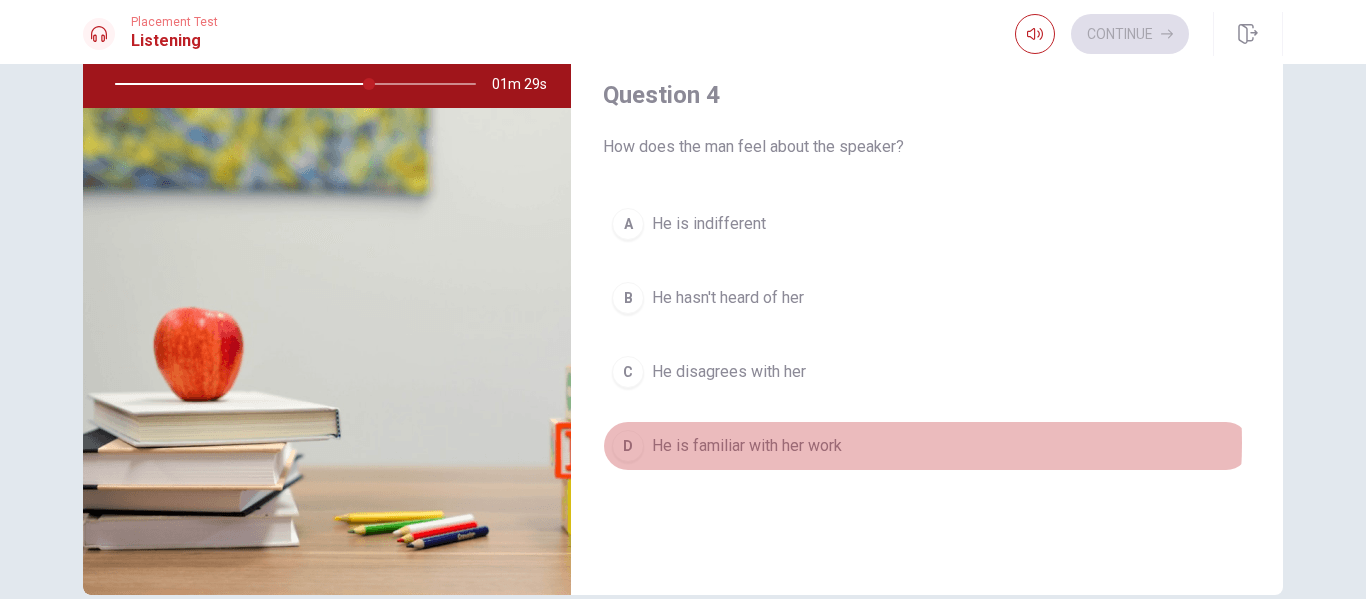 click on "He is familiar with her work" at bounding box center [747, 446] 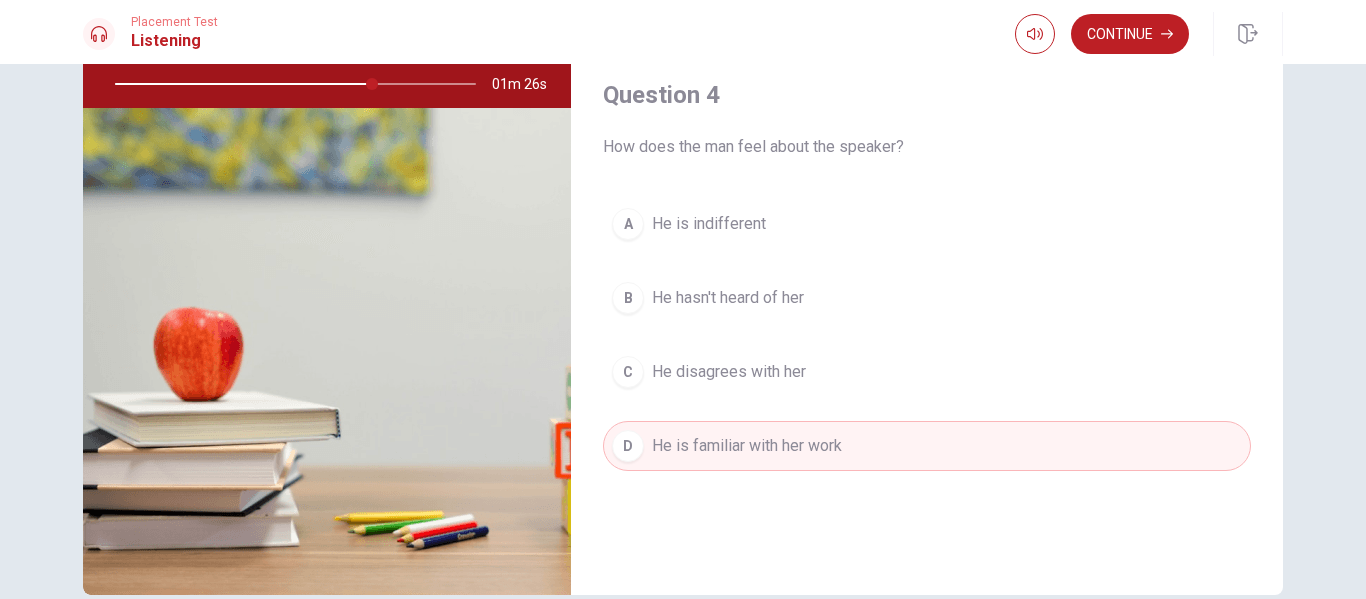 click at bounding box center (291, 84) 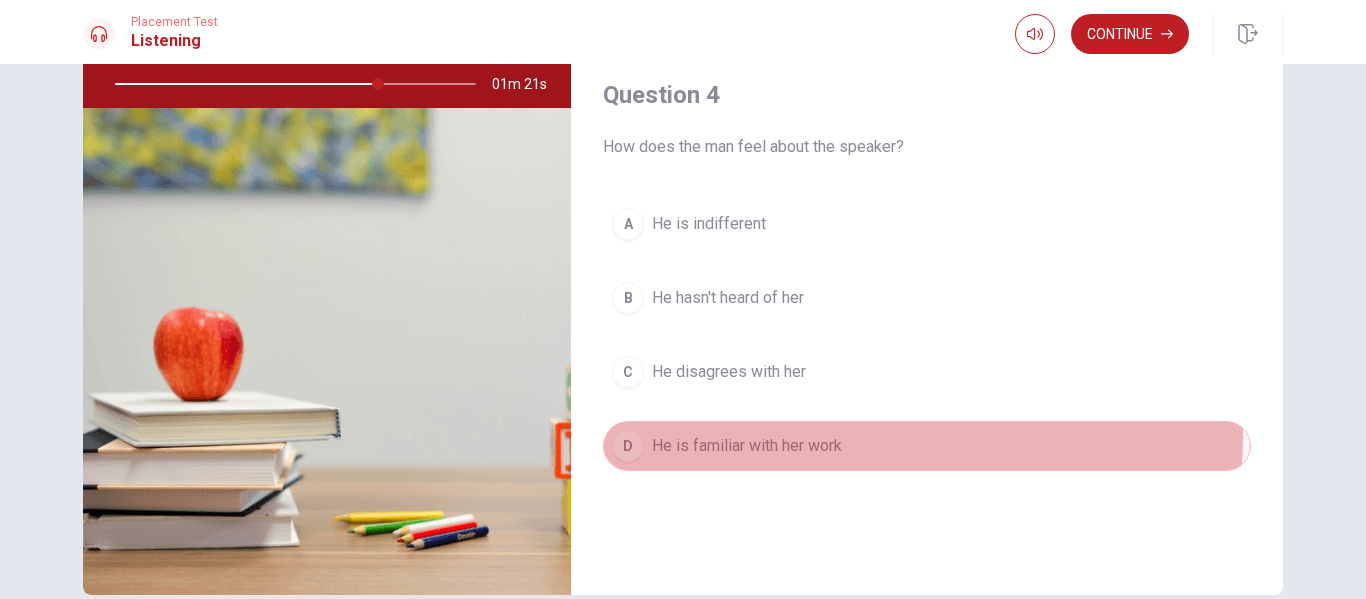 click on "He is familiar with her work" at bounding box center (747, 446) 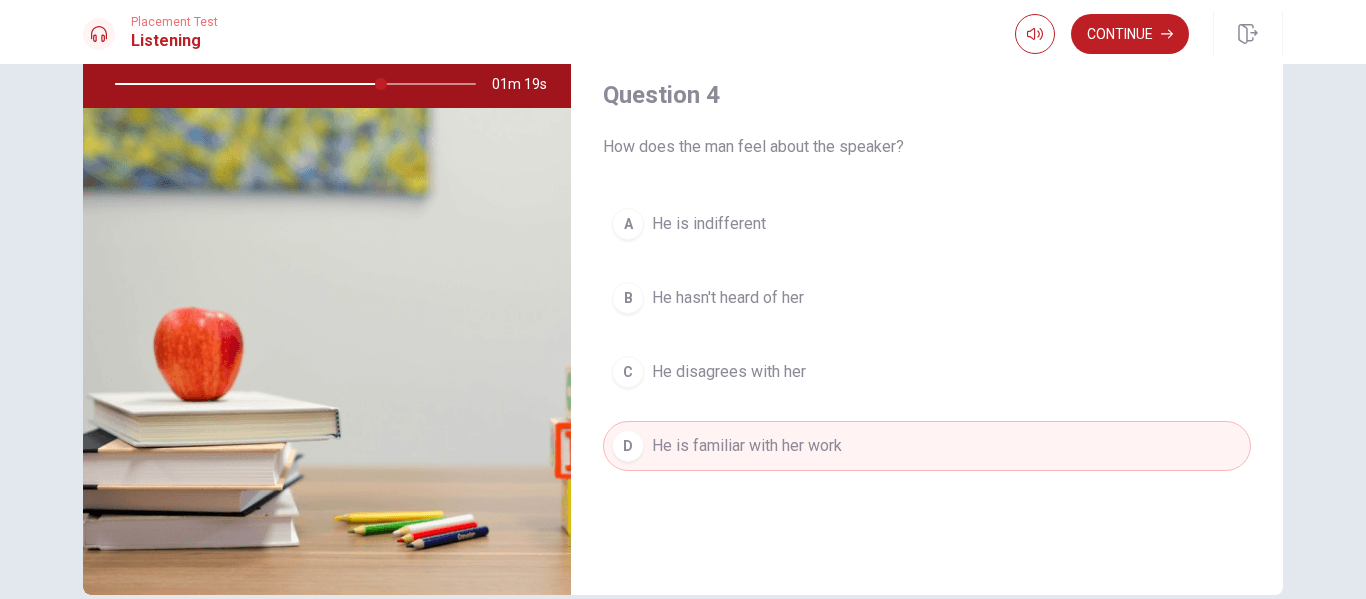 click at bounding box center [291, 84] 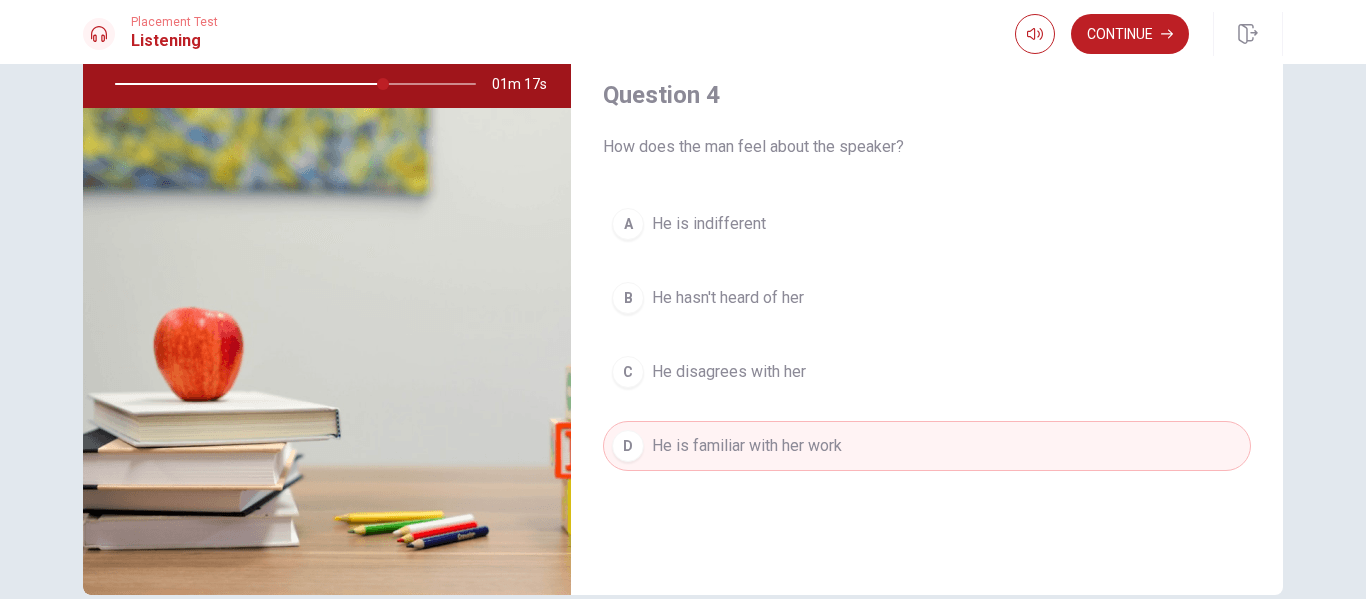 drag, startPoint x: 303, startPoint y: 84, endPoint x: 381, endPoint y: 86, distance: 78.025635 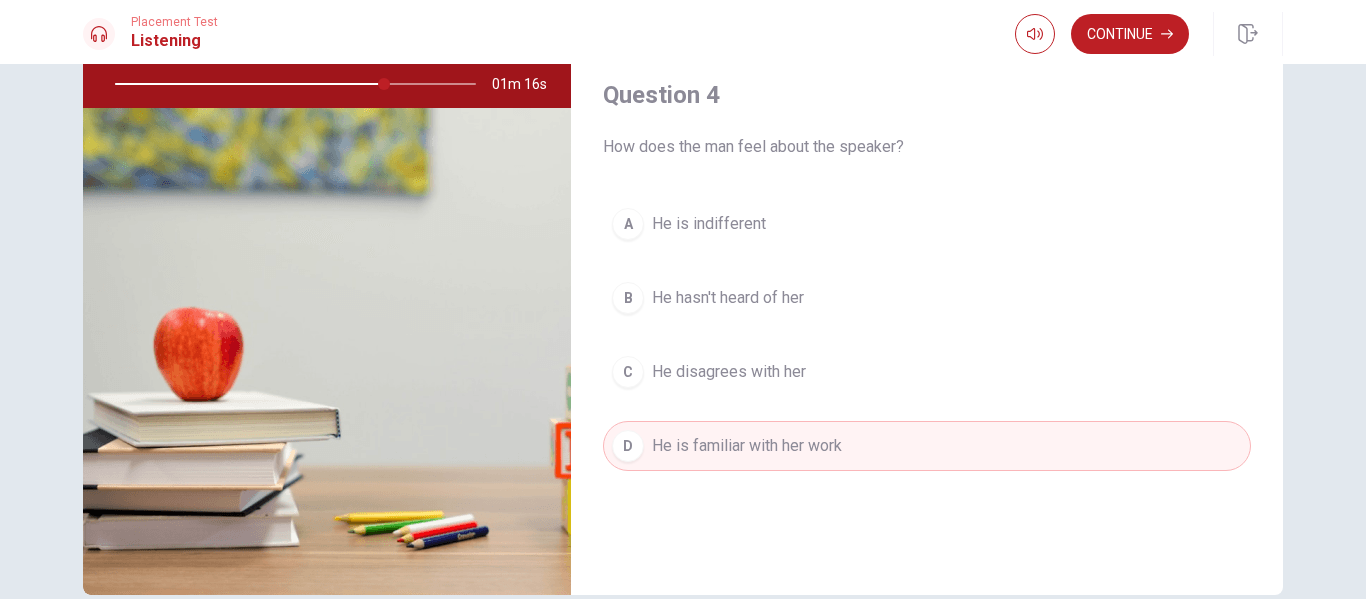 drag, startPoint x: 381, startPoint y: 86, endPoint x: 296, endPoint y: 75, distance: 85.70881 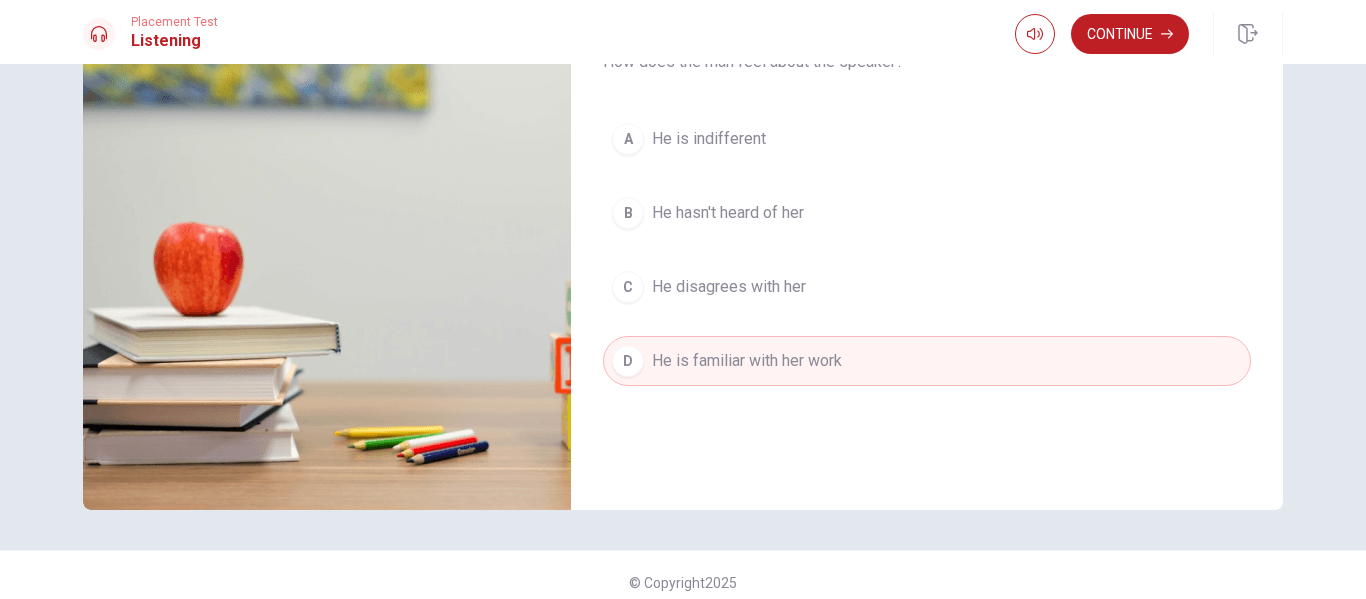 scroll, scrollTop: 290, scrollLeft: 0, axis: vertical 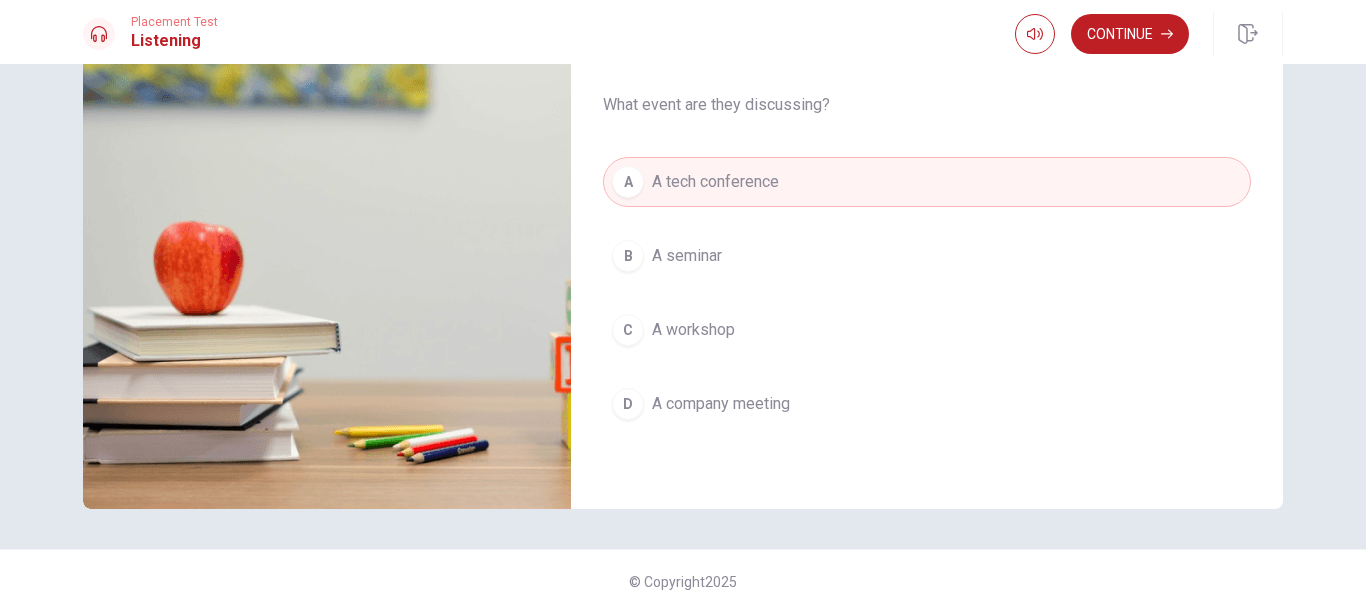 click on "Question 5 What event are they discussing? A A tech conference B A seminar C A workshop D A company meeting" at bounding box center (927, 253) 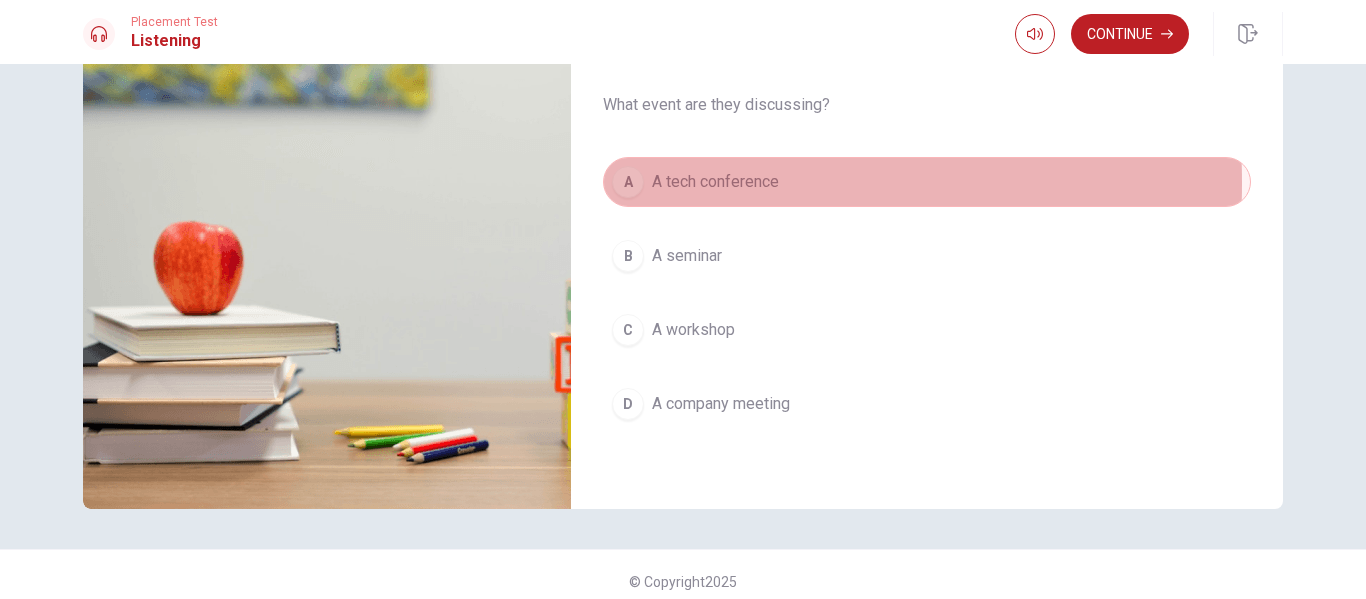 click on "A" at bounding box center [628, 182] 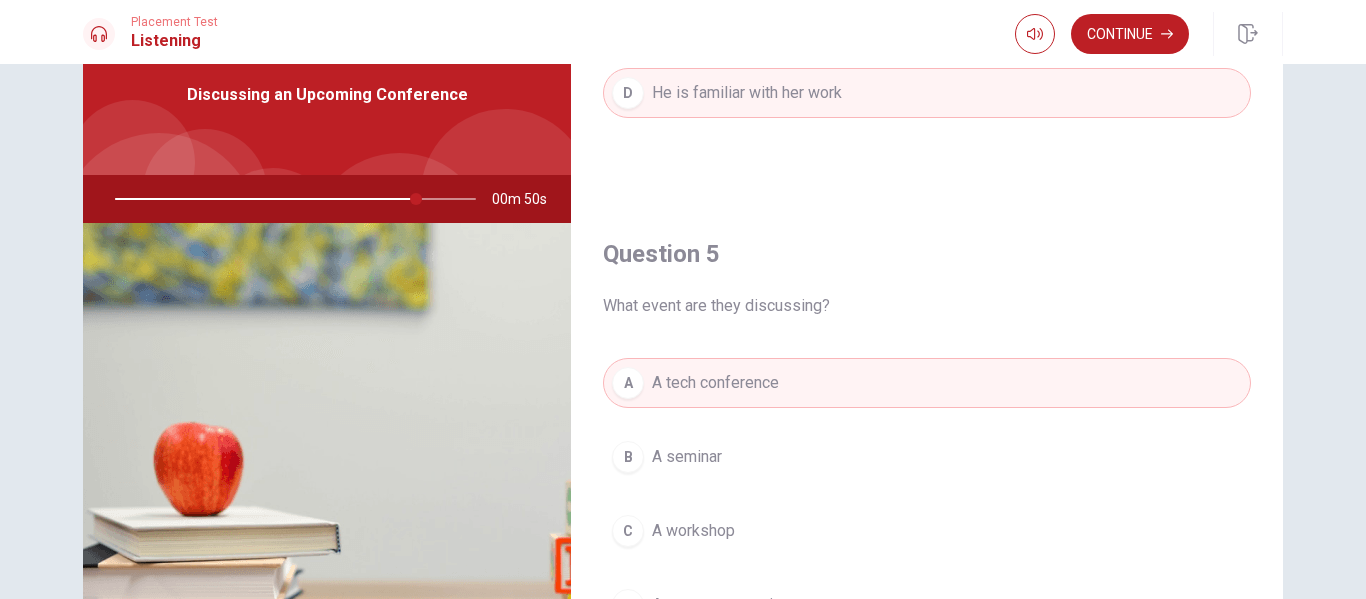 scroll, scrollTop: 87, scrollLeft: 0, axis: vertical 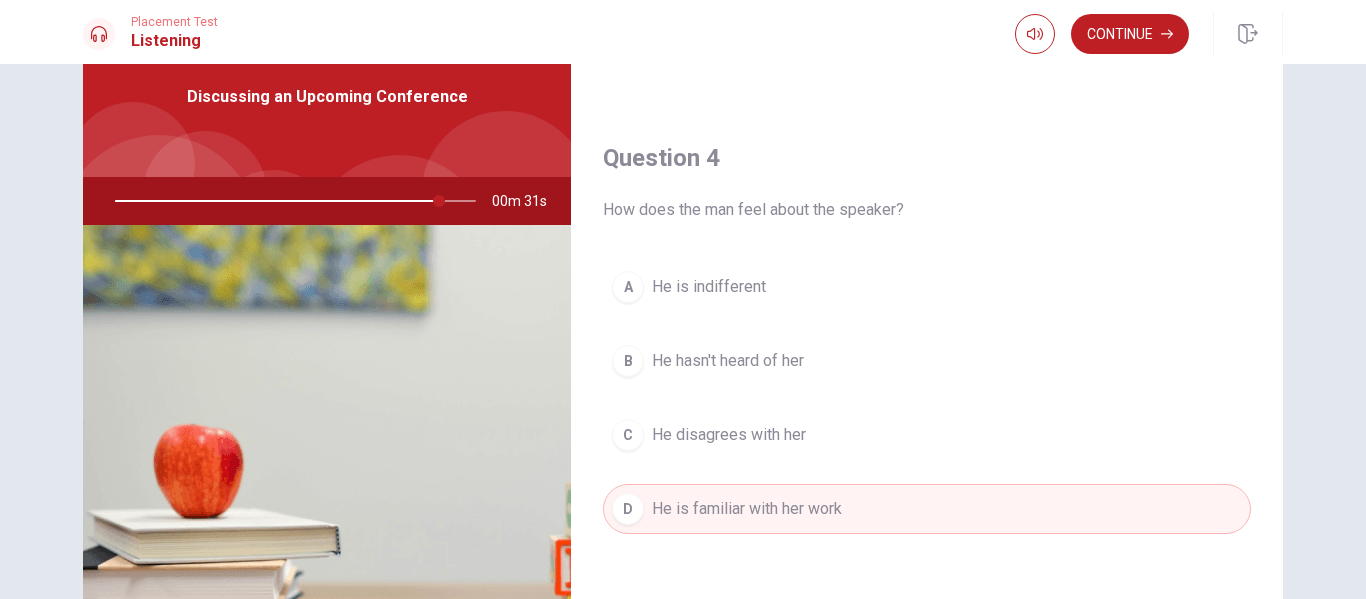 click on "How does the man feel about the speaker?" at bounding box center (927, 210) 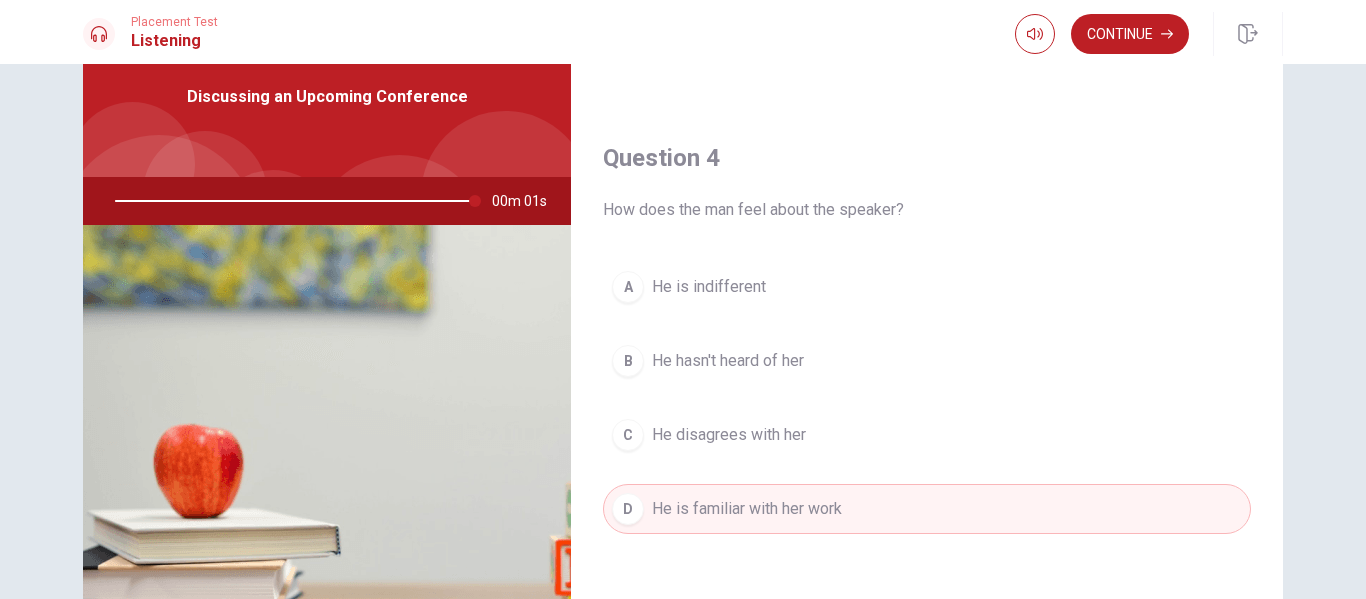 type on "0" 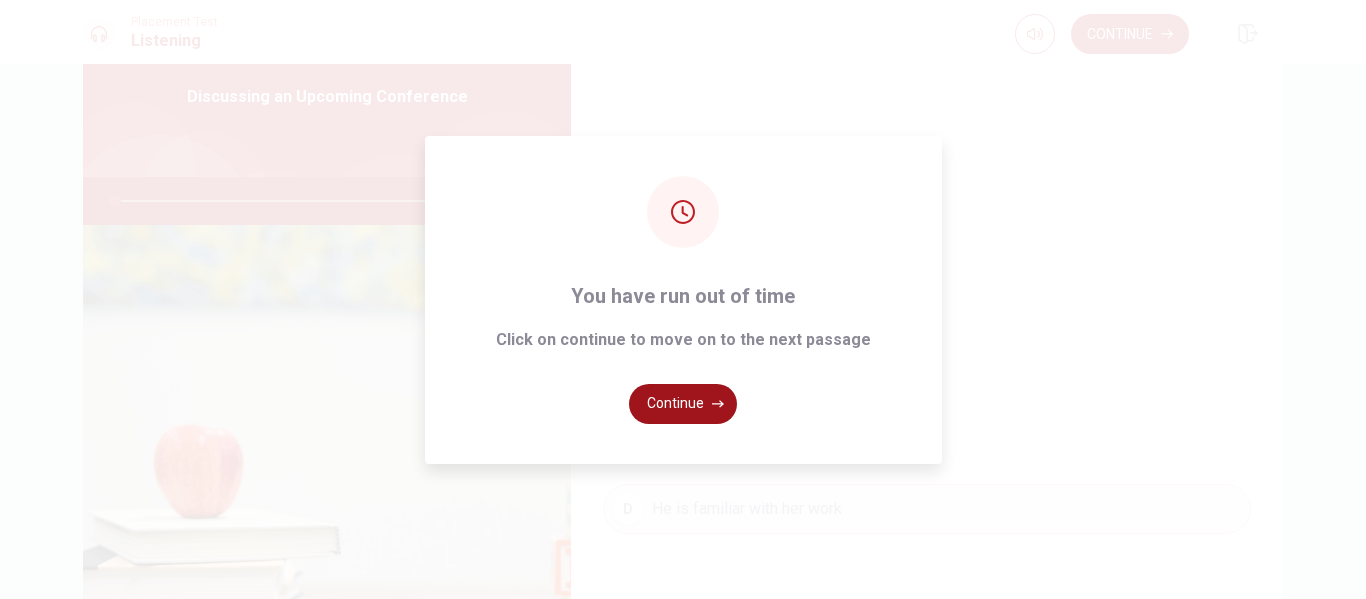 click on "Continue" at bounding box center (683, 404) 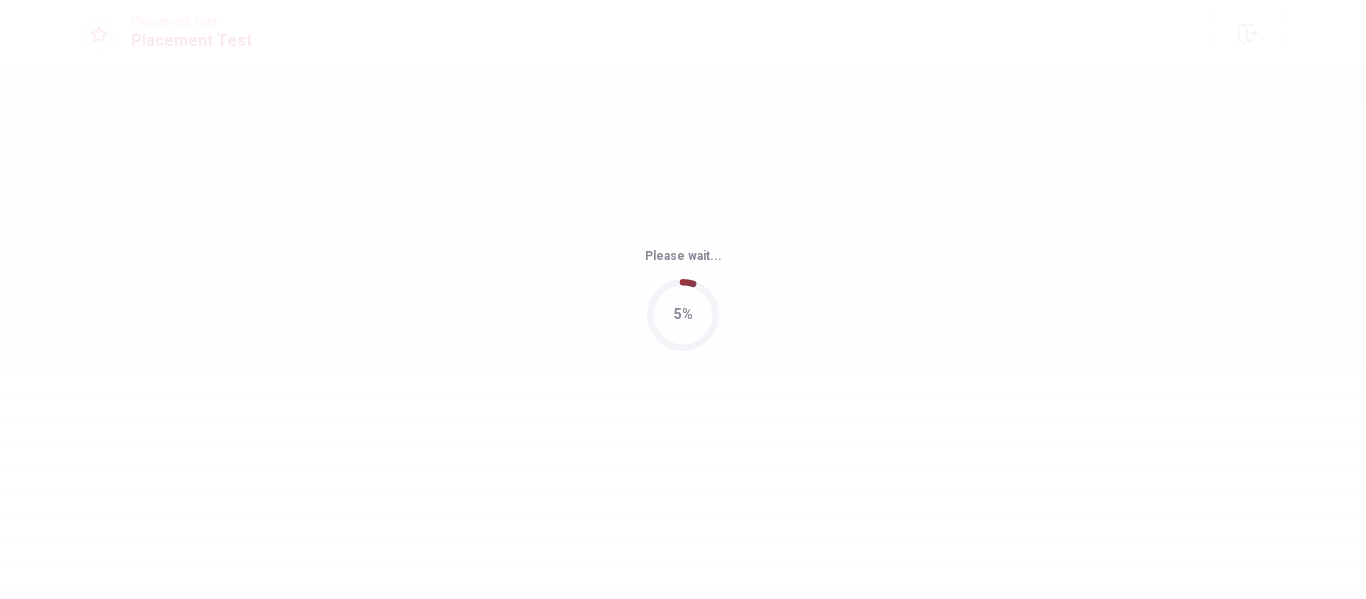 scroll, scrollTop: 0, scrollLeft: 0, axis: both 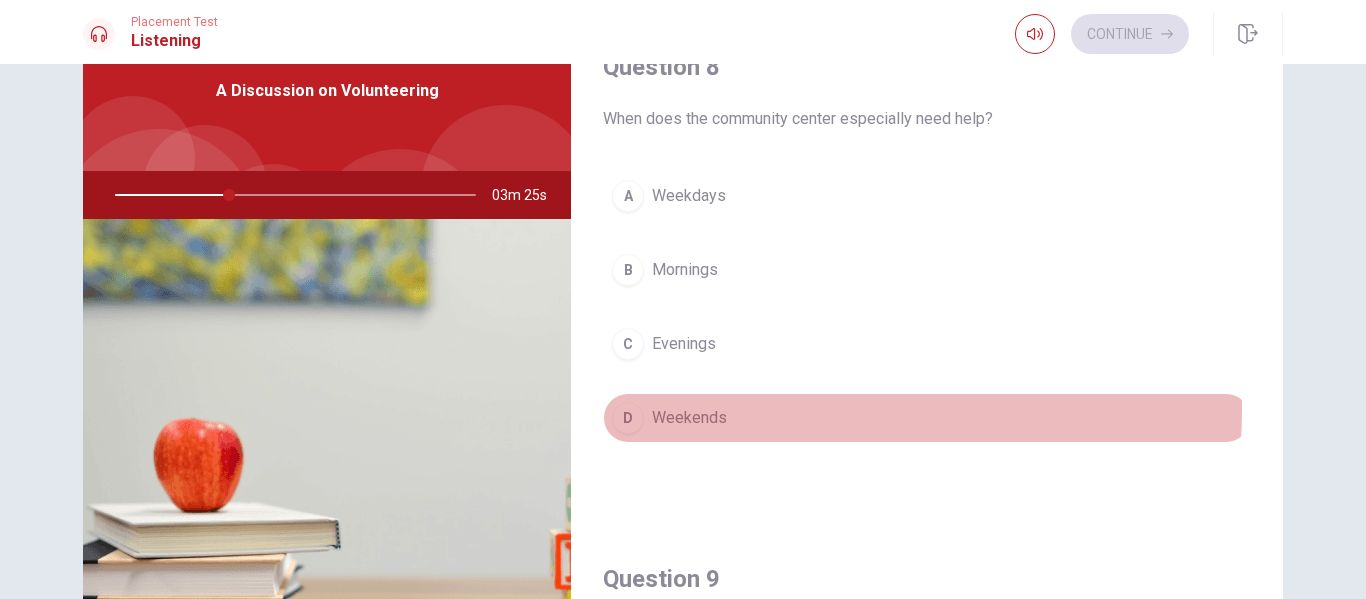 click on "D Weekends" at bounding box center [927, 418] 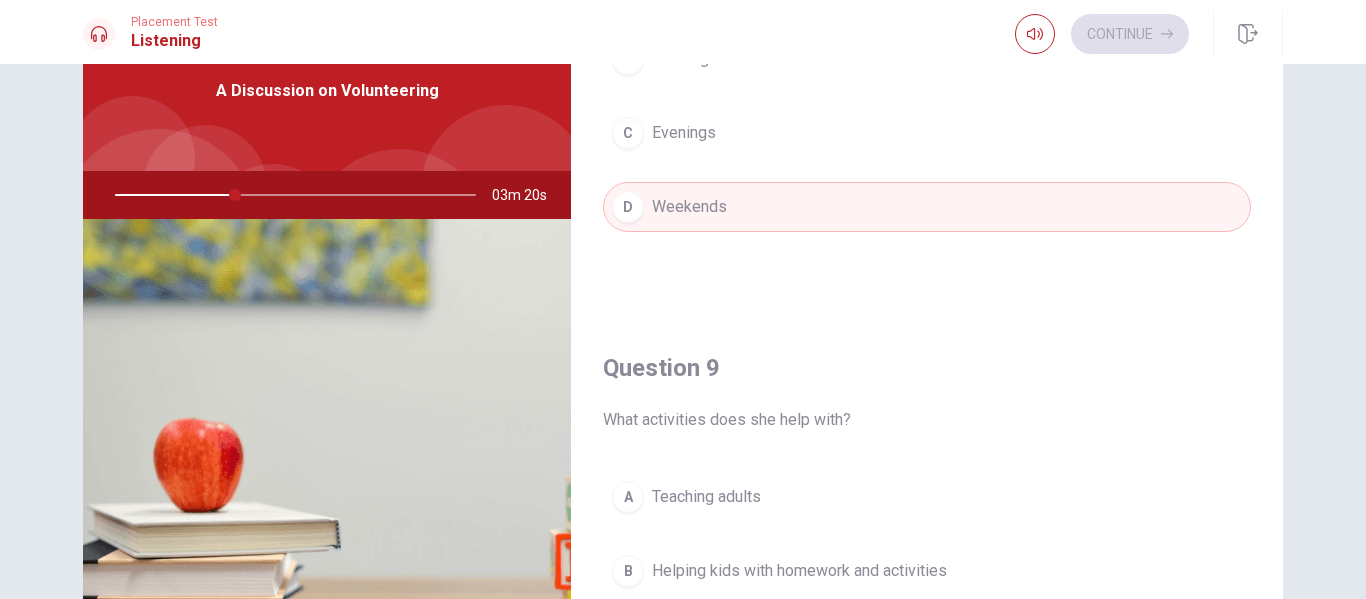scroll, scrollTop: 1427, scrollLeft: 0, axis: vertical 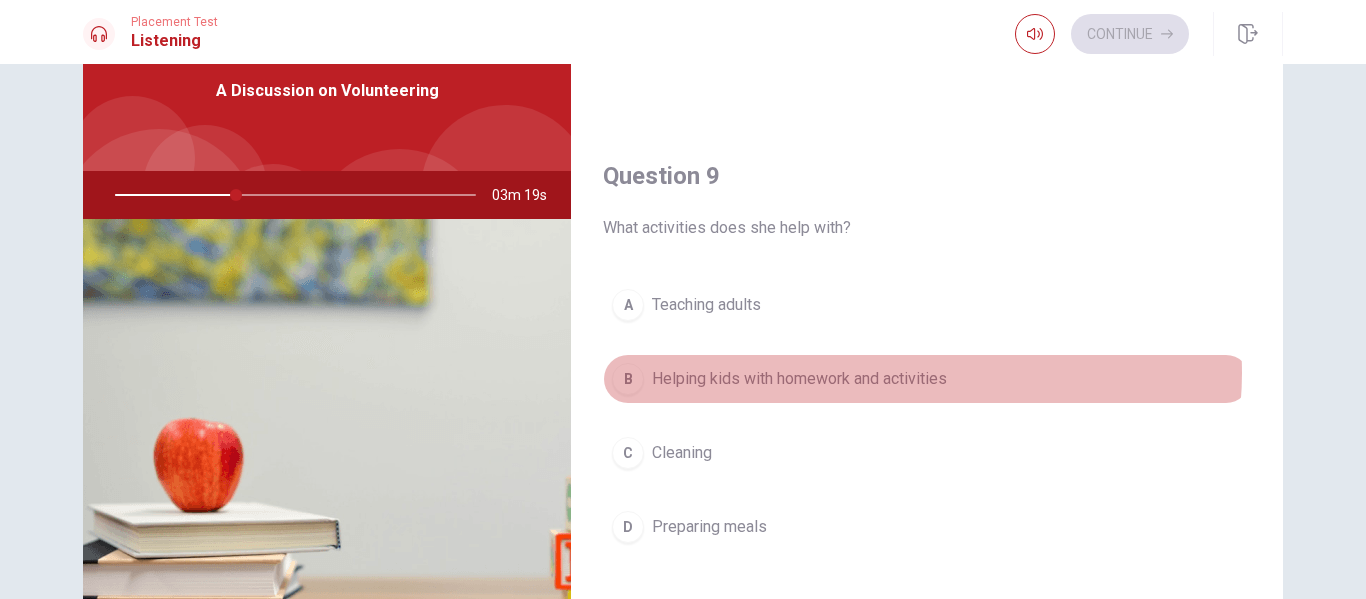 click on "Helping kids with homework and activities" at bounding box center (799, 379) 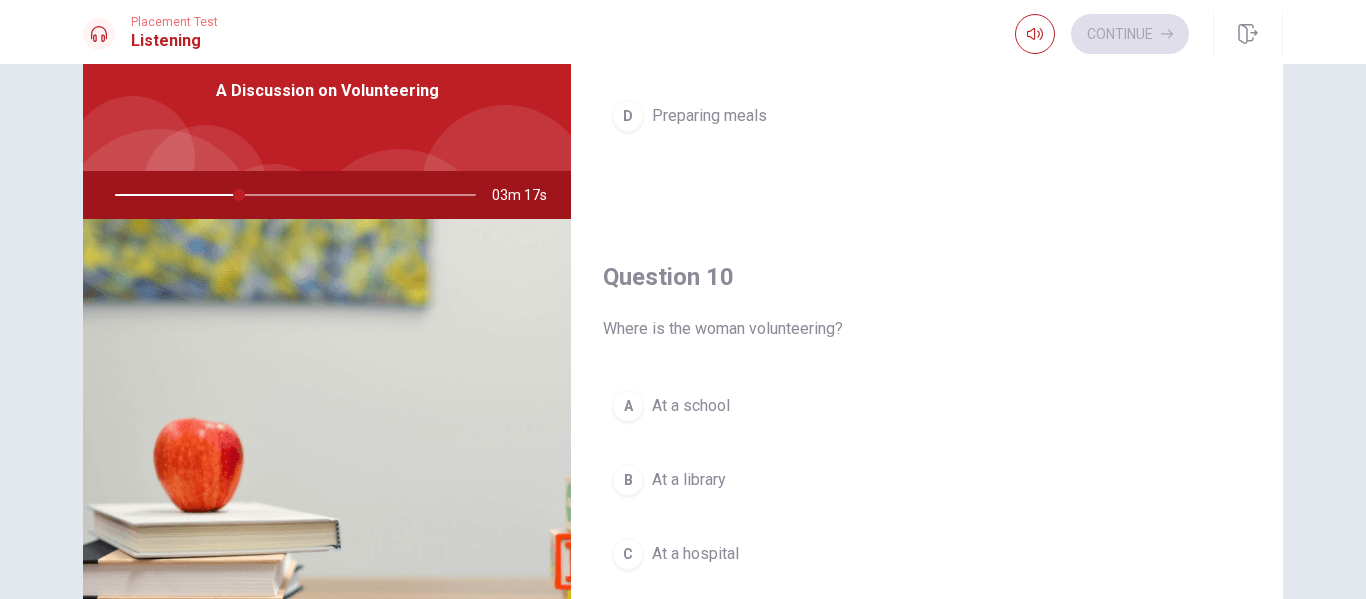 scroll, scrollTop: 1865, scrollLeft: 0, axis: vertical 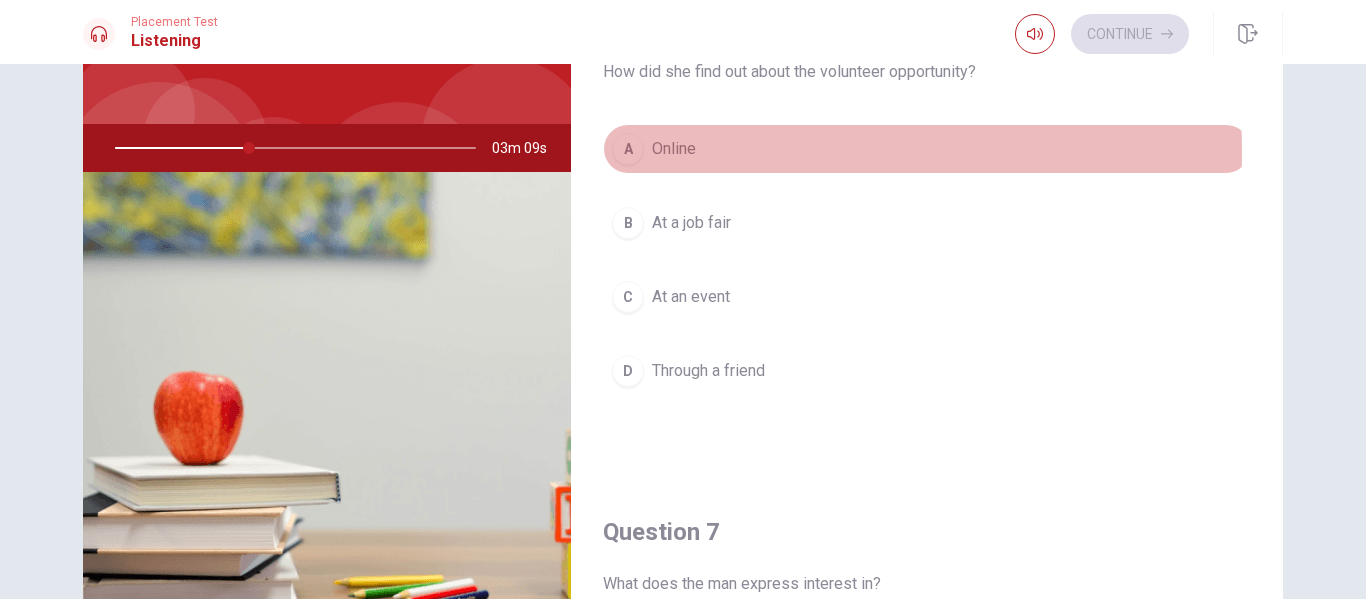 click on "A Online" at bounding box center [927, 149] 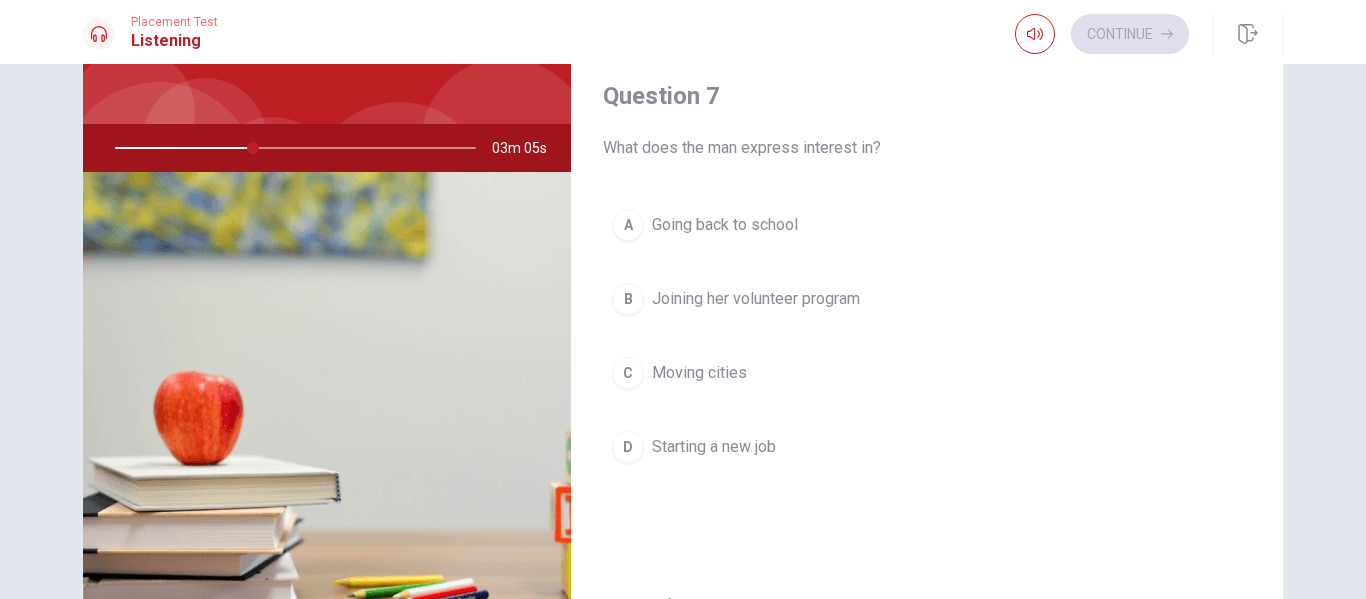 scroll, scrollTop: 437, scrollLeft: 0, axis: vertical 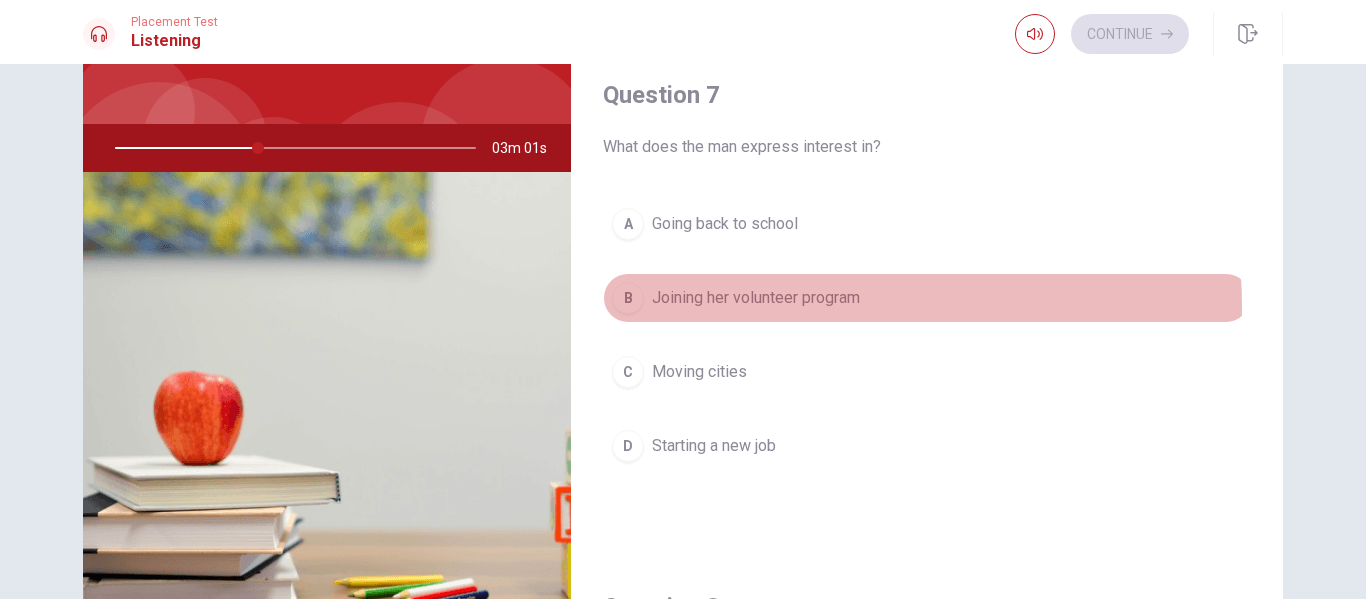 click on "Joining her volunteer program" at bounding box center [756, 298] 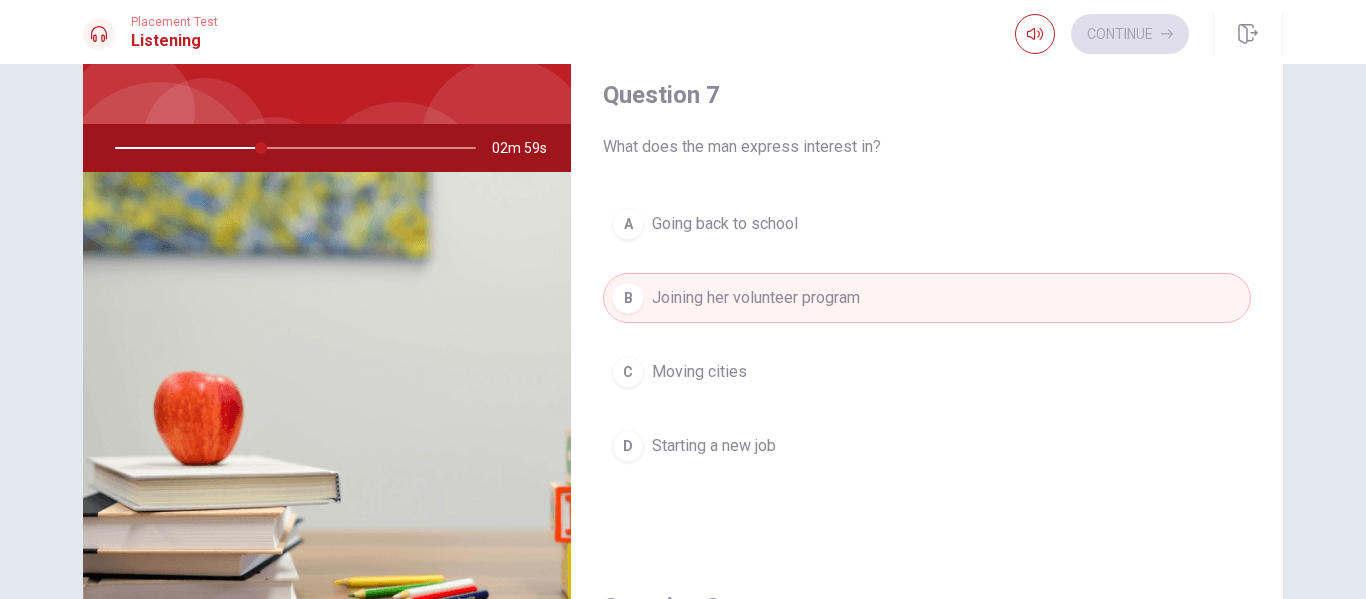 click on "A Going back to school B Joining her volunteer program C Moving cities D Starting a new job" at bounding box center [927, 355] 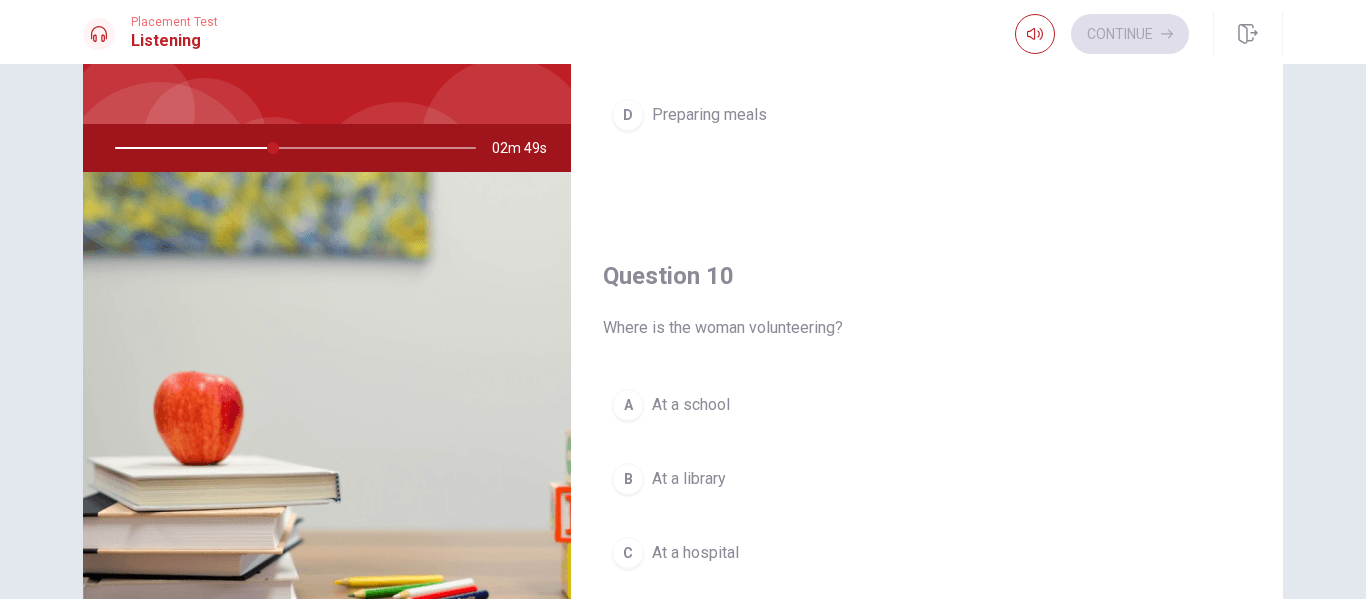 scroll, scrollTop: 1865, scrollLeft: 0, axis: vertical 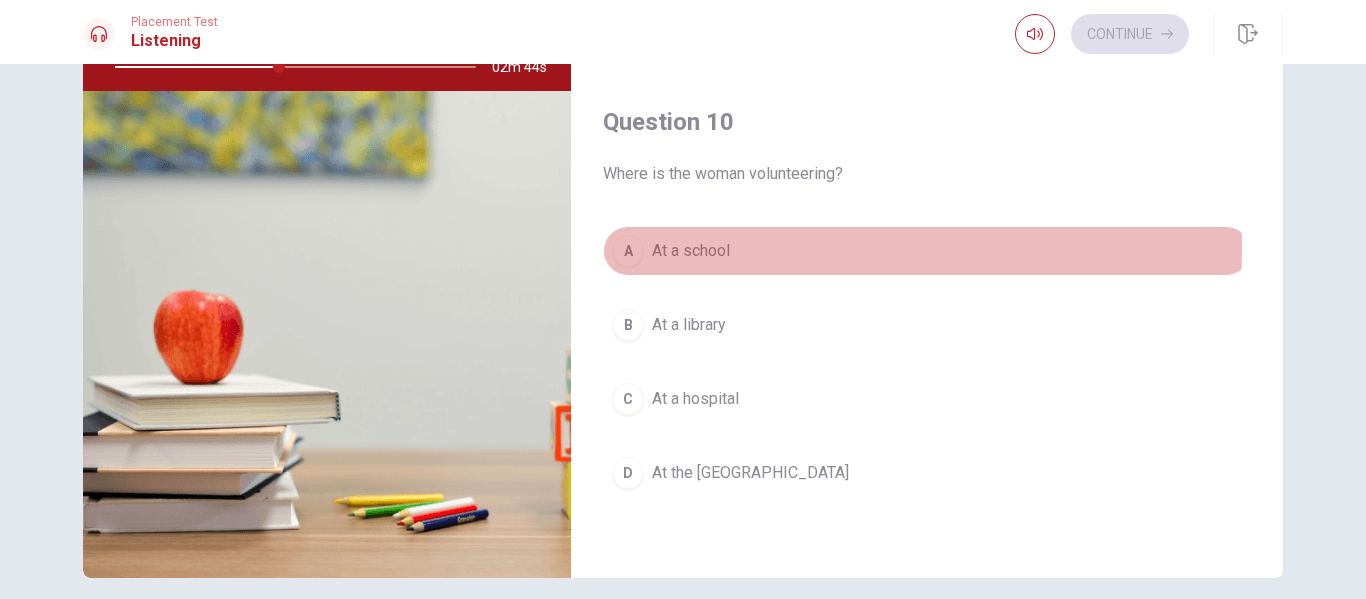 click on "At a school" at bounding box center [691, 251] 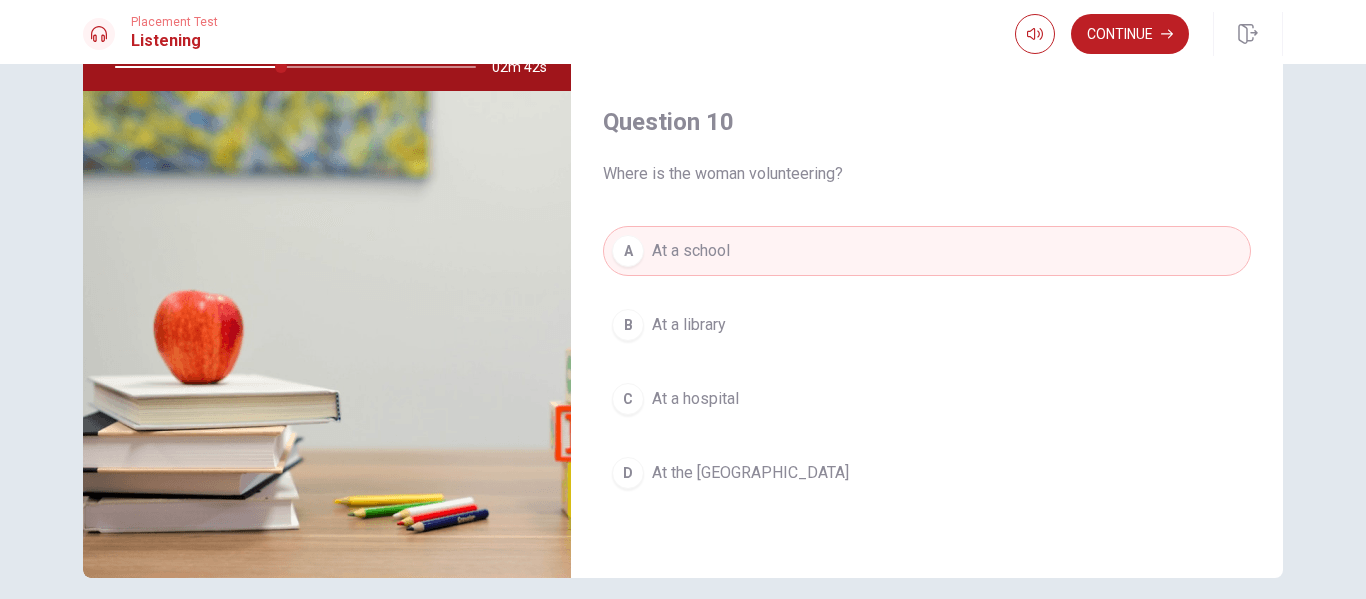 click on "Where is the woman volunteering?" at bounding box center [927, 174] 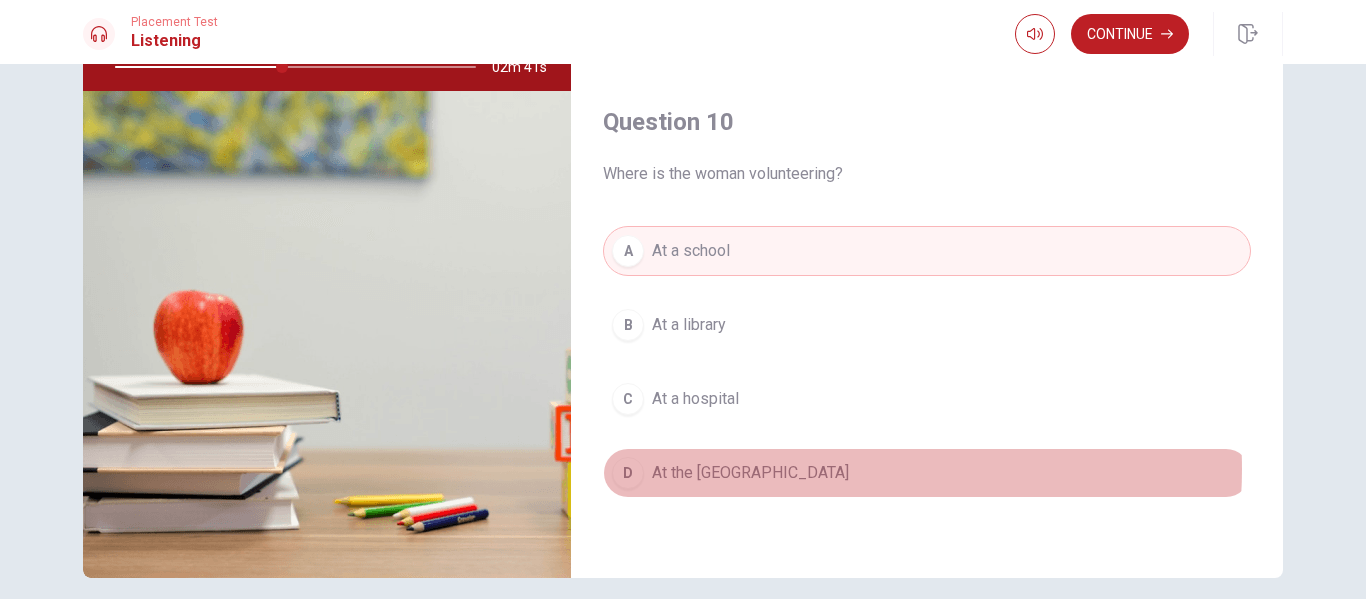 click on "At the [GEOGRAPHIC_DATA]" at bounding box center (750, 473) 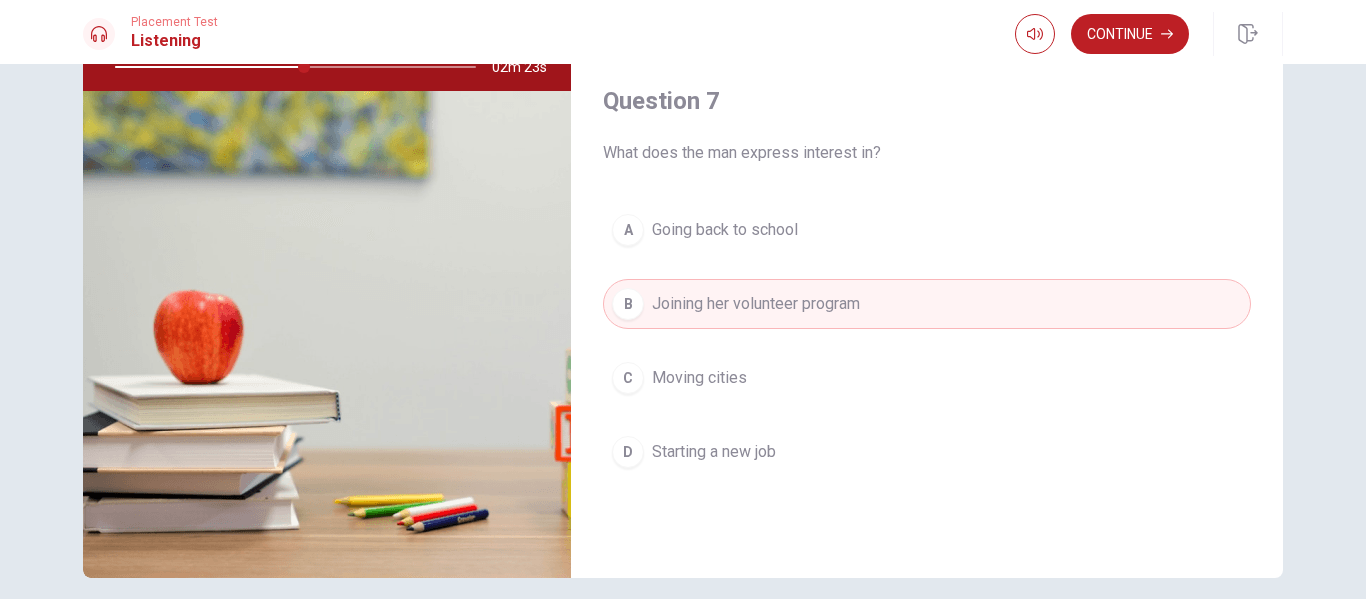 scroll, scrollTop: 349, scrollLeft: 0, axis: vertical 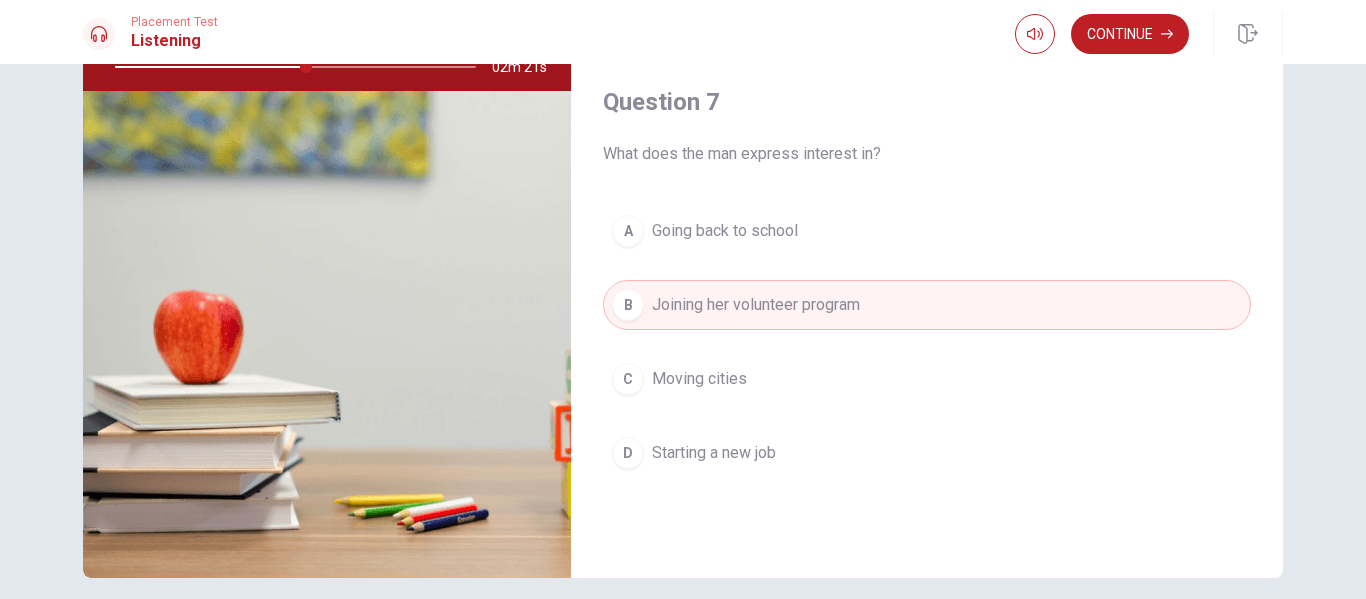 click on "What does the man express interest in?" at bounding box center (927, 154) 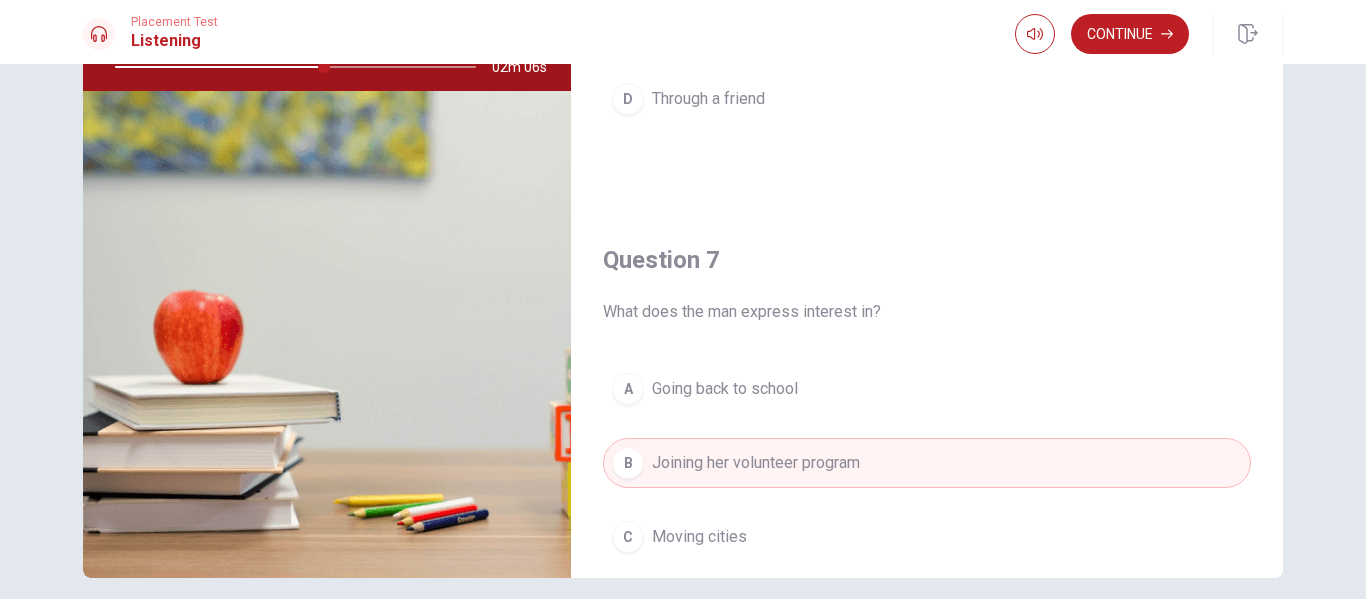 scroll, scrollTop: 0, scrollLeft: 0, axis: both 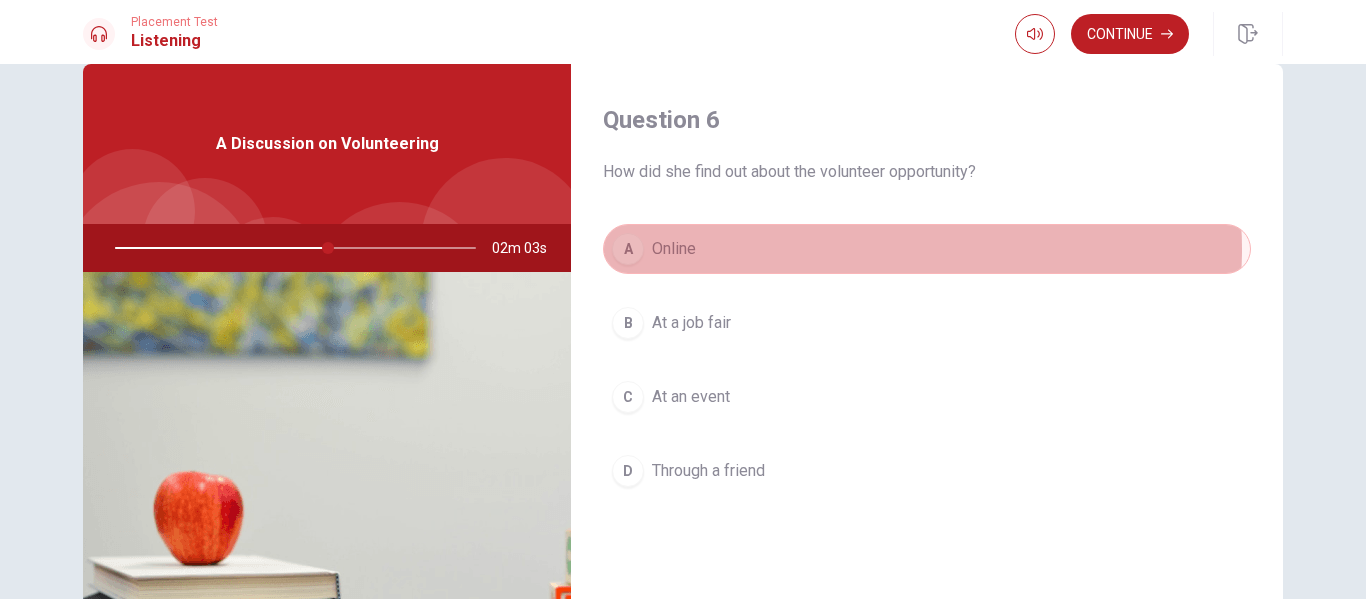 click on "A Online" at bounding box center [927, 249] 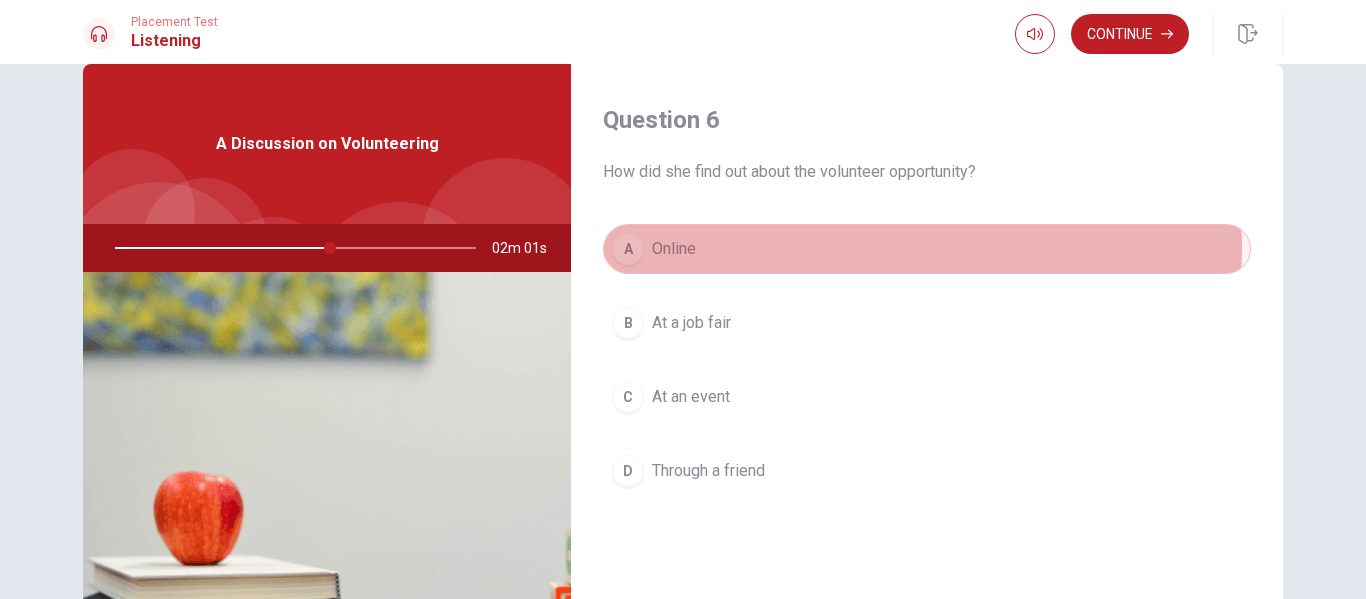 click on "A Online" at bounding box center [927, 249] 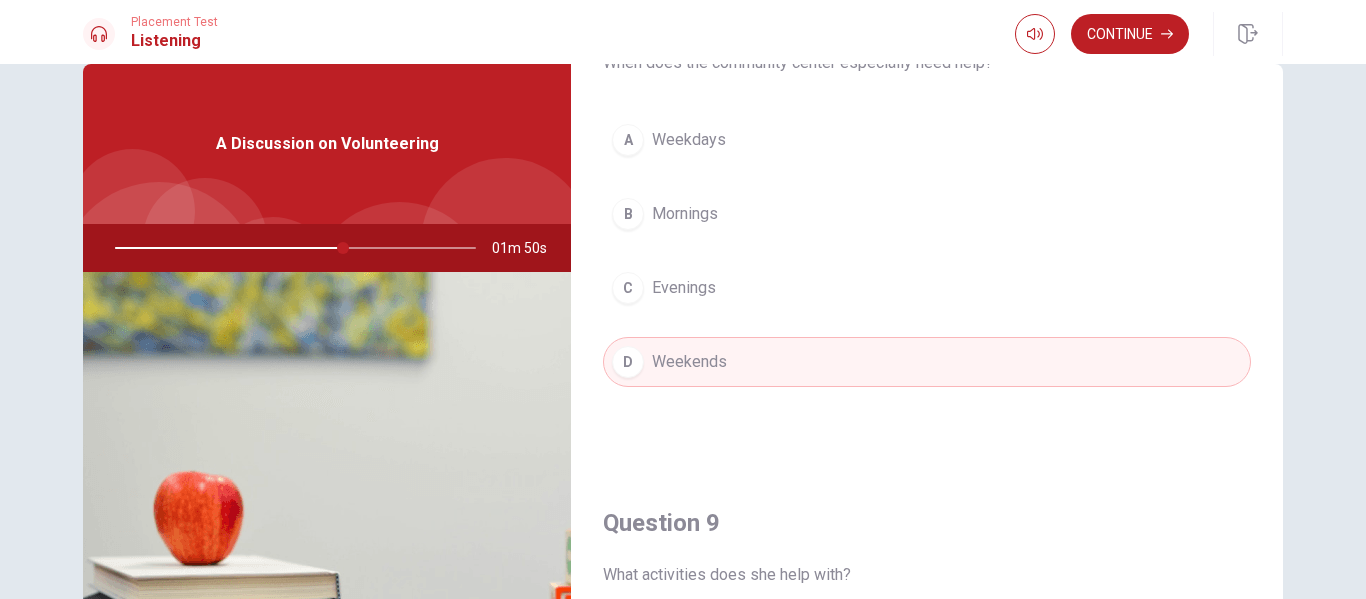 scroll, scrollTop: 1133, scrollLeft: 0, axis: vertical 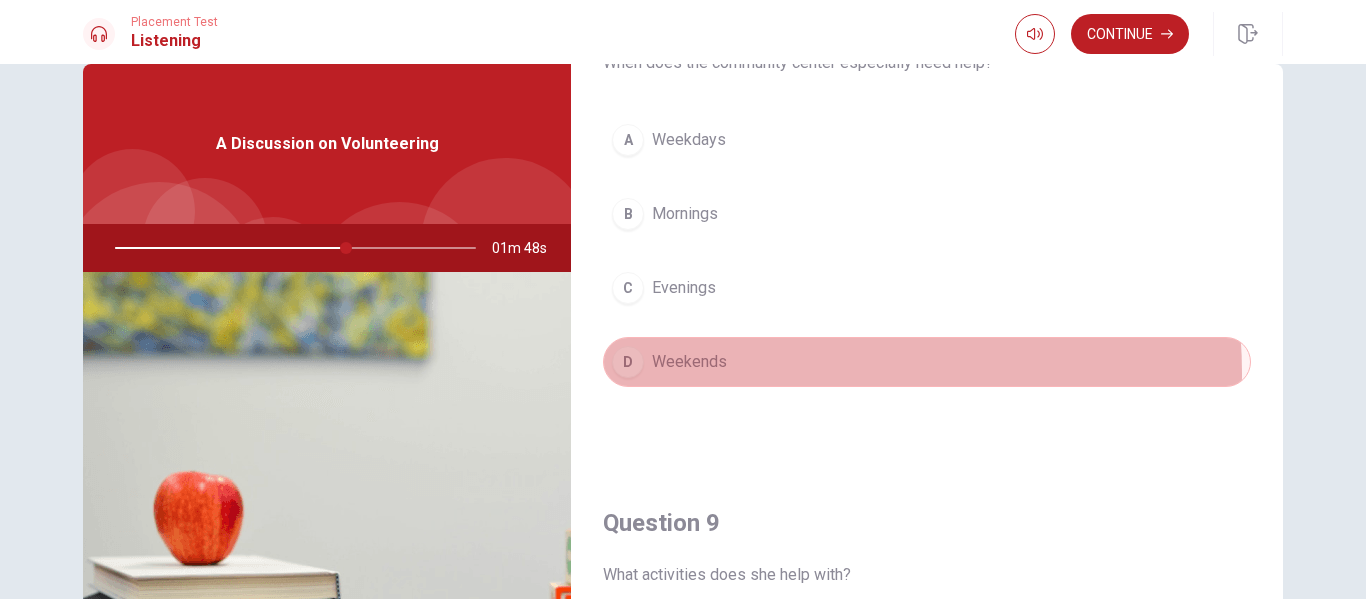 click on "D Weekends" at bounding box center (927, 362) 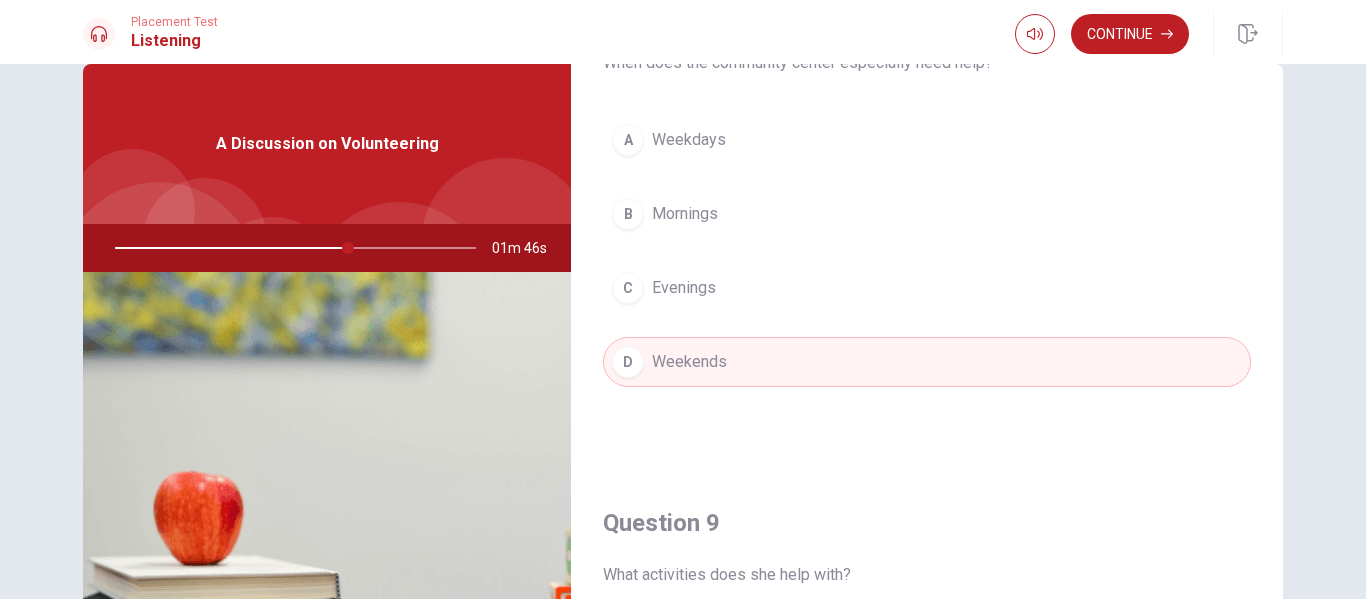 click on "Question 8 When does the community center especially need help? A Weekdays B Mornings C Evenings D Weekends" at bounding box center (927, 211) 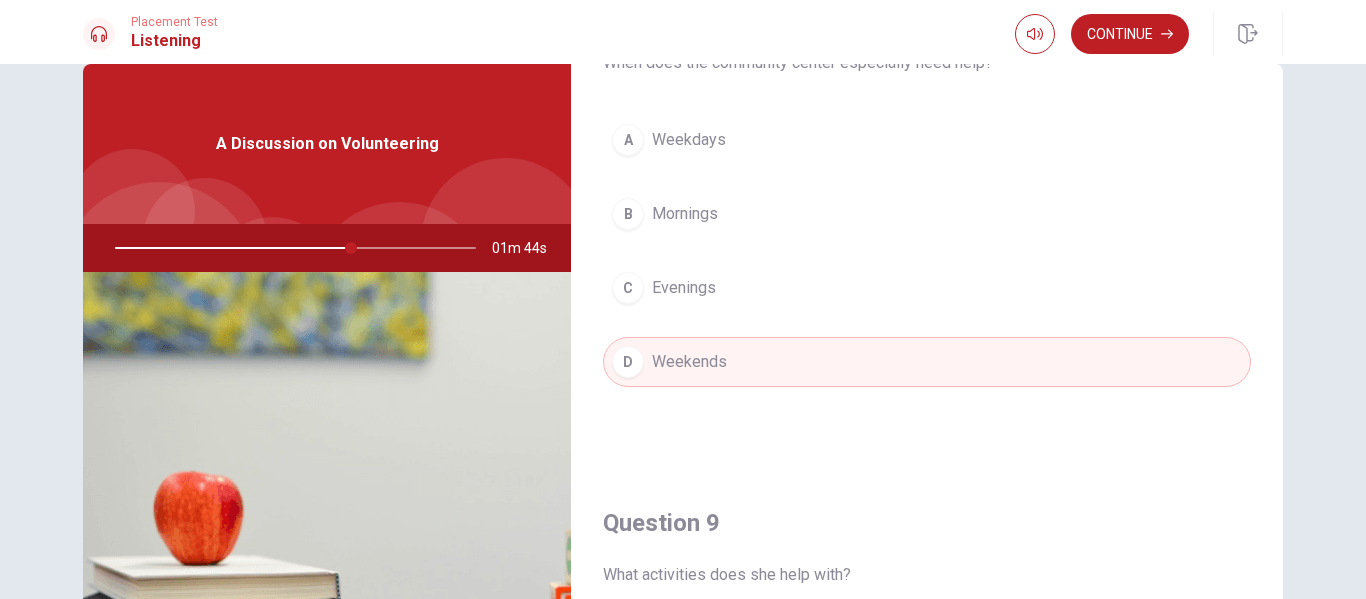 click on "Question 8 When does the community center especially need help? A Weekdays B Mornings C Evenings D Weekends" at bounding box center (927, 211) 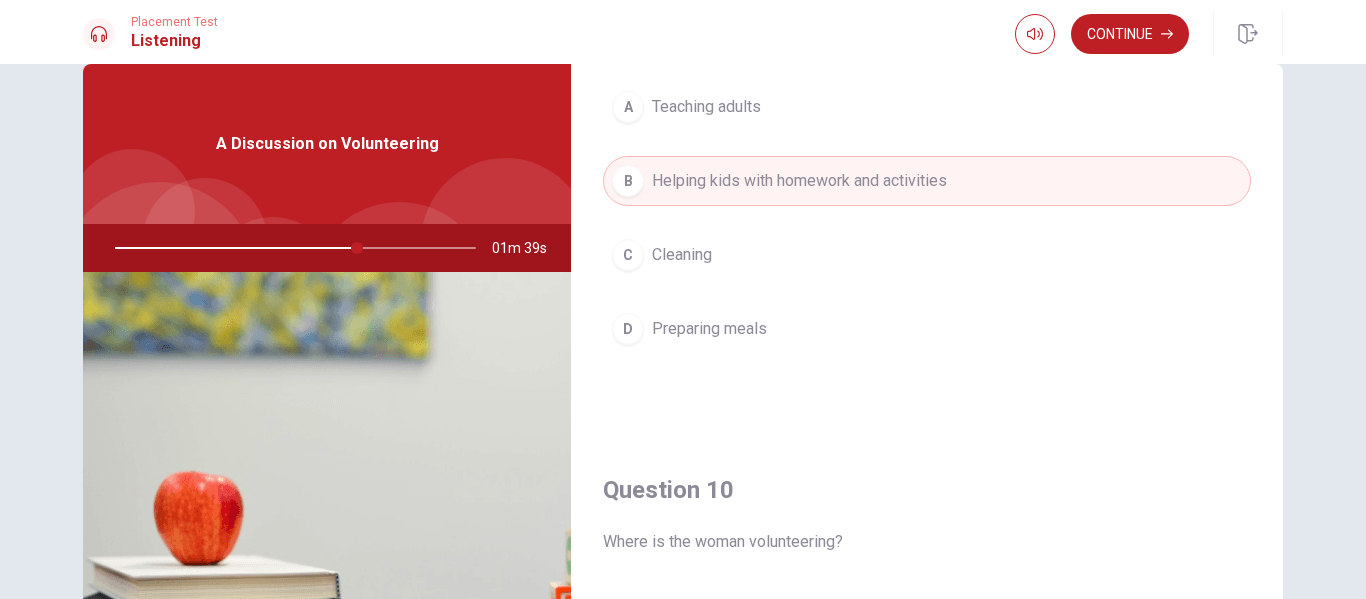 scroll, scrollTop: 1865, scrollLeft: 0, axis: vertical 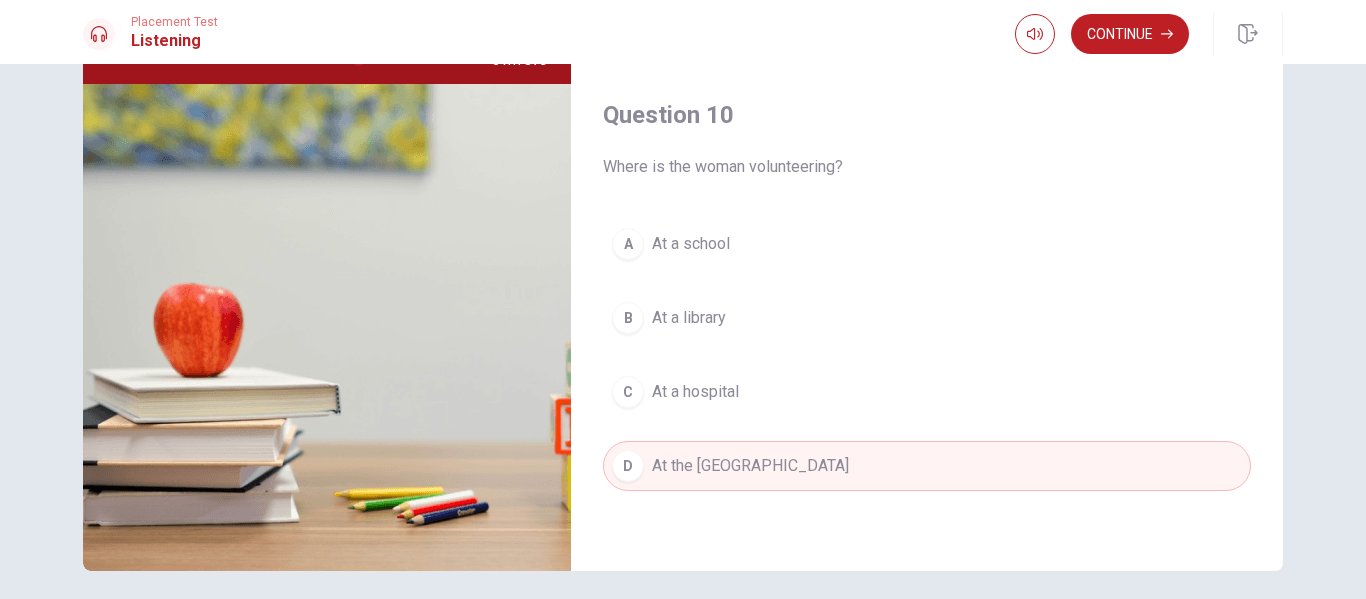 click on "D At the [GEOGRAPHIC_DATA]" at bounding box center [927, 466] 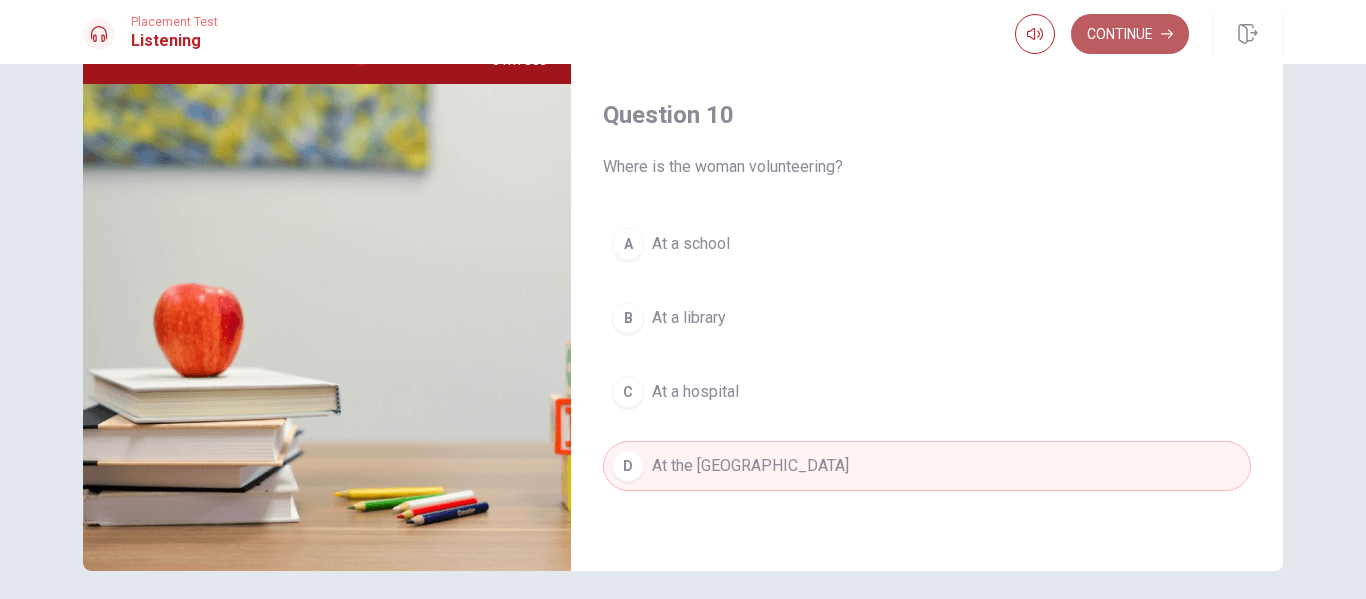 click on "Continue" at bounding box center [1130, 34] 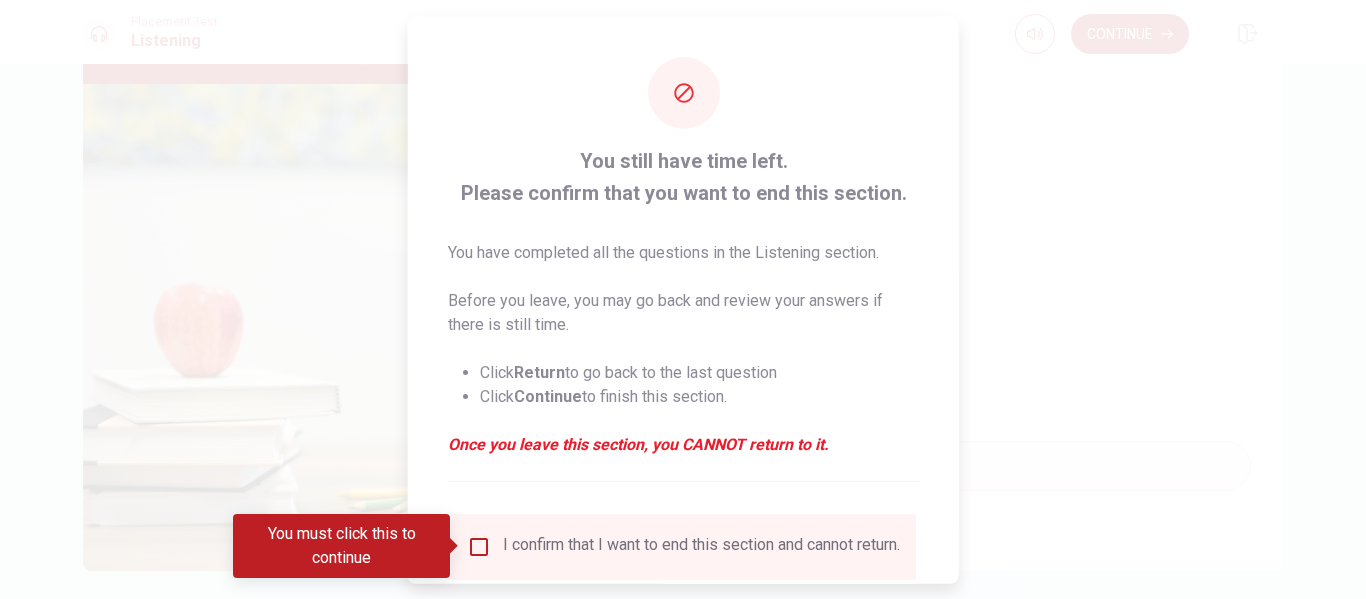 click on "I confirm that I want to end this section and cannot return." at bounding box center [701, 546] 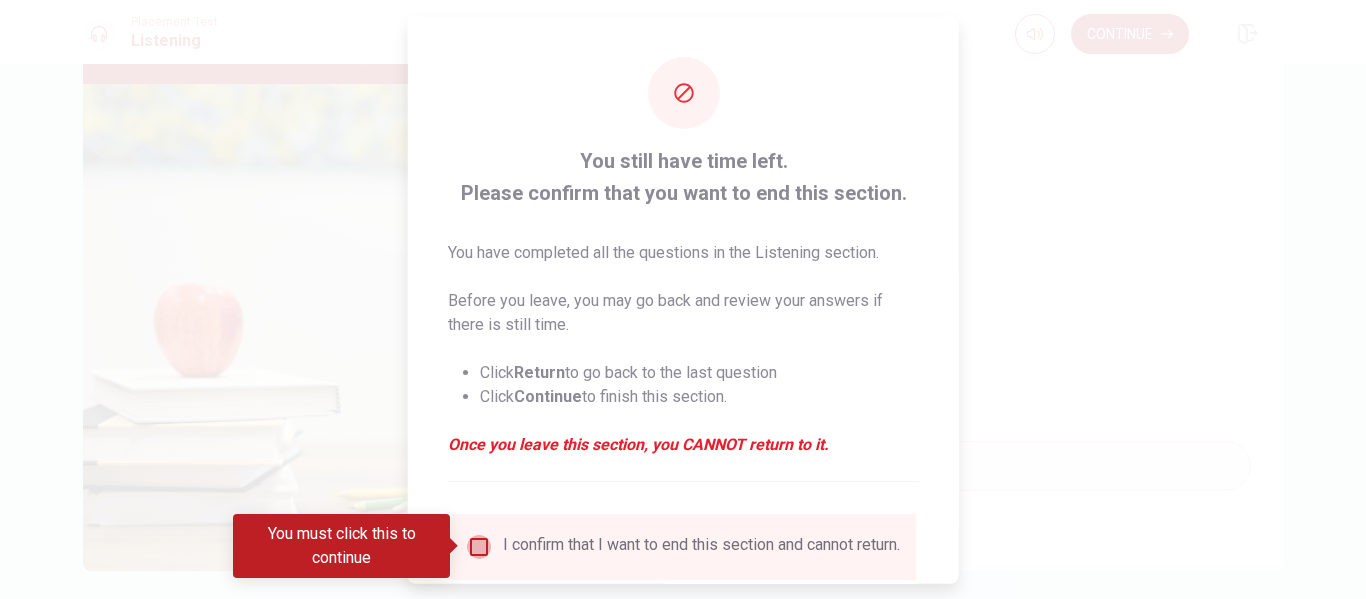 click at bounding box center [479, 546] 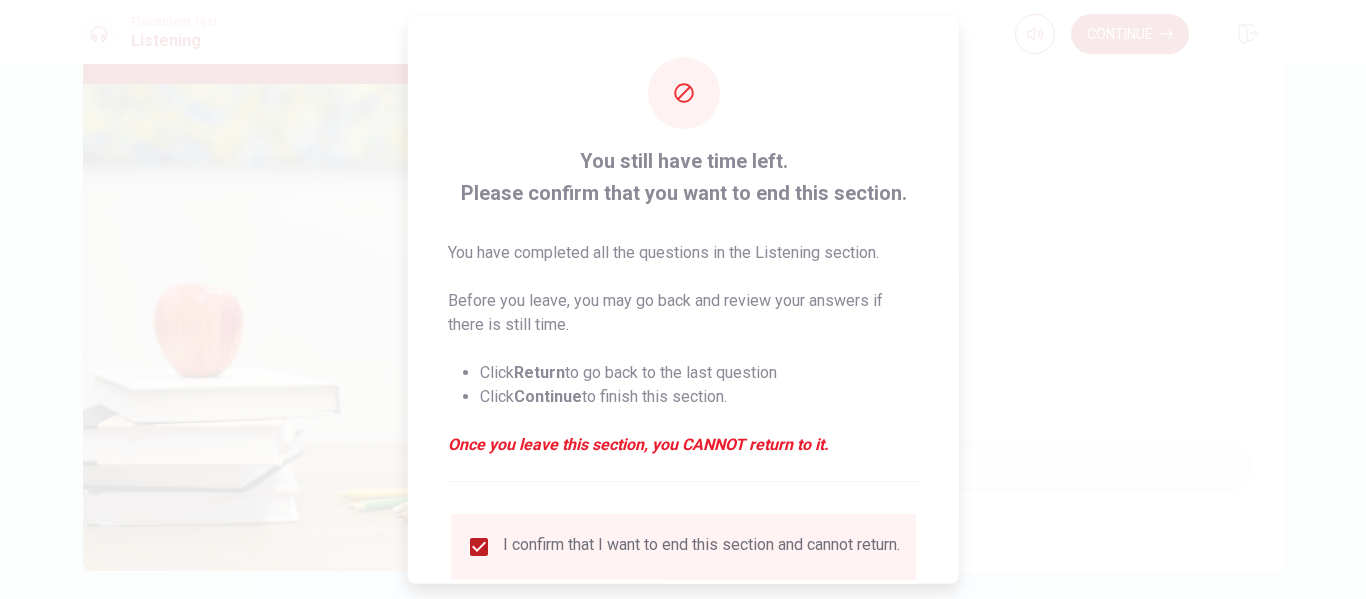 scroll, scrollTop: 147, scrollLeft: 0, axis: vertical 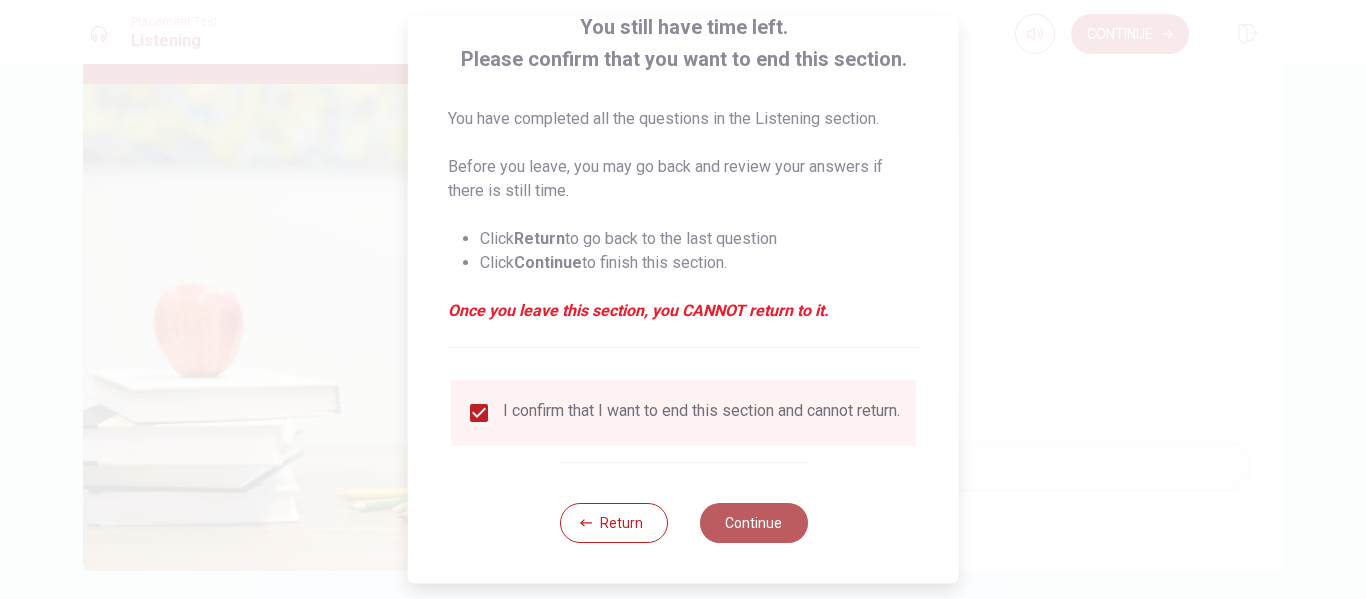 click on "Continue" at bounding box center [753, 523] 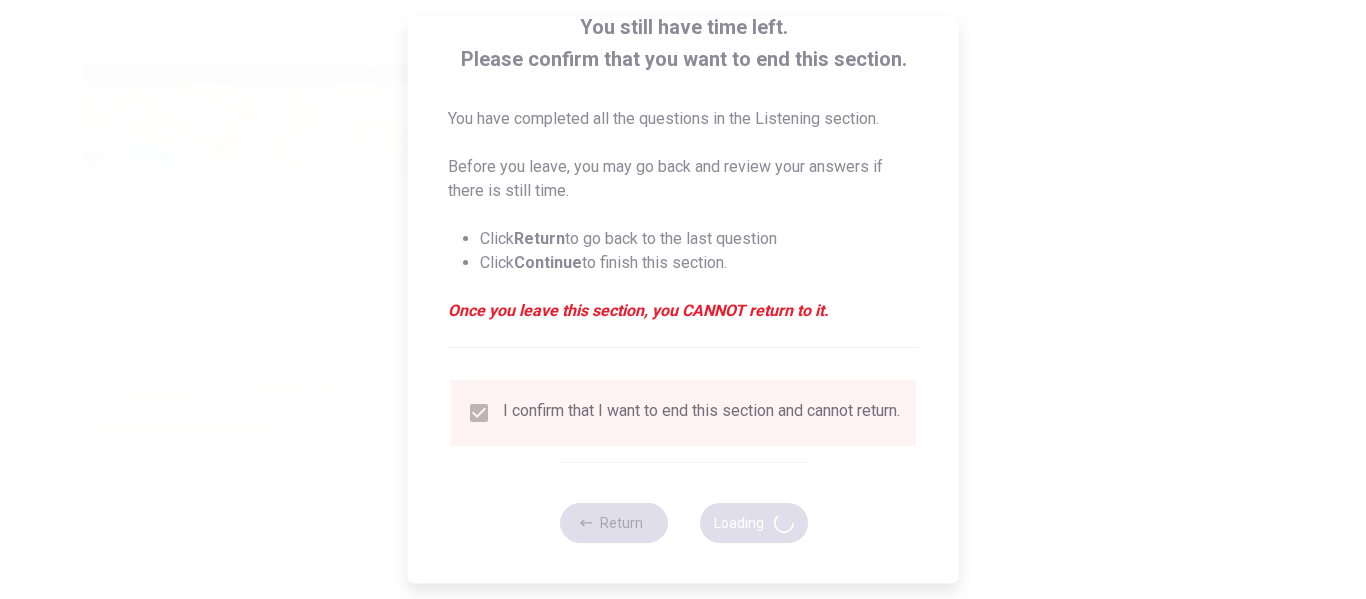 type on "71" 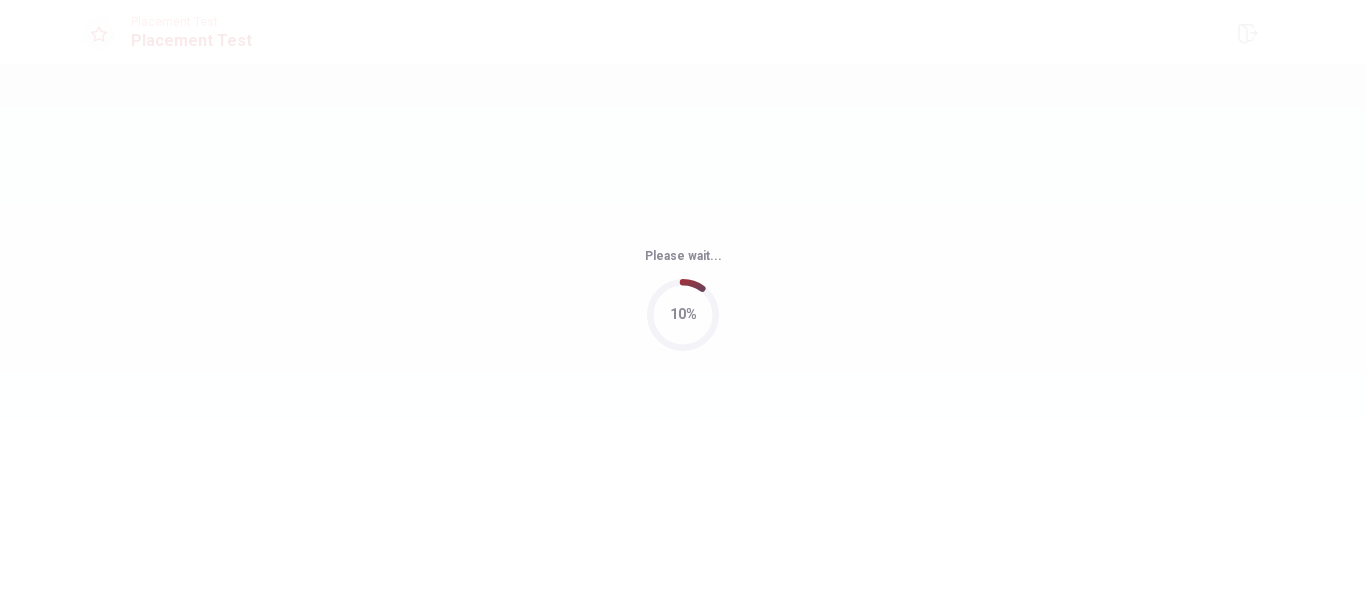scroll, scrollTop: 0, scrollLeft: 0, axis: both 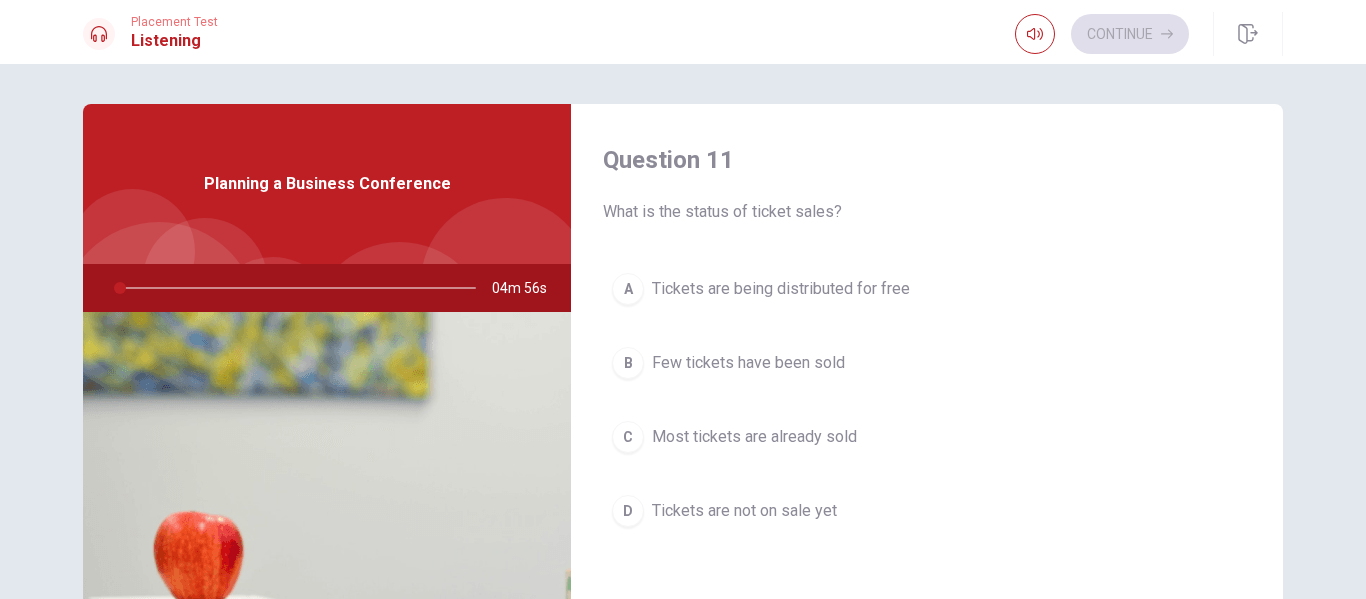 click on "Question 11 What is the status of ticket sales? A Tickets are being distributed for free B Few tickets have been sold C Most tickets are already sold D Tickets are not on sale yet" at bounding box center (927, 360) 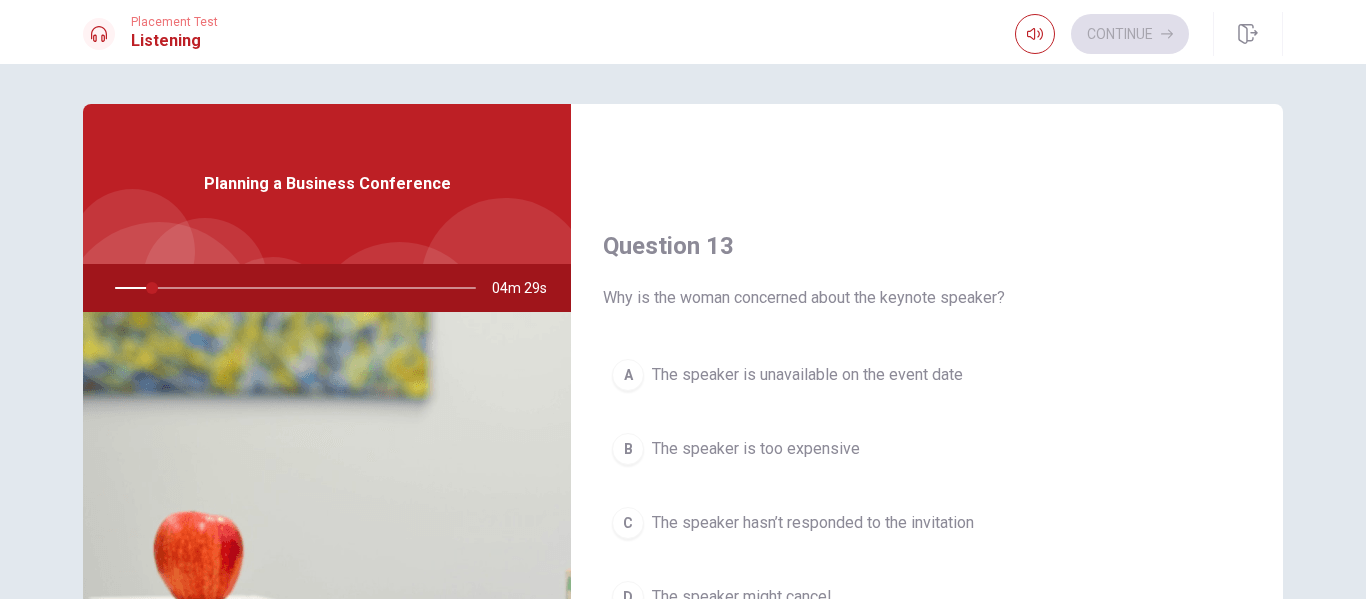 scroll, scrollTop: 939, scrollLeft: 0, axis: vertical 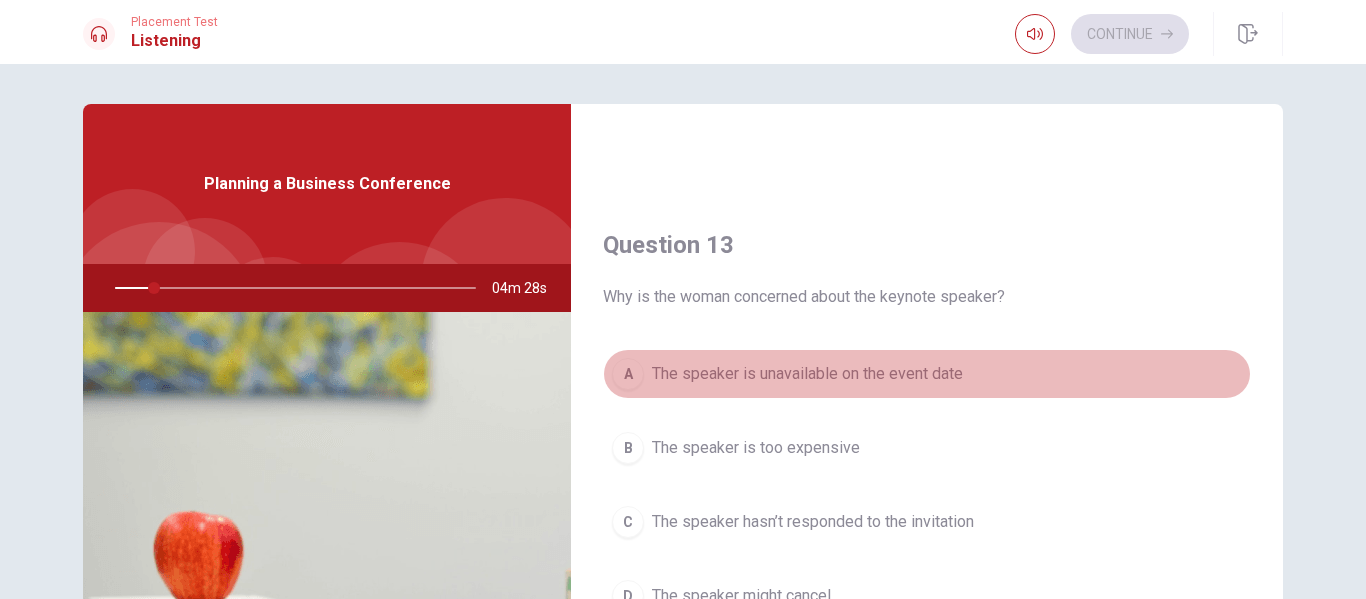 click on "A The speaker is unavailable on the event date" at bounding box center [927, 374] 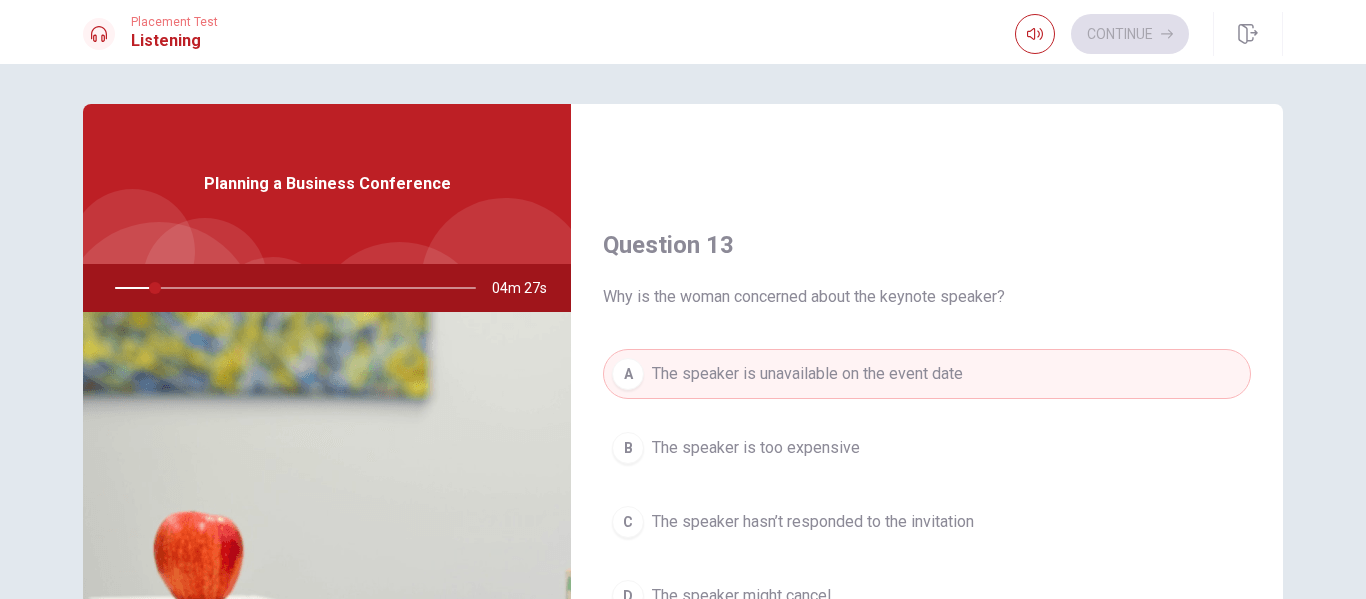 click on "Why is the woman concerned about the keynote speaker?" at bounding box center (927, 297) 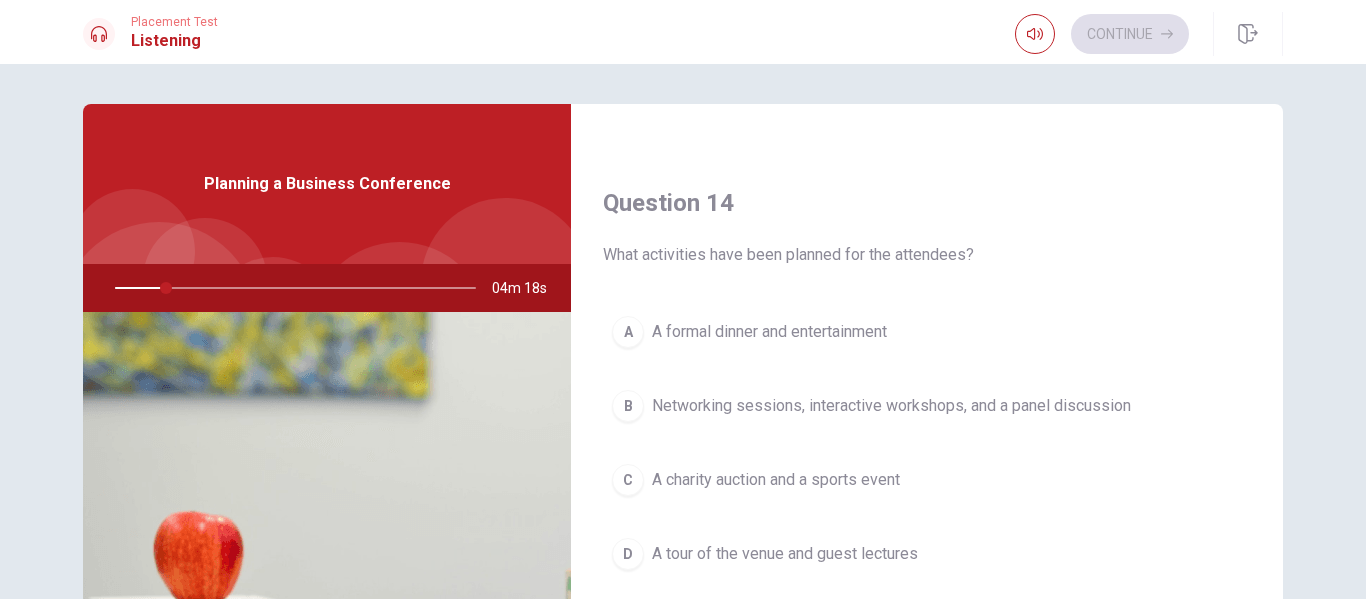 scroll, scrollTop: 1494, scrollLeft: 0, axis: vertical 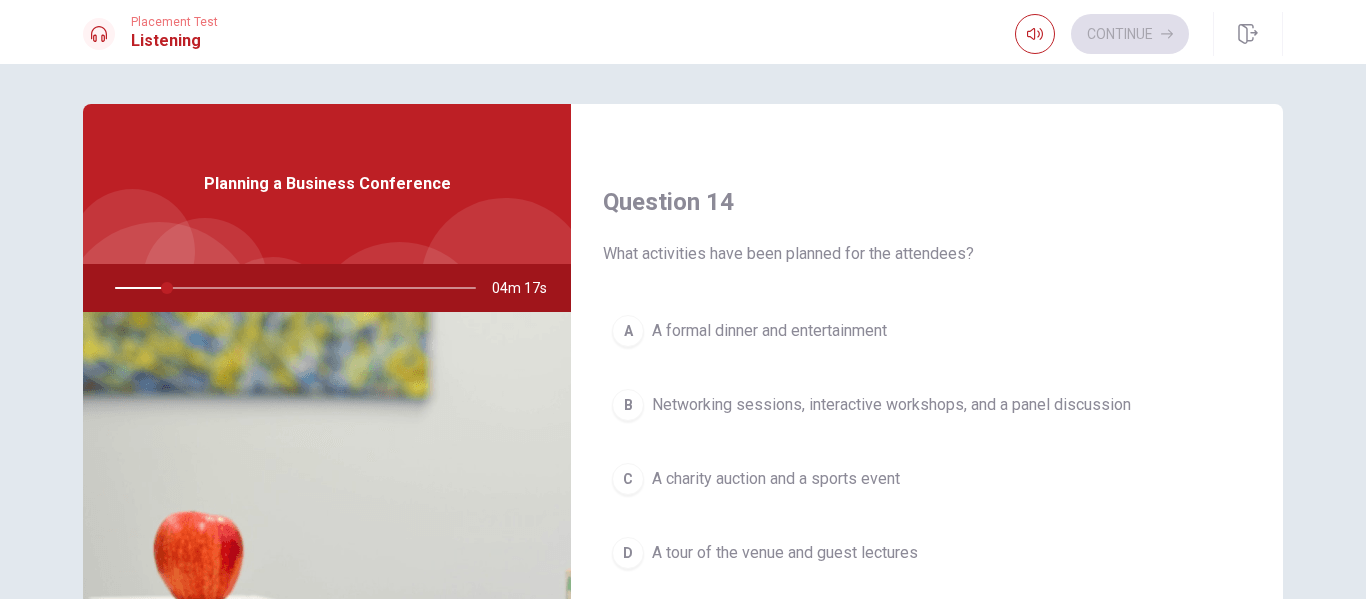 click on "What activities have been planned for the attendees?" at bounding box center (927, 254) 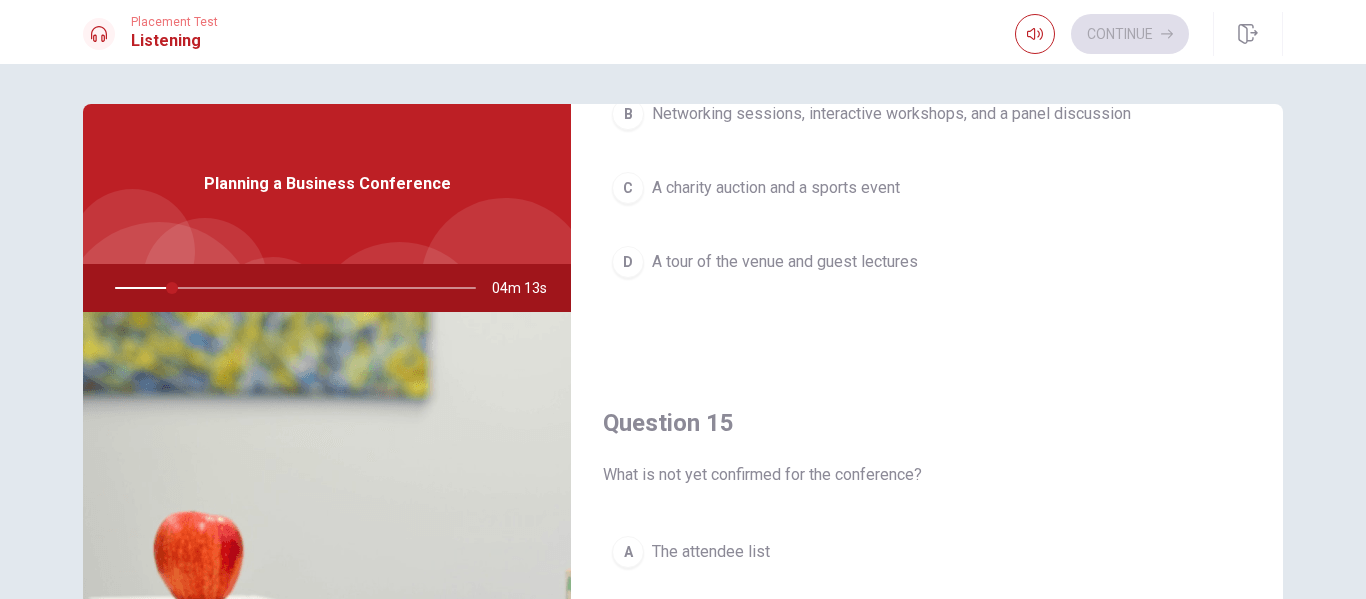 scroll, scrollTop: 1865, scrollLeft: 0, axis: vertical 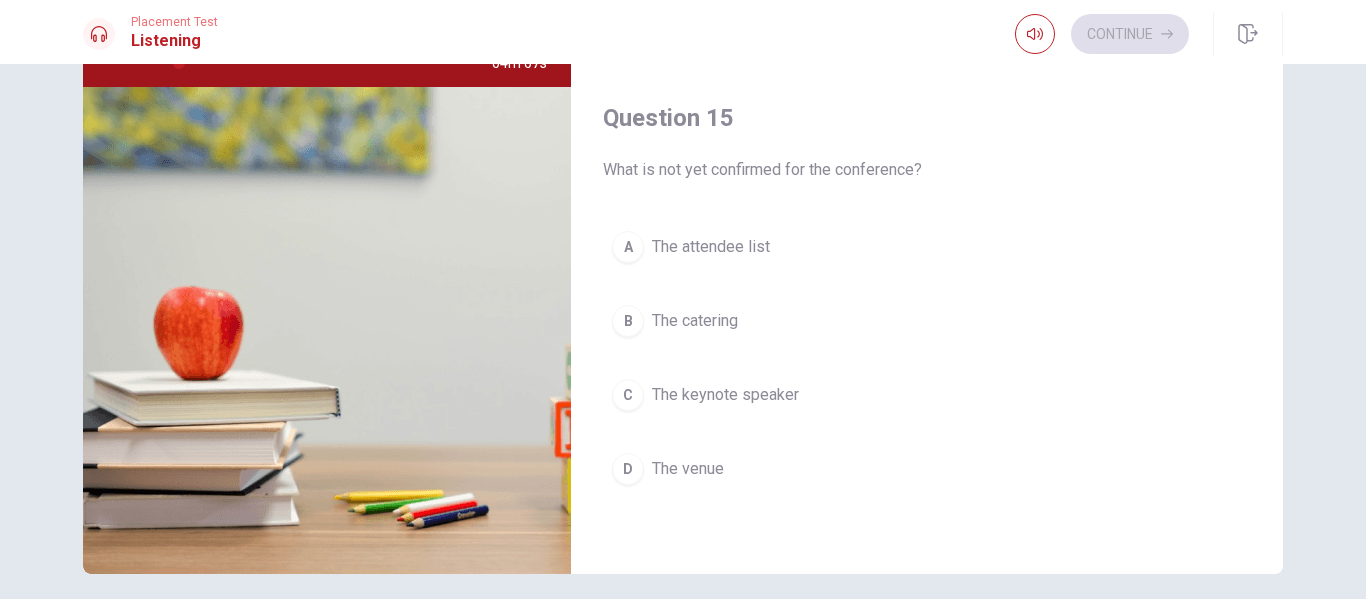 click on "What is not yet confirmed for the conference?" at bounding box center (927, 170) 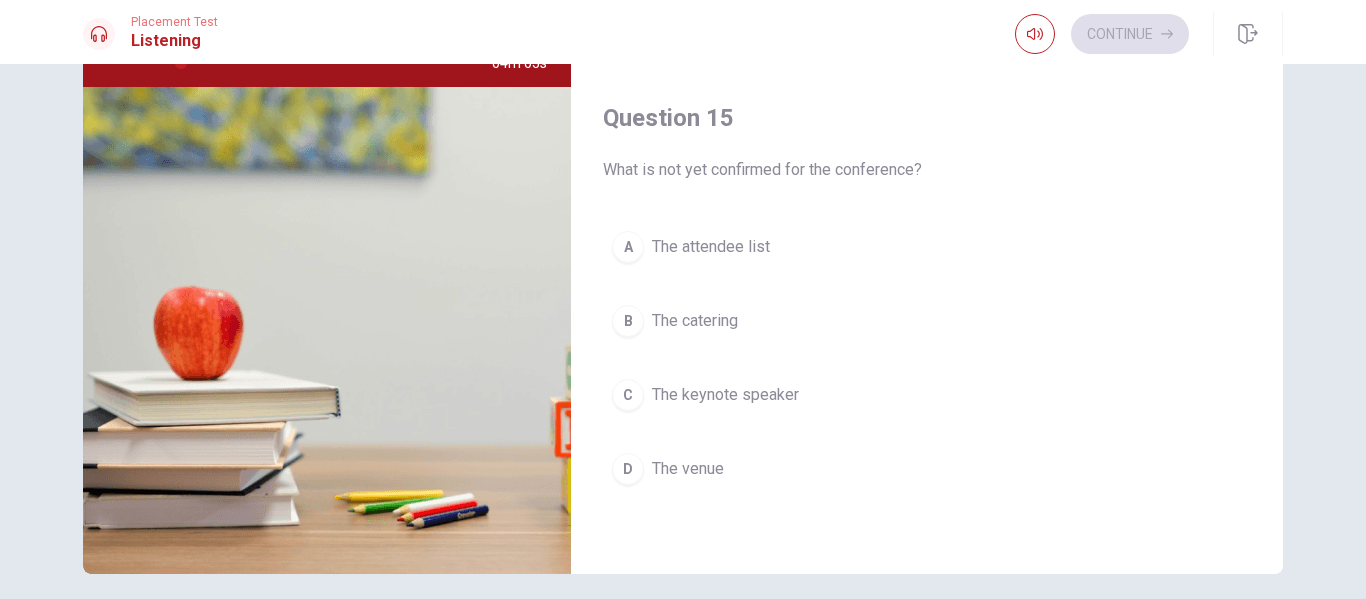 click on "What is not yet confirmed for the conference?" at bounding box center [927, 170] 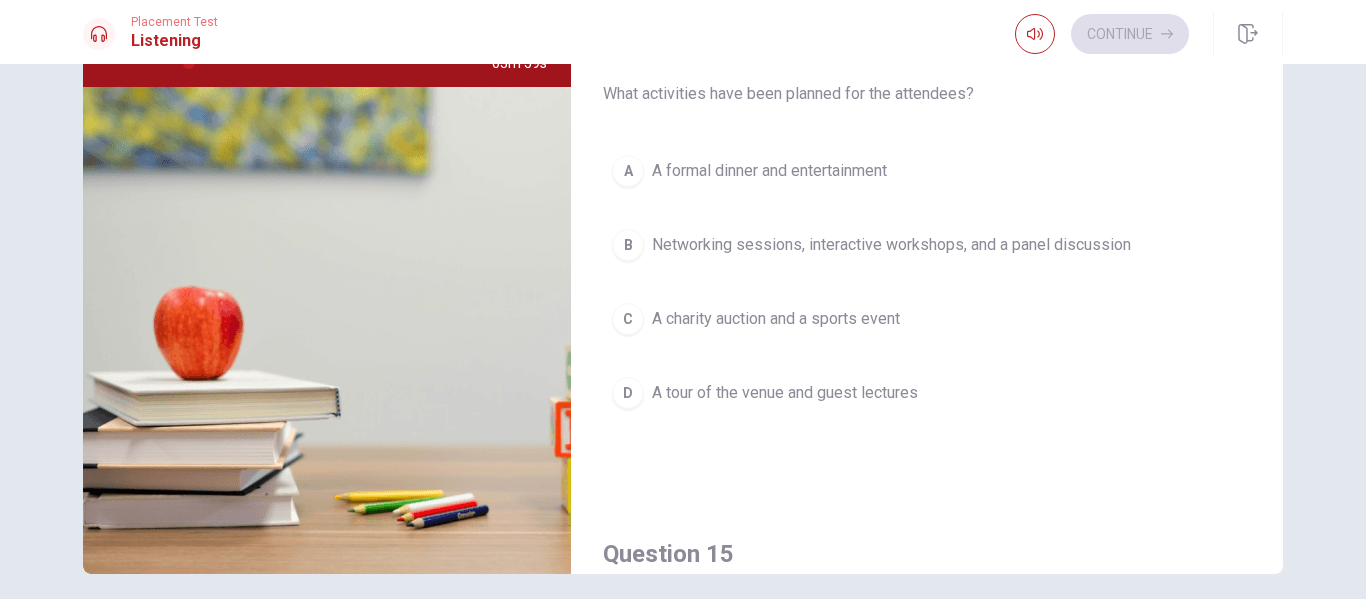 scroll, scrollTop: 1865, scrollLeft: 0, axis: vertical 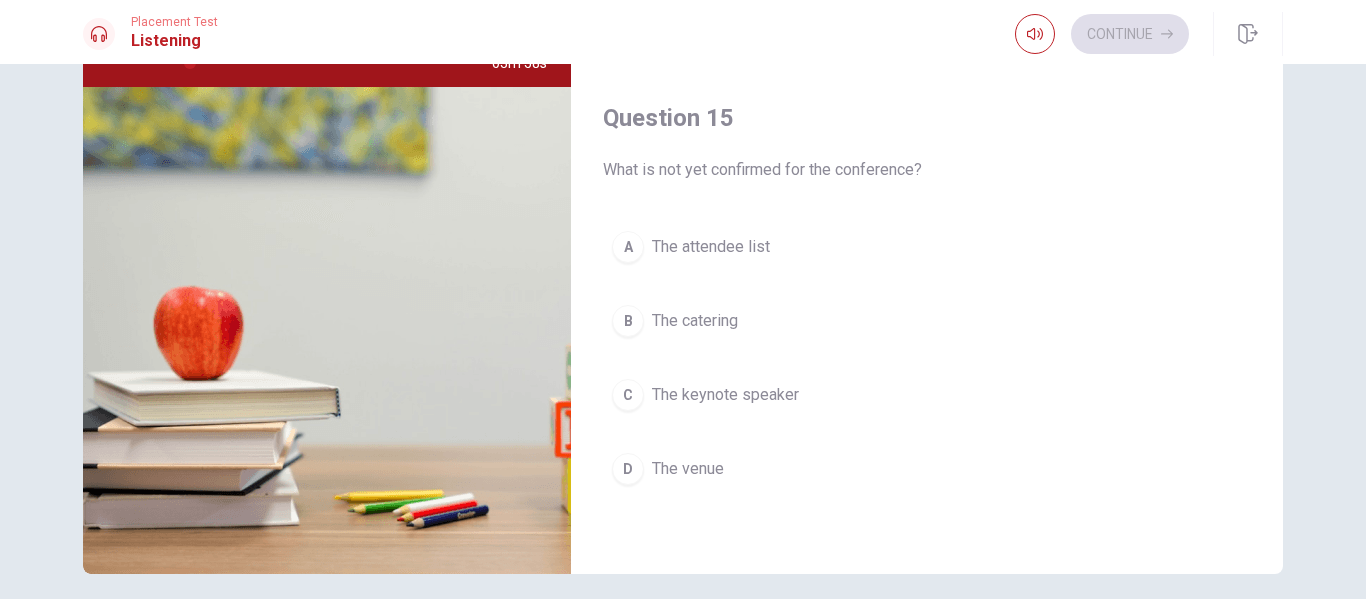 click on "Question 15 What is not yet confirmed for the conference?" at bounding box center [927, 142] 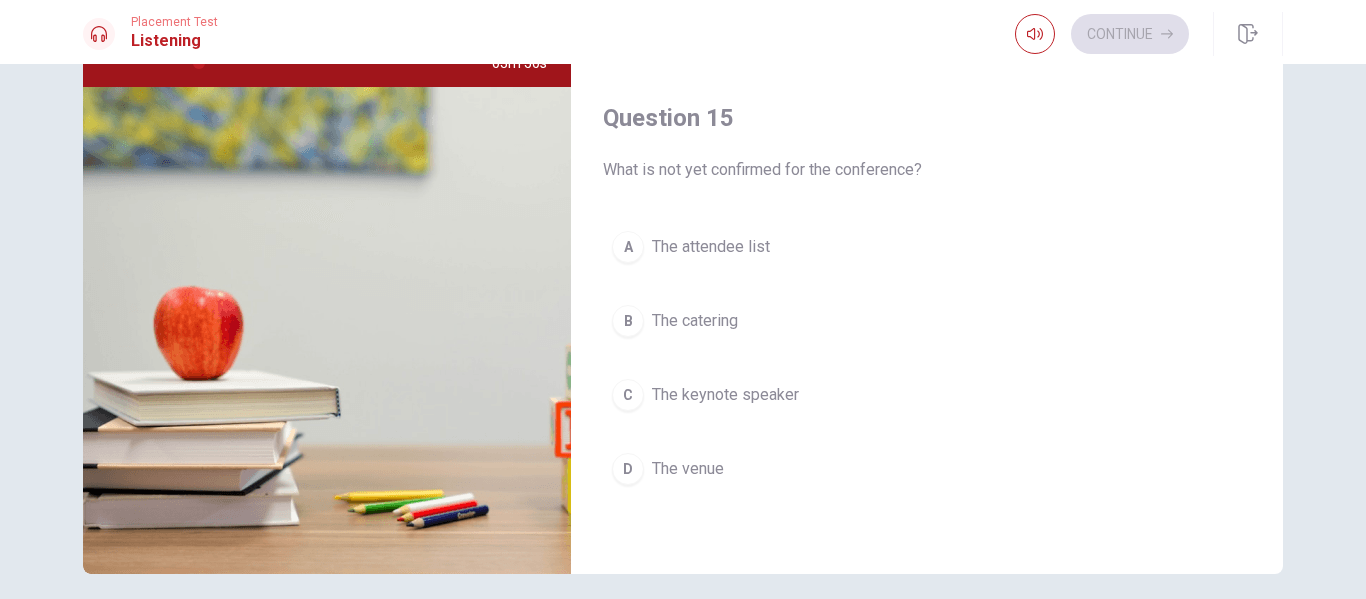 click on "What is not yet confirmed for the conference?" at bounding box center (927, 170) 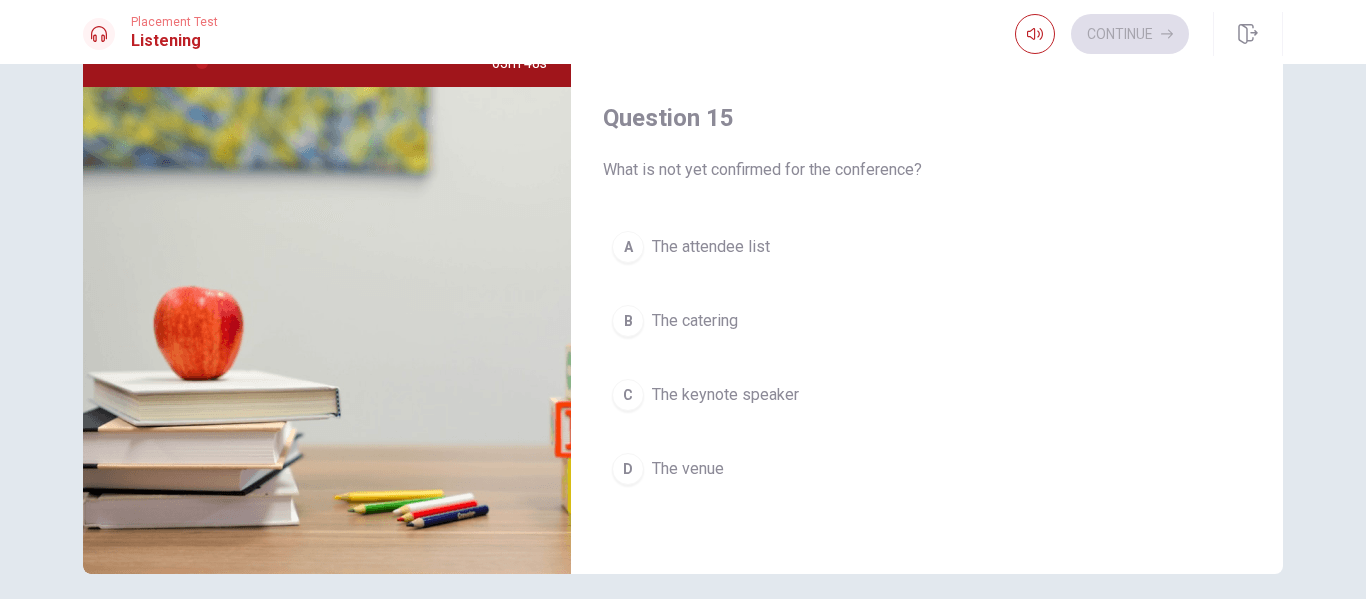 click on "What is not yet confirmed for the conference?" at bounding box center [927, 170] 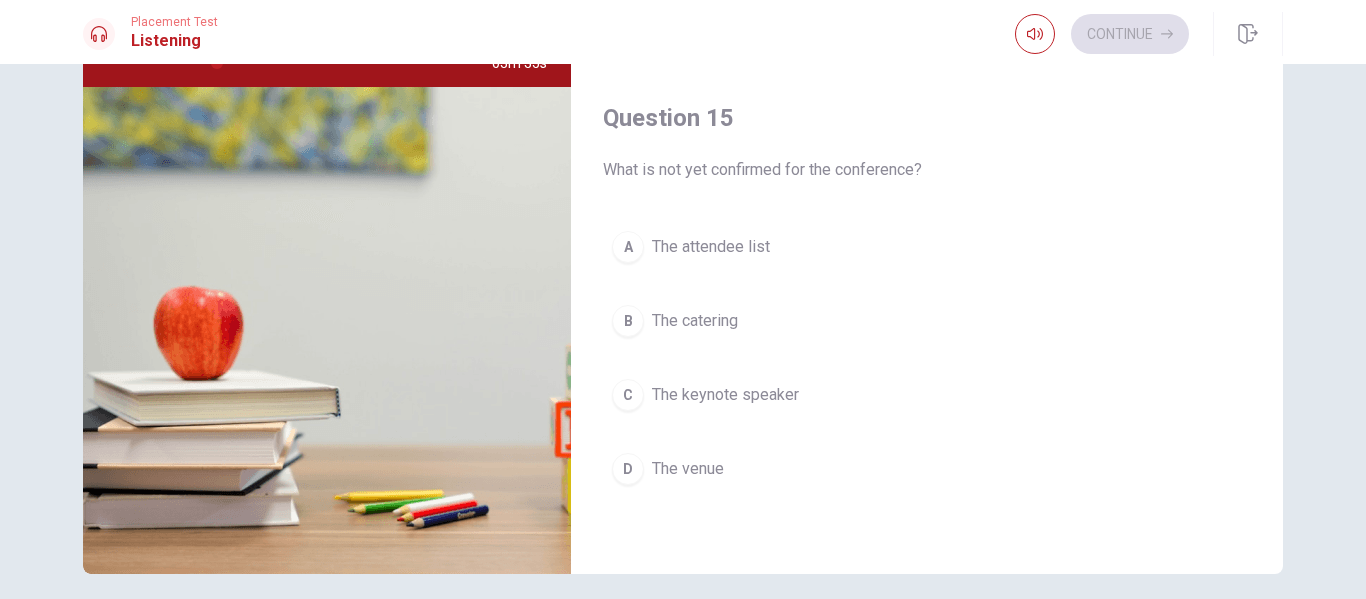 click on "What is not yet confirmed for the conference?" at bounding box center (927, 170) 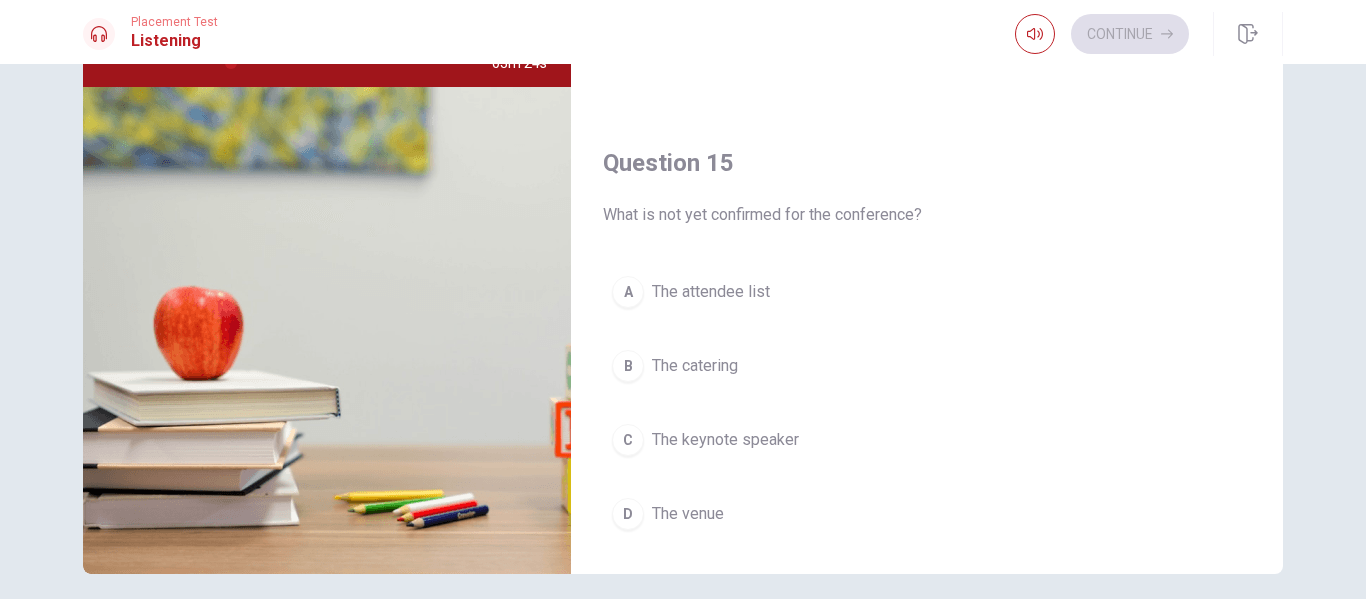 scroll, scrollTop: 1820, scrollLeft: 0, axis: vertical 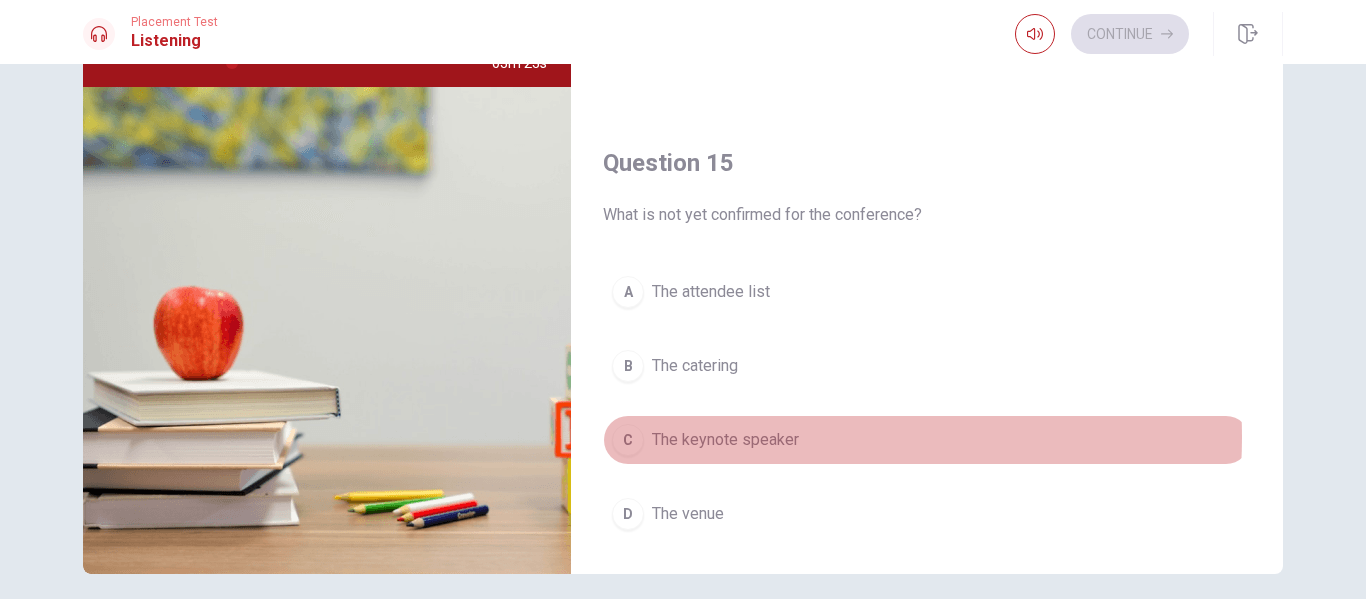 click on "The keynote speaker" at bounding box center (725, 440) 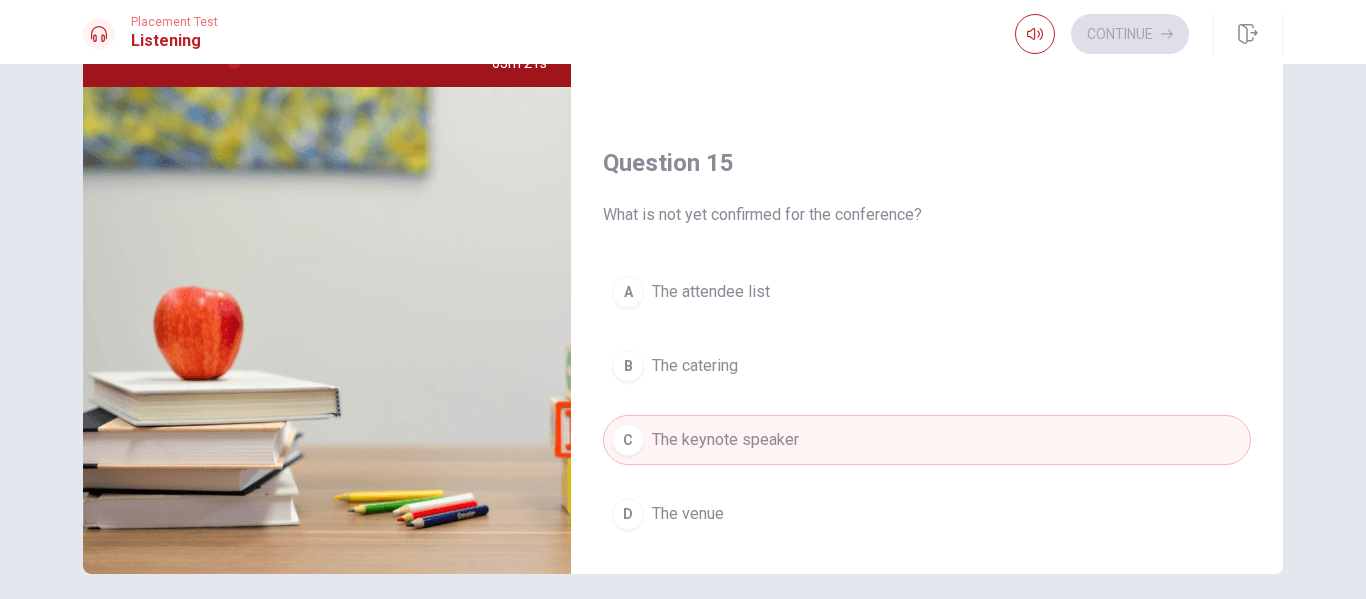 click on "What is not yet confirmed for the conference?" at bounding box center (927, 215) 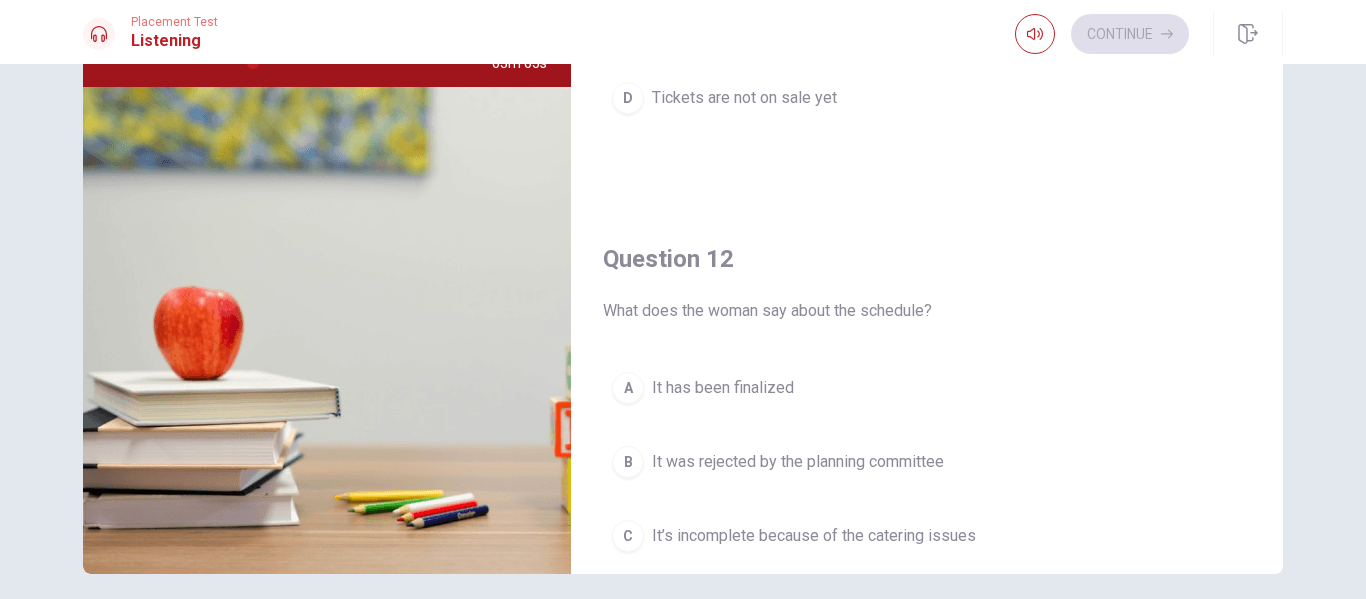 scroll, scrollTop: 0, scrollLeft: 0, axis: both 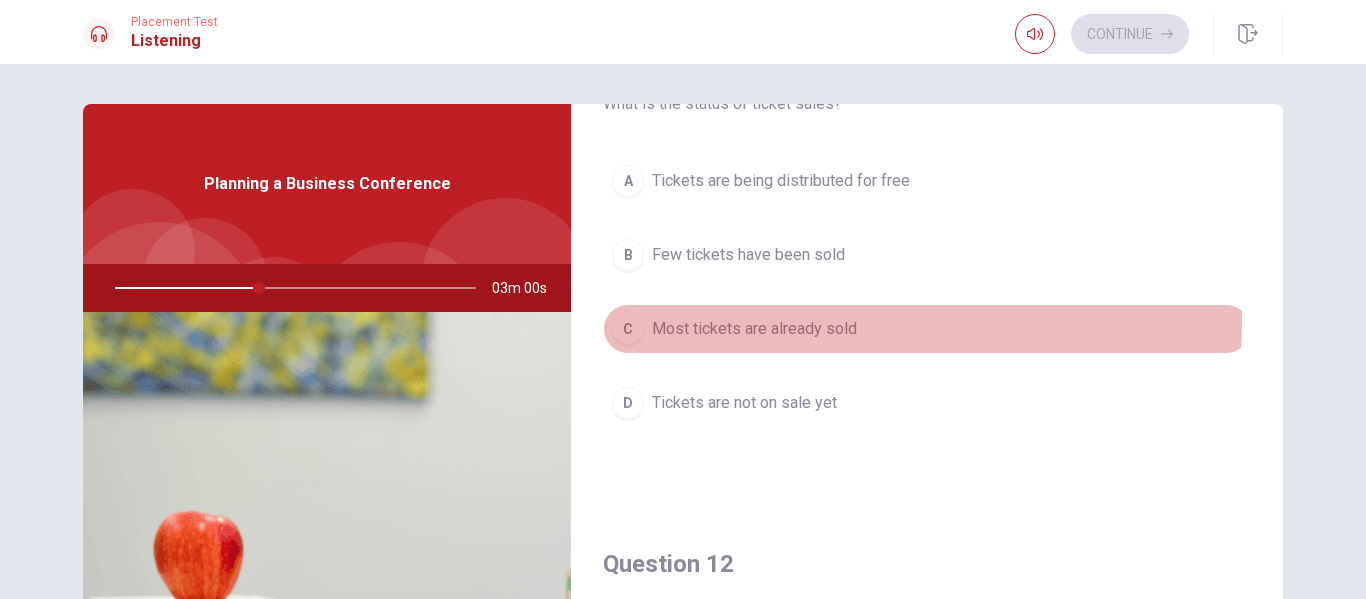click on "Most tickets are already sold" at bounding box center (754, 329) 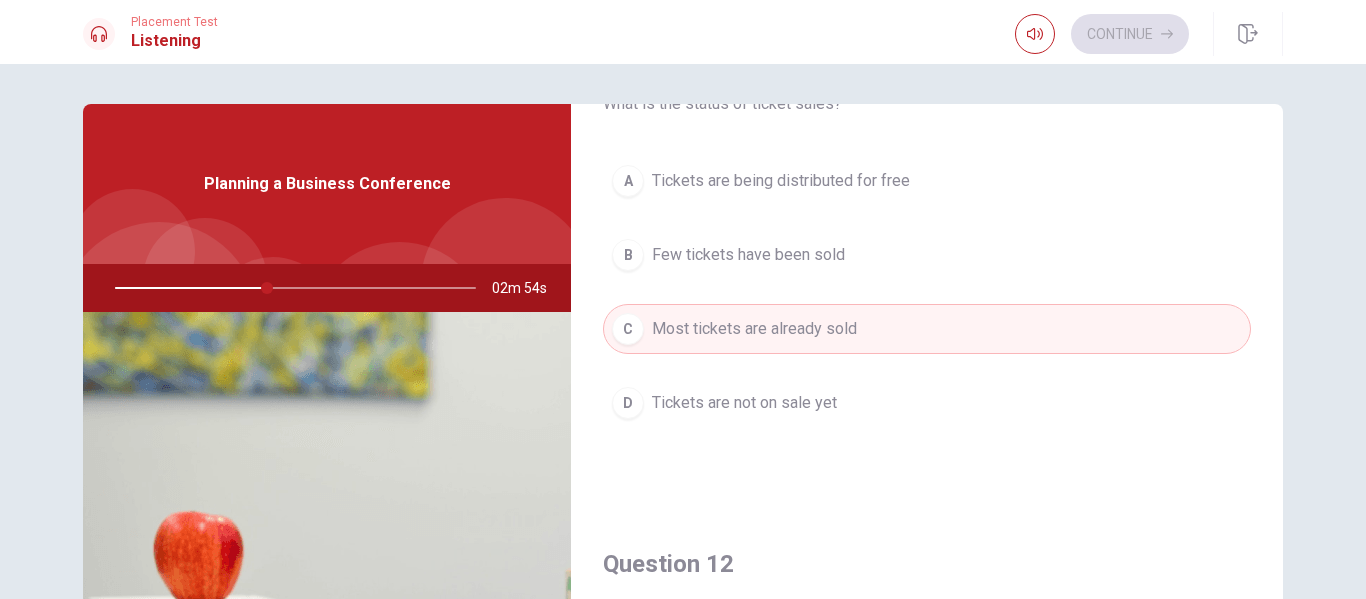 click on "Question 12 What does the woman say about the schedule? A It has been finalized B It was rejected by the planning committee C It’s incomplete because of the catering issues D It’s tentative and depends on speaker availability" at bounding box center (927, 764) 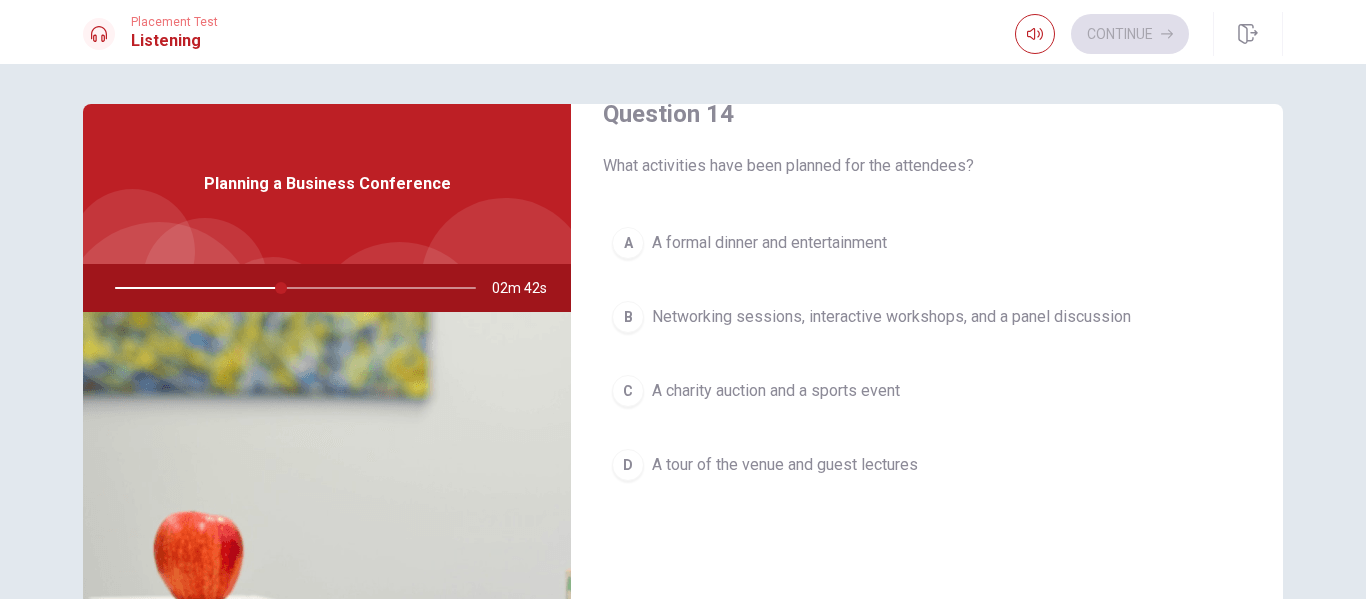 scroll, scrollTop: 1581, scrollLeft: 0, axis: vertical 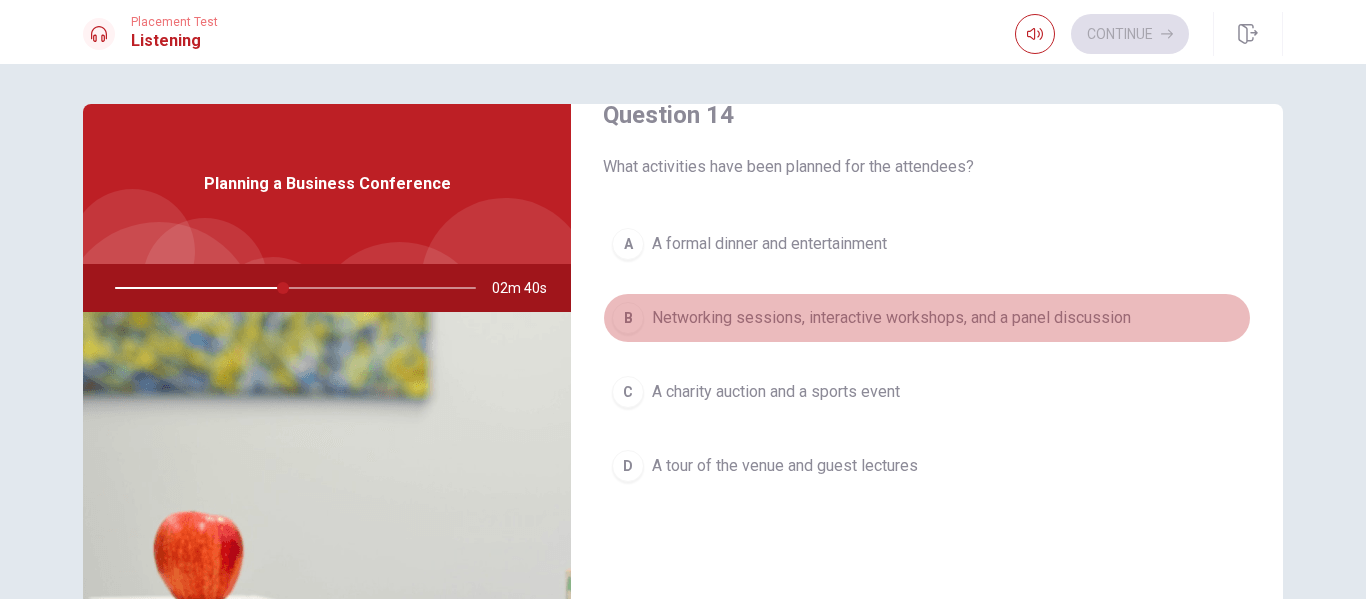 click on "Networking sessions, interactive workshops, and a panel discussion" at bounding box center (891, 318) 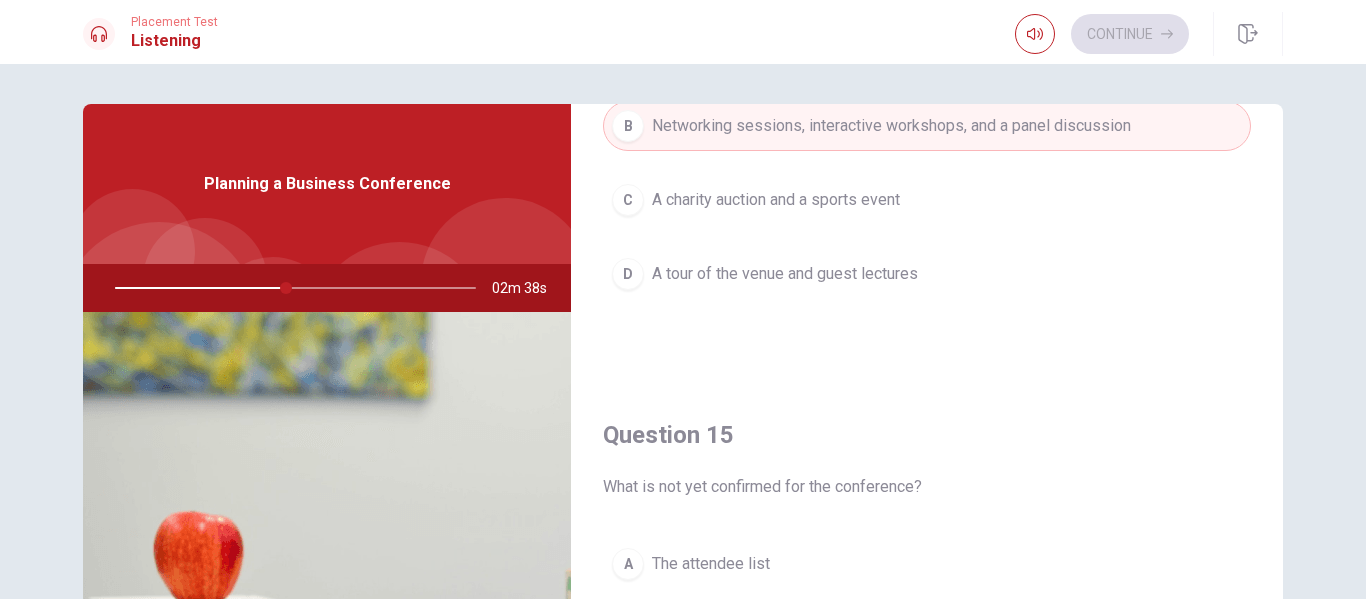 scroll, scrollTop: 1865, scrollLeft: 0, axis: vertical 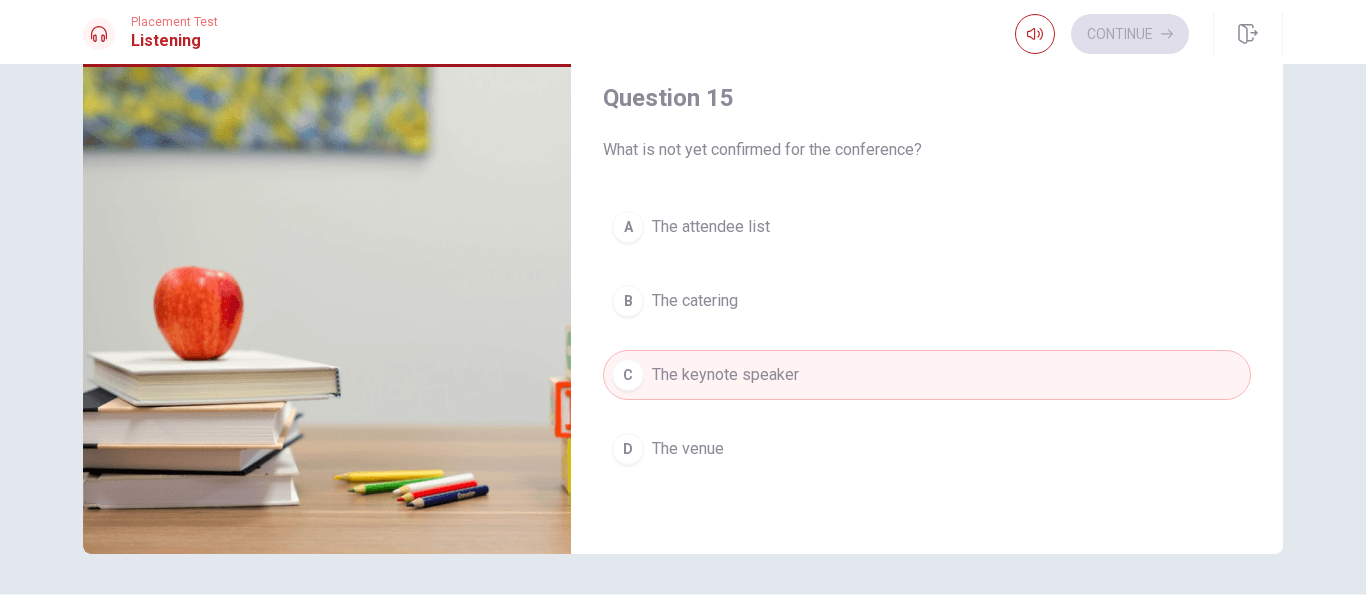 click on "What is not yet confirmed for the conference?" at bounding box center [927, 150] 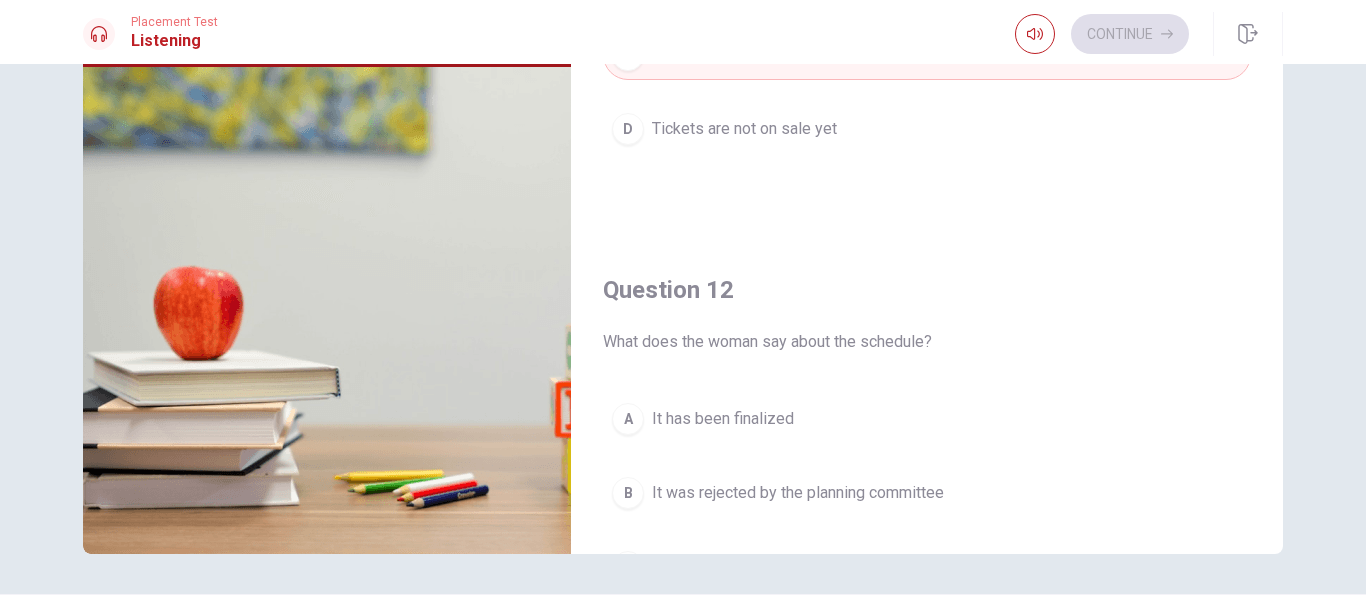 scroll, scrollTop: 0, scrollLeft: 0, axis: both 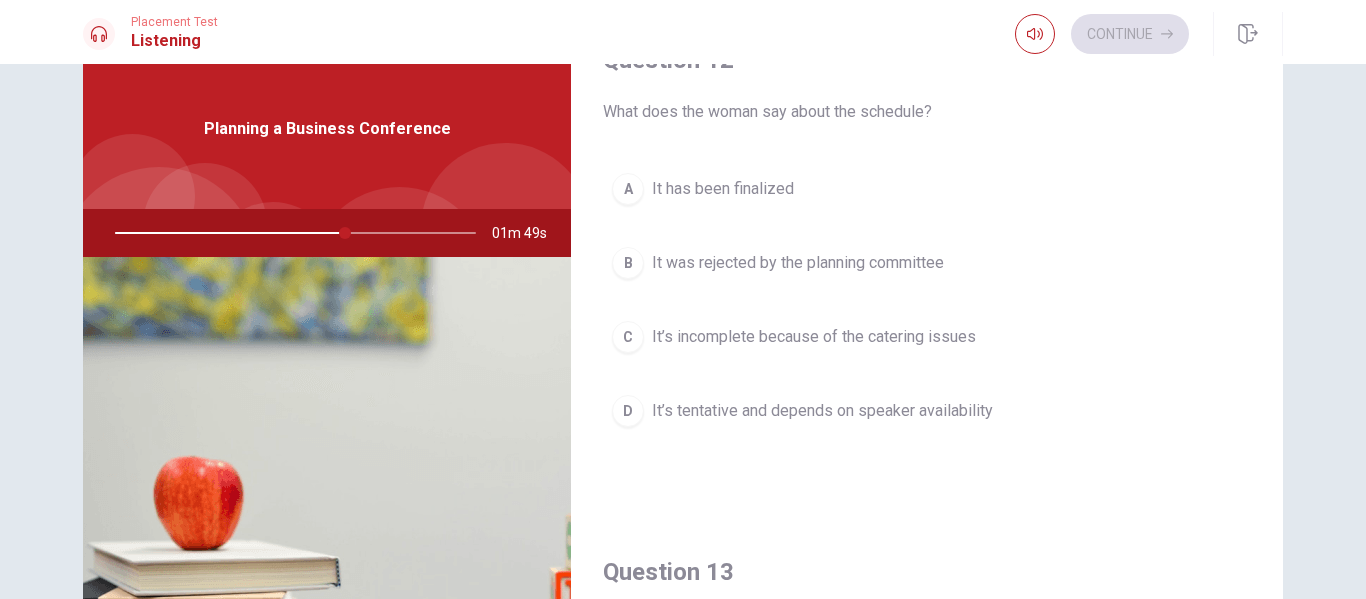 click on "Question 12 What does the woman say about the schedule? A It has been finalized B It was rejected by the planning committee C It’s incomplete because of the catering issues D It’s tentative and depends on speaker availability" at bounding box center [927, 260] 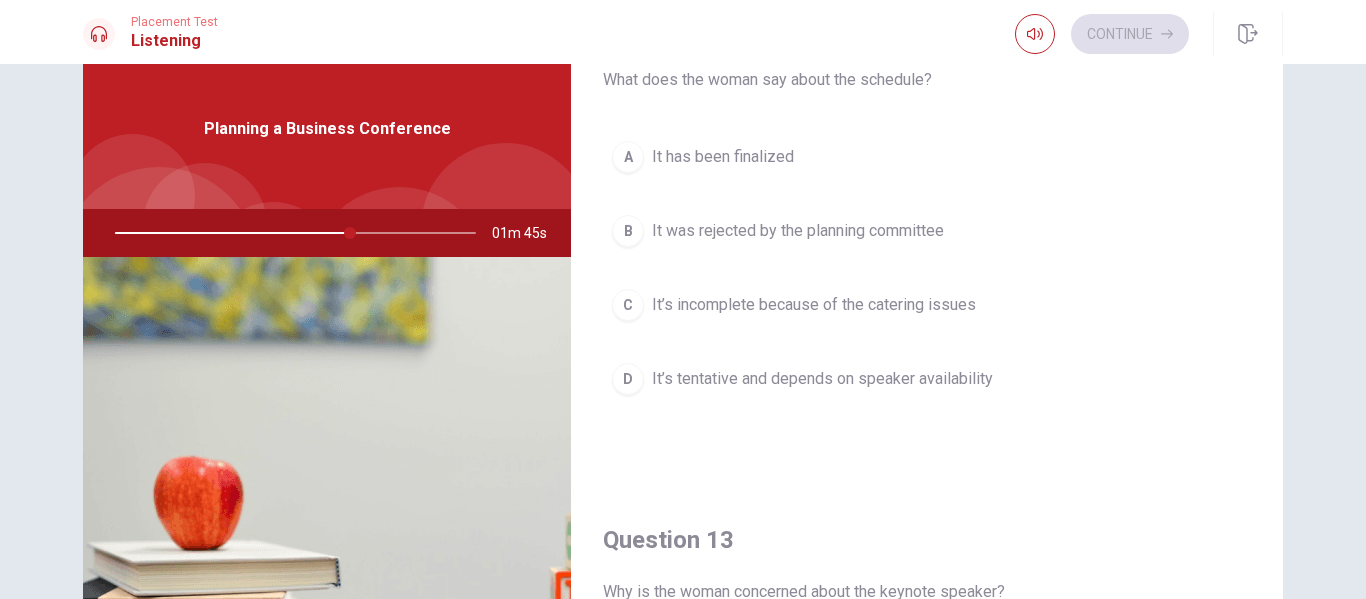 scroll, scrollTop: 589, scrollLeft: 0, axis: vertical 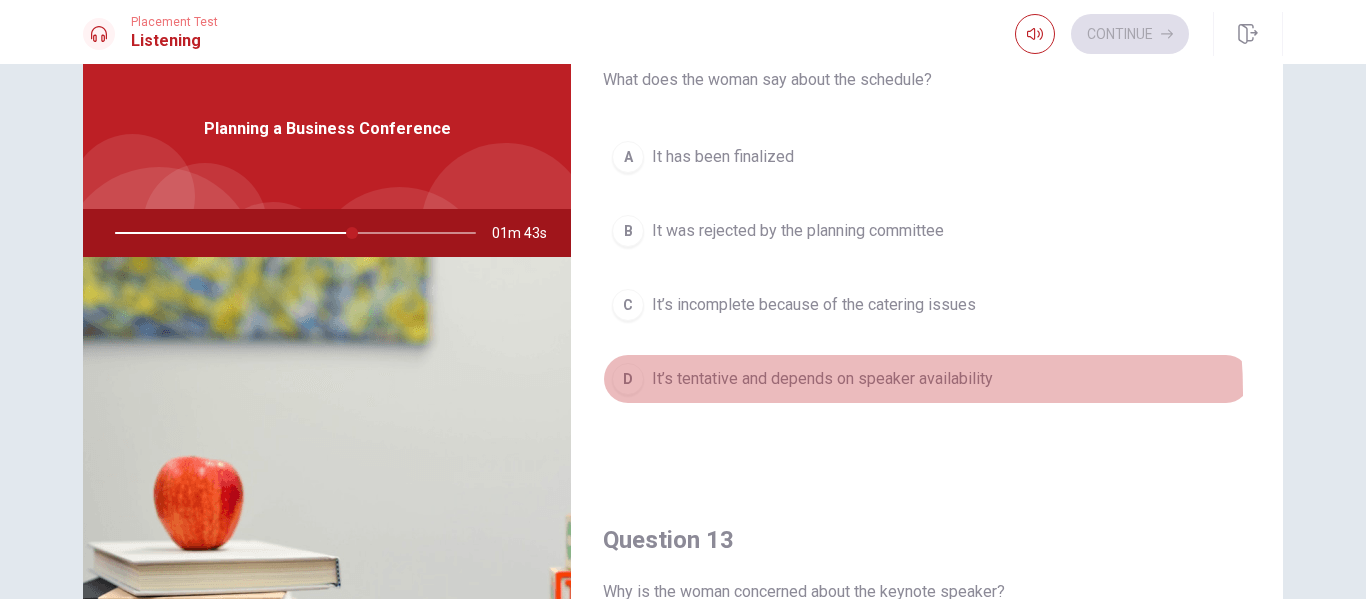 click on "D It’s tentative and depends on speaker availability" at bounding box center (927, 379) 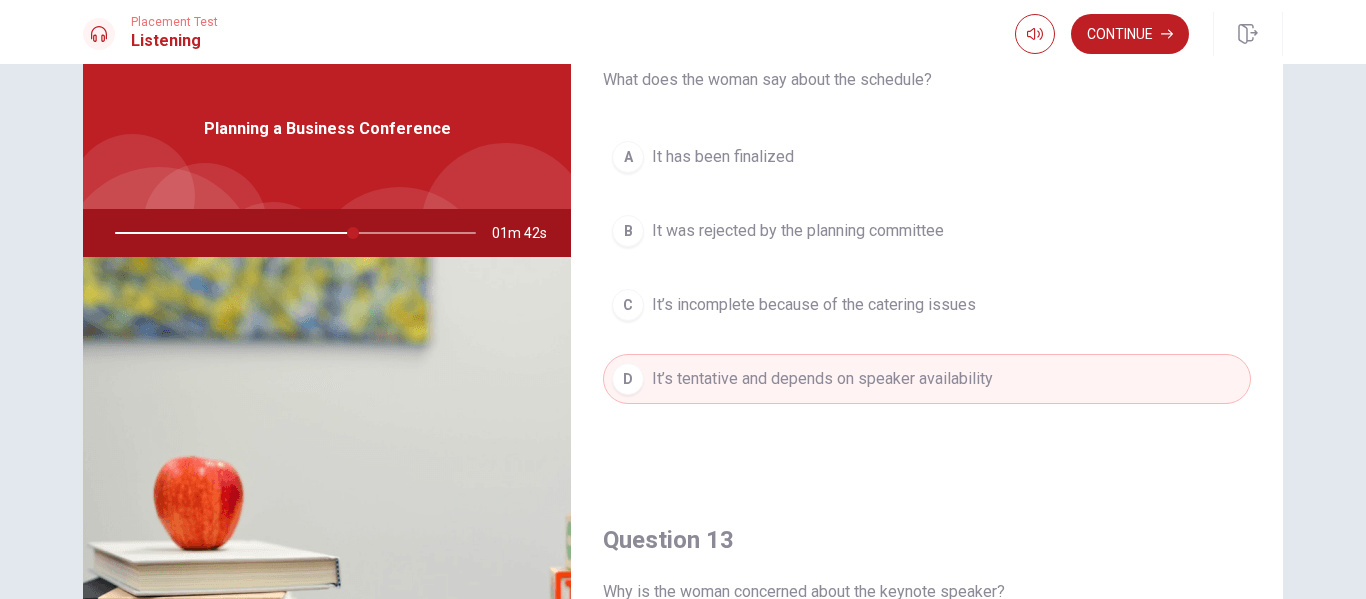 click on "A It has been finalized B It was rejected by the planning committee C It’s incomplete because of the catering issues D It’s tentative and depends on speaker availability" at bounding box center [927, 288] 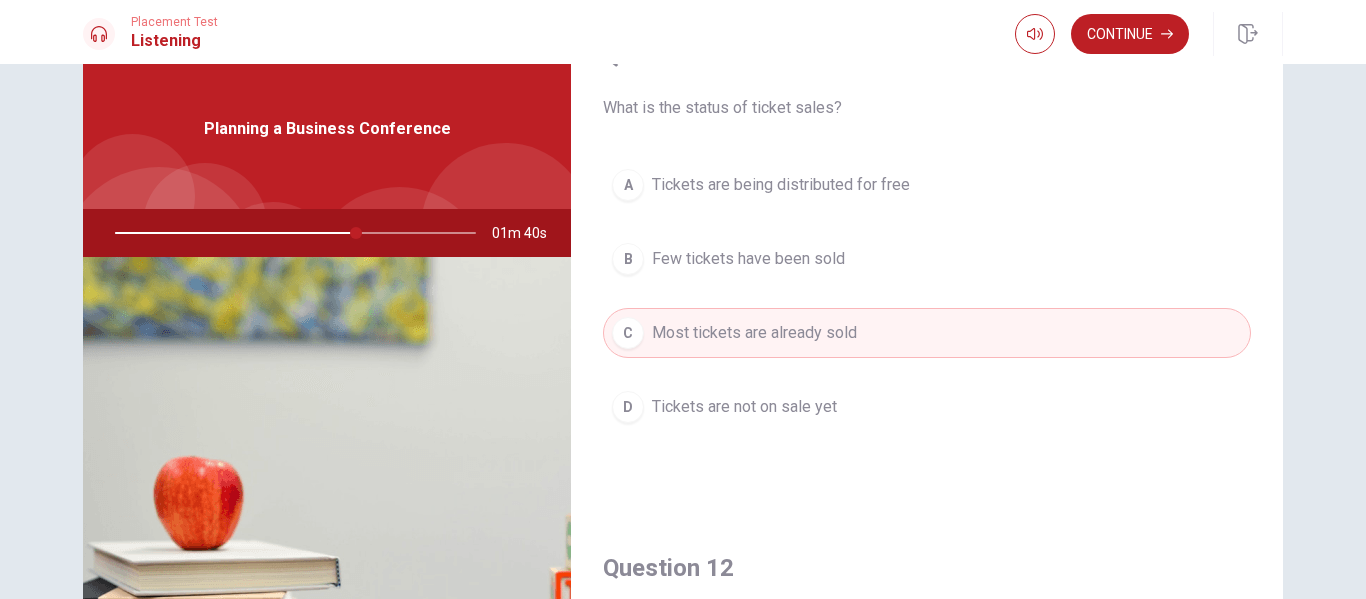 scroll, scrollTop: 0, scrollLeft: 0, axis: both 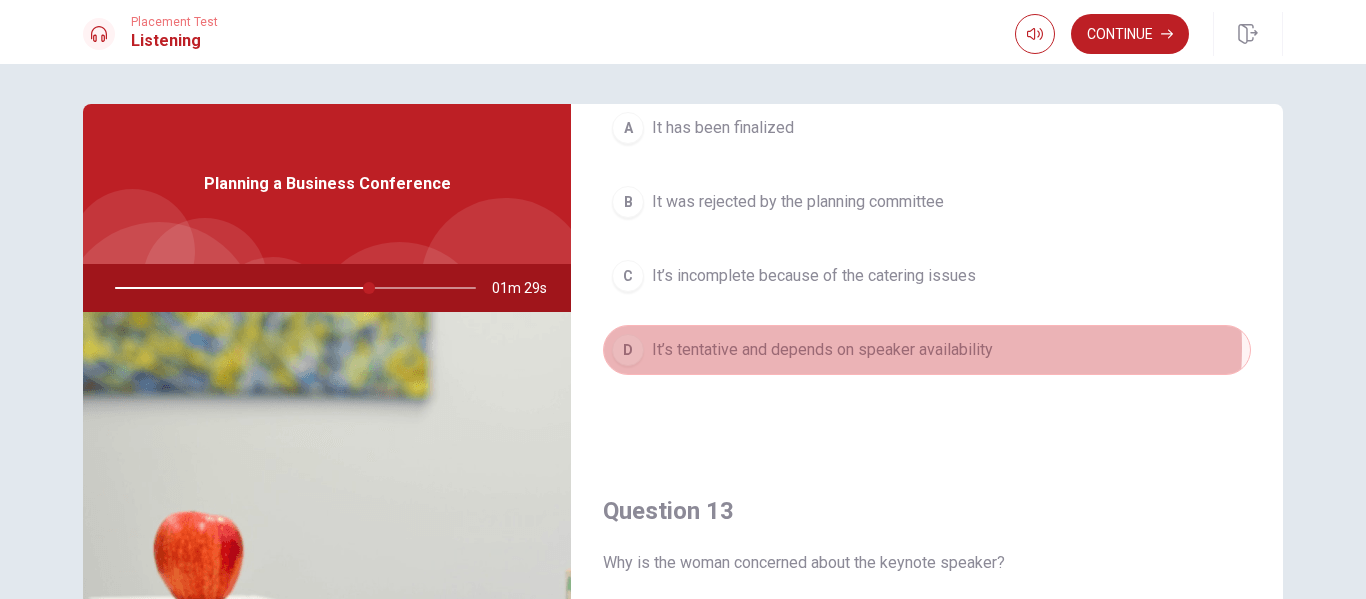 click on "It’s tentative and depends on speaker availability" at bounding box center [822, 350] 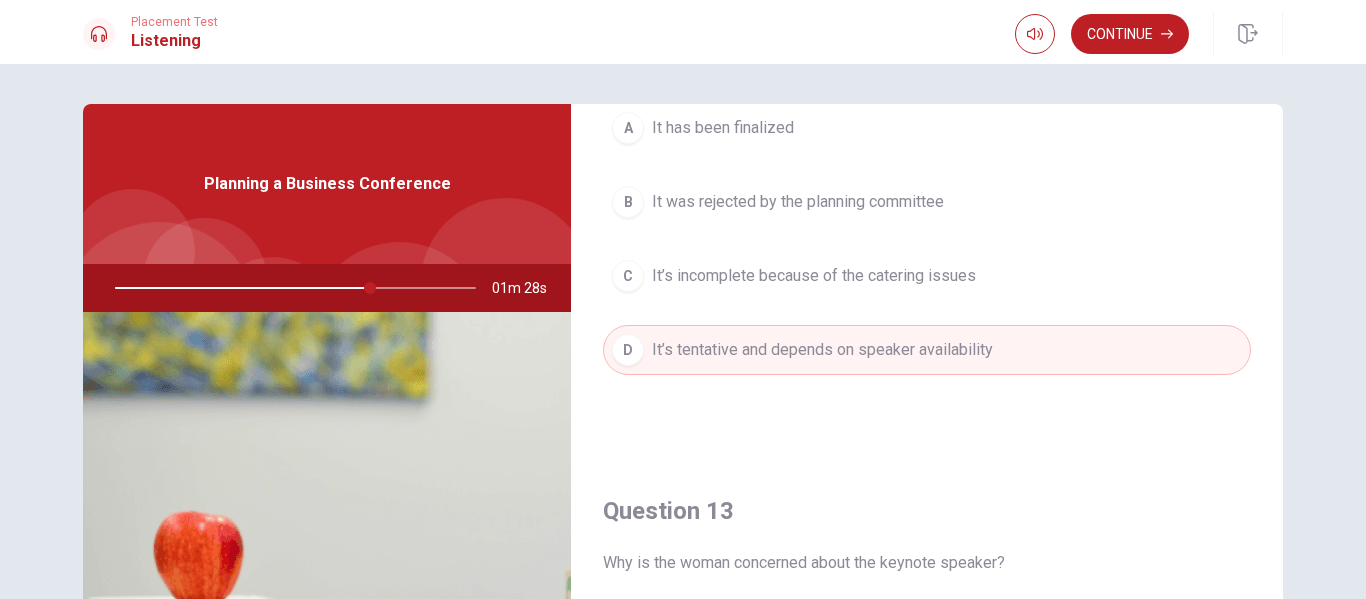 click on "Question 12 What does the woman say about the schedule? A It has been finalized B It was rejected by the planning committee C It’s incomplete because of the catering issues D It’s tentative and depends on speaker availability" at bounding box center (927, 199) 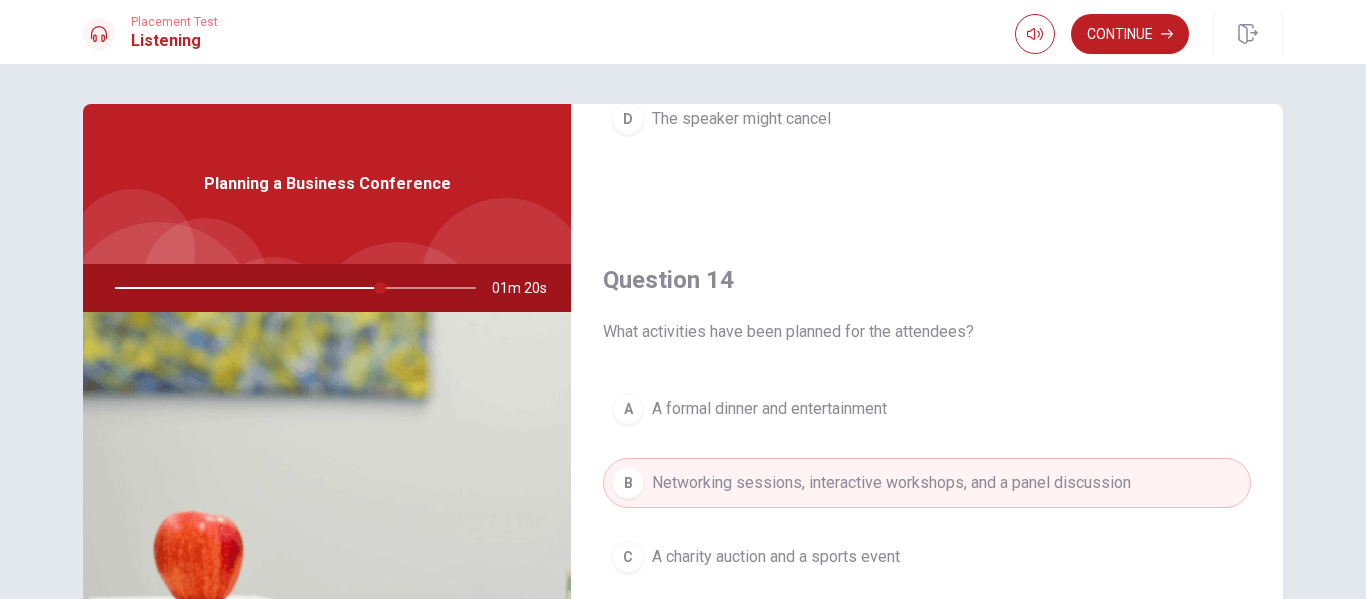 scroll, scrollTop: 1505, scrollLeft: 0, axis: vertical 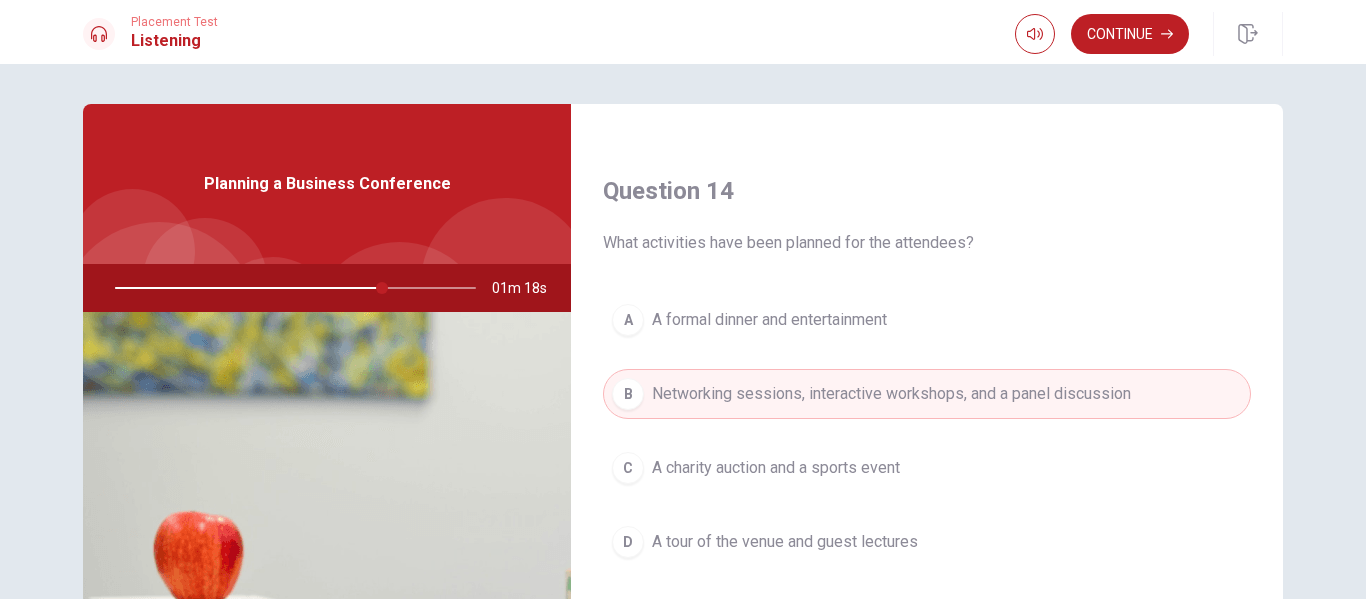 click on "Networking sessions, interactive workshops, and a panel discussion" at bounding box center (891, 394) 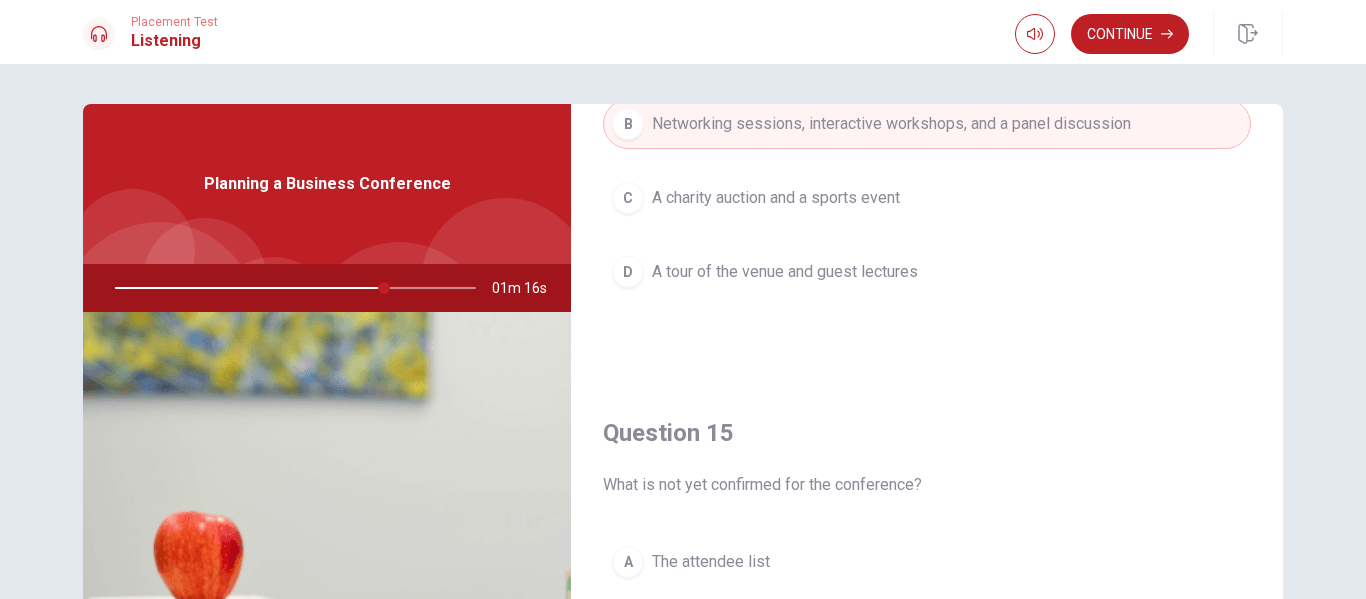 scroll, scrollTop: 1865, scrollLeft: 0, axis: vertical 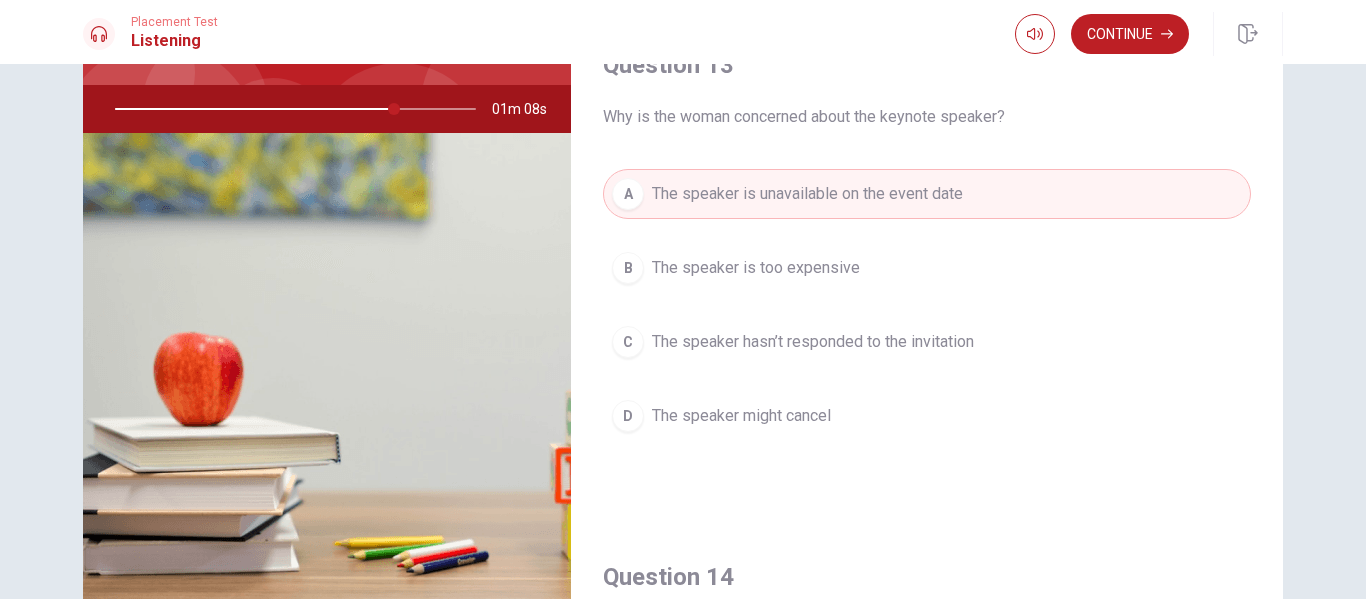 click on "A The speaker is unavailable on the event date B The speaker is too expensive C The speaker hasn’t responded to the invitation D The speaker might cancel" at bounding box center [927, 325] 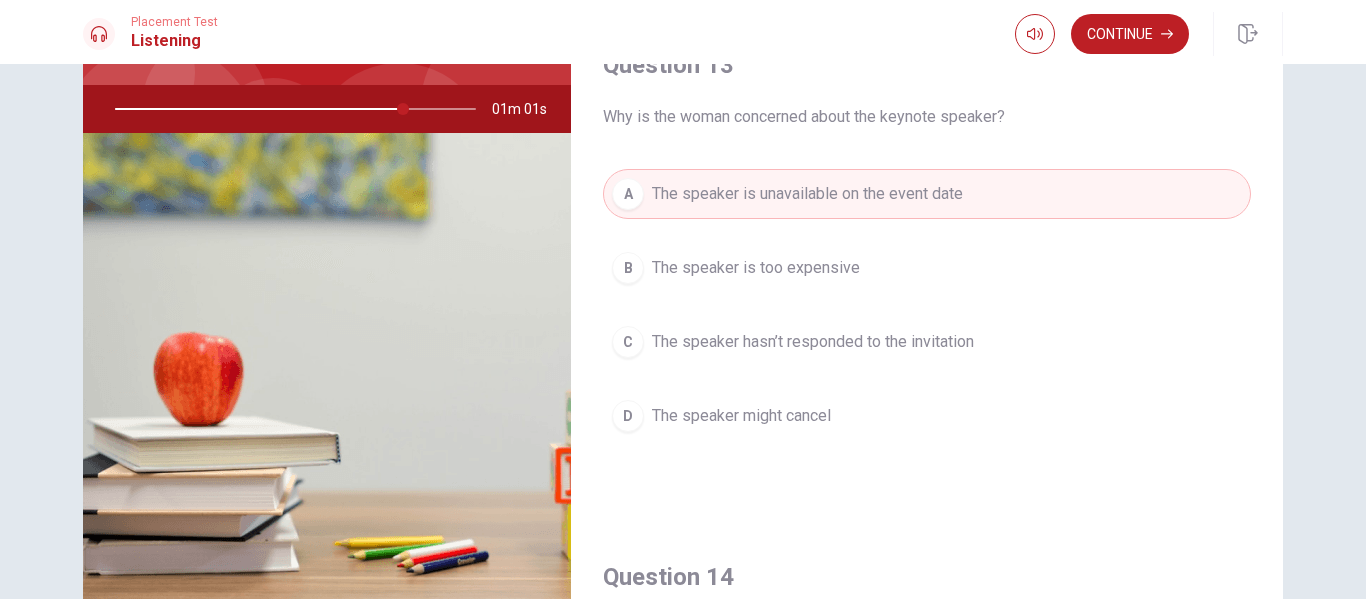 click on "C The speaker hasn’t responded to the invitation" at bounding box center [927, 342] 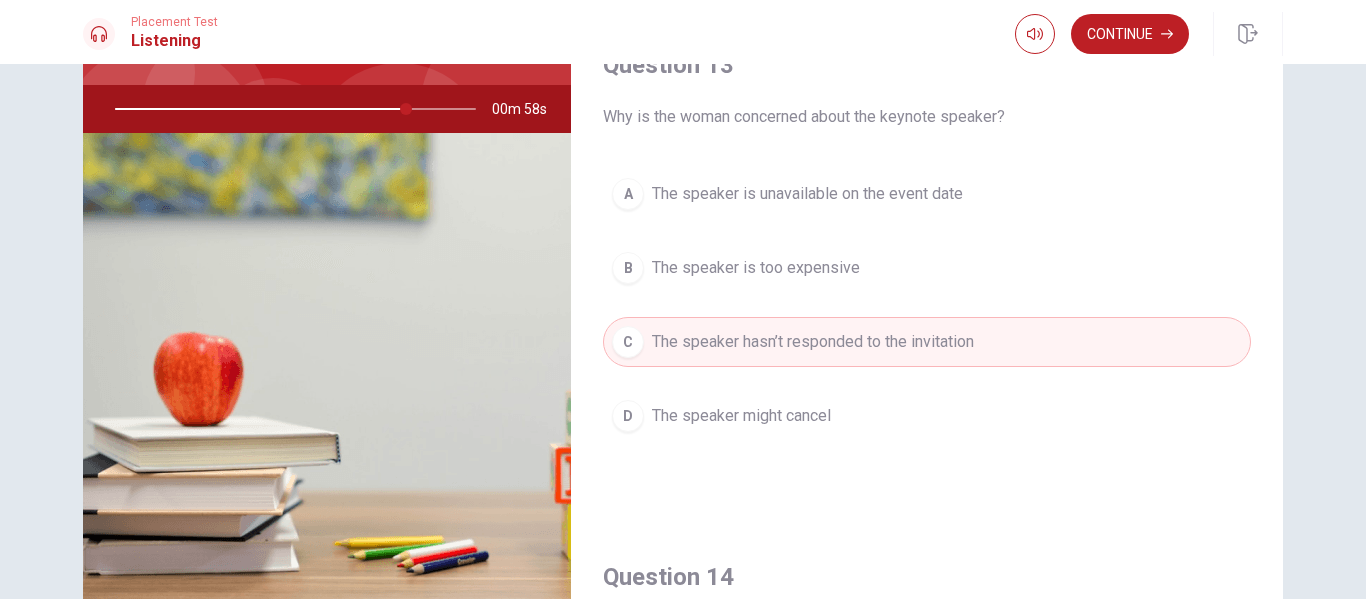 click on "Question 14 What activities have been planned for the attendees? A A formal dinner and entertainment B Networking sessions, interactive workshops, and a panel discussion C A charity auction and a sports event D A tour of the venue and guest lectures" at bounding box center [927, 777] 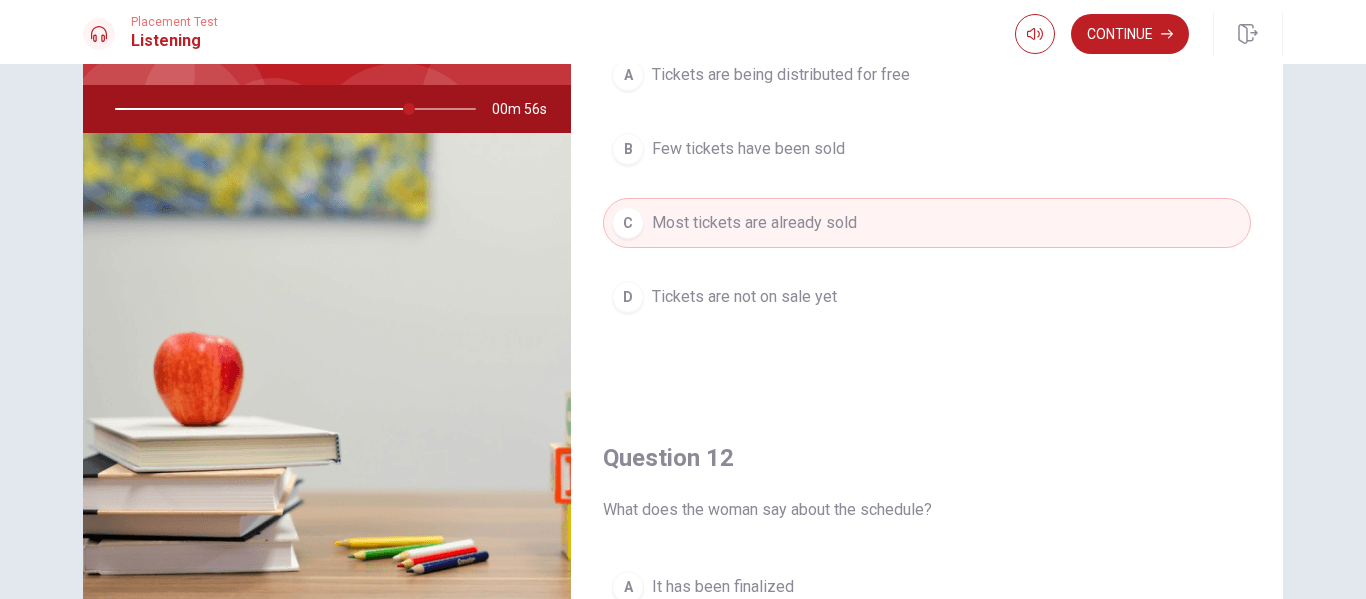 scroll, scrollTop: 0, scrollLeft: 0, axis: both 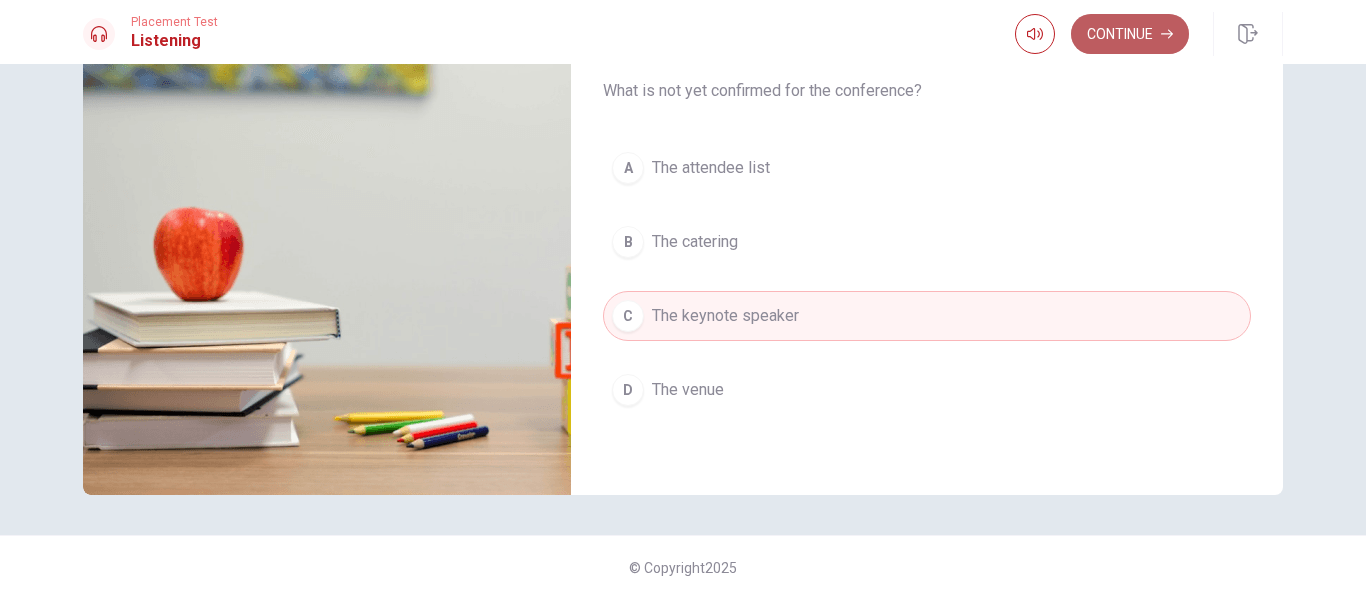click on "Continue" at bounding box center [1130, 34] 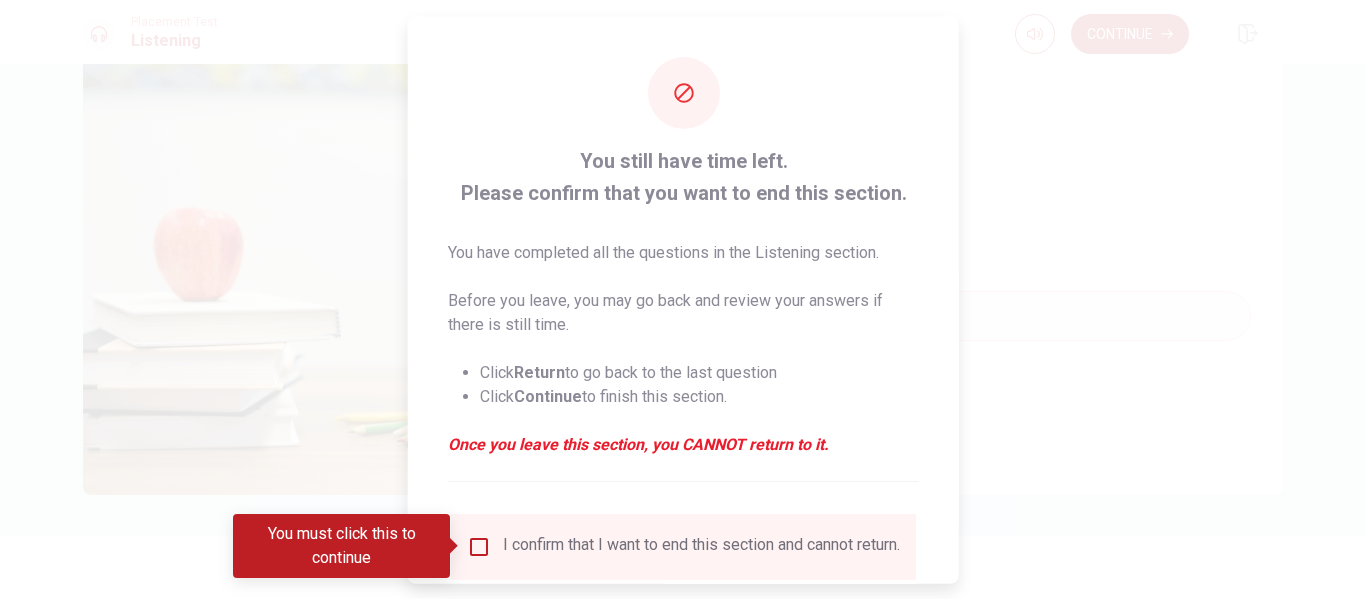 click at bounding box center (479, 546) 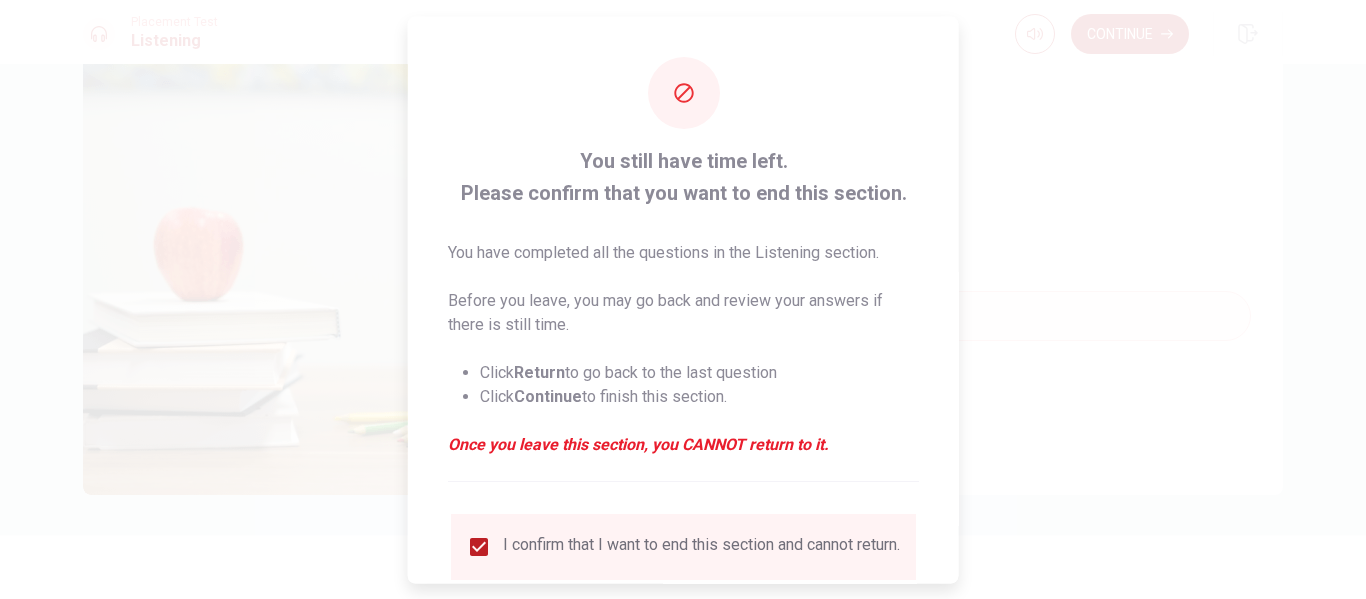 scroll, scrollTop: 147, scrollLeft: 0, axis: vertical 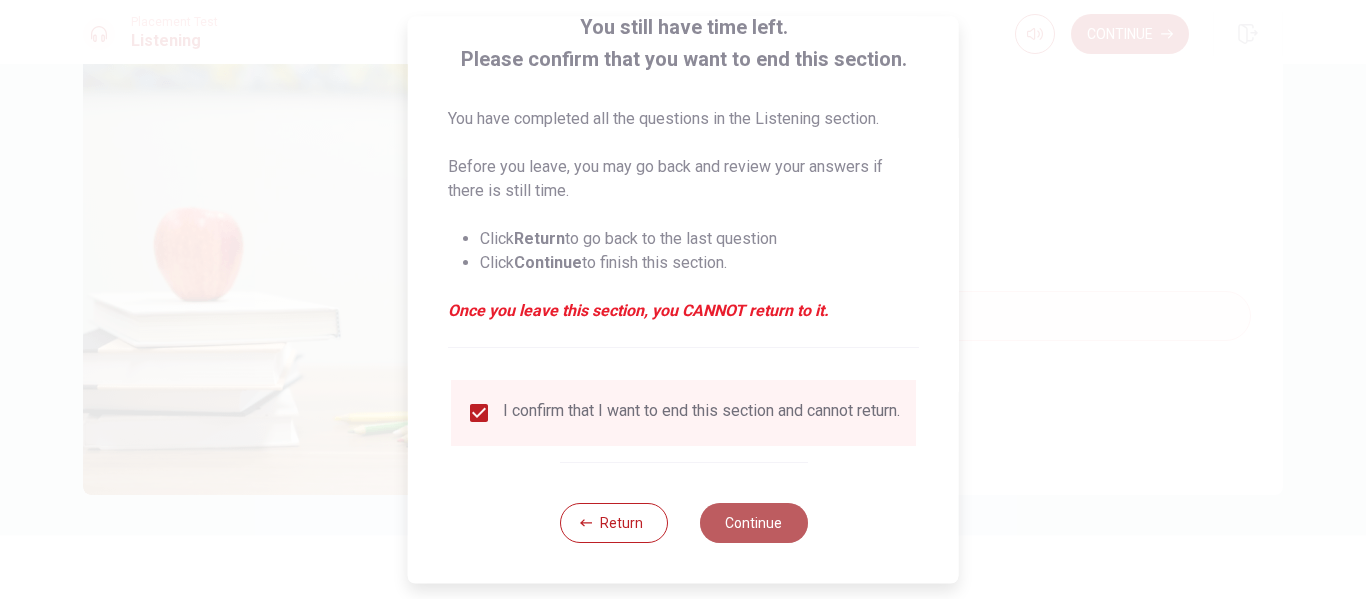 click on "Continue" at bounding box center (753, 523) 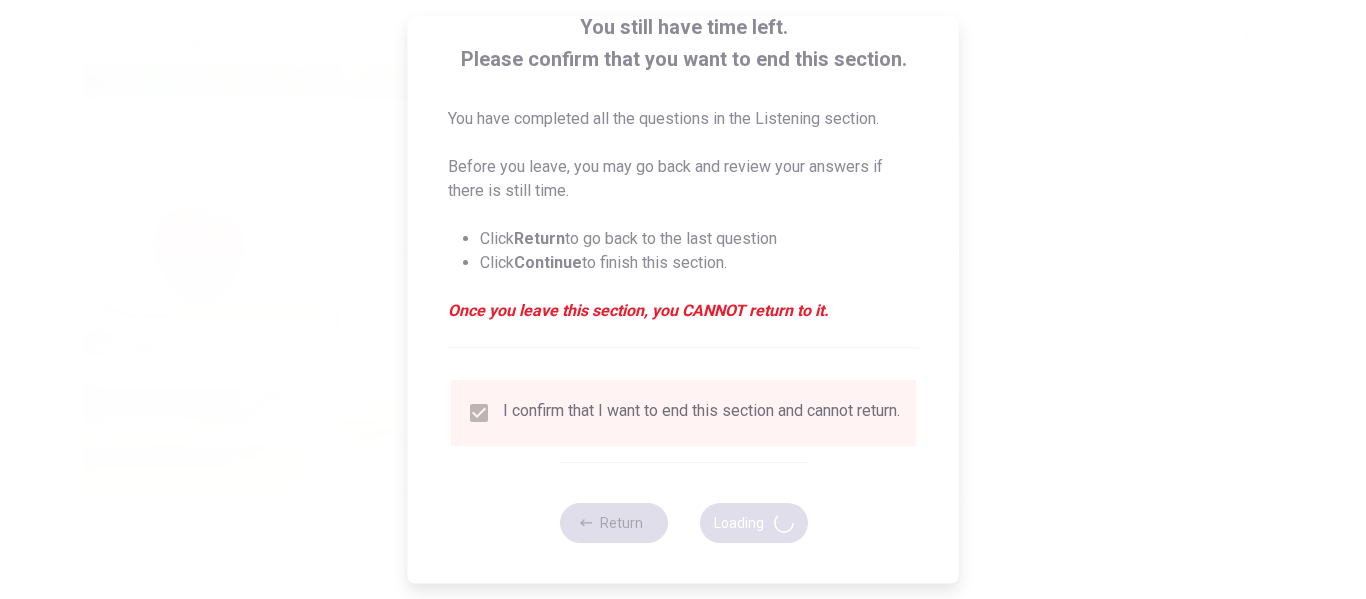 type on "87" 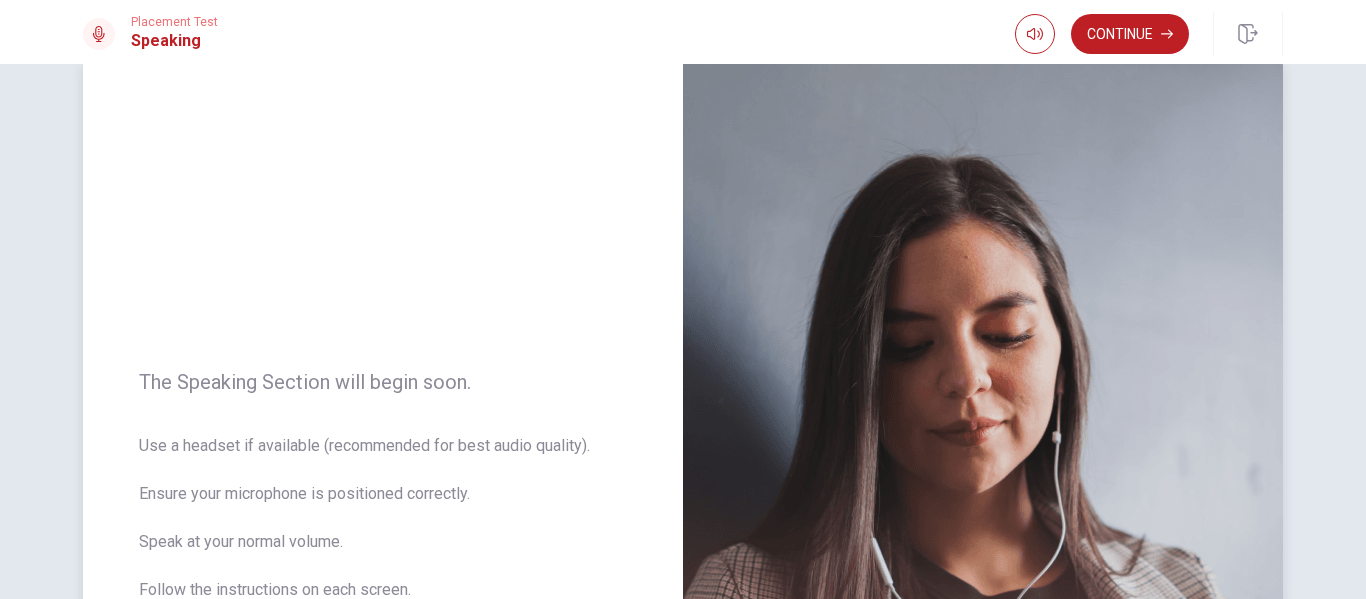 scroll, scrollTop: 41, scrollLeft: 0, axis: vertical 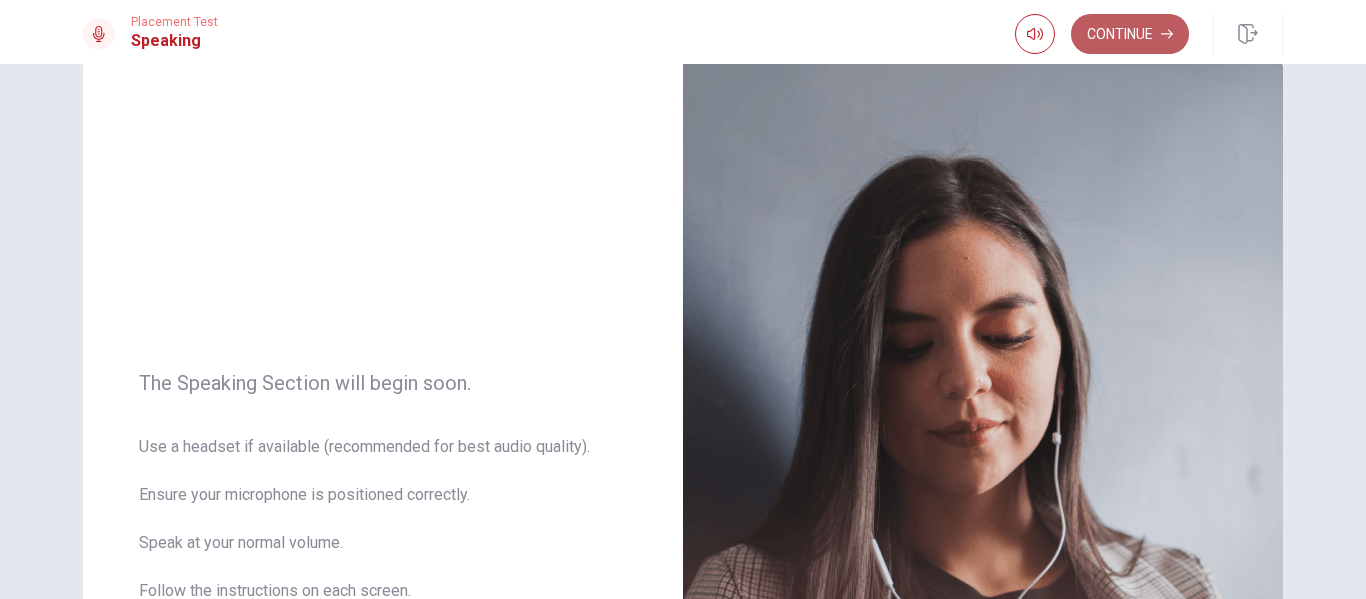 click on "Continue" at bounding box center [1130, 34] 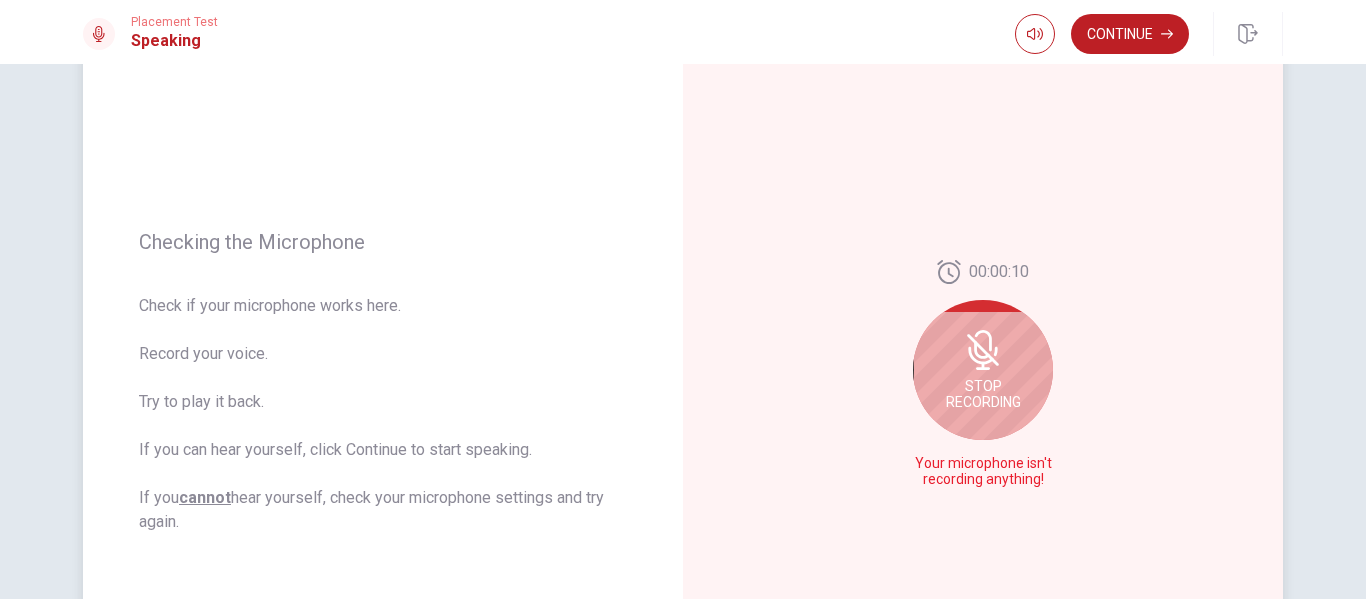 scroll, scrollTop: 160, scrollLeft: 0, axis: vertical 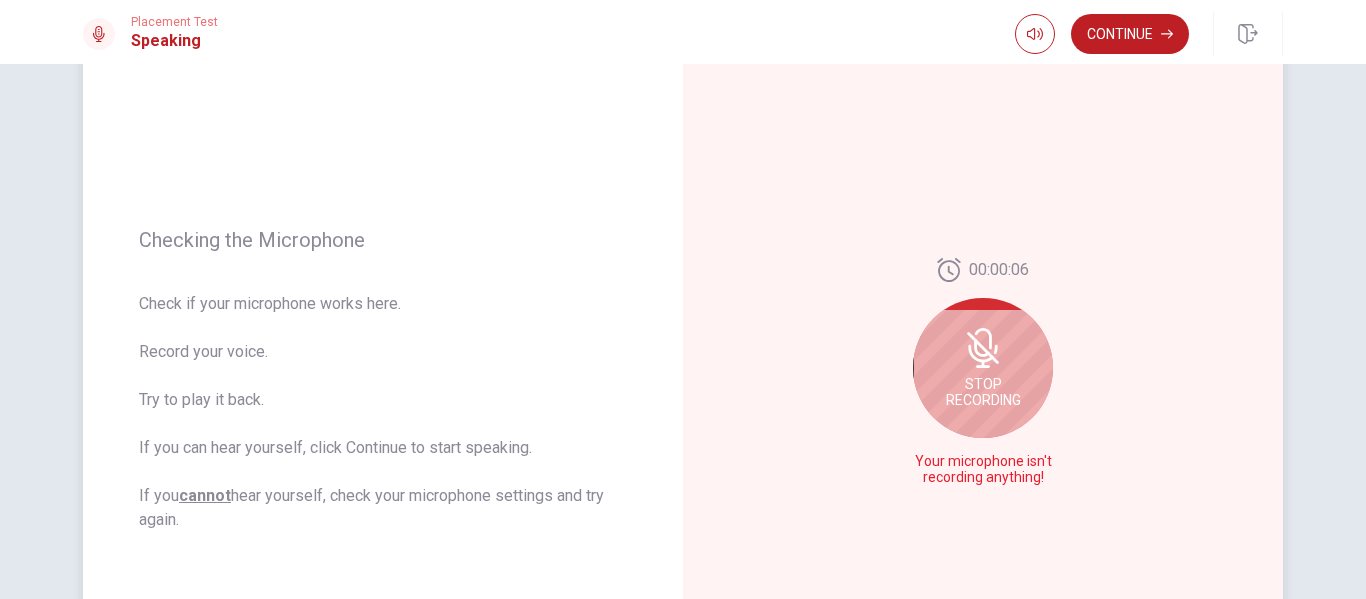 click 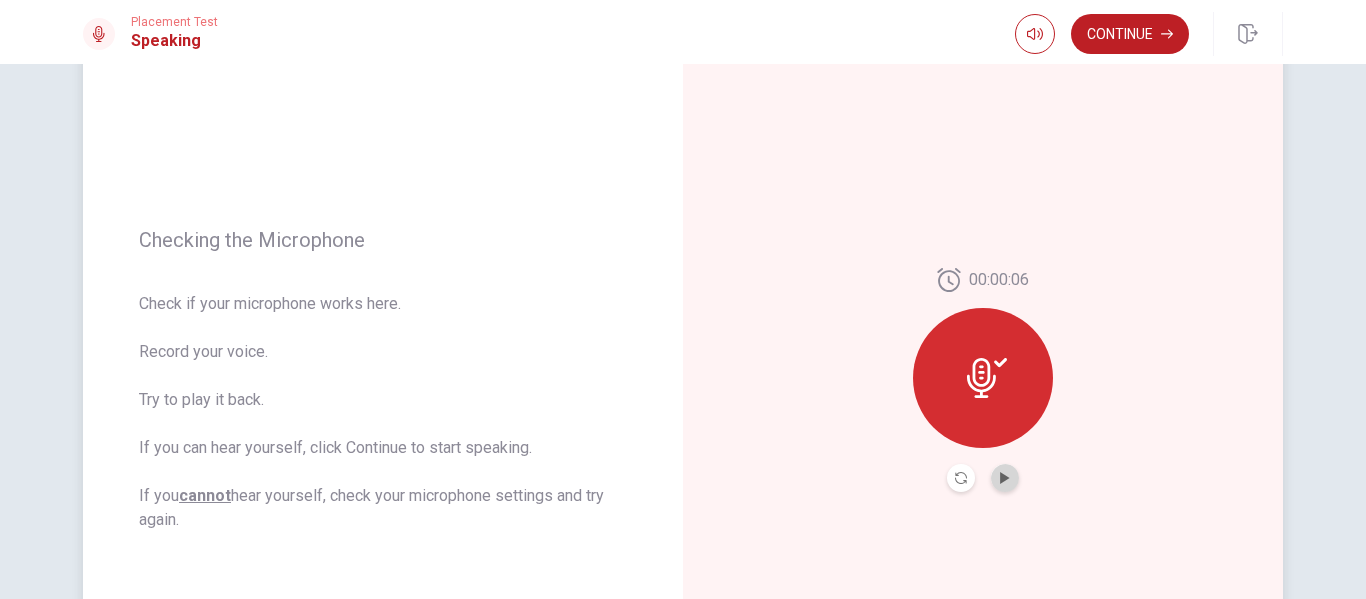 click at bounding box center (1005, 478) 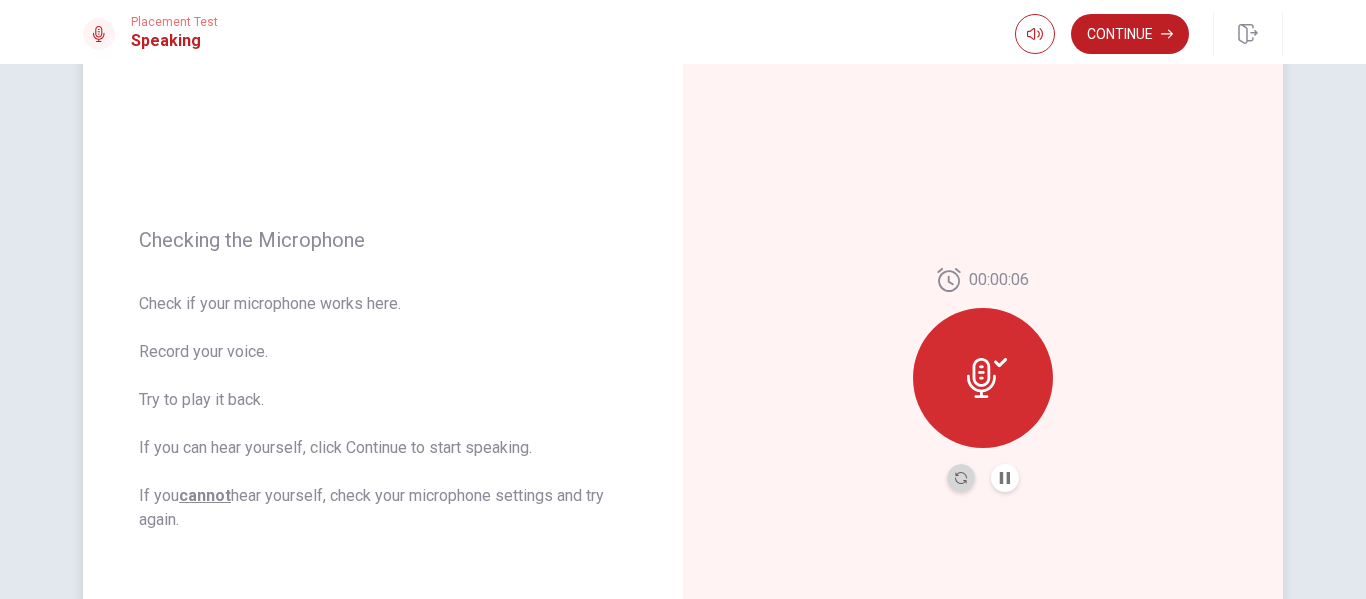 click at bounding box center [961, 478] 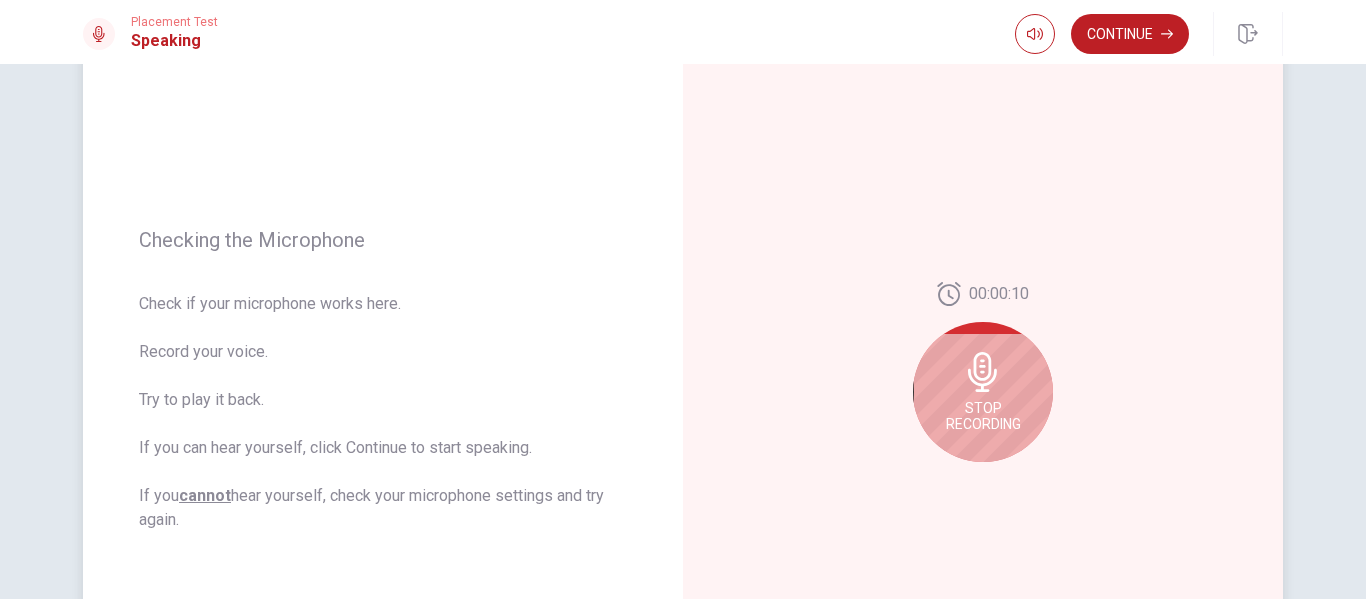 click on "Stop   Recording" at bounding box center (983, 392) 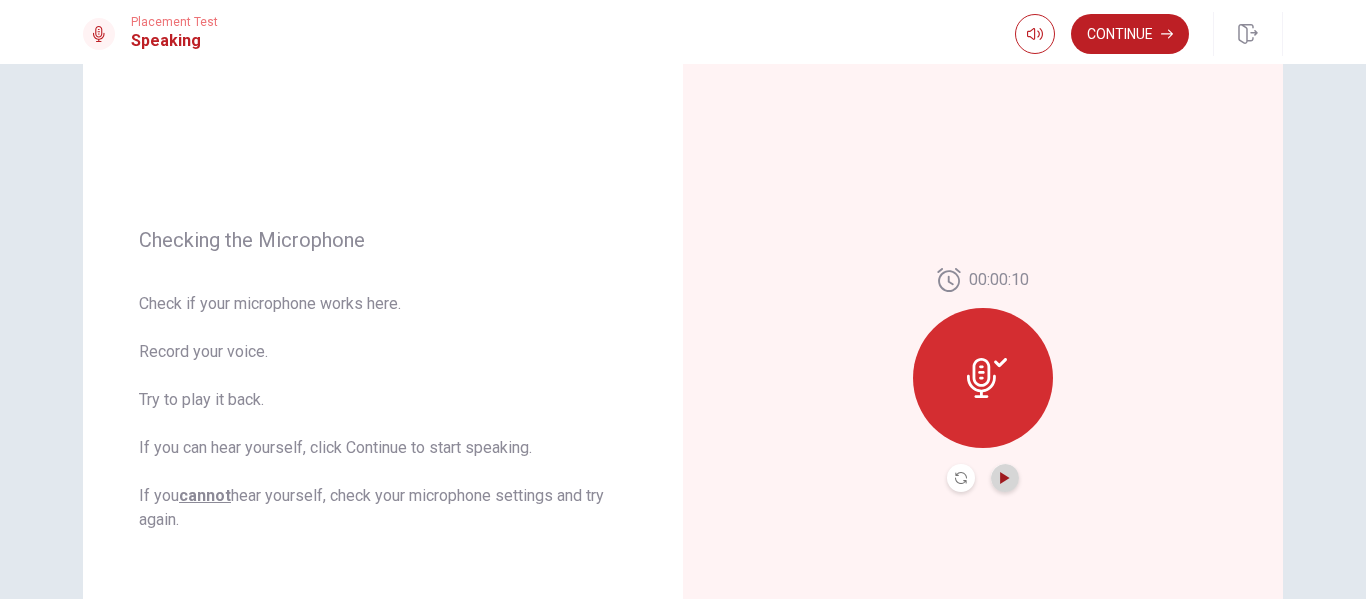 click 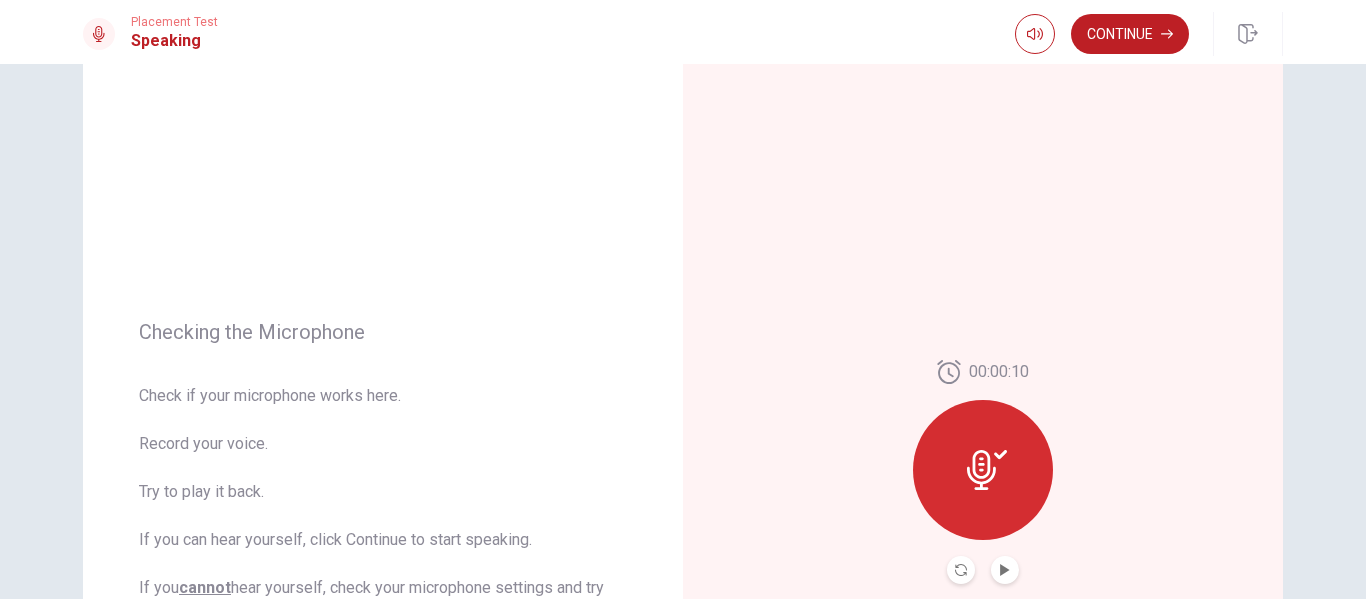 scroll, scrollTop: 67, scrollLeft: 0, axis: vertical 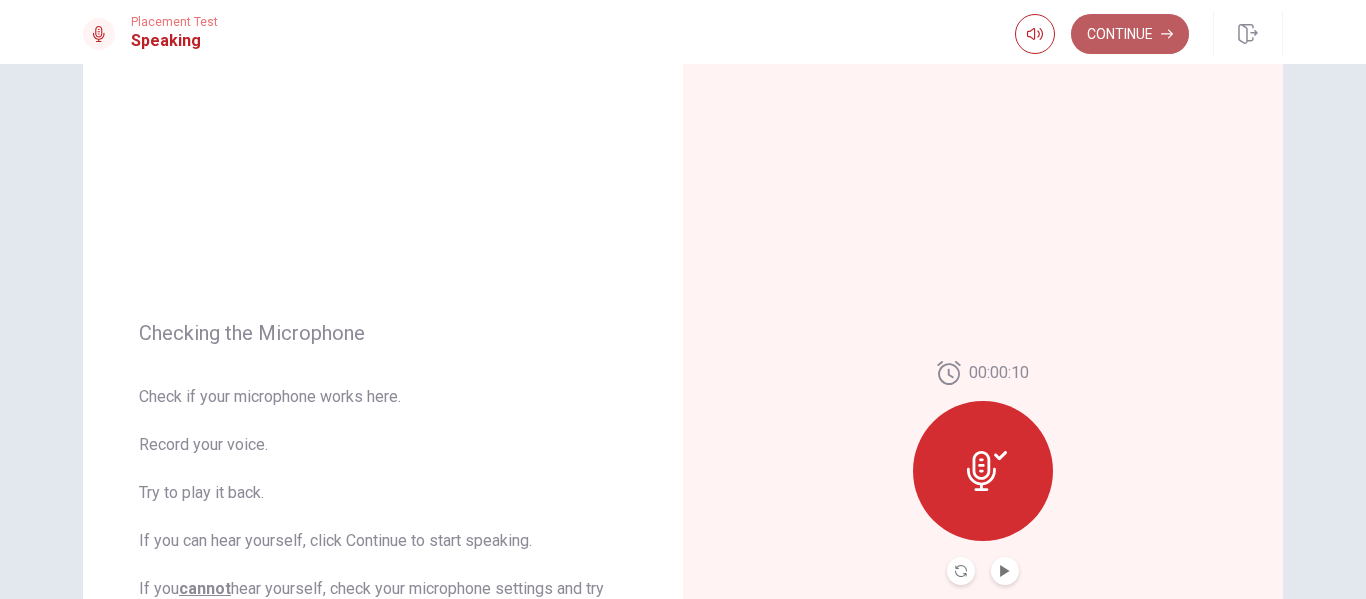 click on "Continue" at bounding box center (1130, 34) 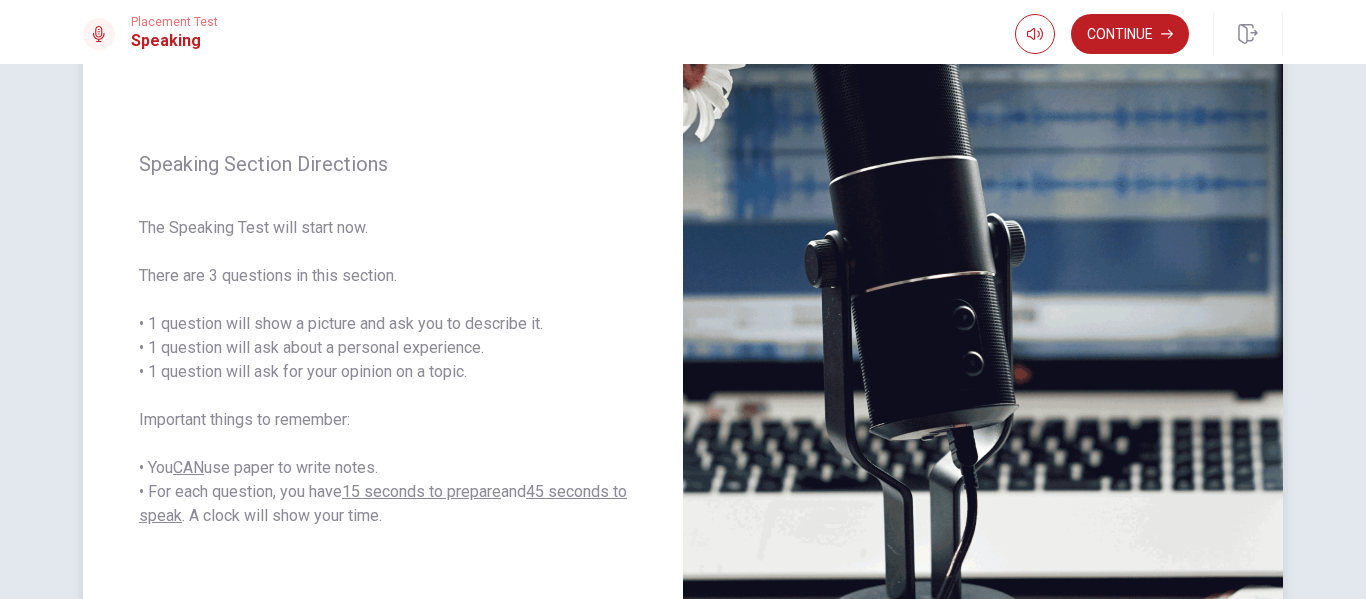 scroll, scrollTop: 212, scrollLeft: 0, axis: vertical 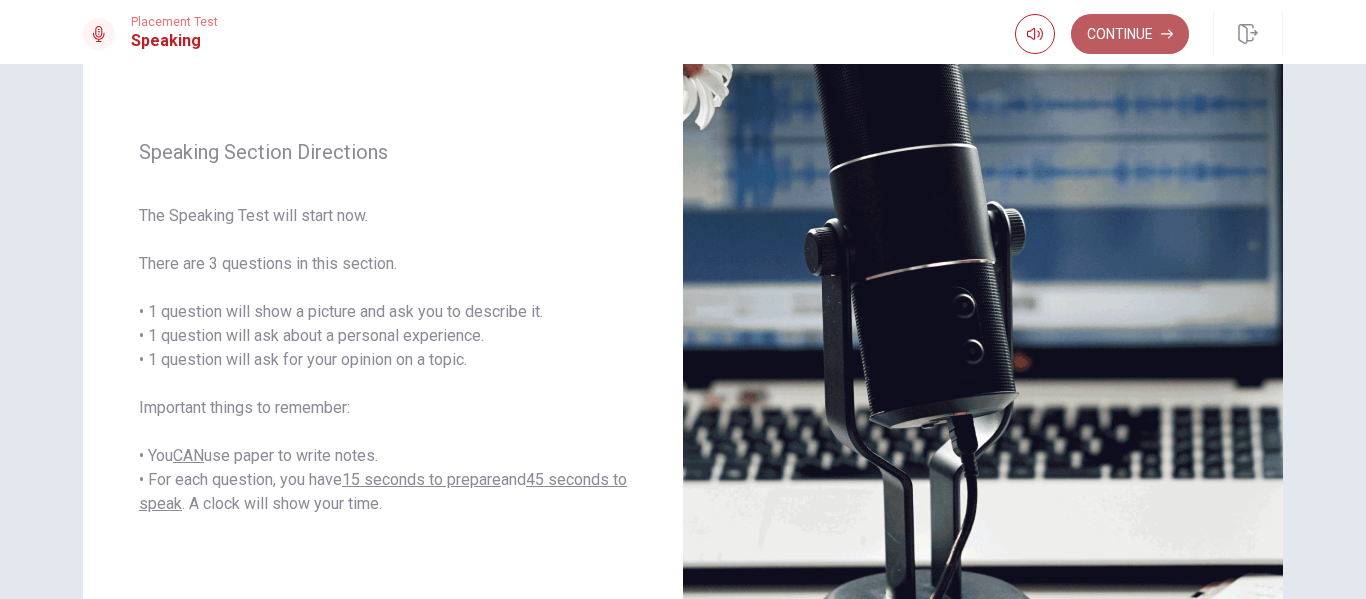 click 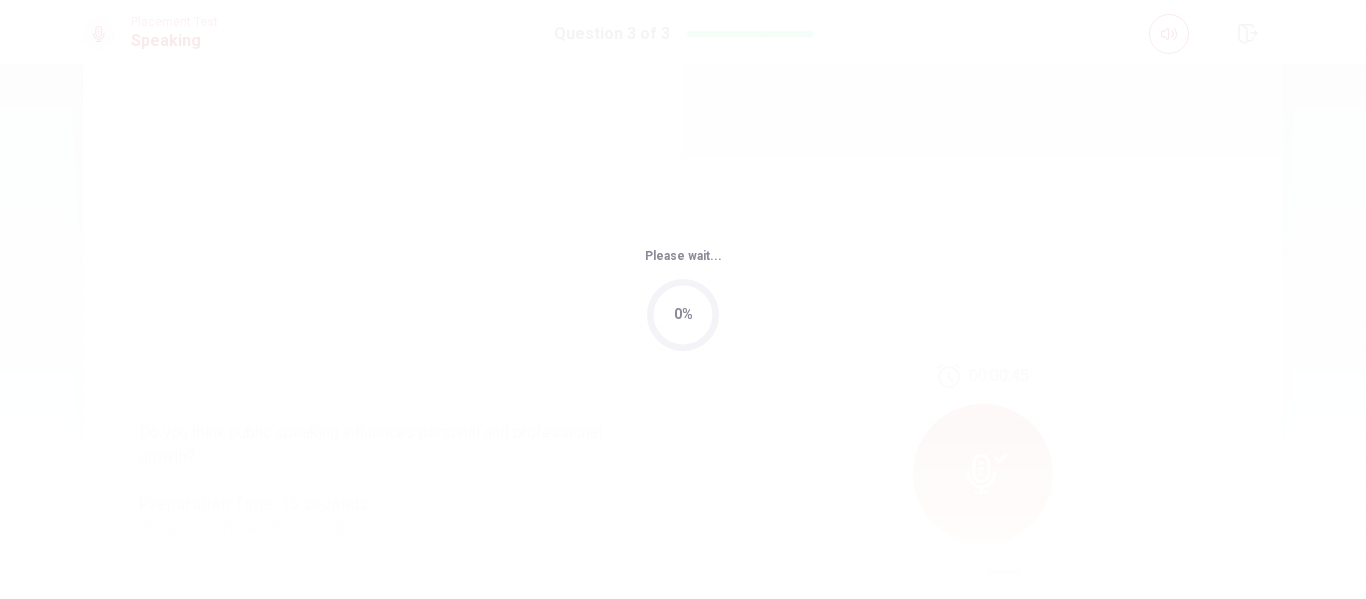 scroll, scrollTop: 0, scrollLeft: 0, axis: both 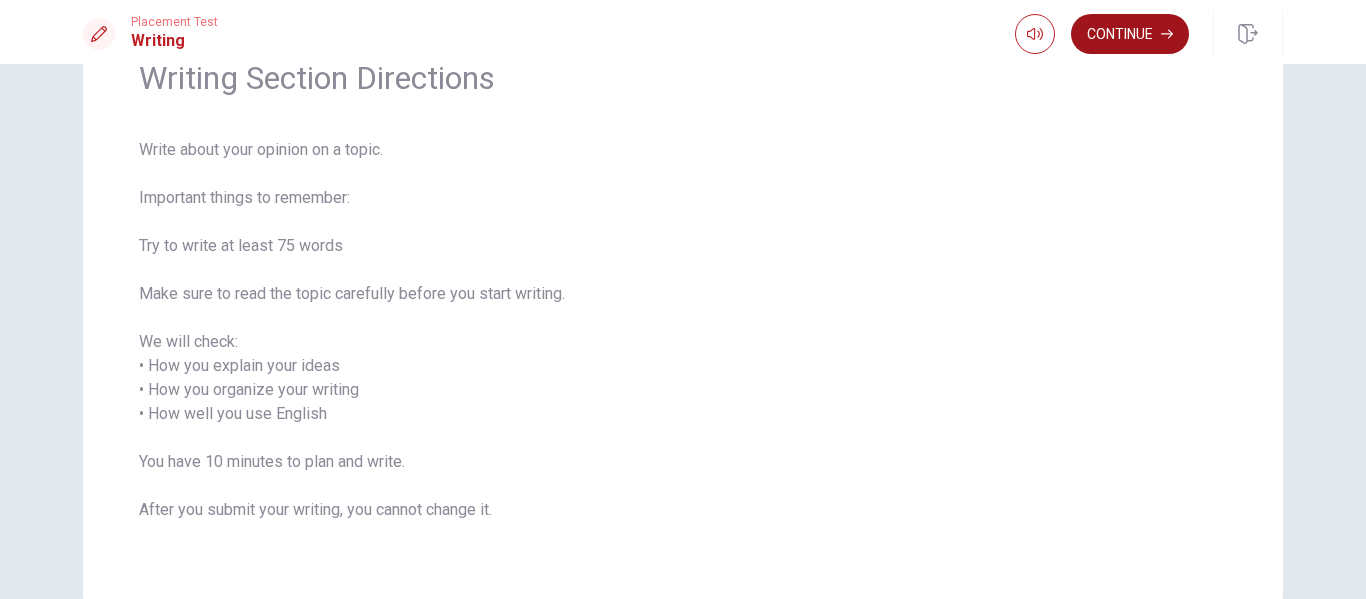 click on "Continue" at bounding box center [1130, 34] 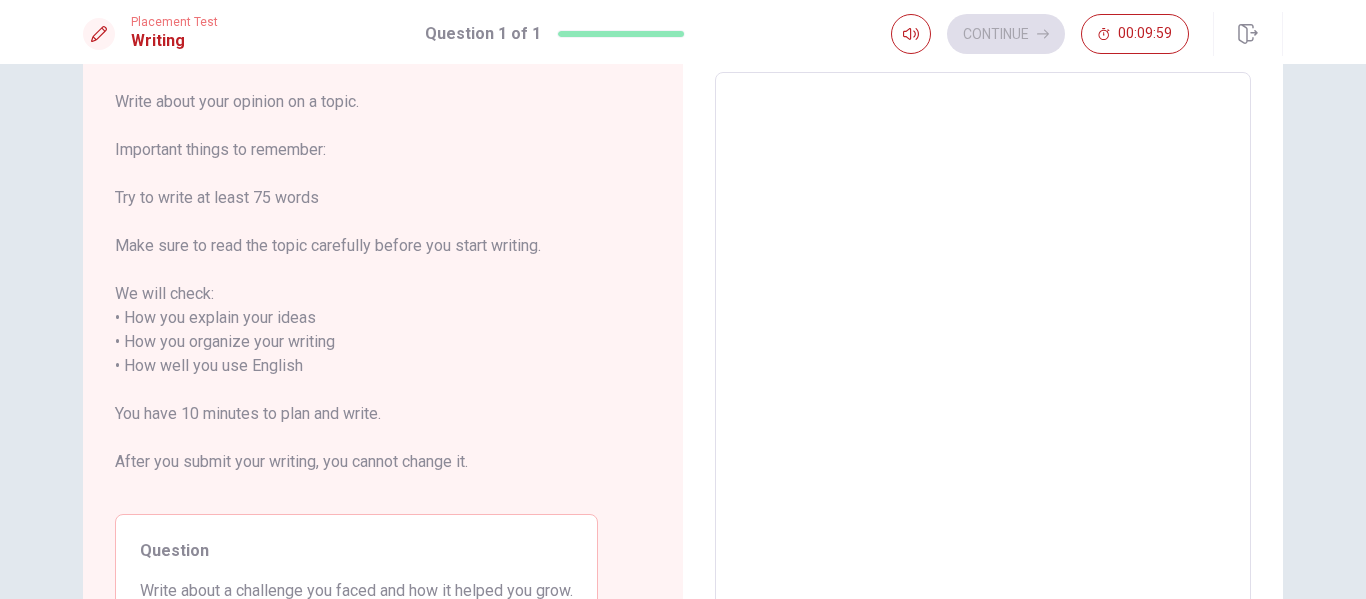click at bounding box center [983, 354] 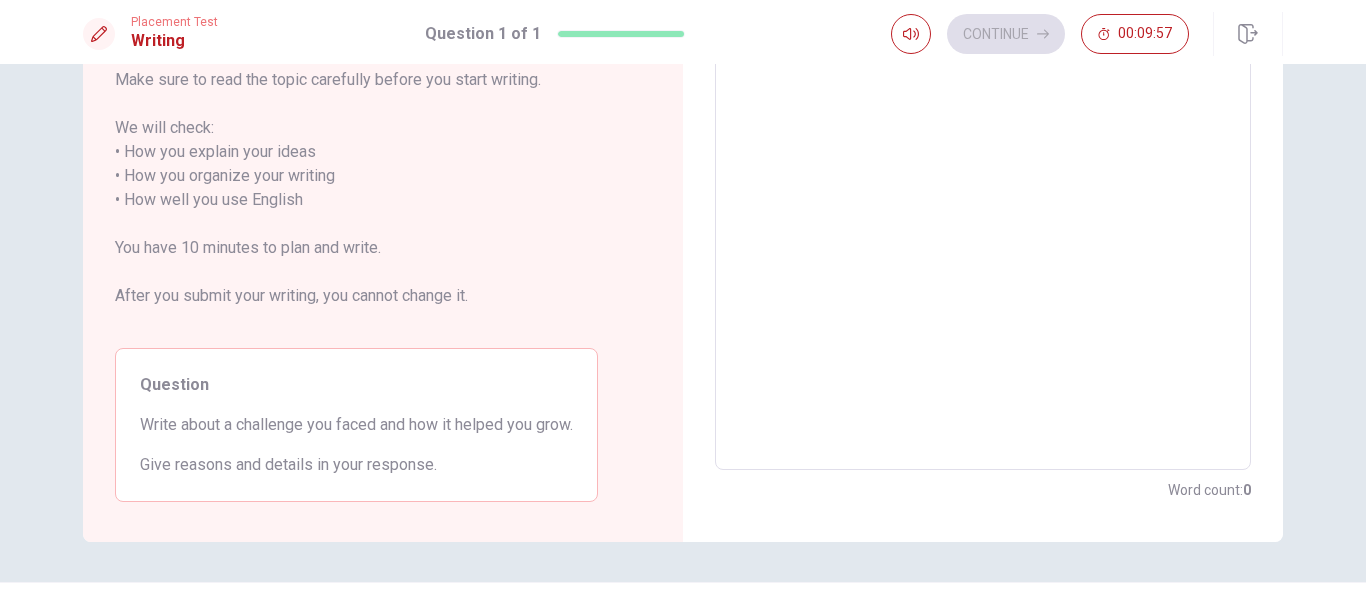 scroll, scrollTop: 315, scrollLeft: 0, axis: vertical 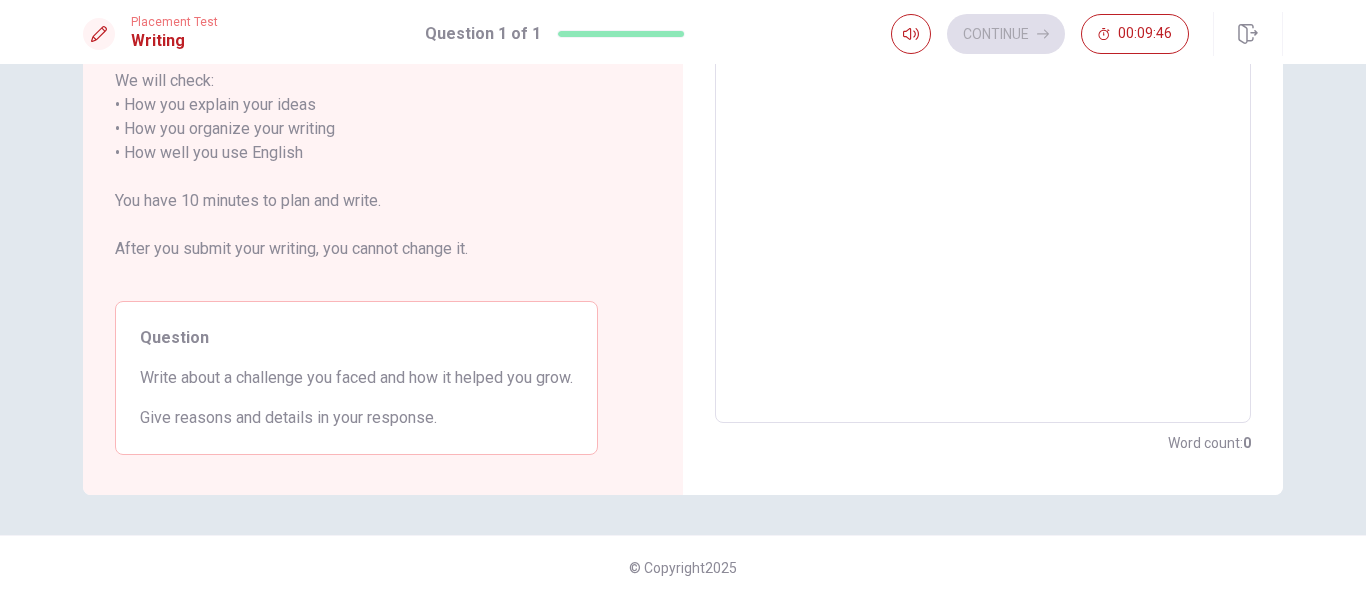 type on "[" 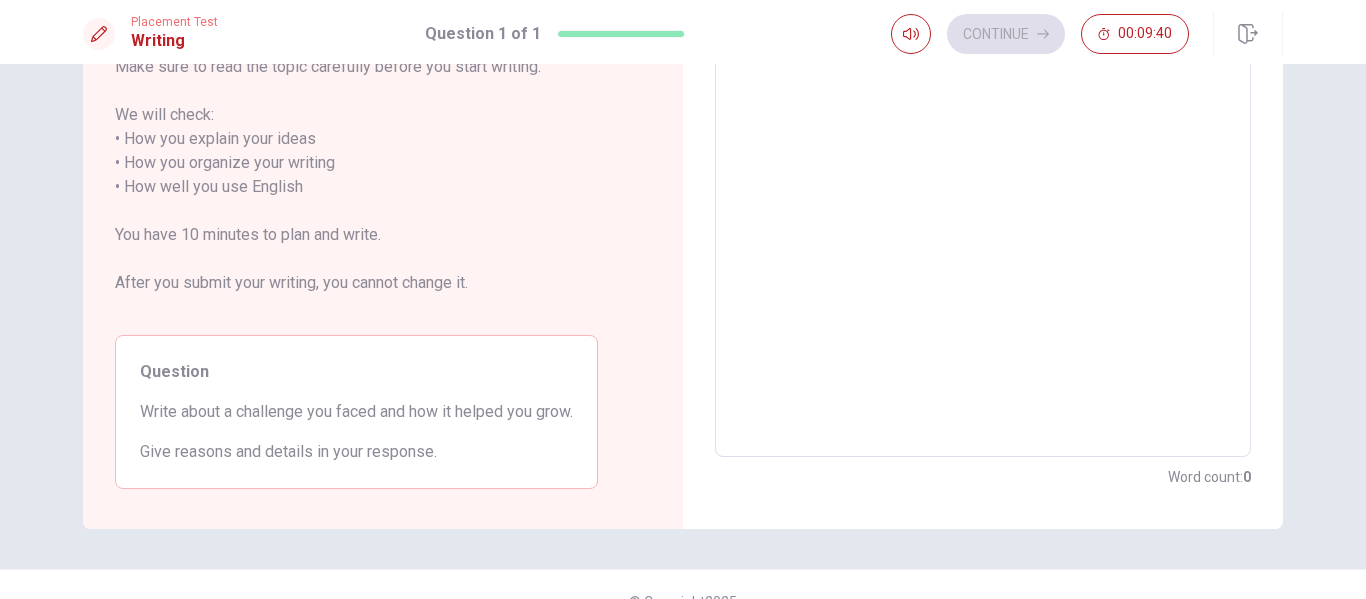 scroll, scrollTop: 308, scrollLeft: 0, axis: vertical 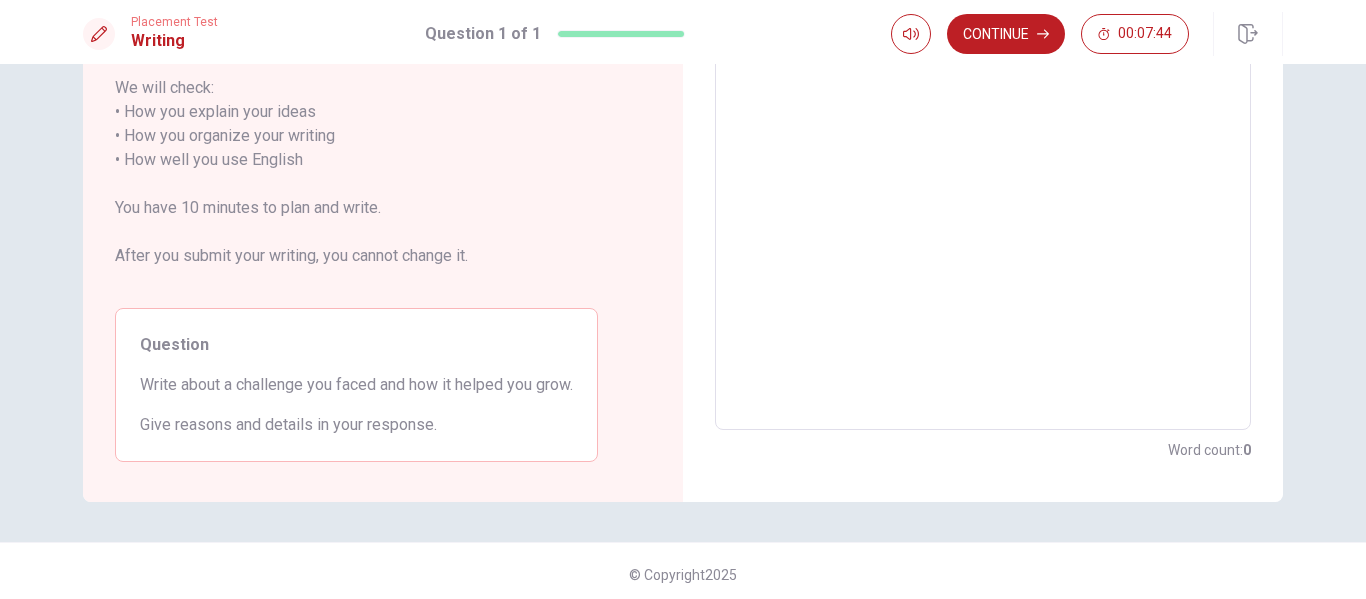 click on "[" at bounding box center [983, 148] 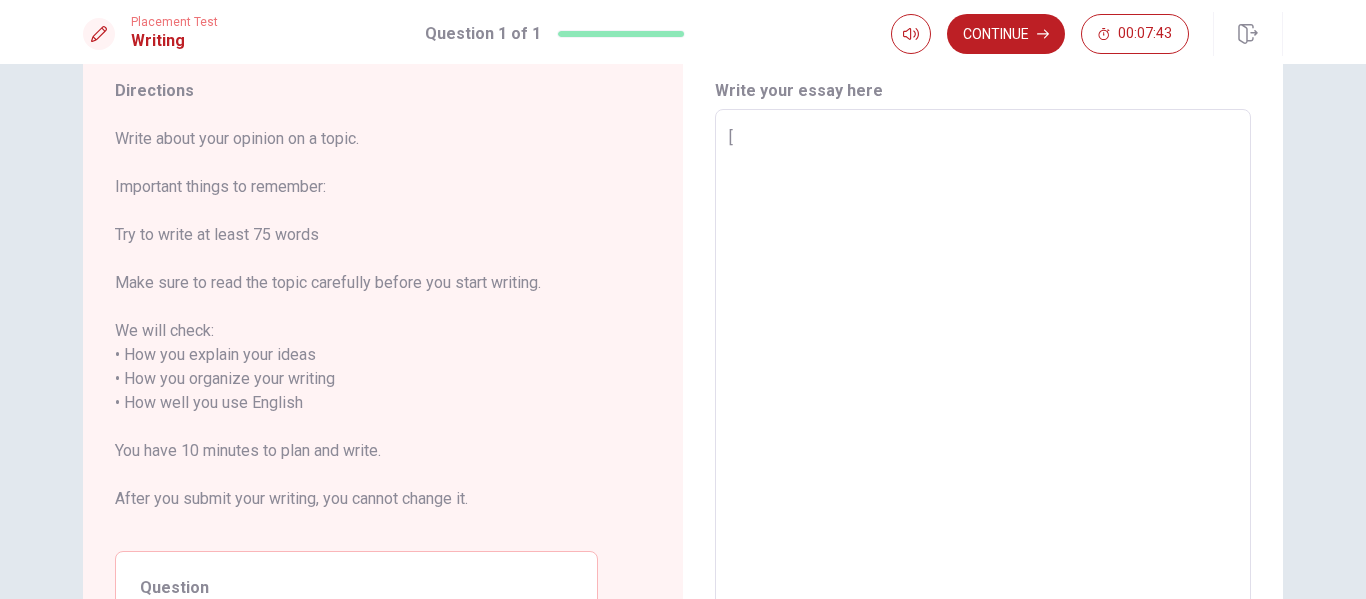 scroll, scrollTop: 40, scrollLeft: 0, axis: vertical 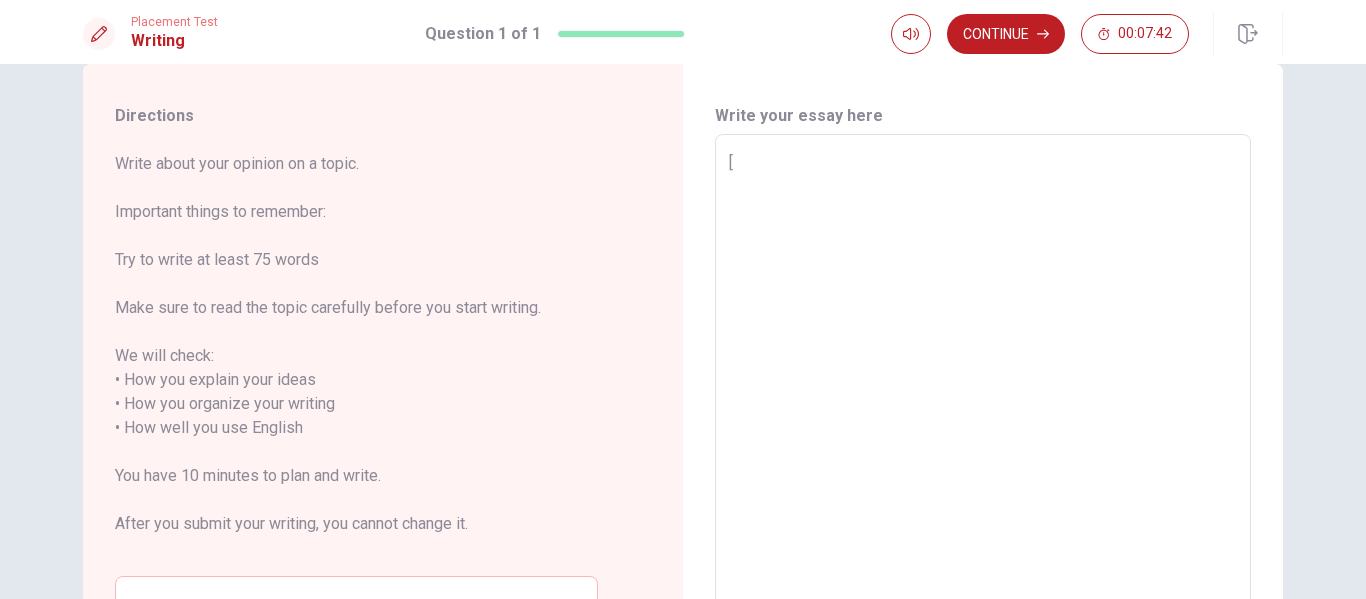 type on "x" 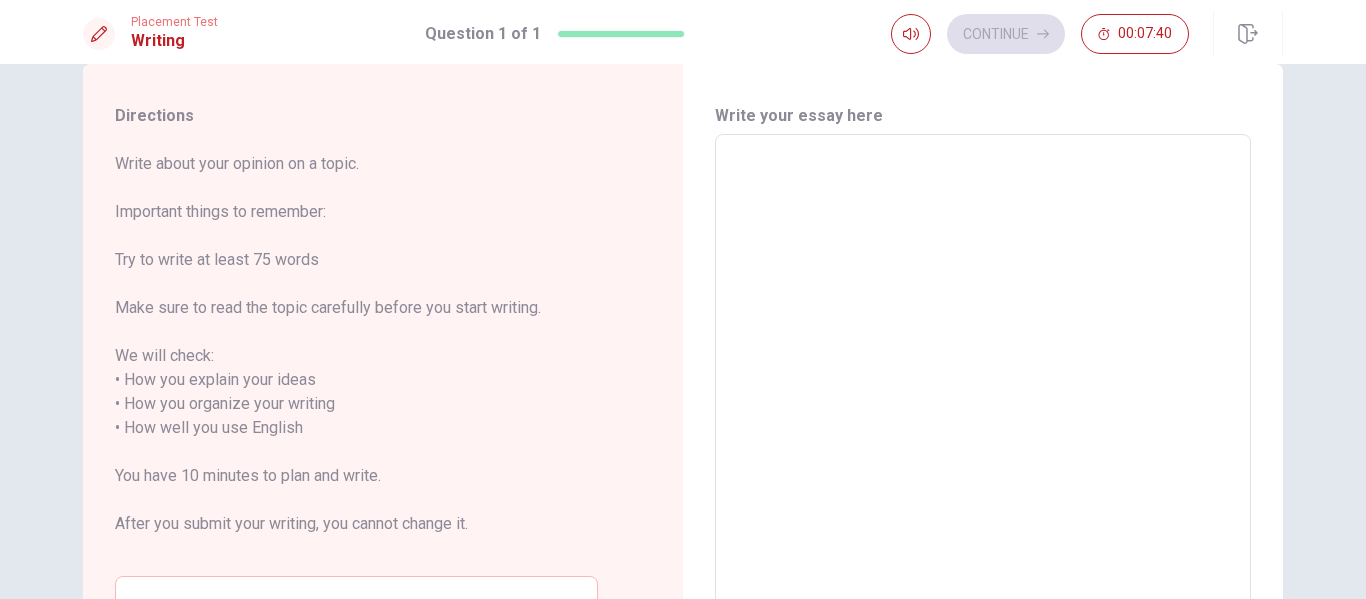 type on "O" 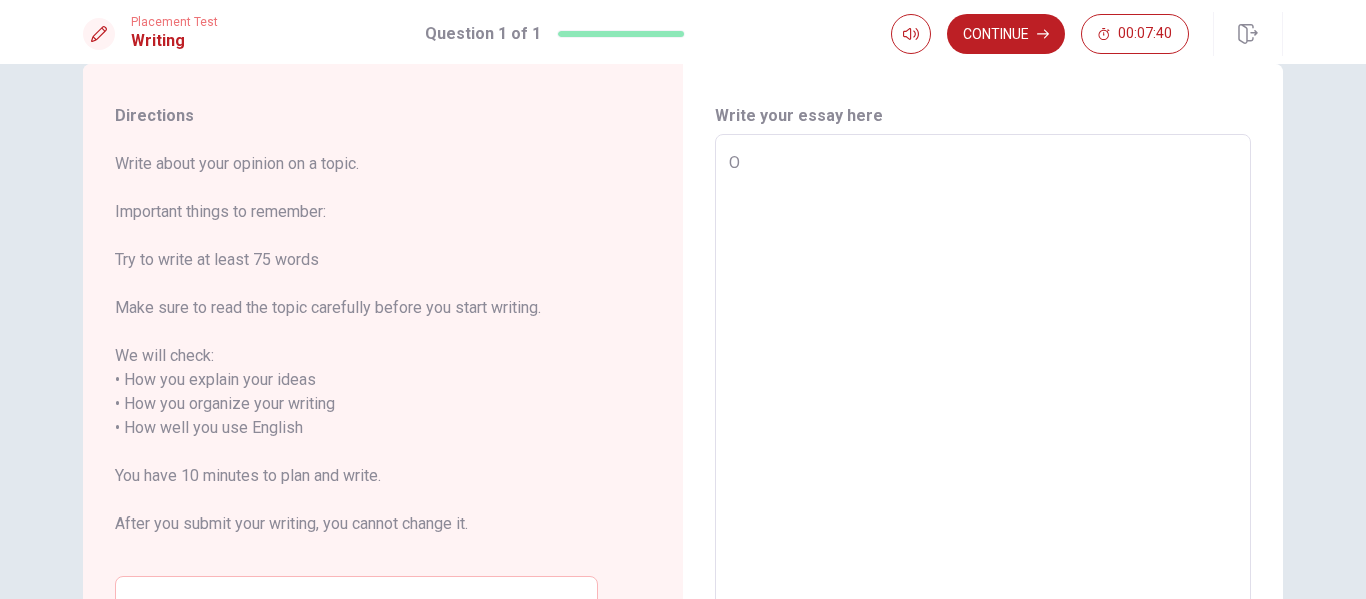 type on "x" 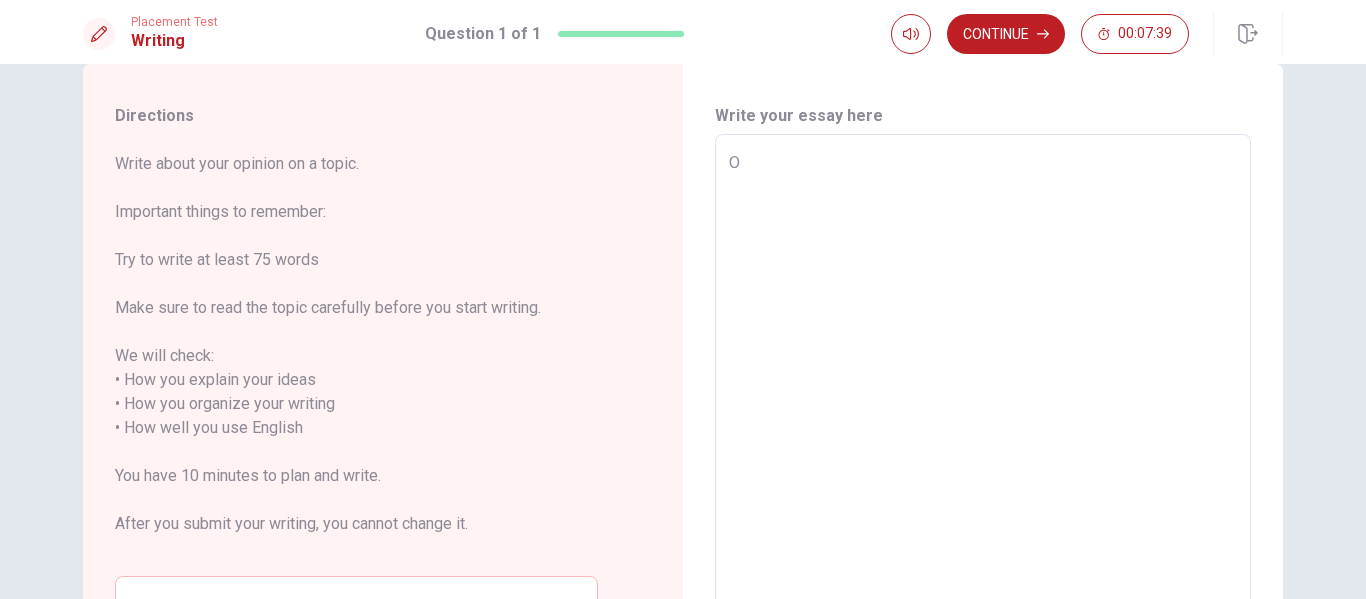 type on "On" 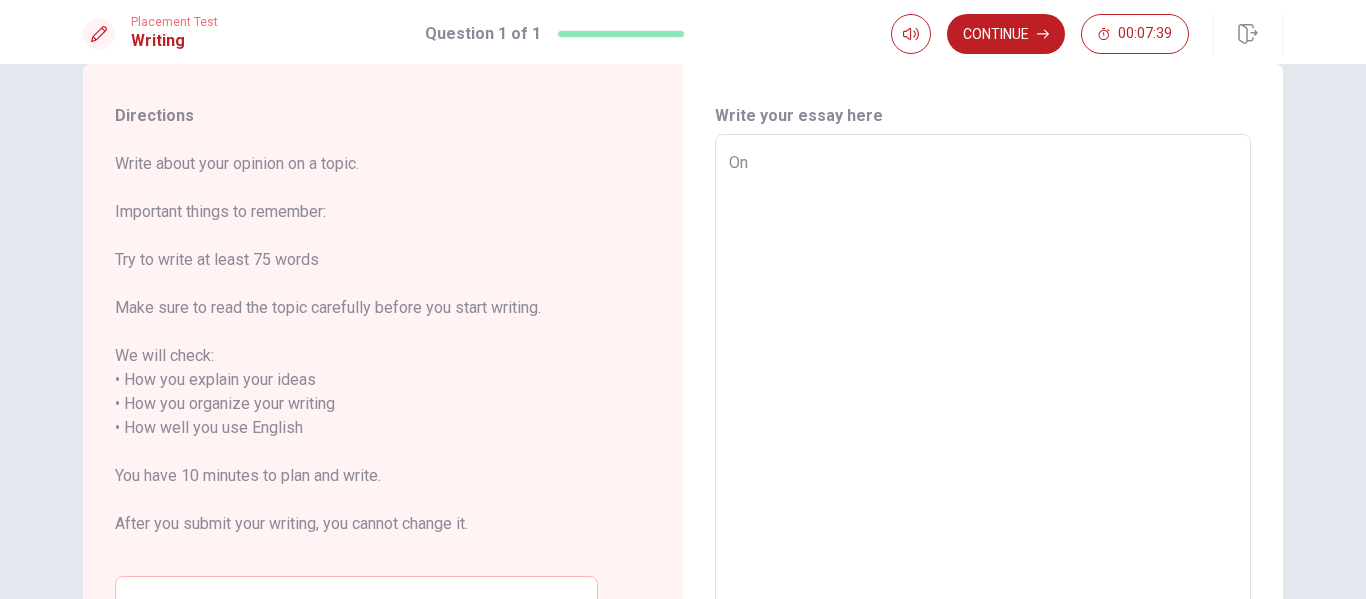 type on "x" 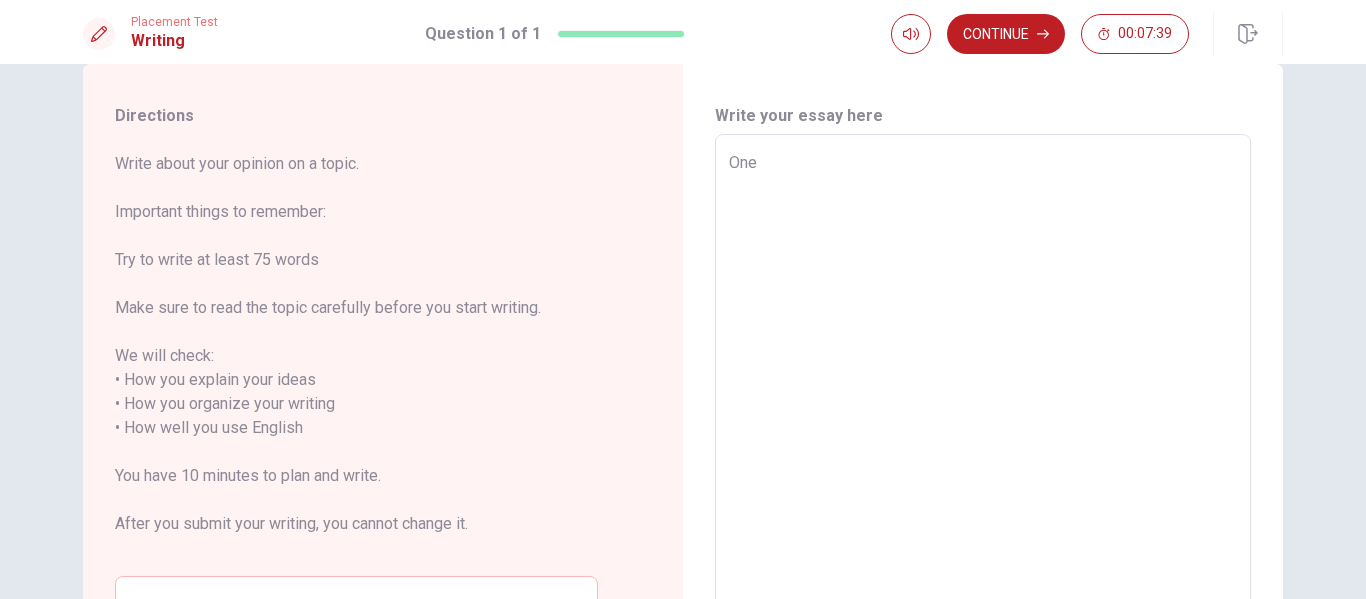 type on "One" 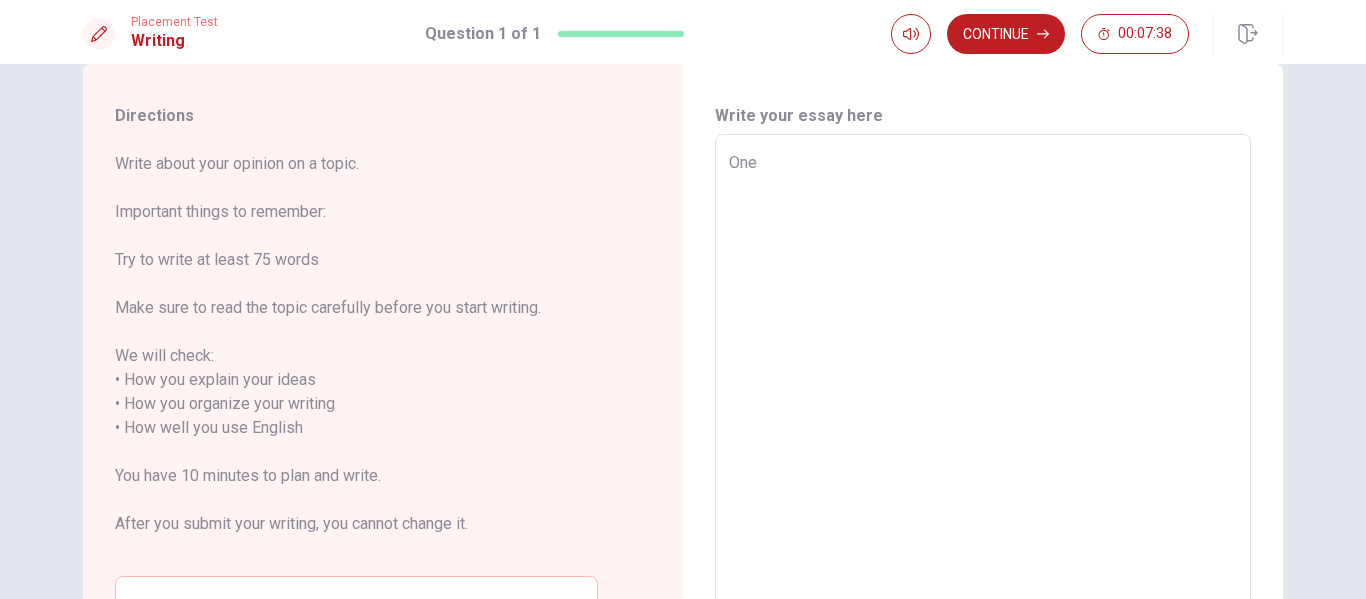 type on "One b" 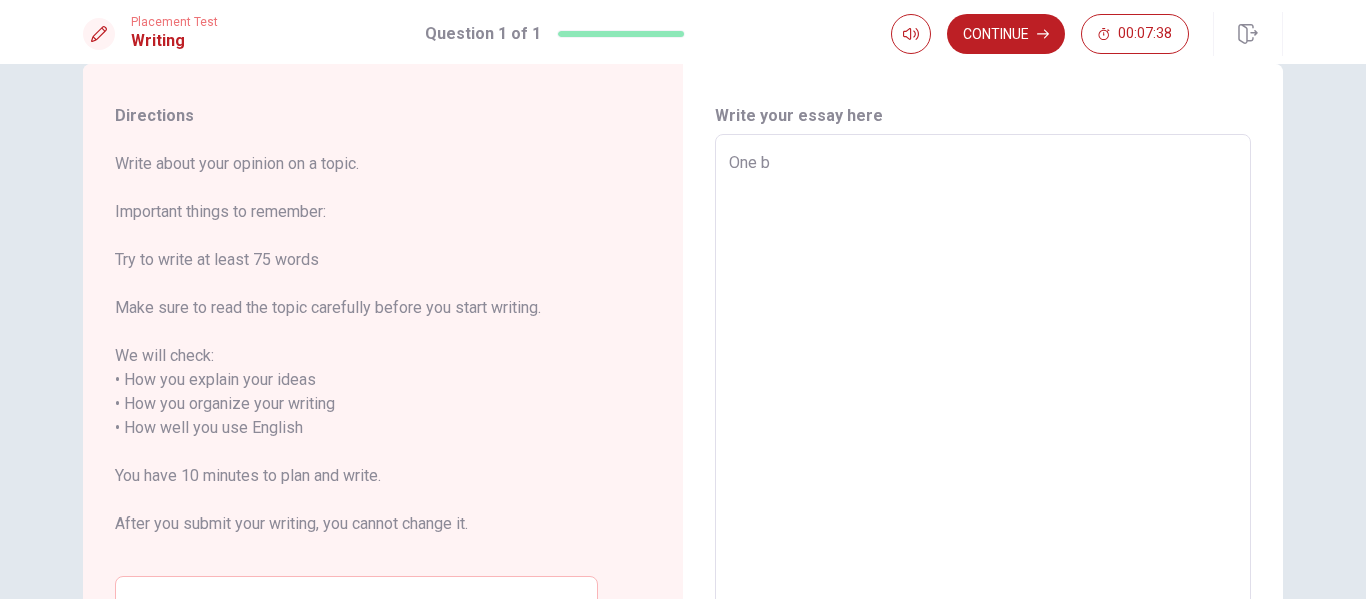 type on "x" 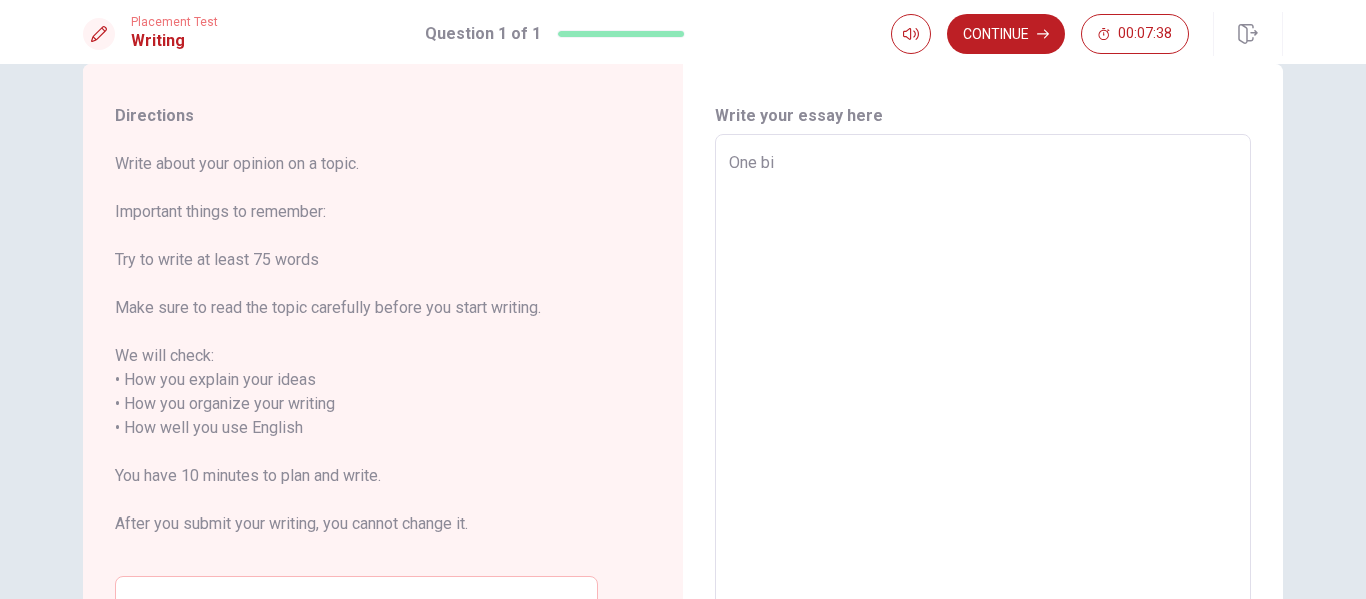 type on "x" 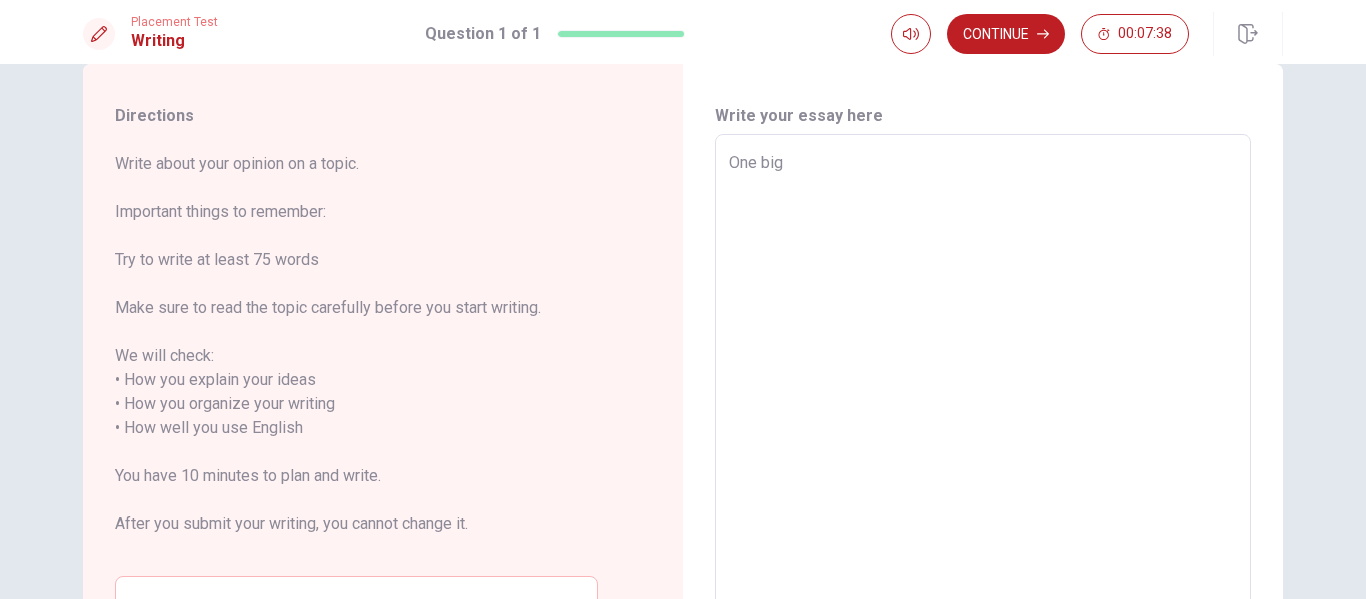 type on "x" 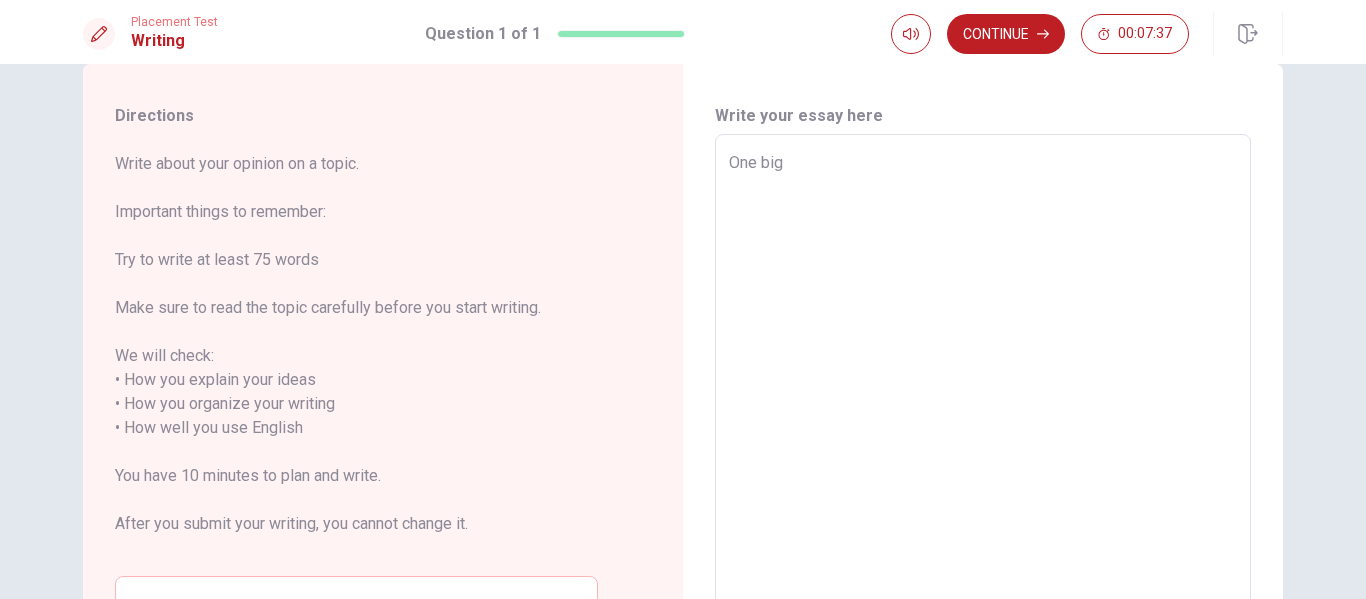 type on "One big c" 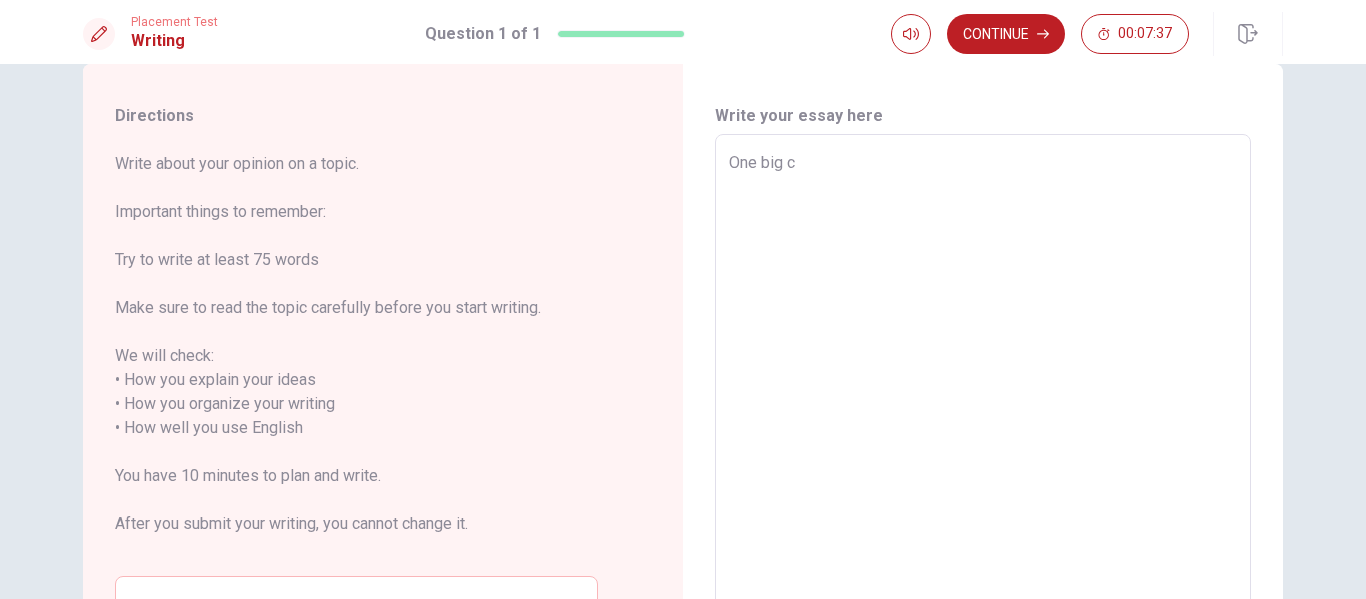 type on "x" 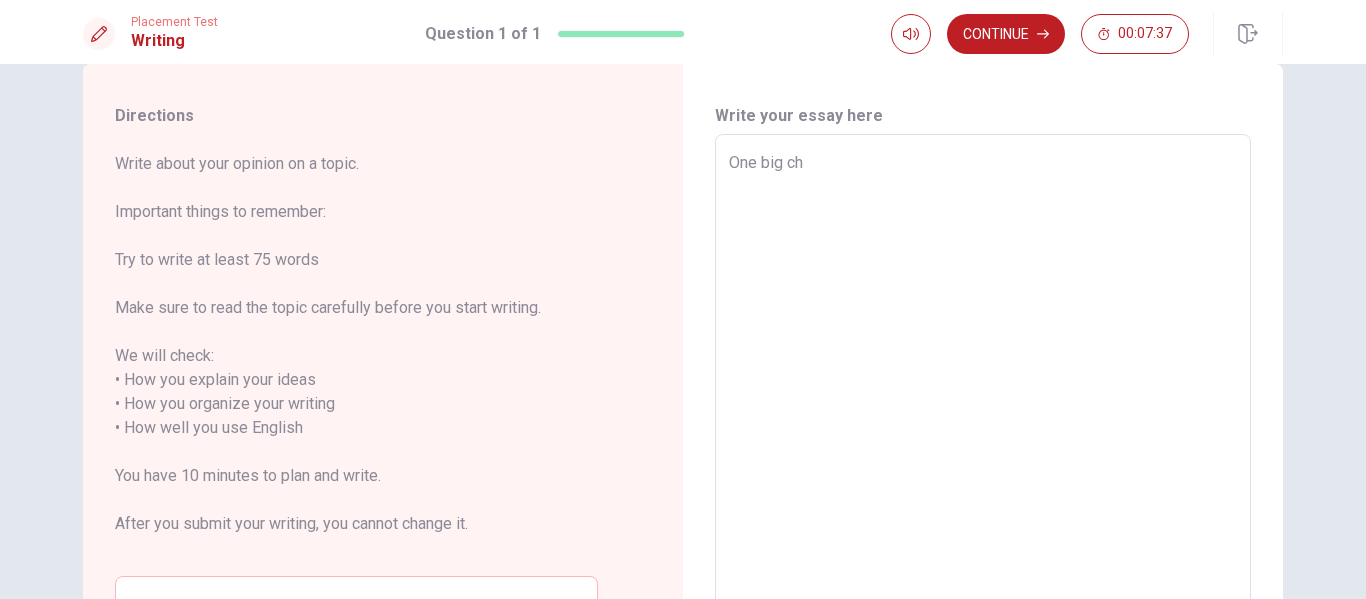 type on "x" 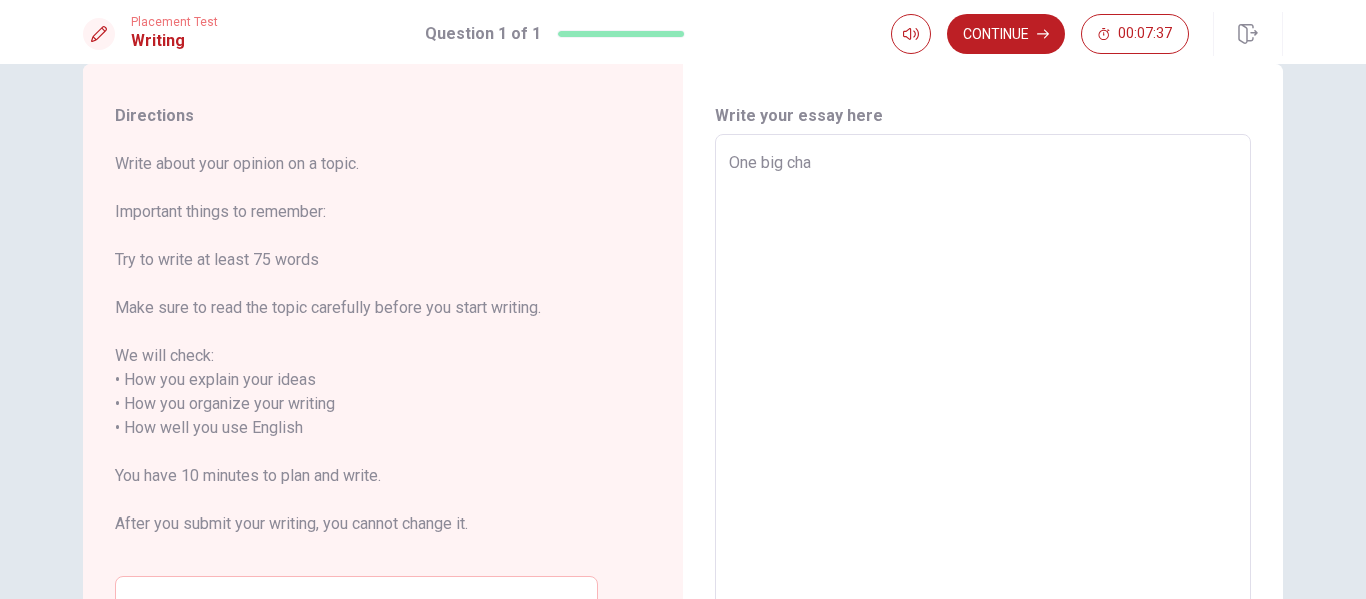 type on "x" 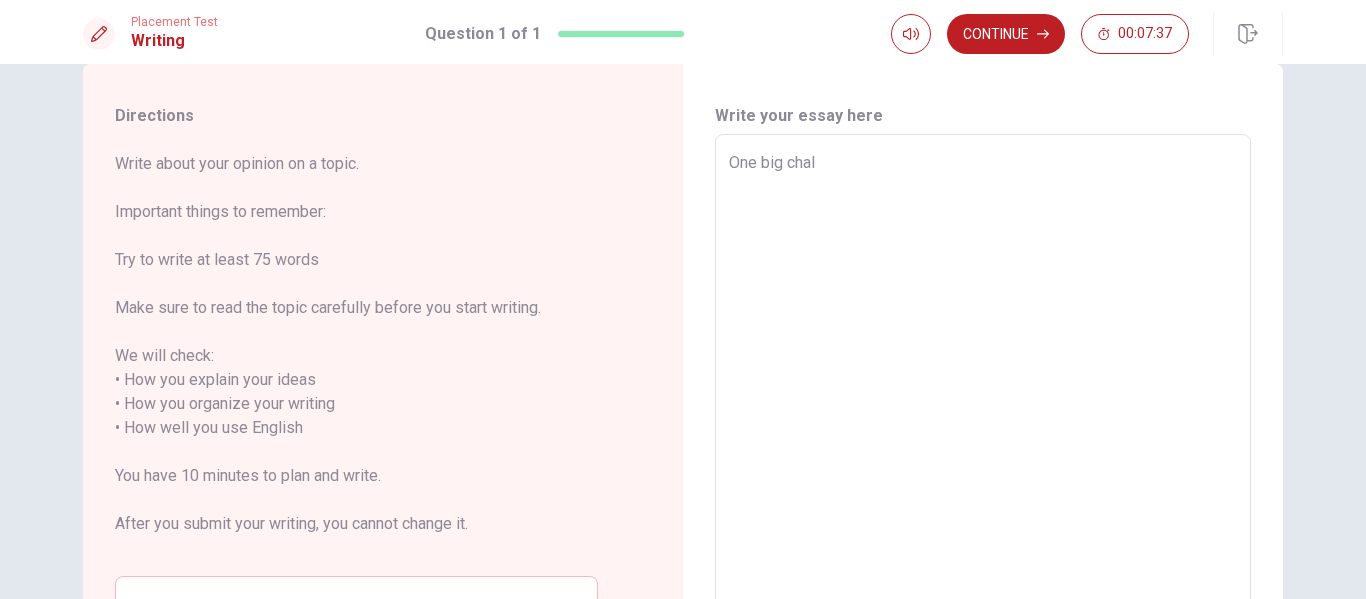 type on "x" 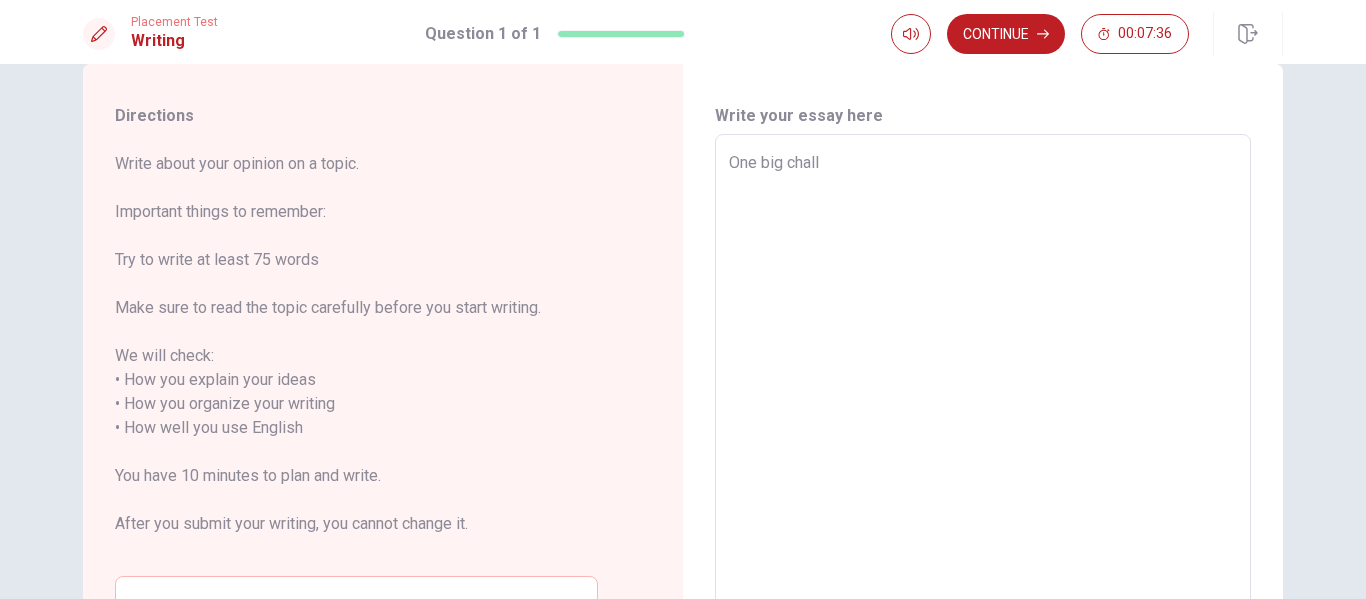 type on "x" 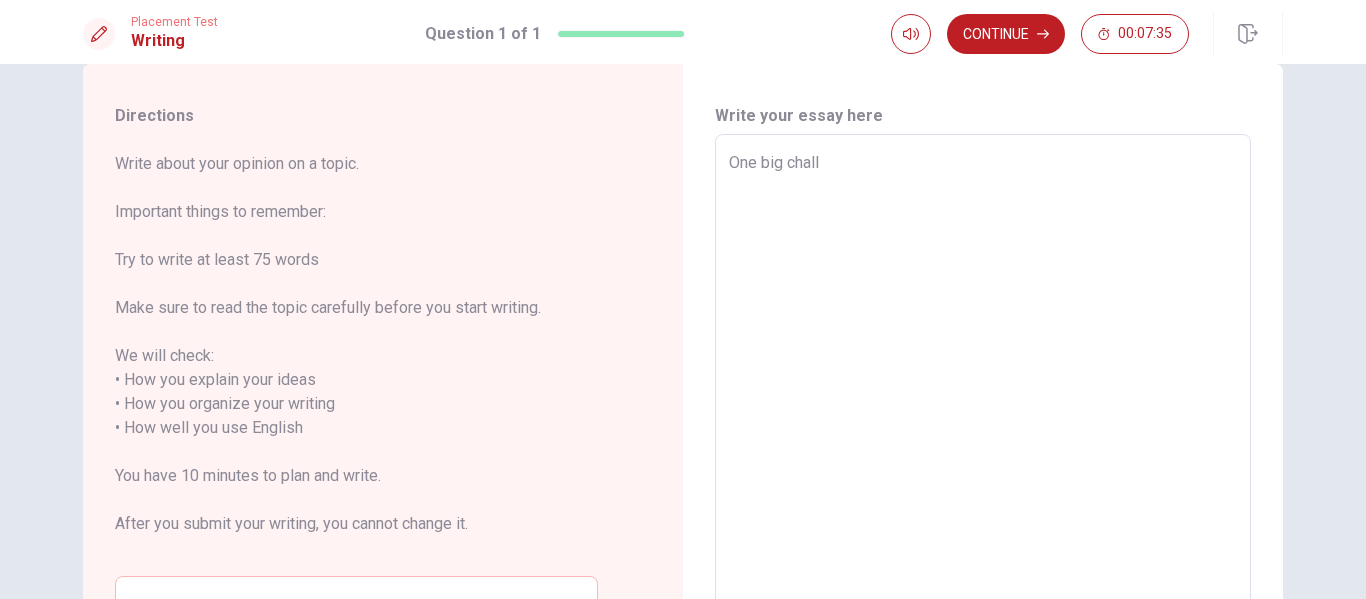 type on "One big challe" 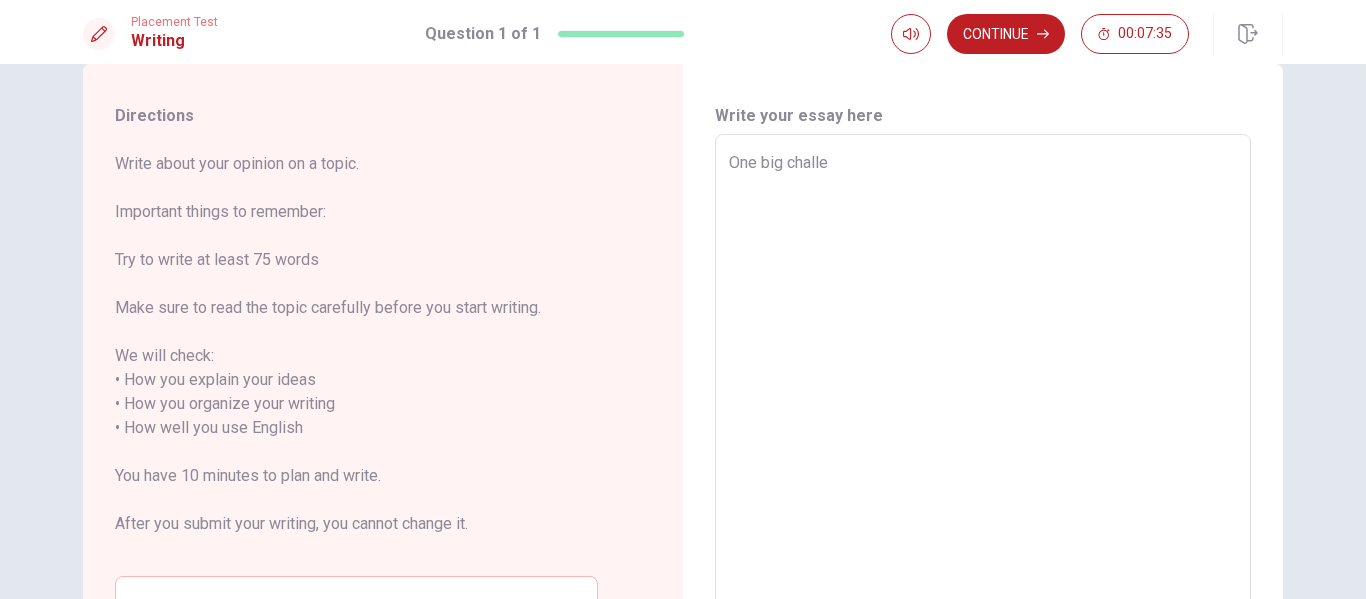 type on "x" 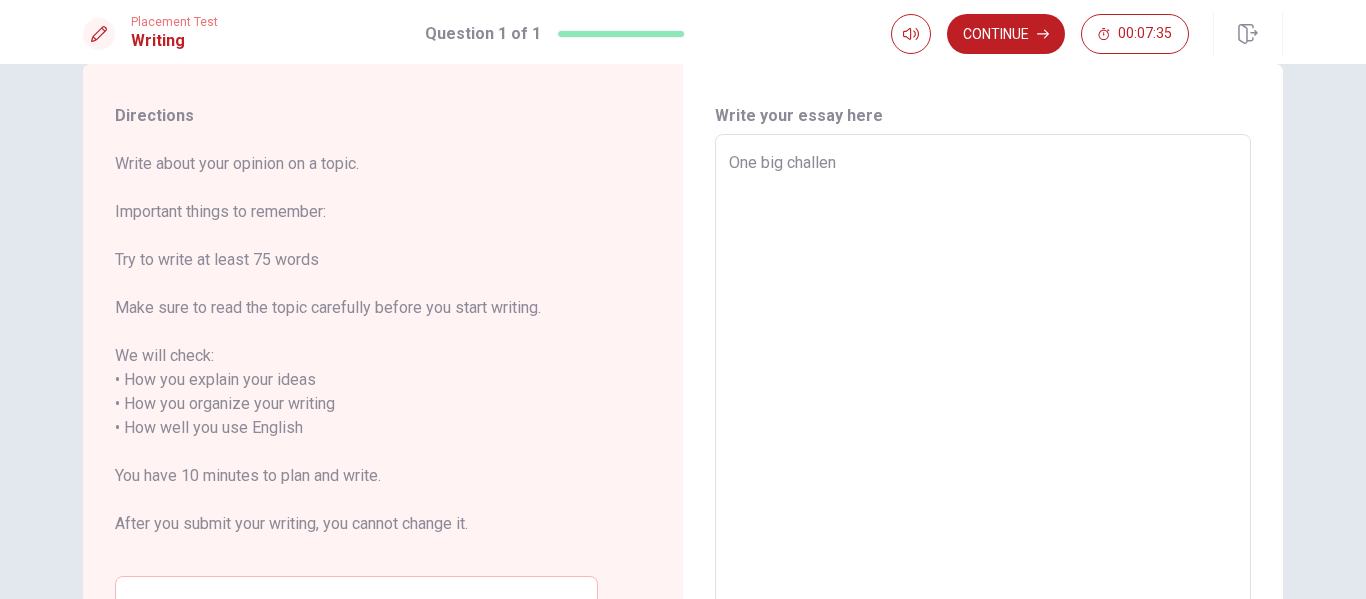 type on "x" 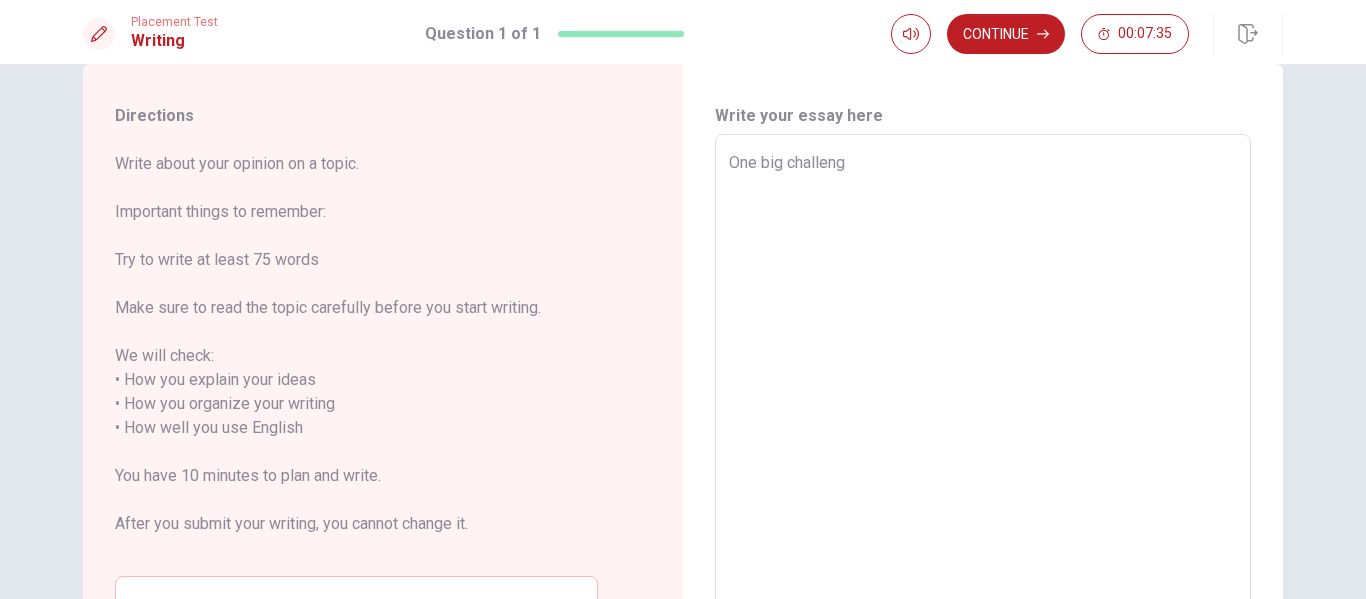 type on "x" 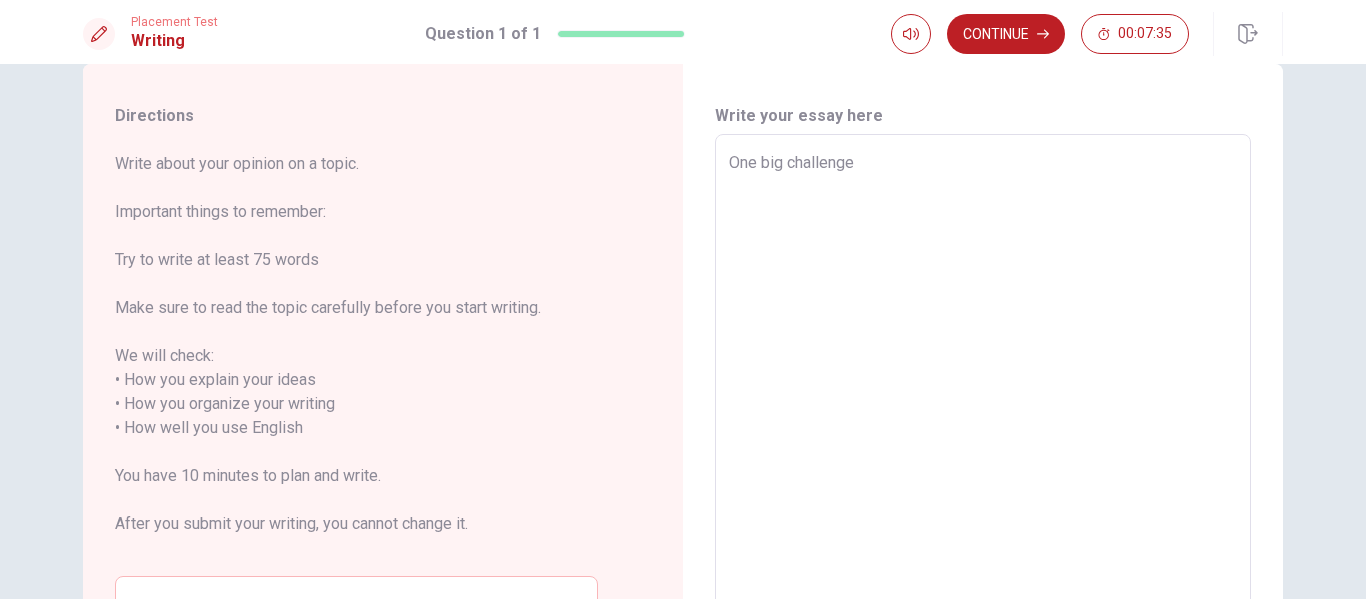 type on "x" 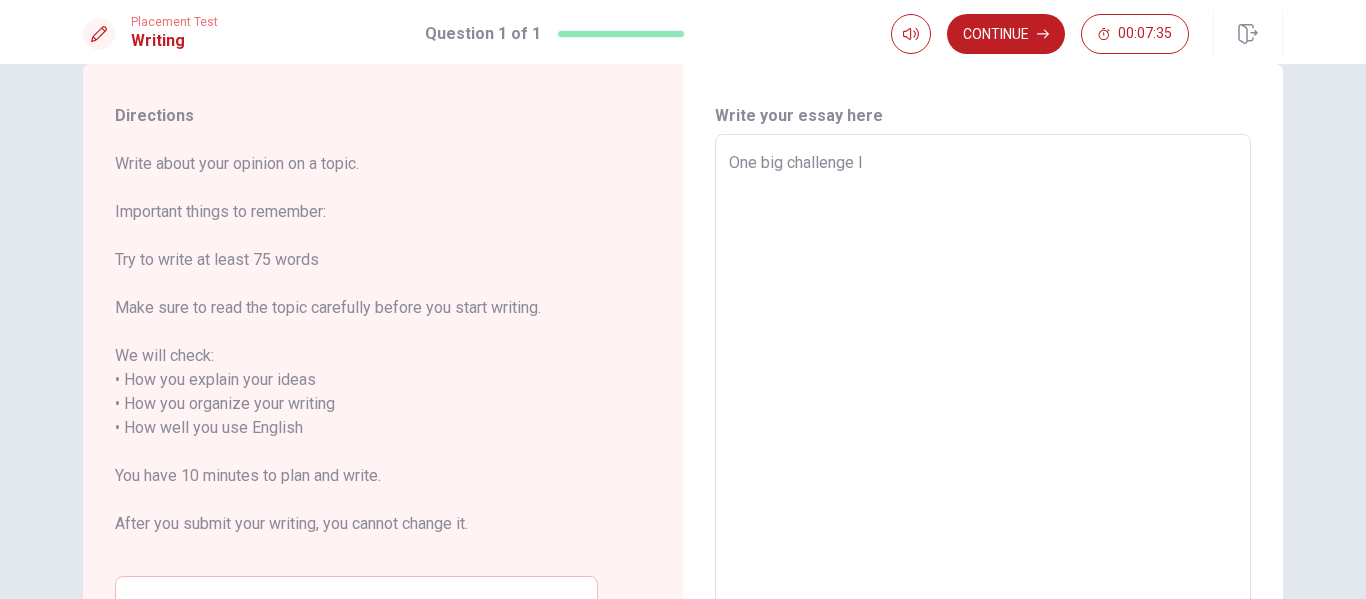type on "x" 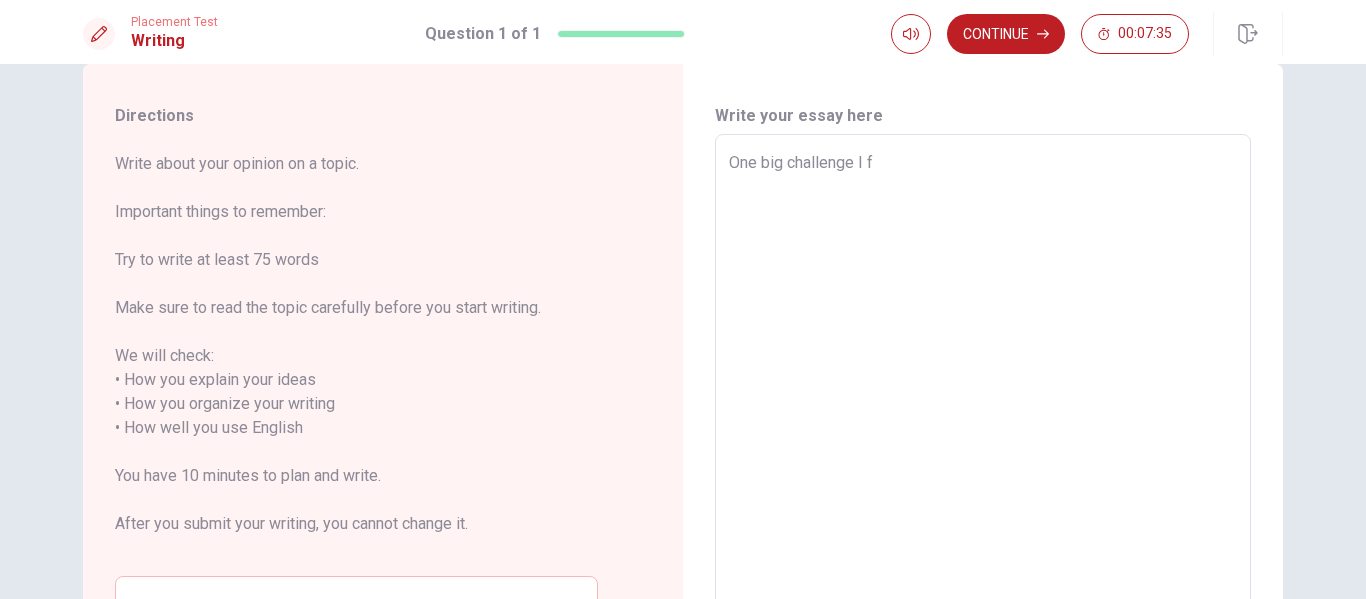 type on "x" 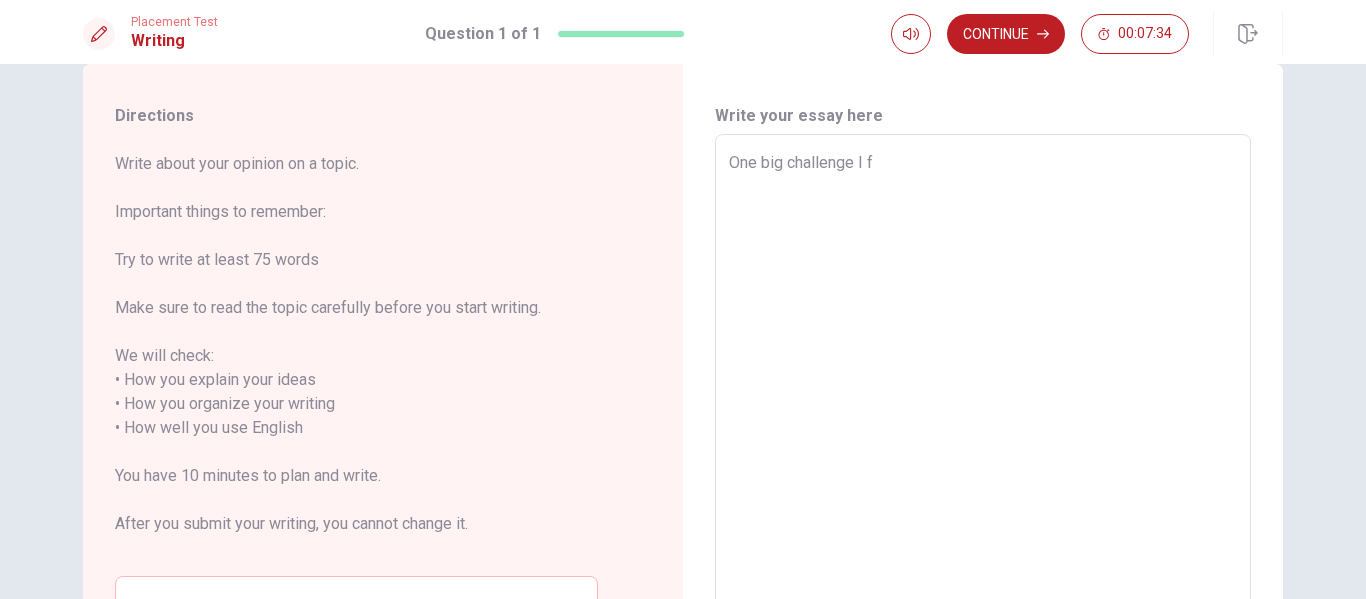 type on "One big challenge I fa" 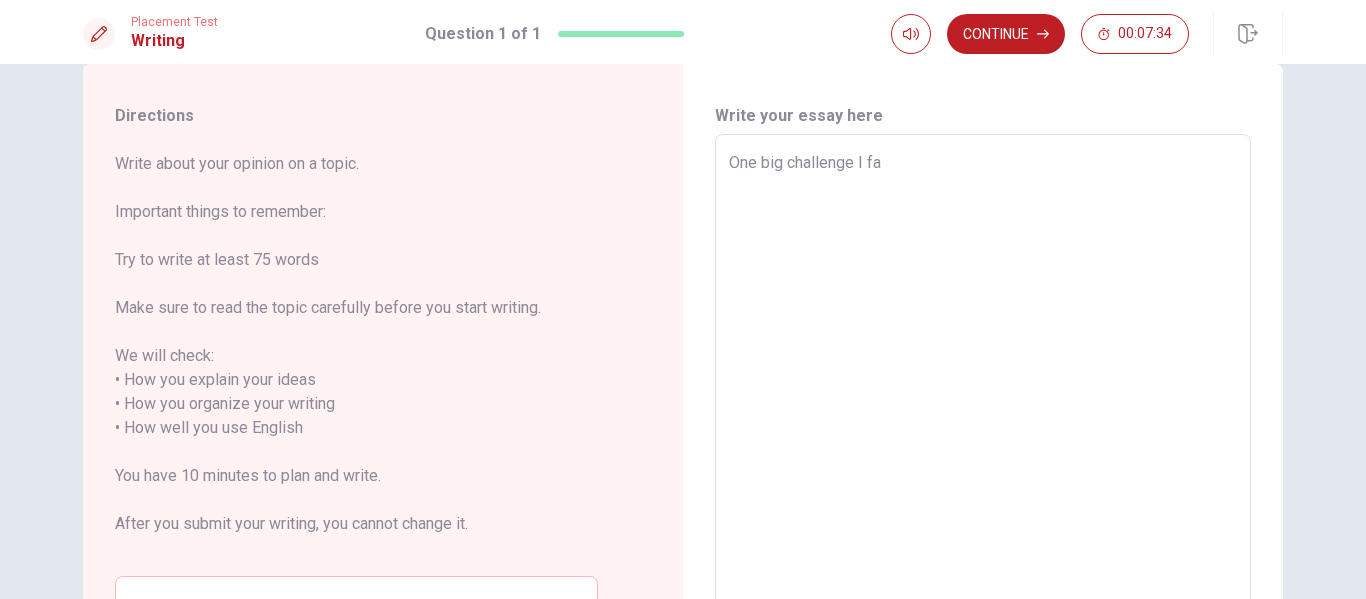 type on "x" 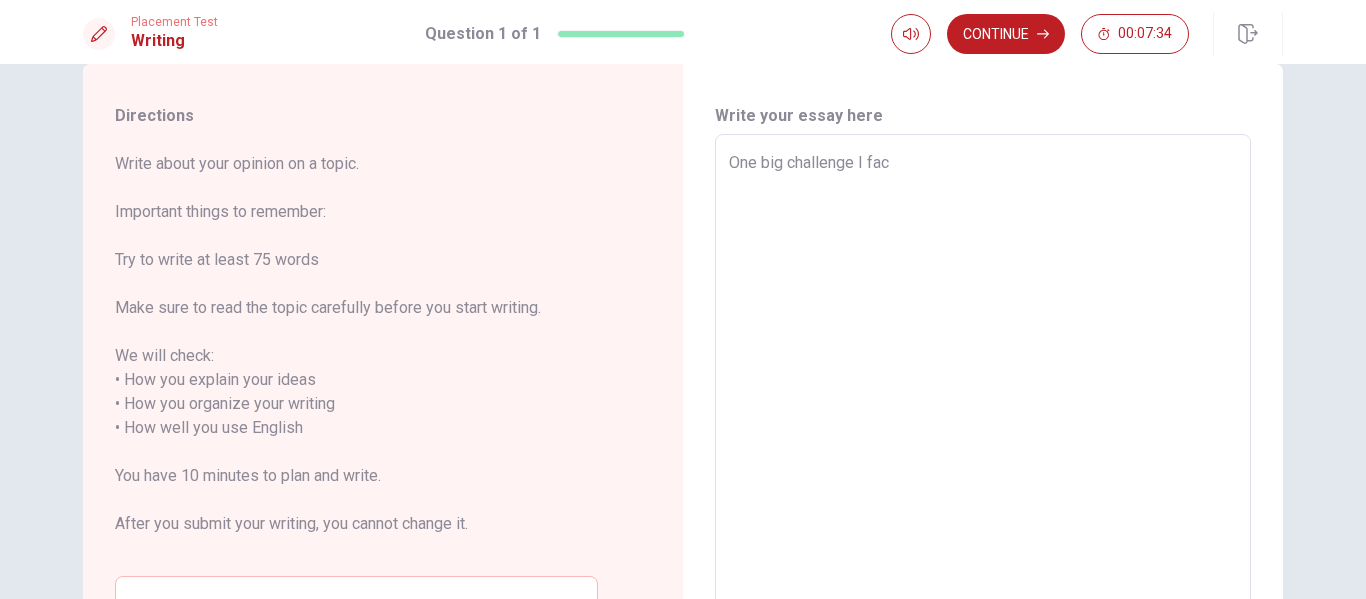 type on "x" 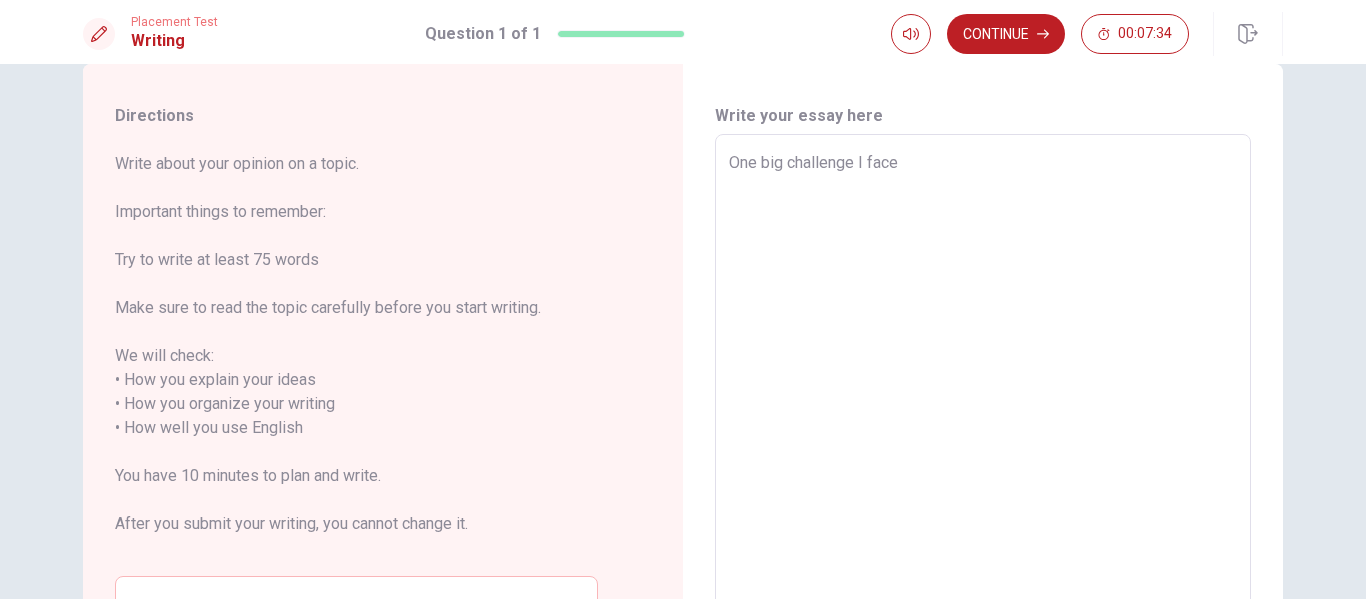 type on "x" 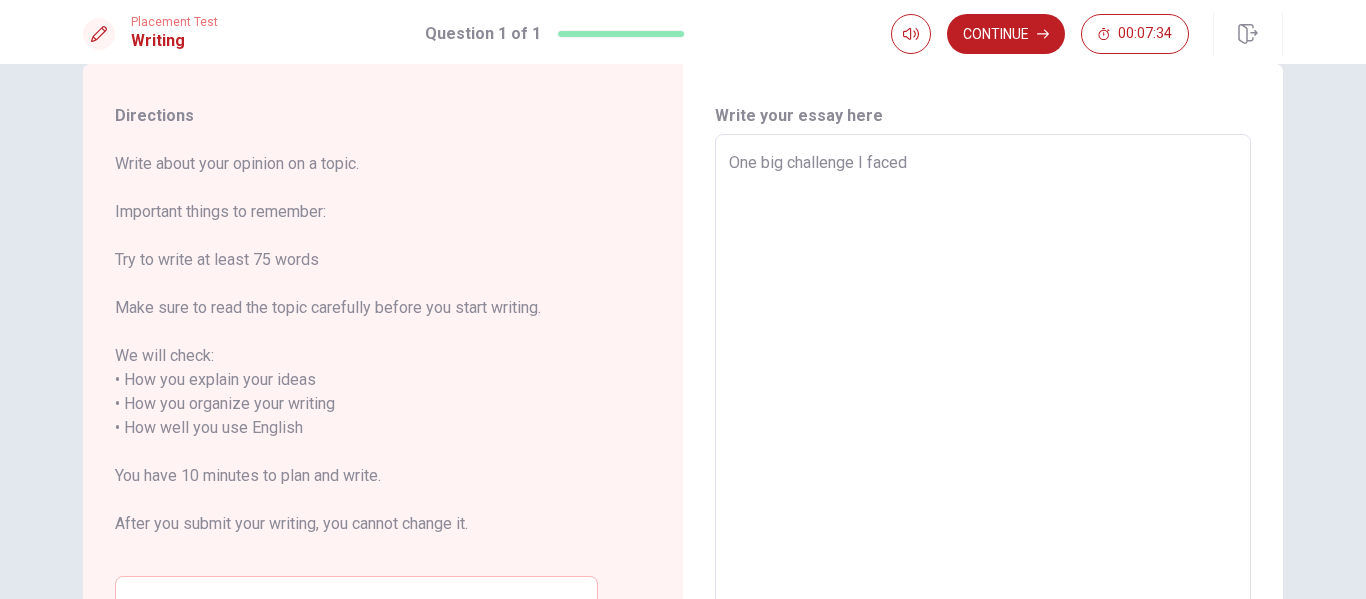 type on "x" 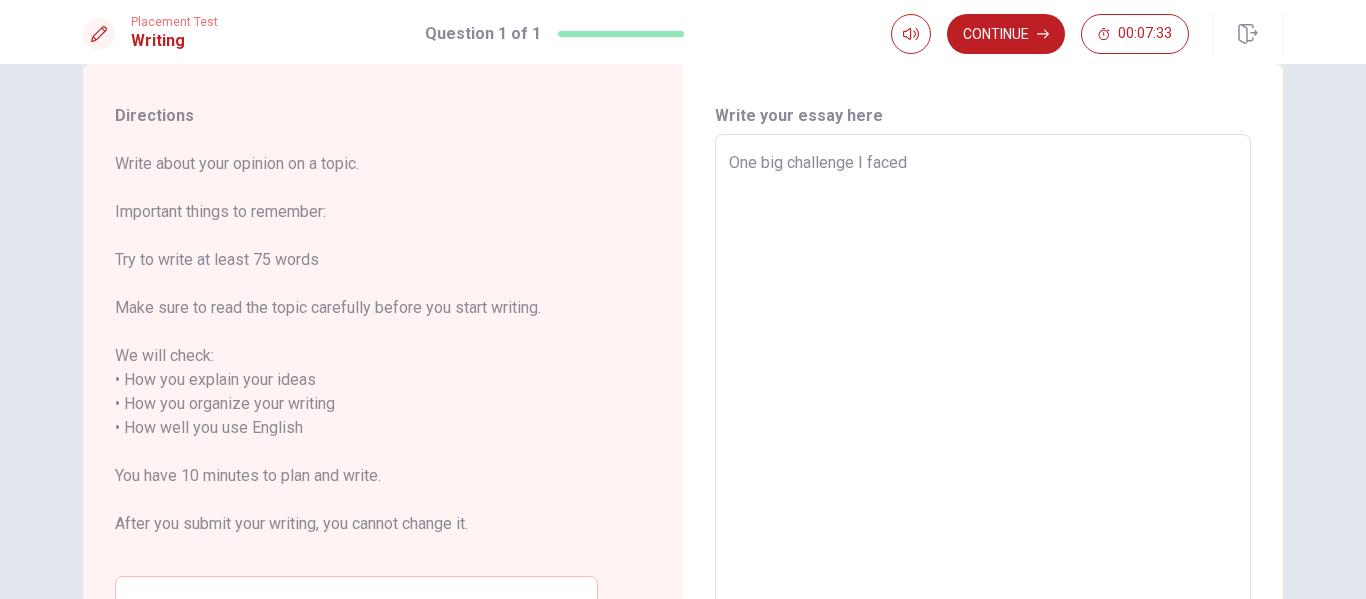 type on "One big challenge I faced" 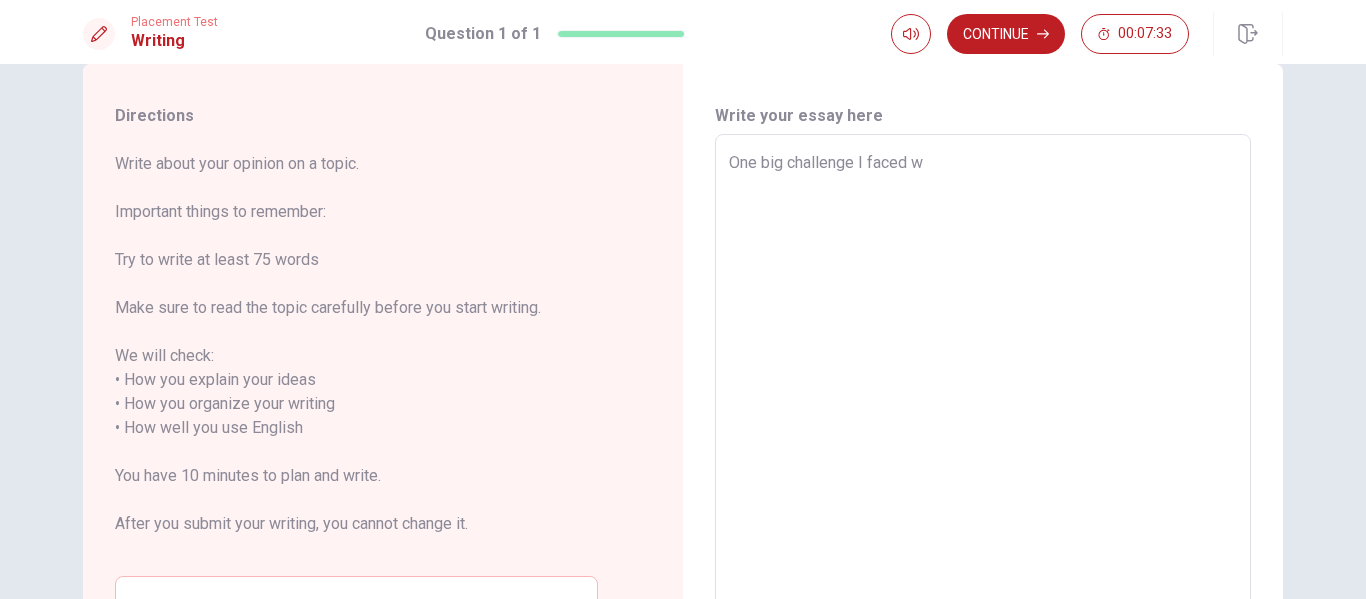 type on "x" 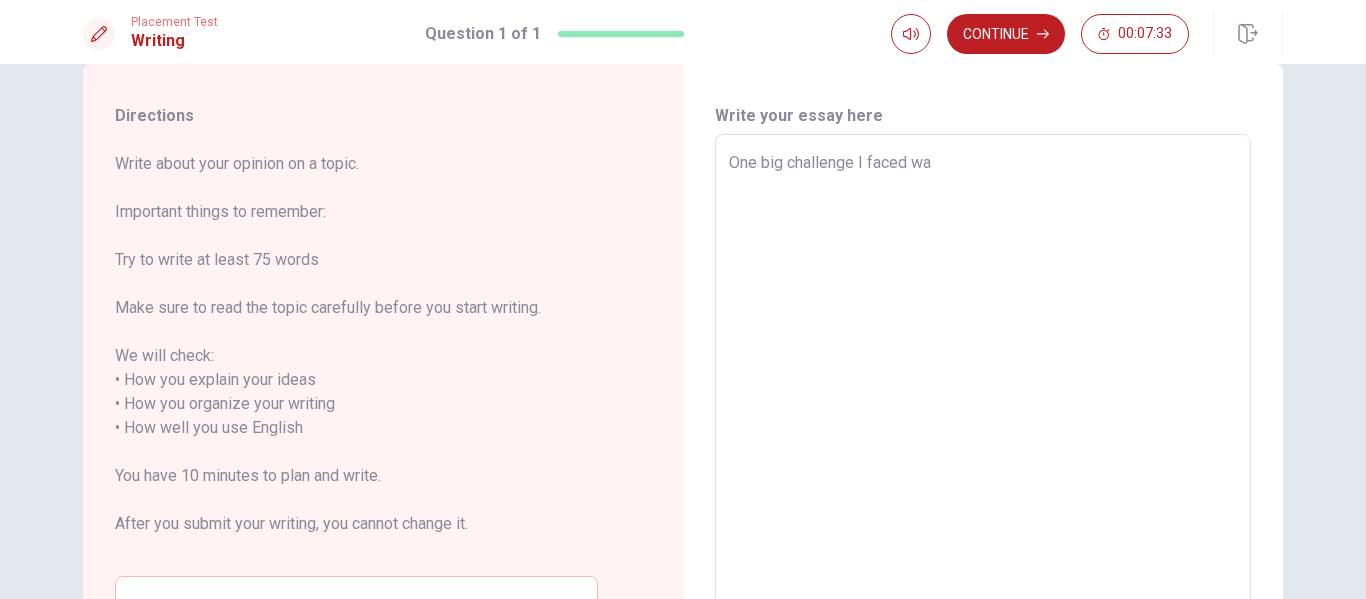 type on "x" 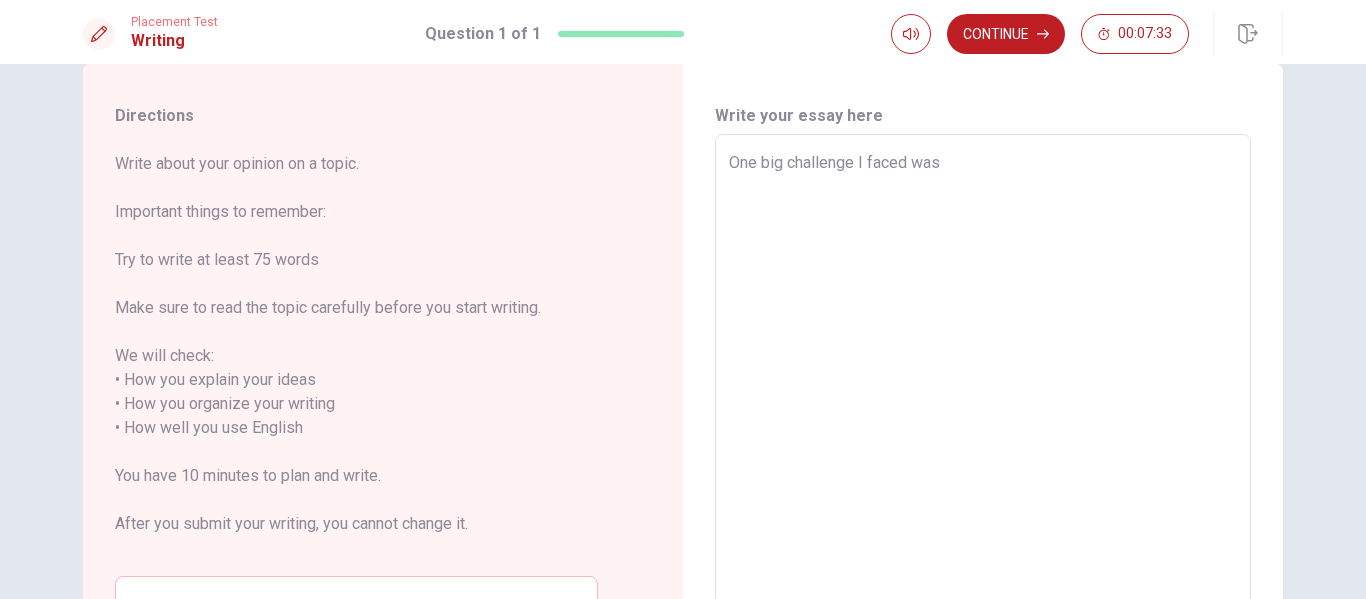 type on "x" 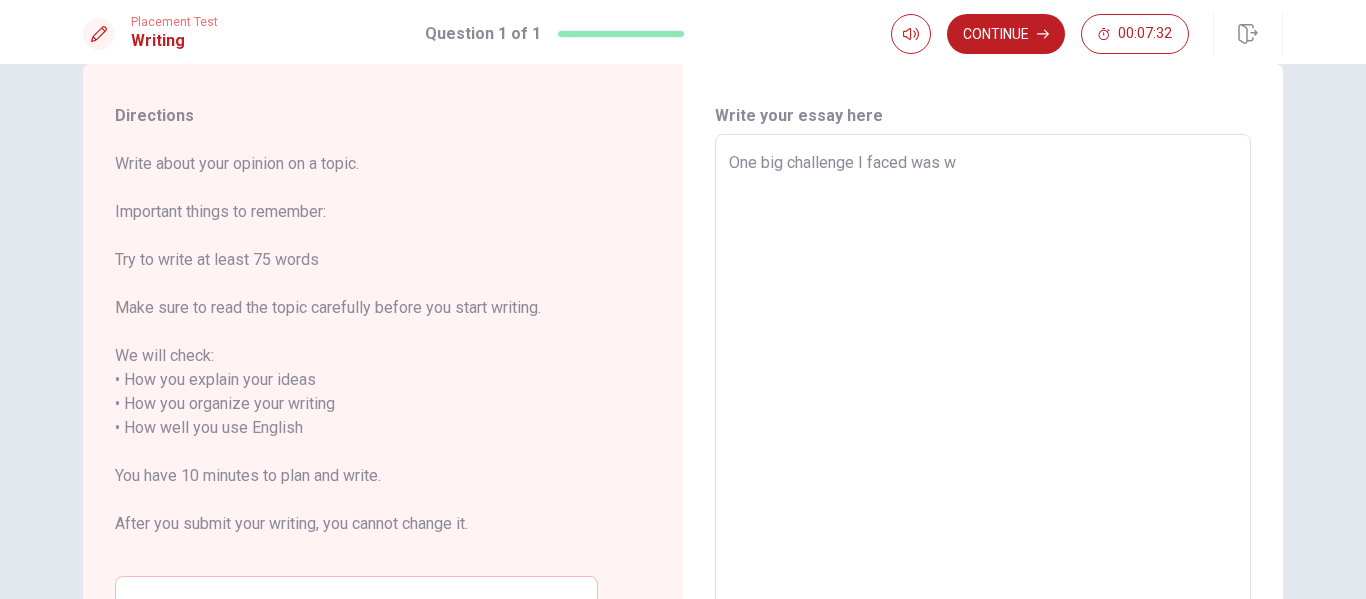 type on "x" 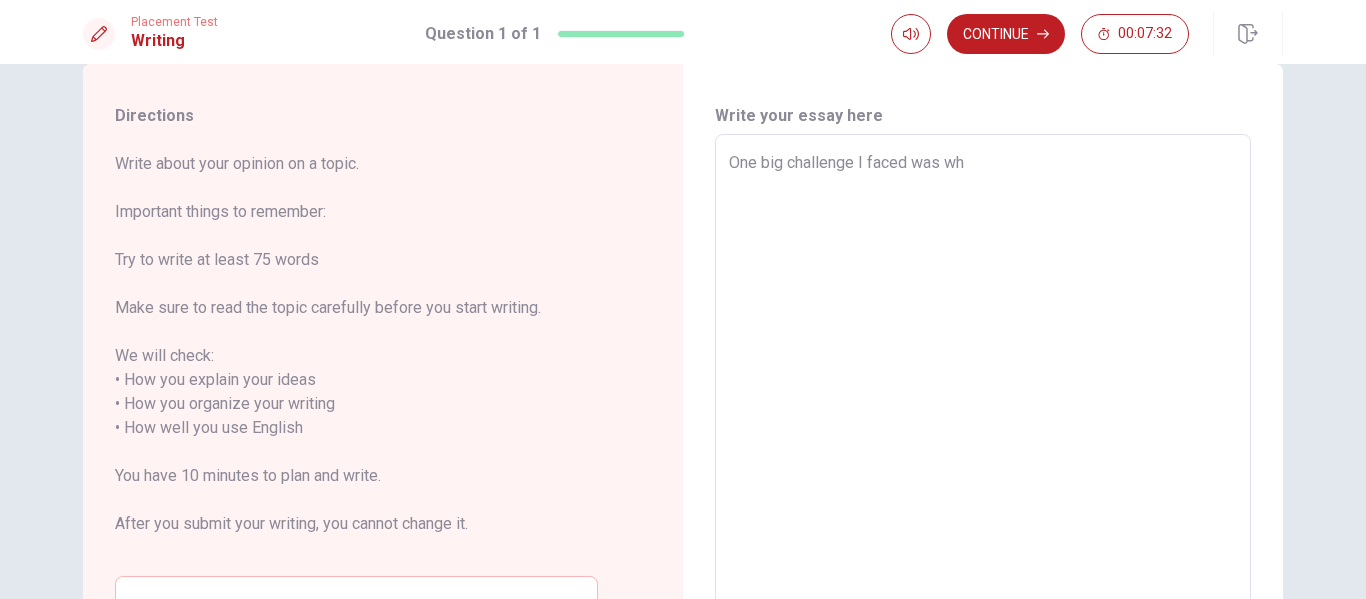 type on "x" 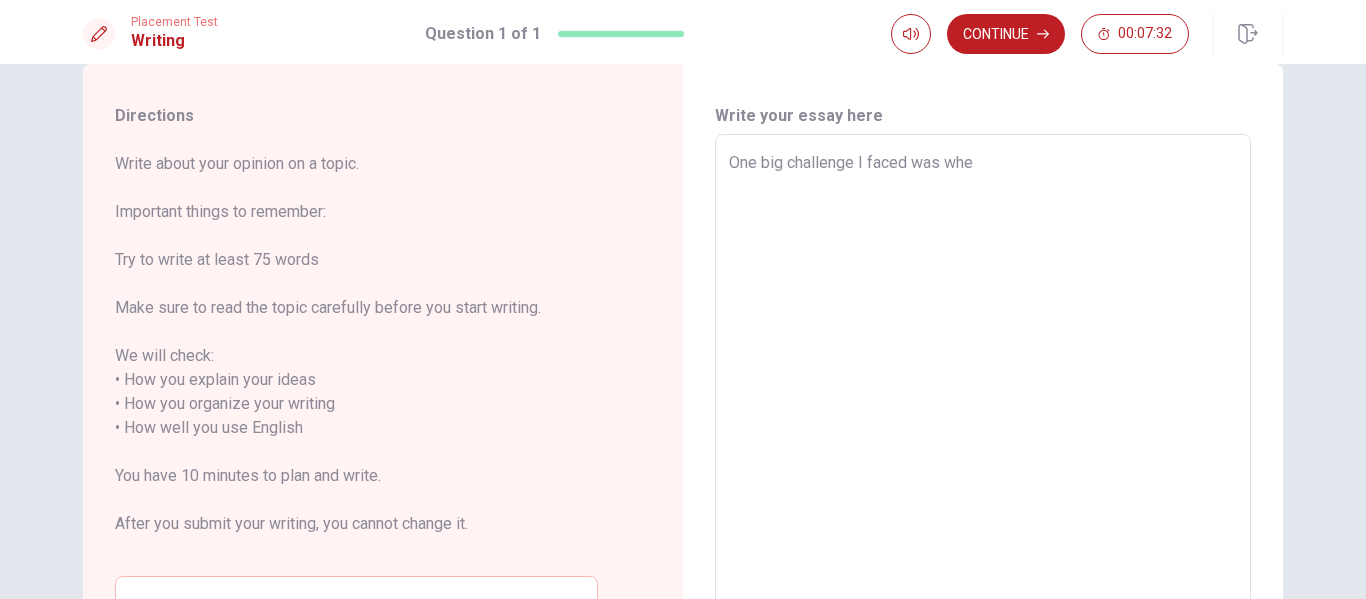 type on "x" 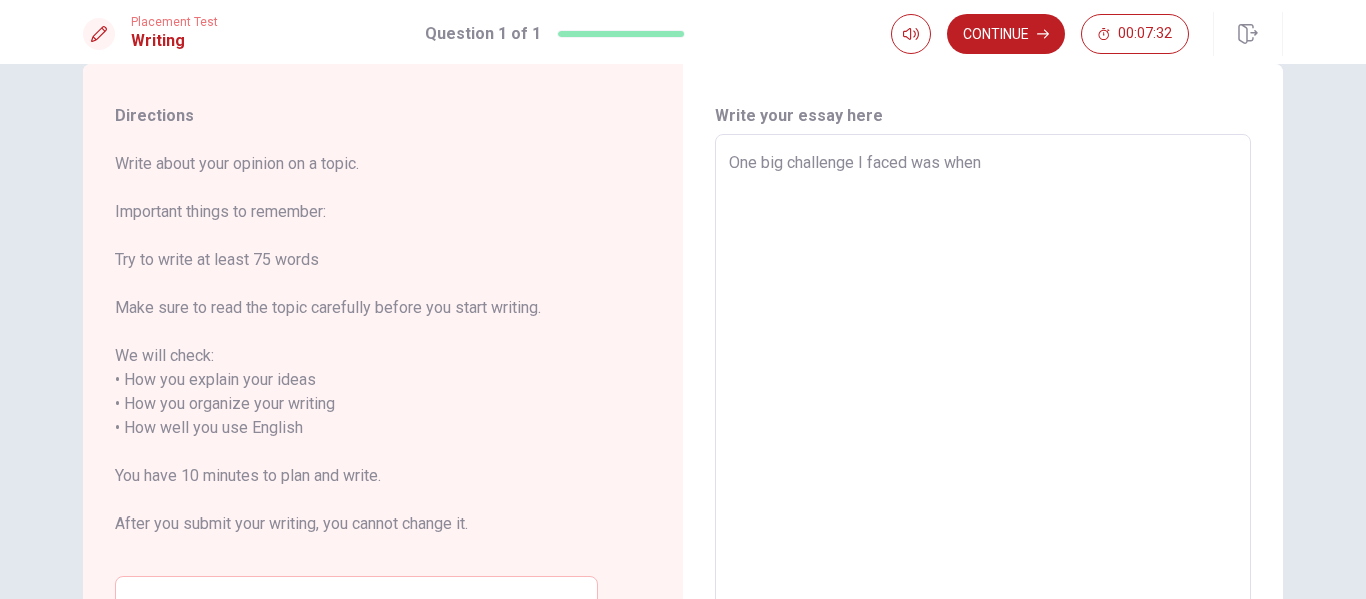 type on "x" 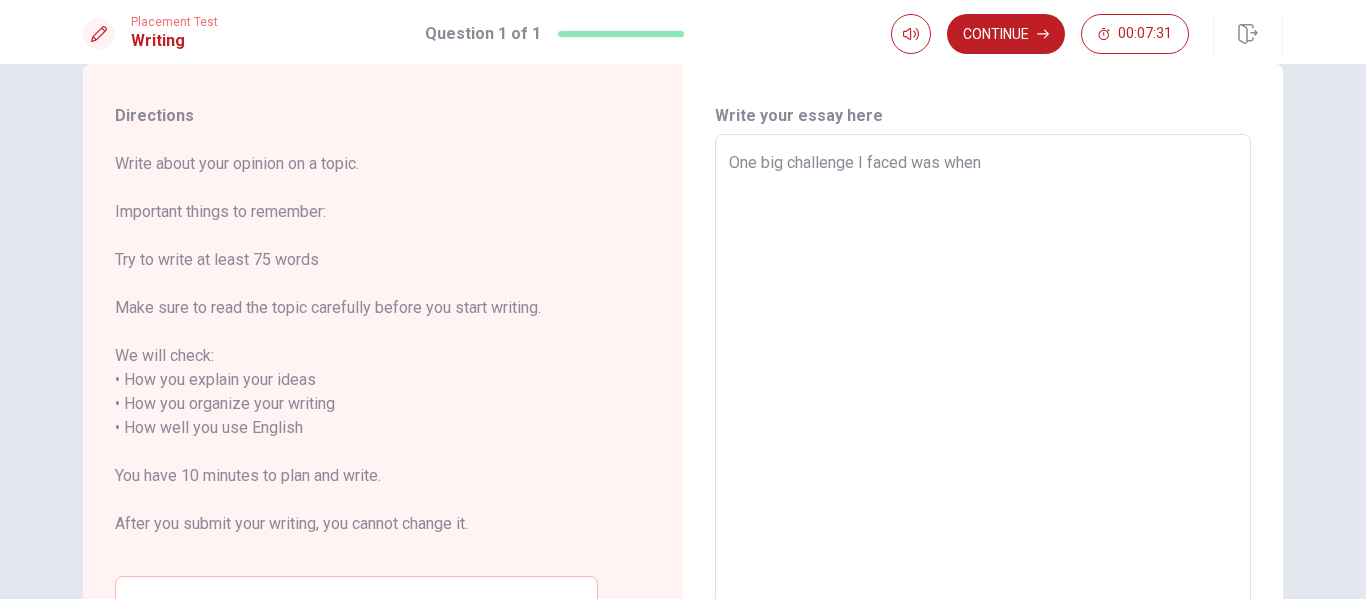 type on "One big challenge I faced was when I" 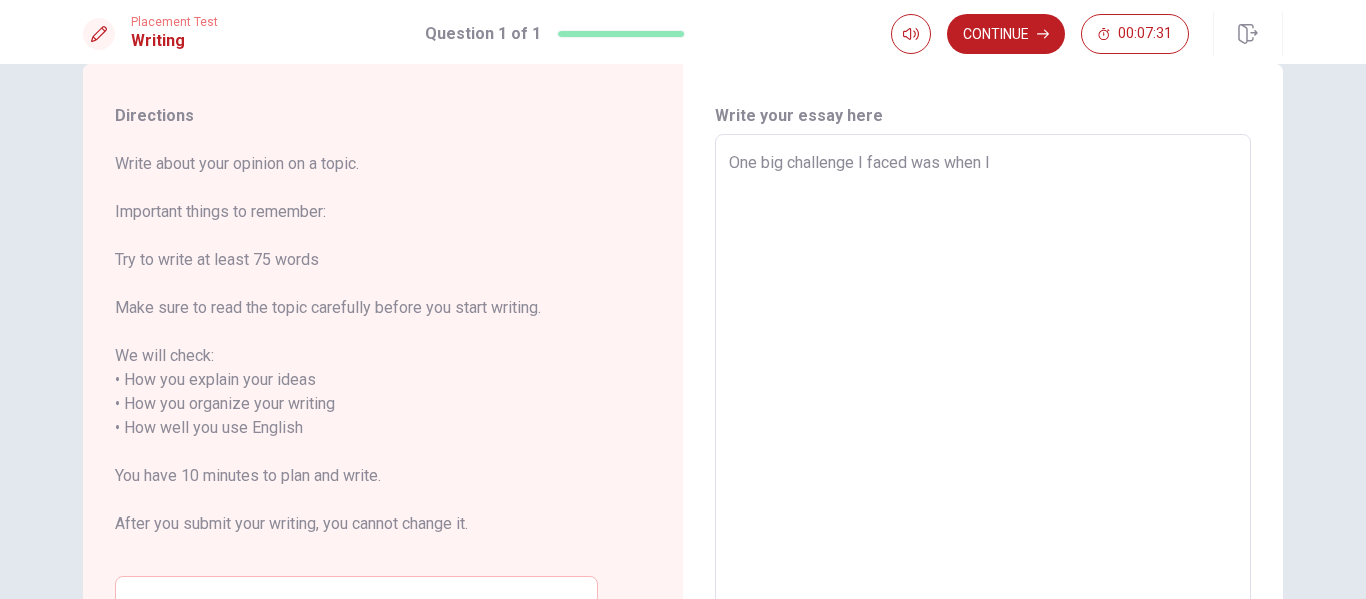 type on "x" 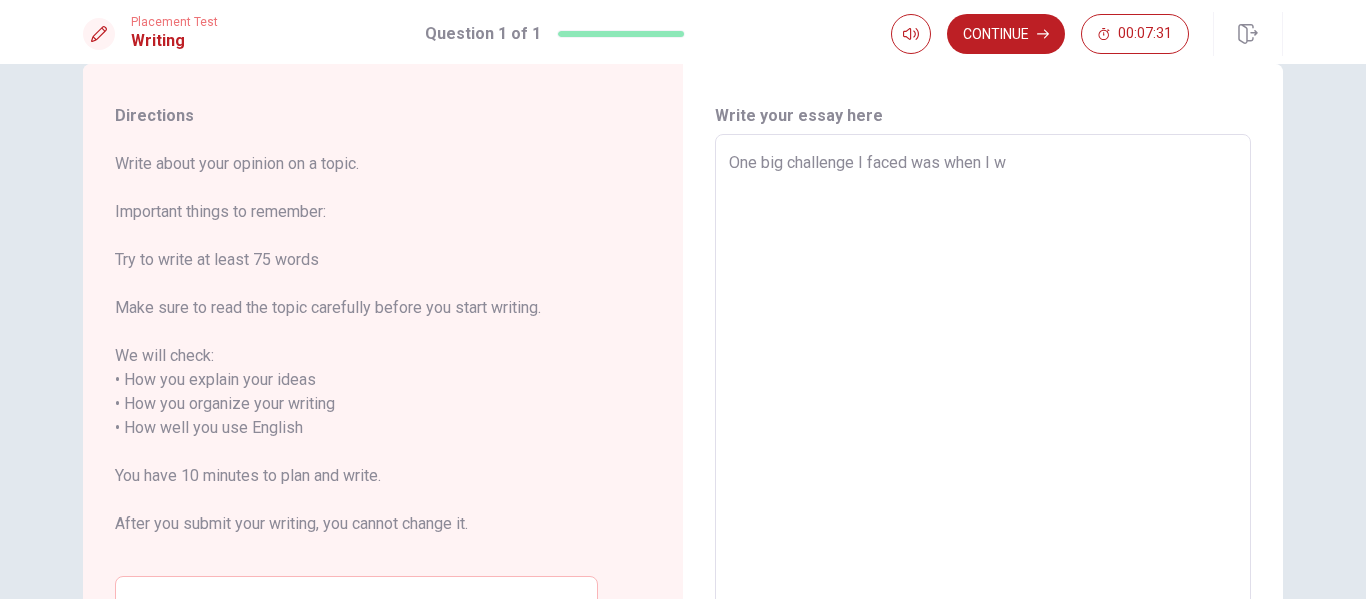type on "x" 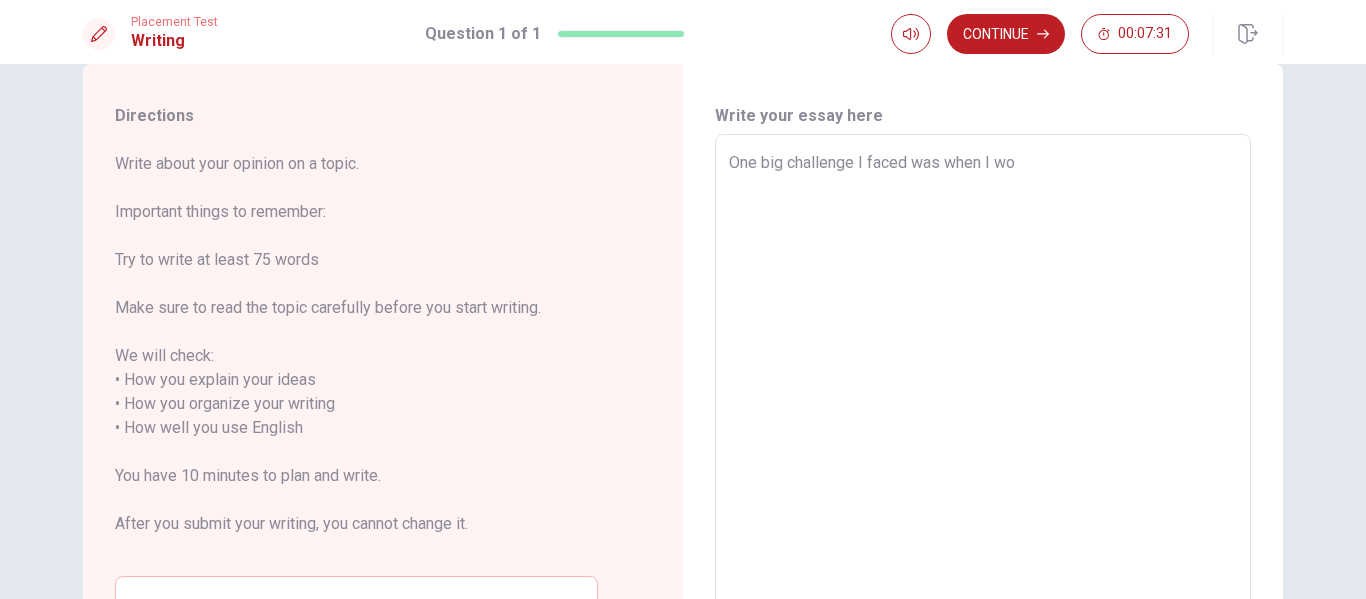 type on "x" 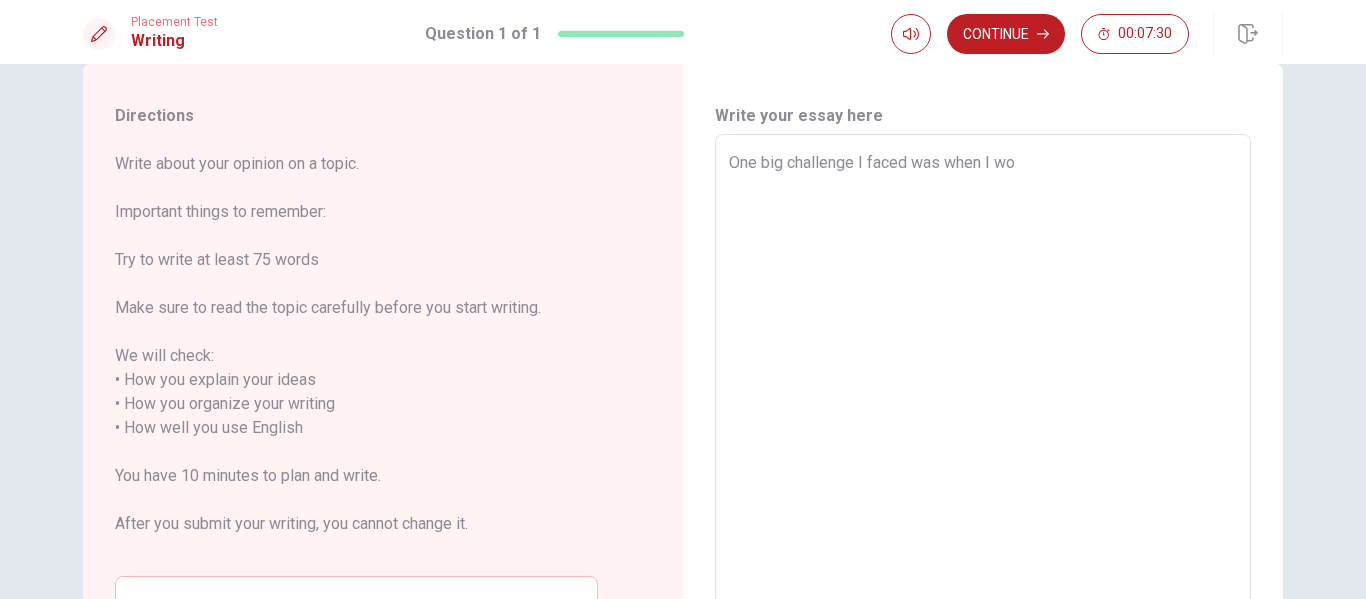 type on "One big challenge I faced was when I wor" 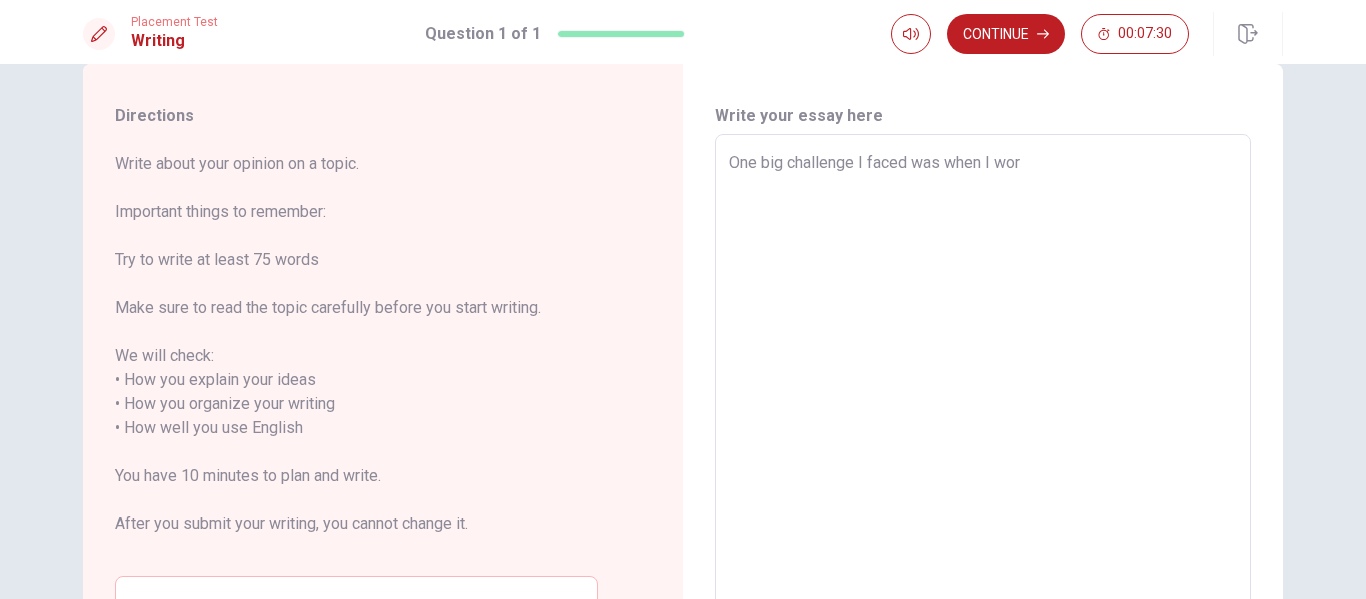type on "x" 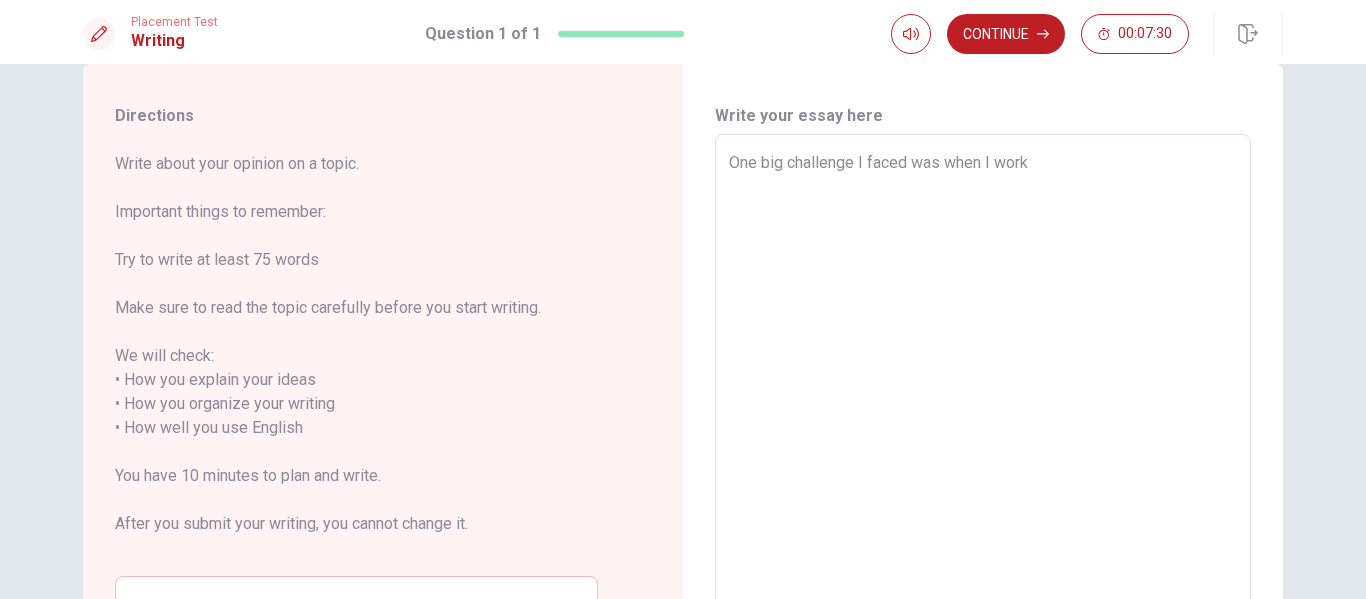 type on "x" 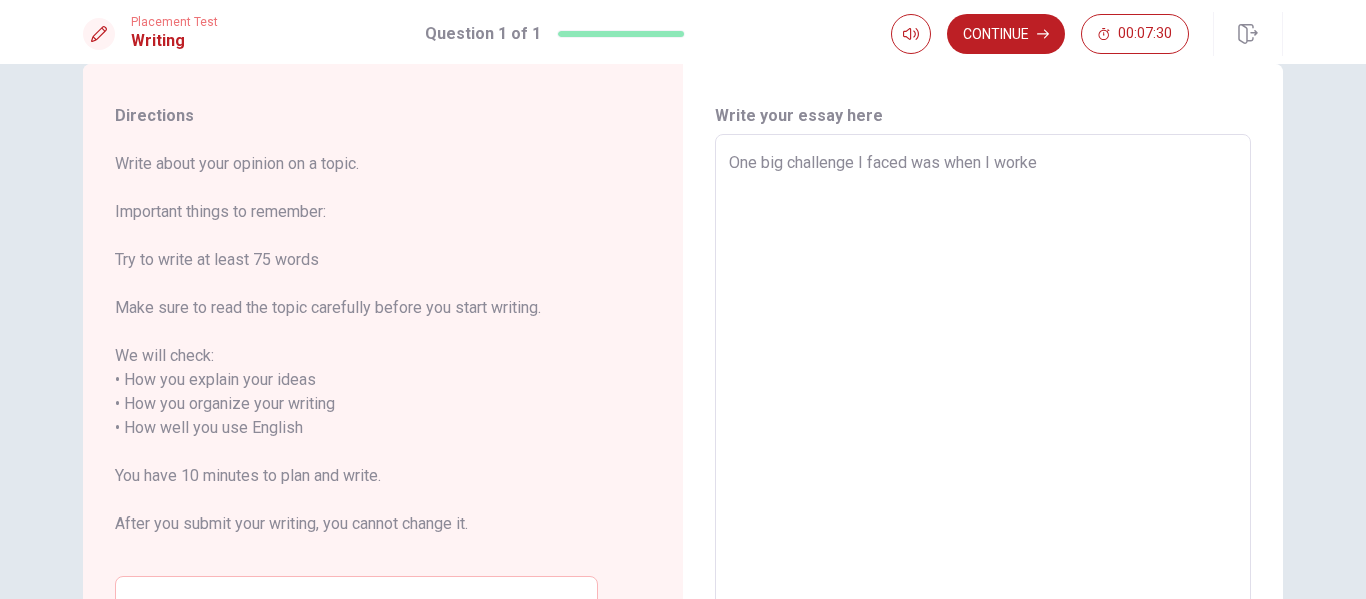 type on "x" 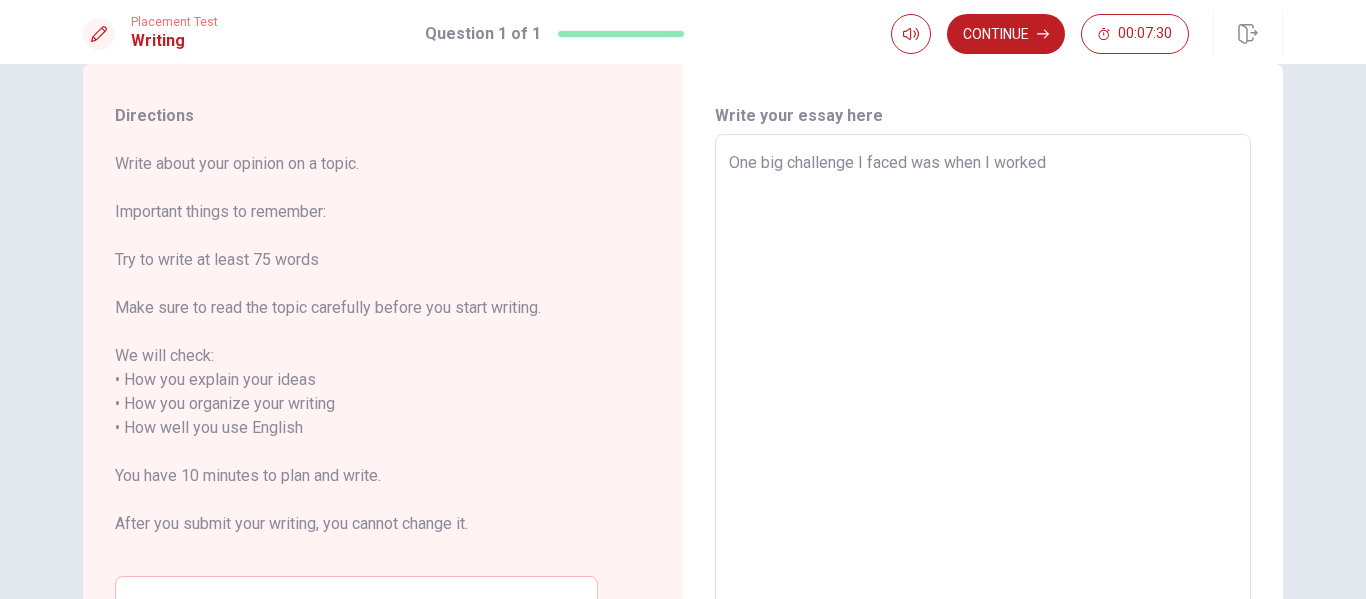 type on "x" 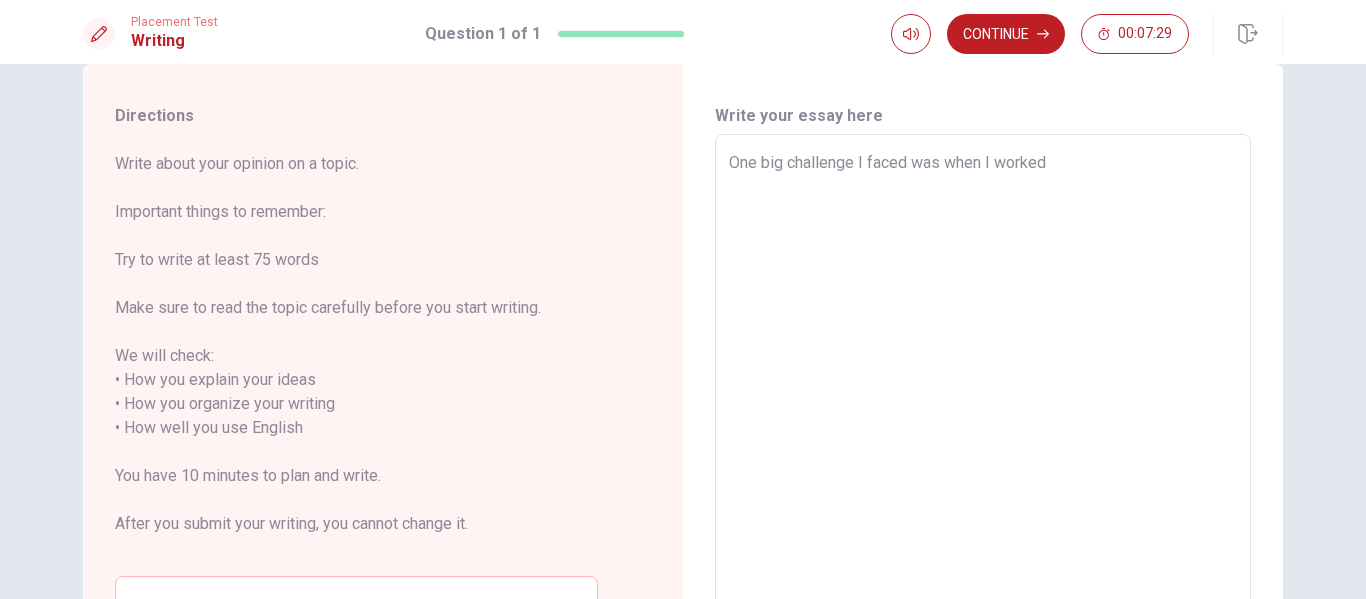 type on "One big challenge I faced was when I worked f" 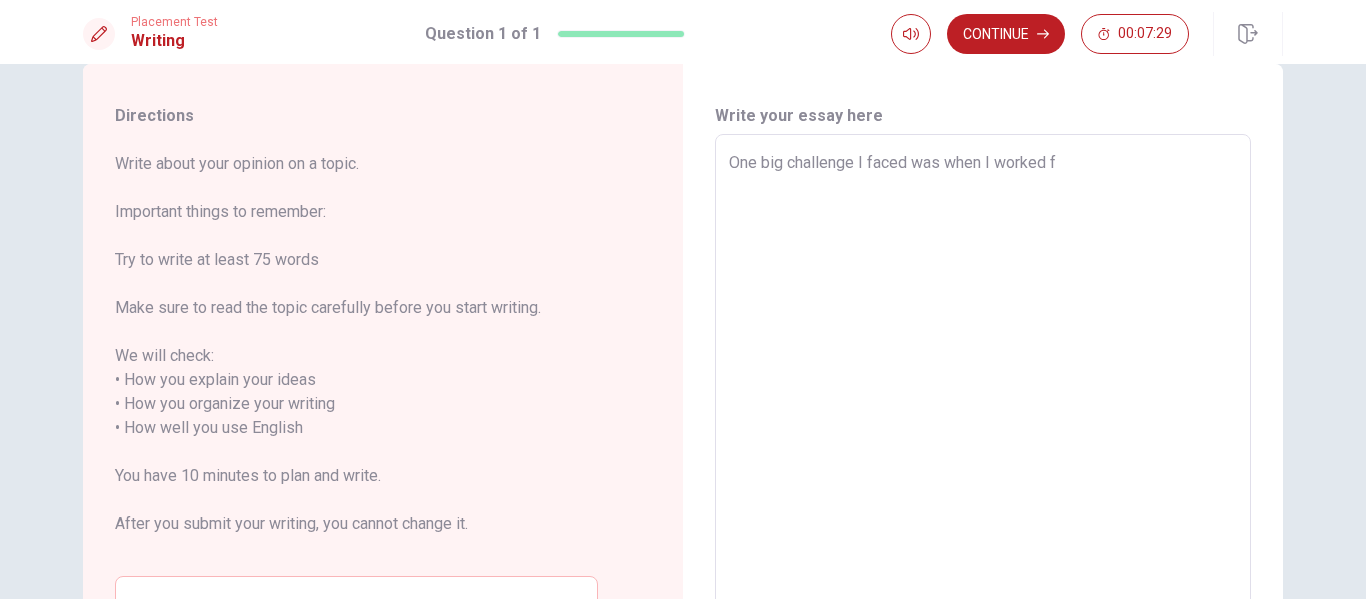 type on "x" 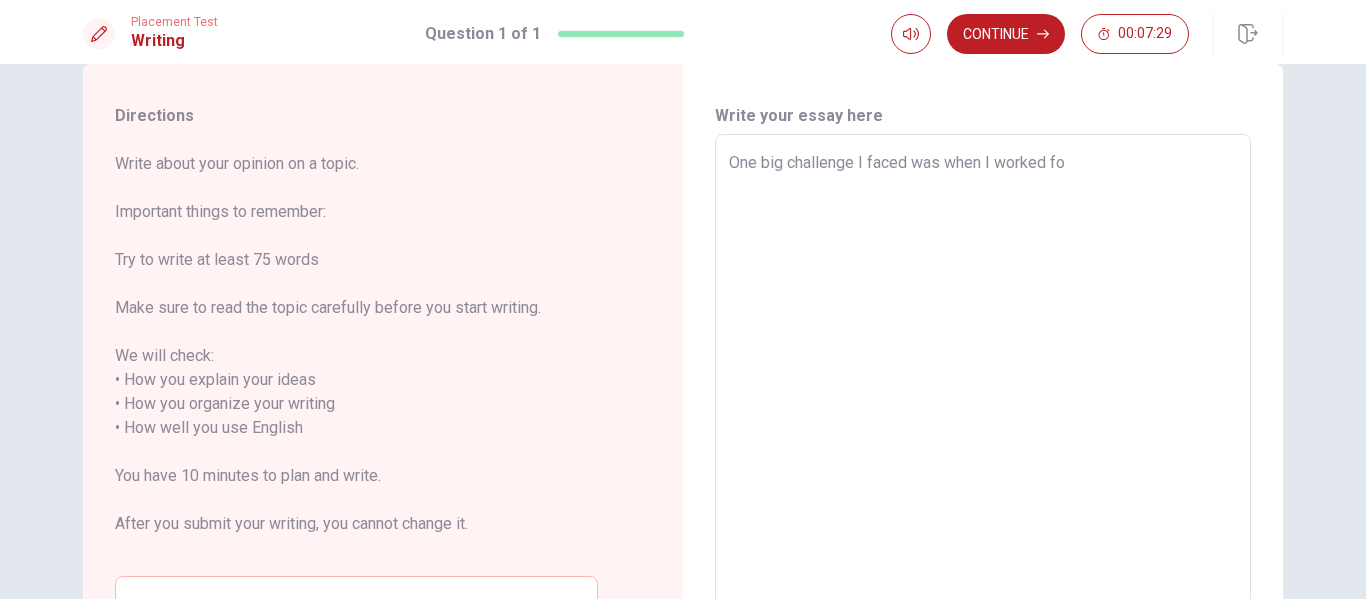type on "x" 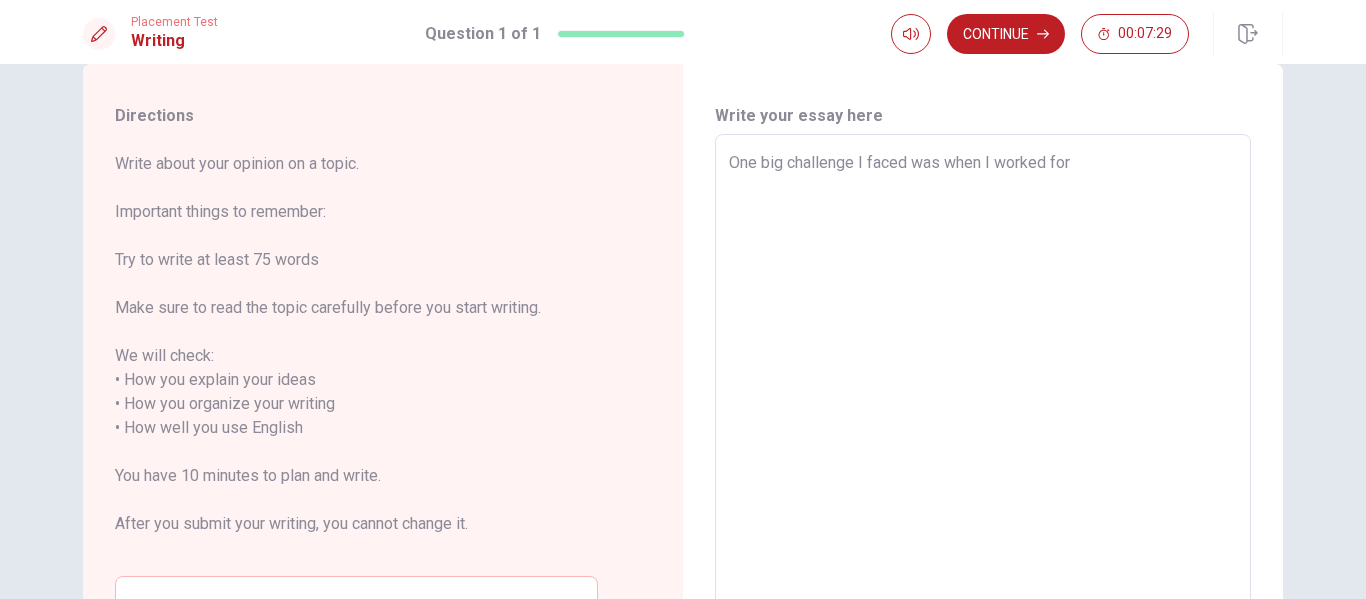 type on "x" 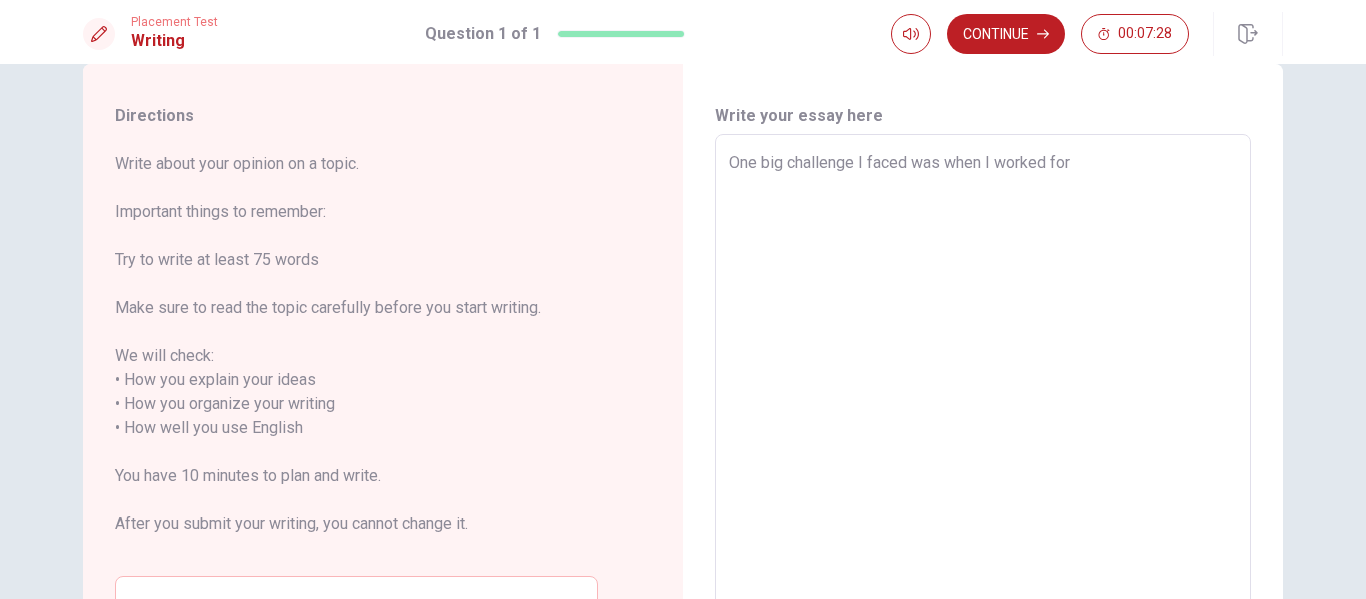 type on "One big challenge I faced was when I worked for a" 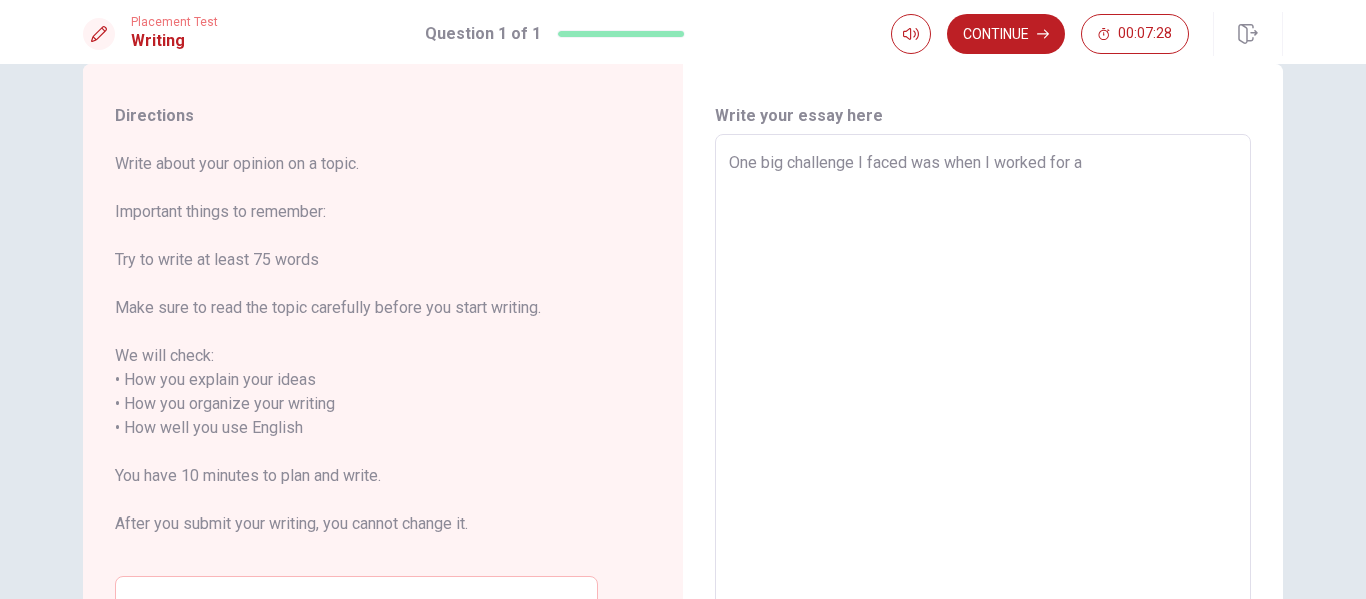 type on "x" 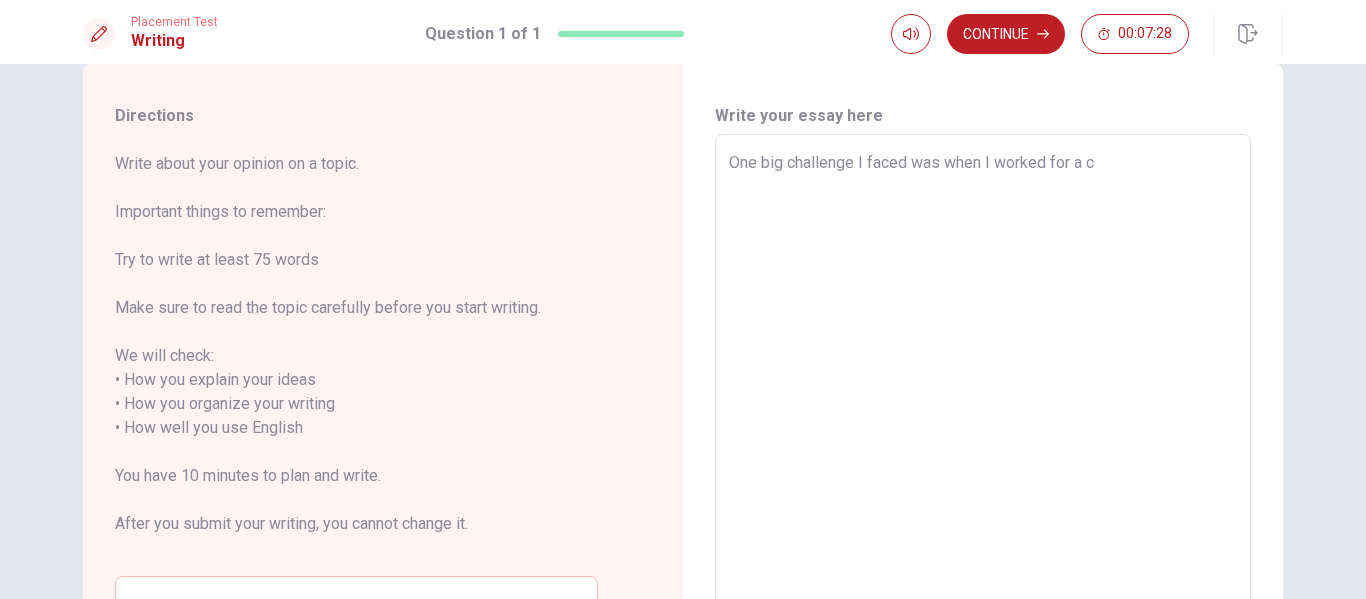 type on "x" 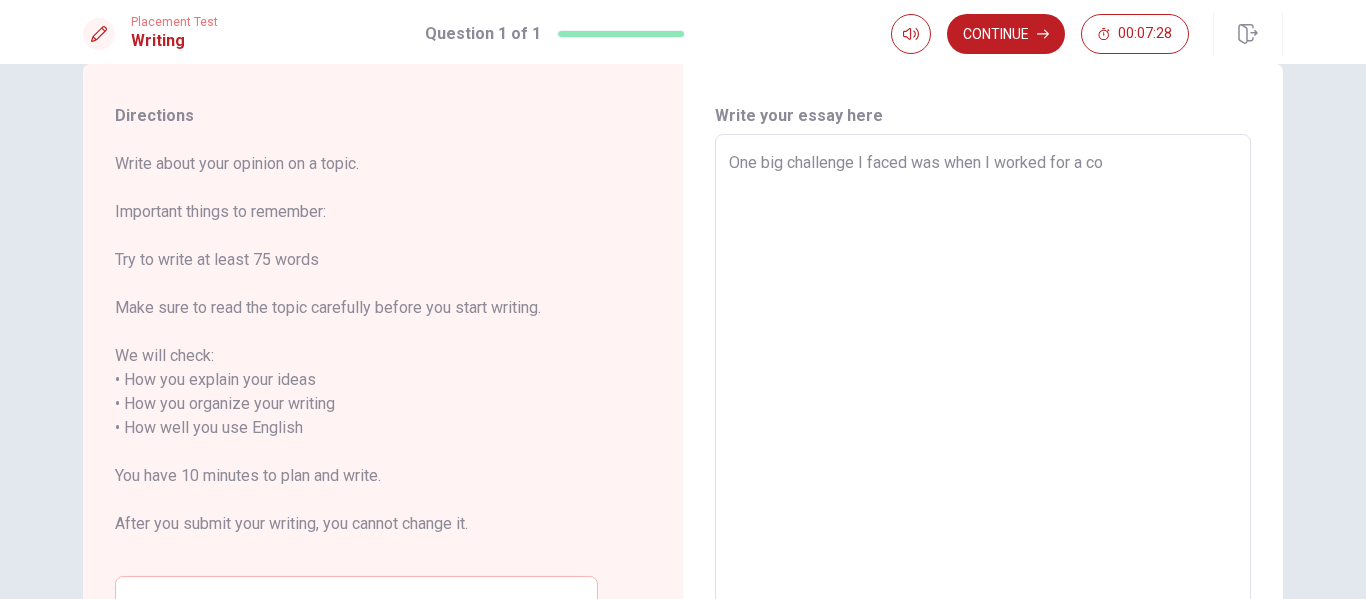type on "x" 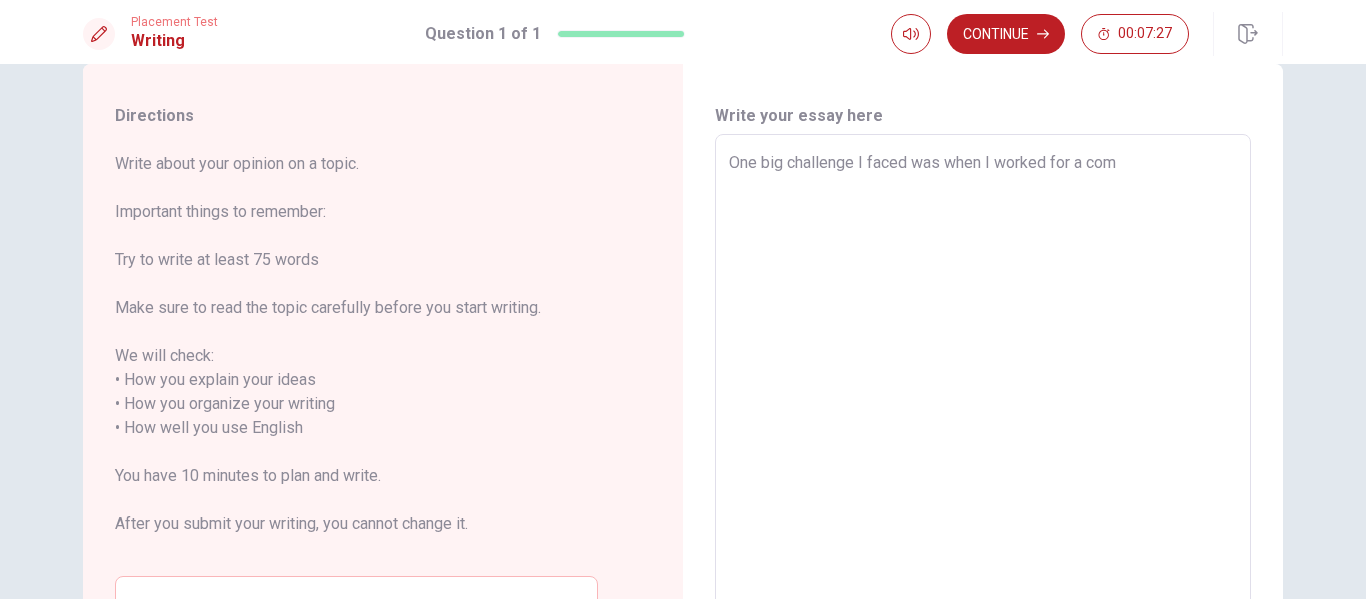 type on "x" 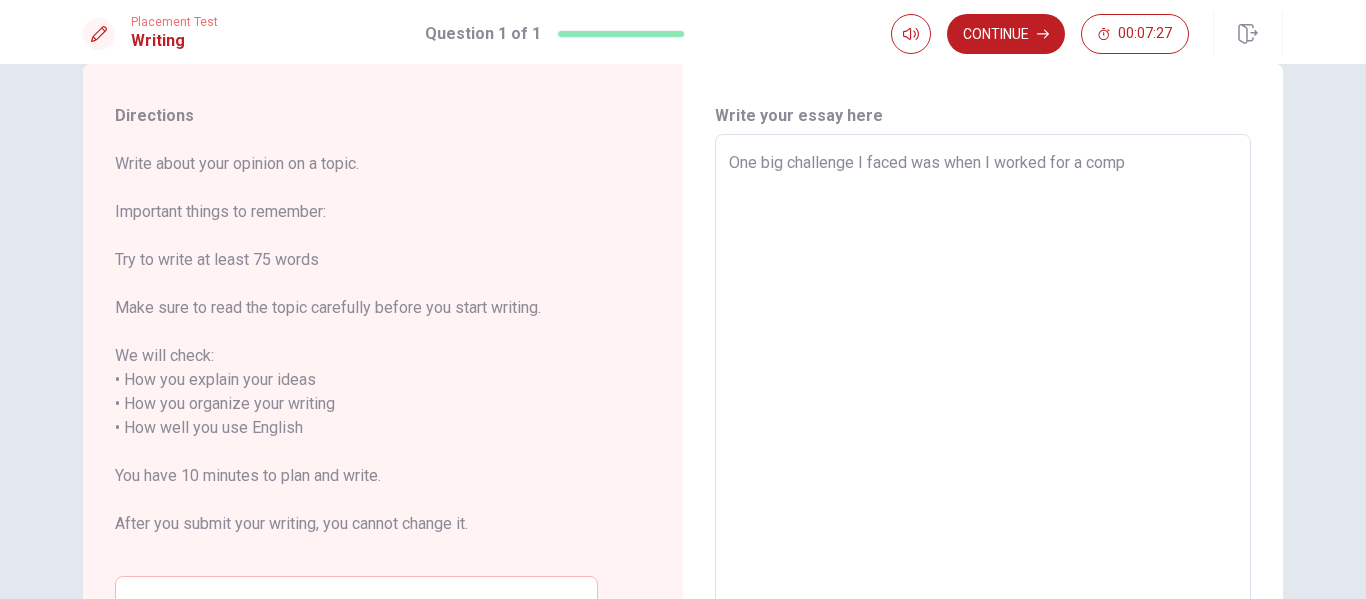 type on "x" 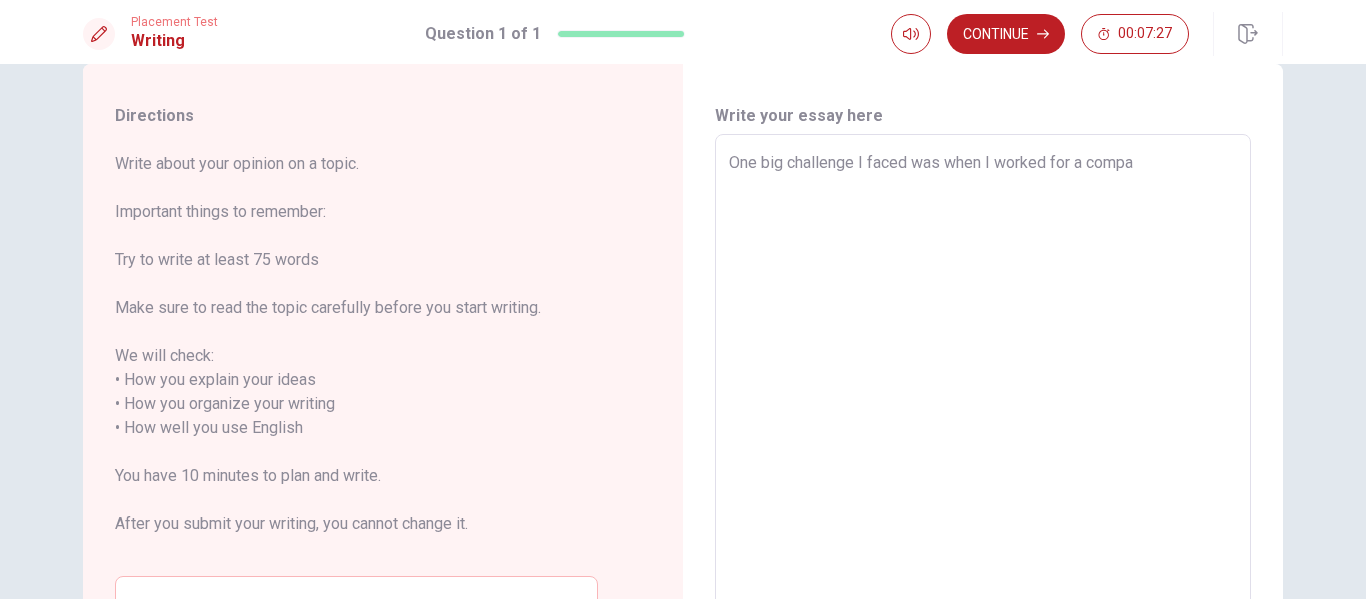 type on "x" 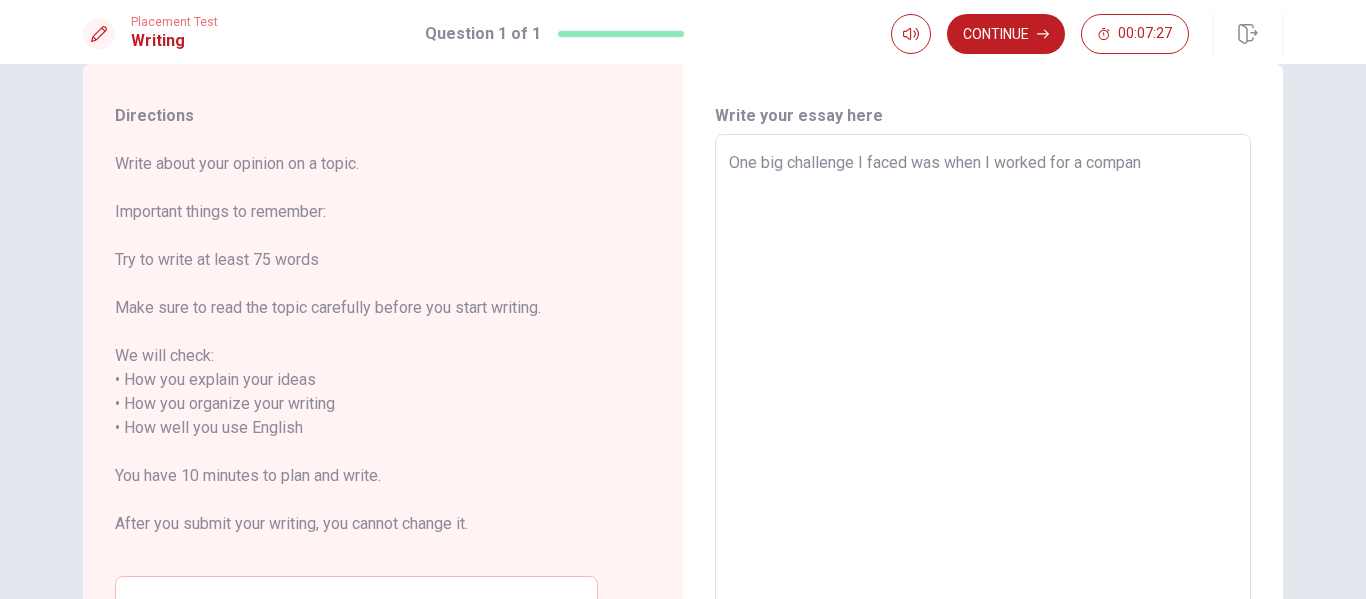 type on "x" 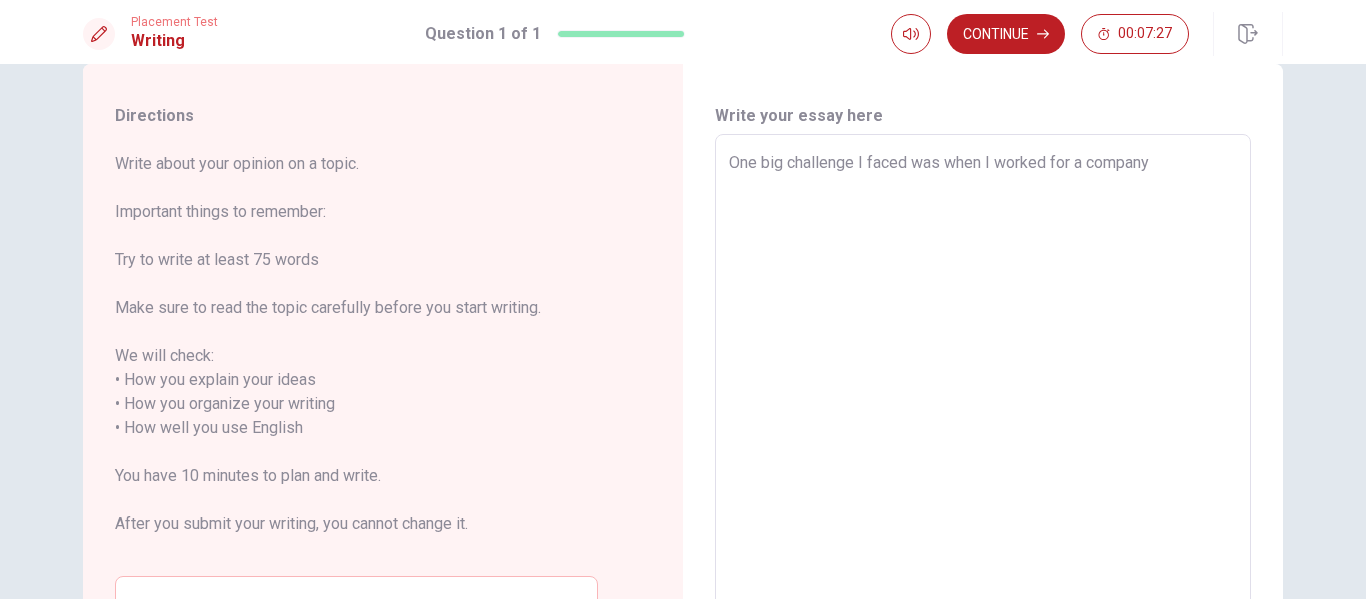 type on "x" 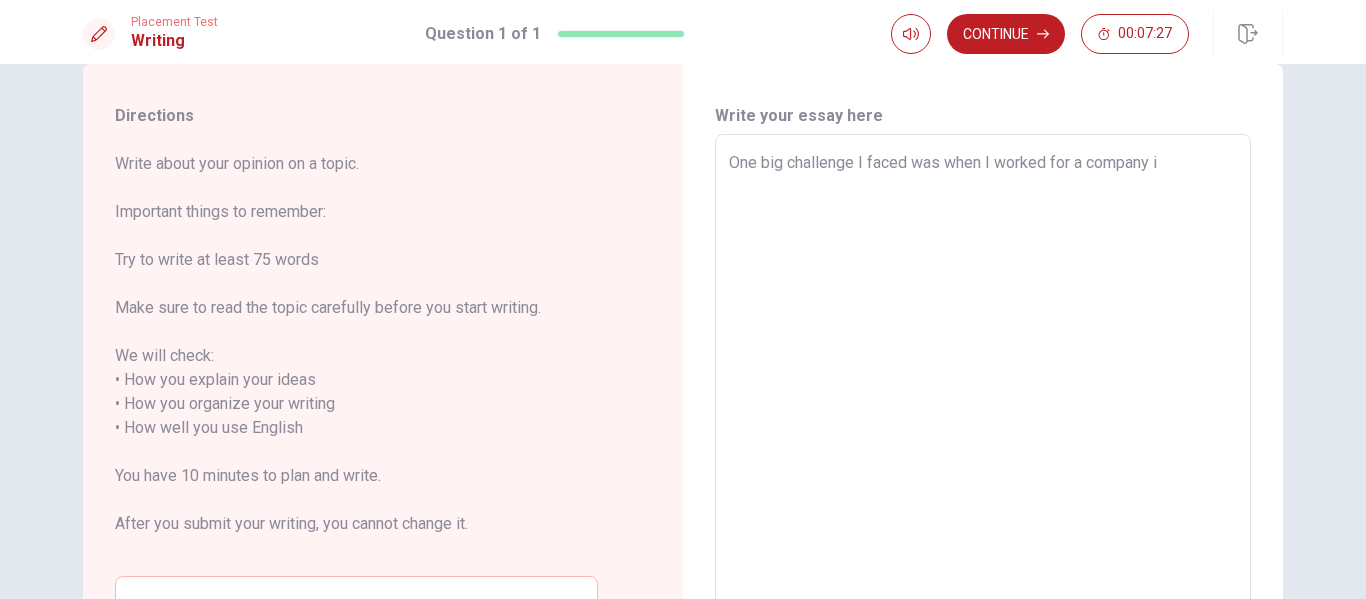 type on "x" 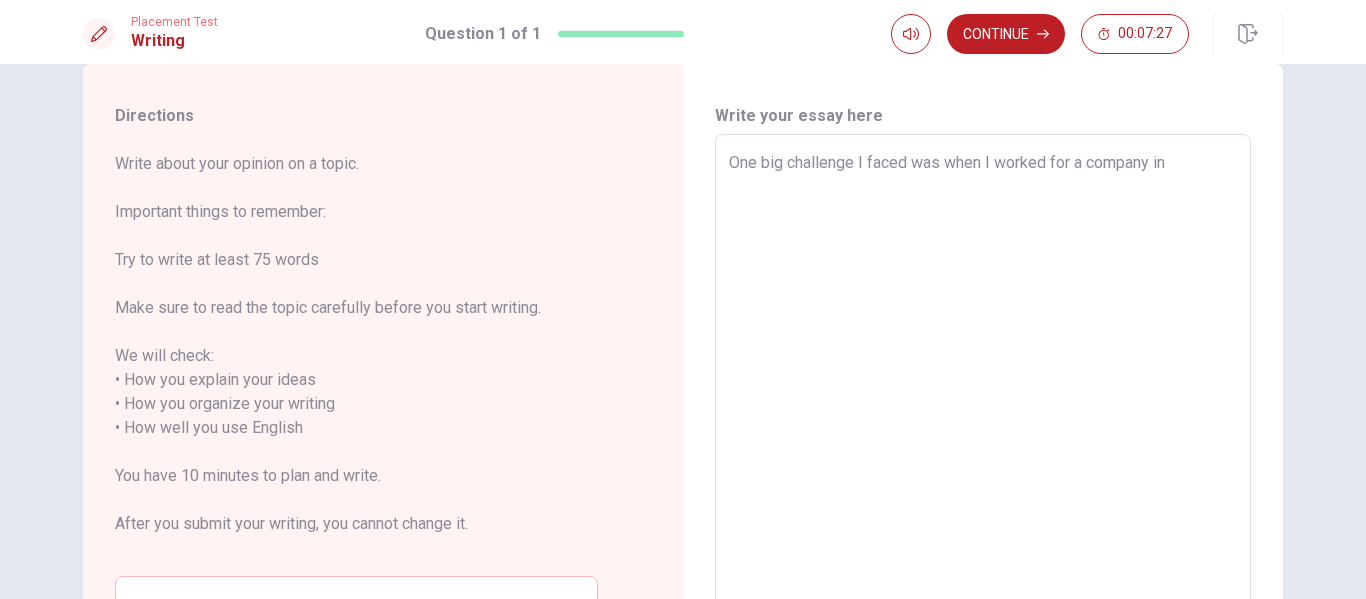 type on "x" 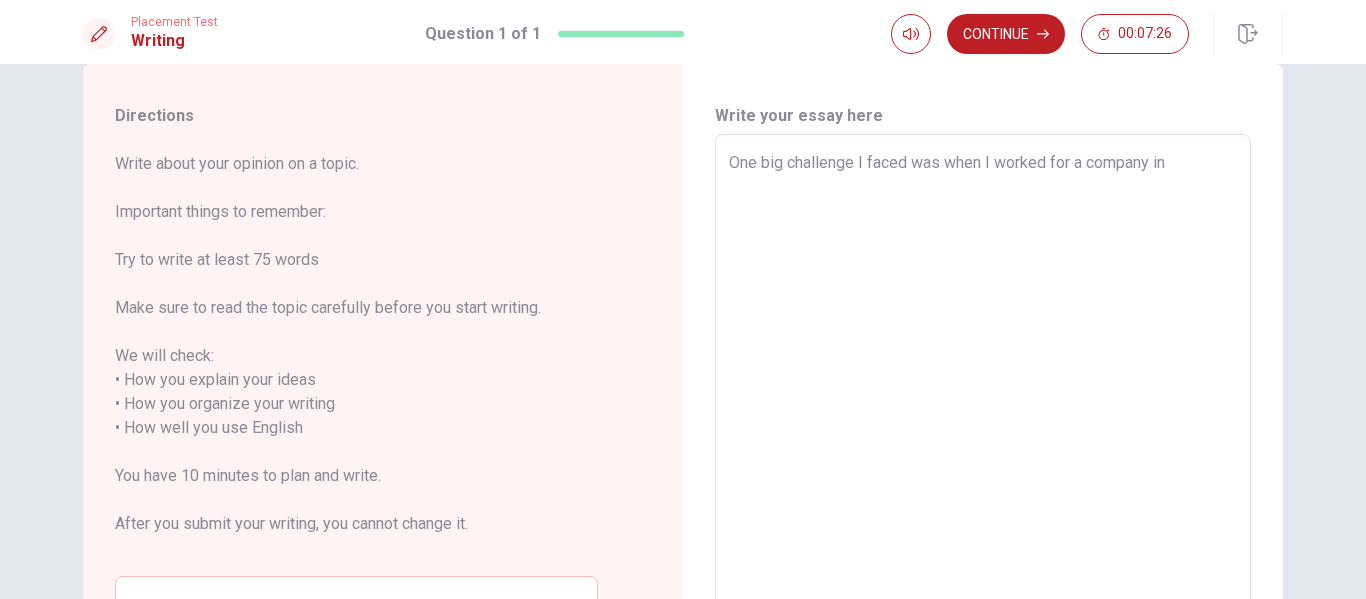 type on "One big challenge I faced was when I worked for a company in B" 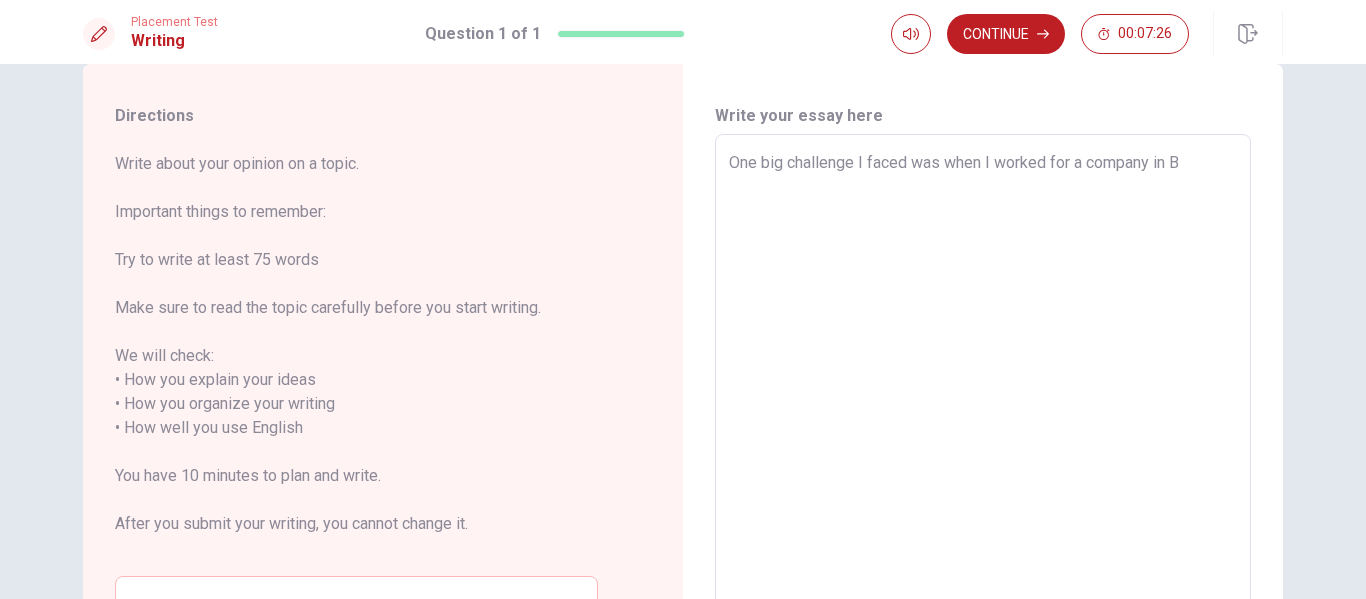 type on "x" 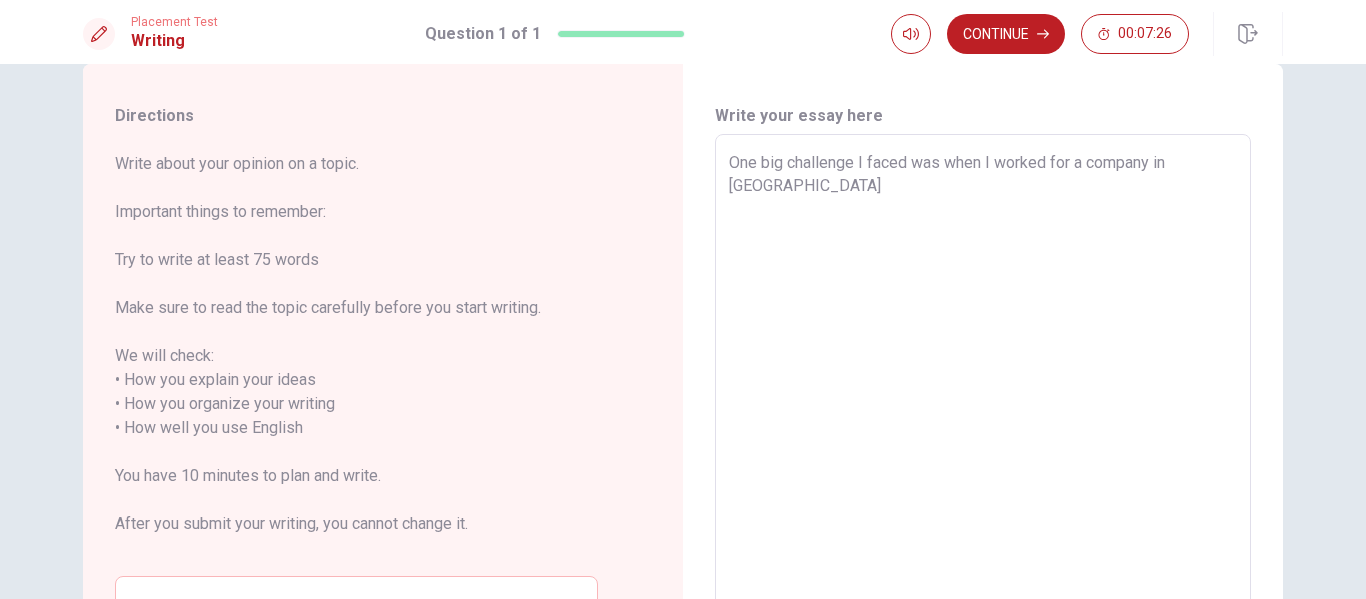type on "x" 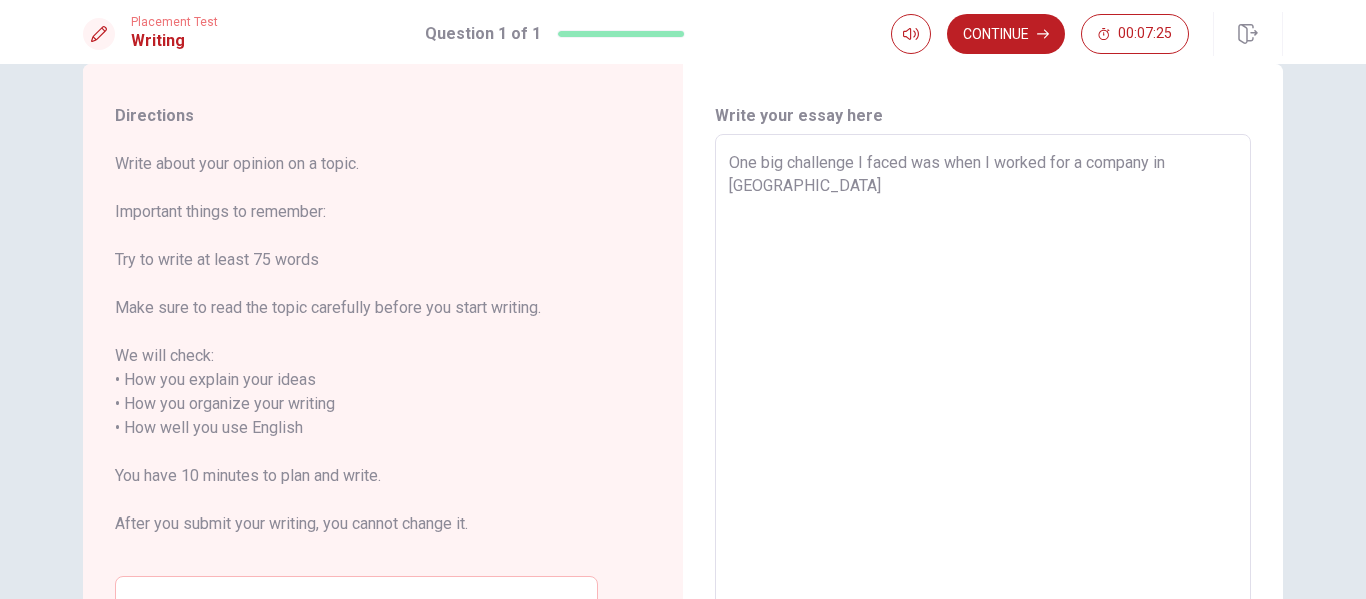 type on "One big challenge I faced was when I worked for a company in [GEOGRAPHIC_DATA]" 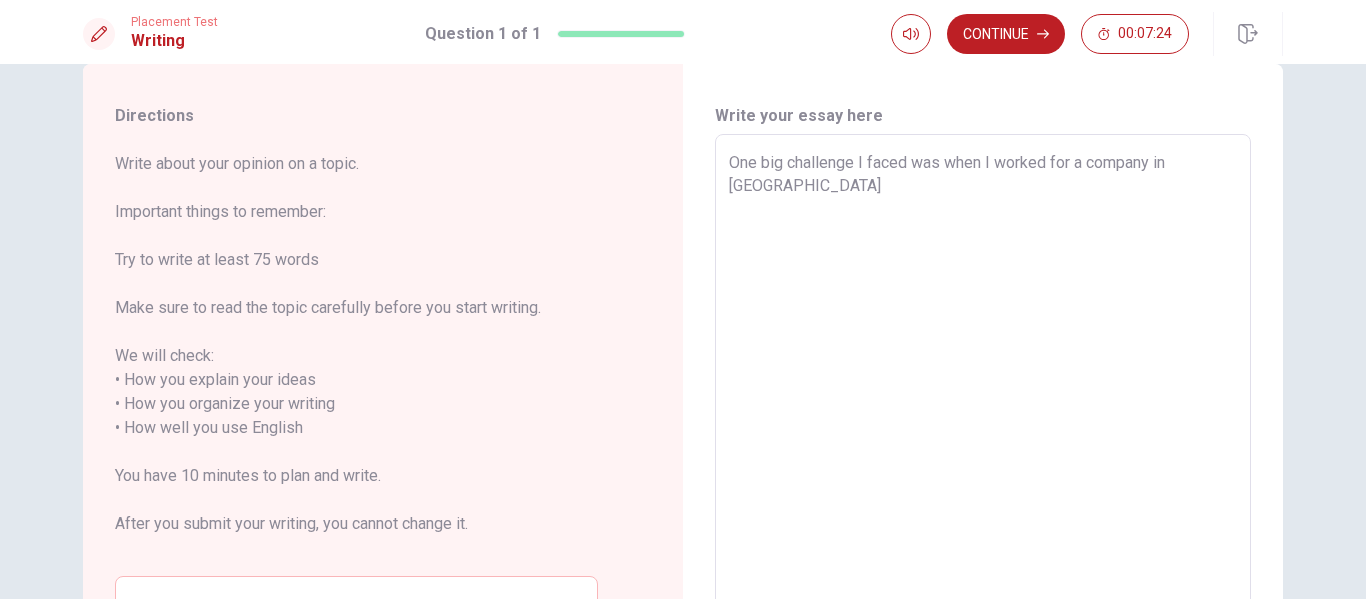 type on "One big challenge I faced was when I worked for a company in [GEOGRAPHIC_DATA]" 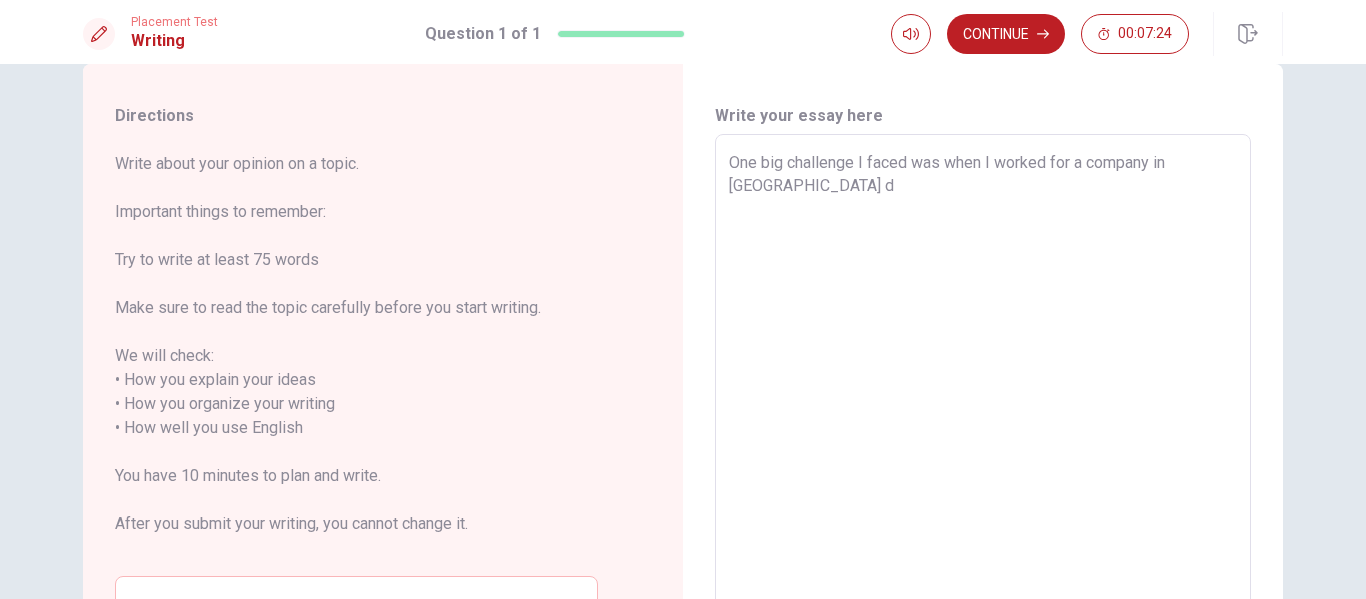 type on "x" 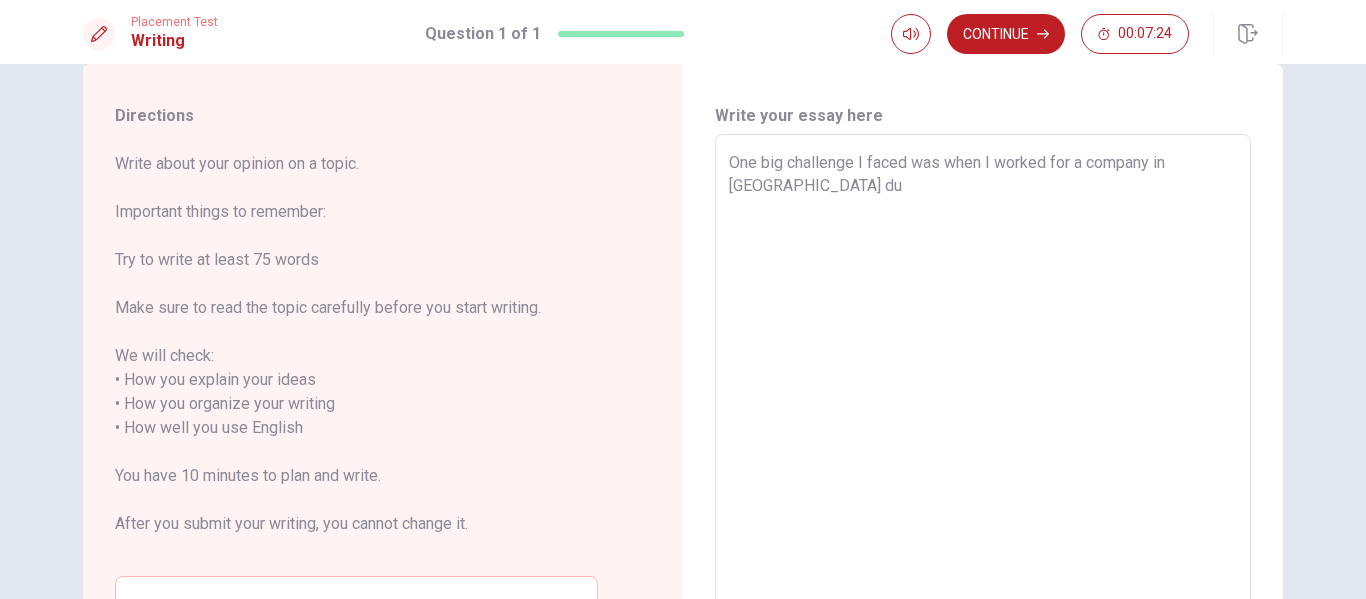 type on "One big challenge I faced was when I worked for a company in [GEOGRAPHIC_DATA] dur" 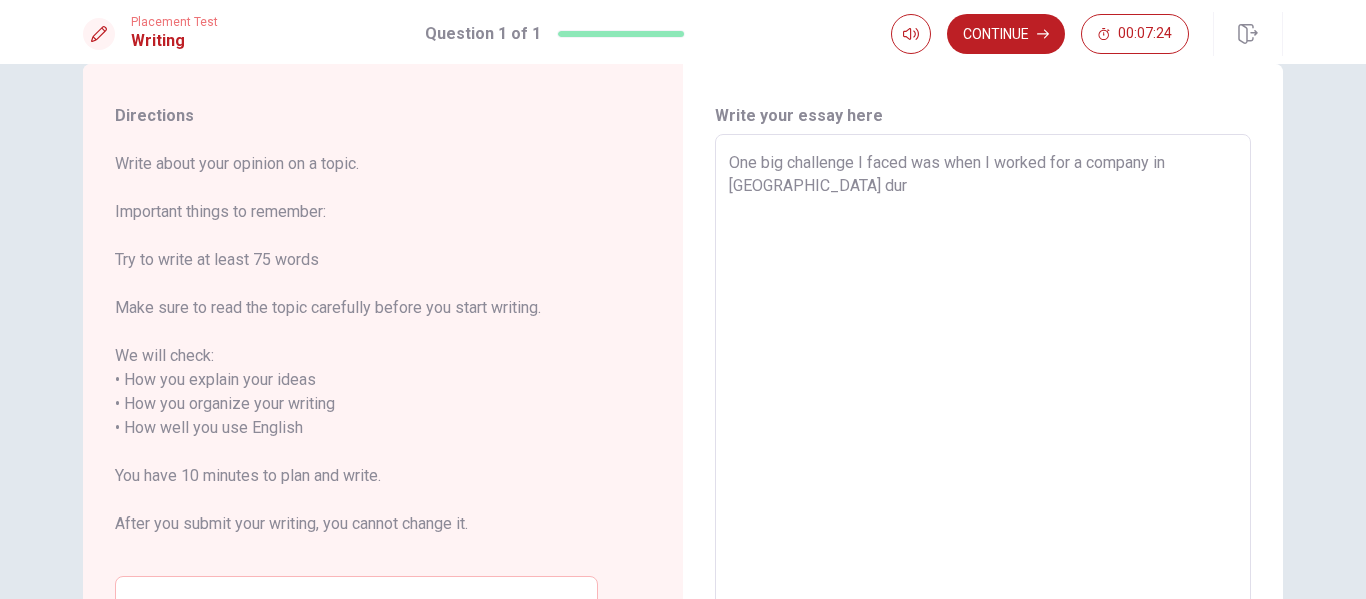 type on "x" 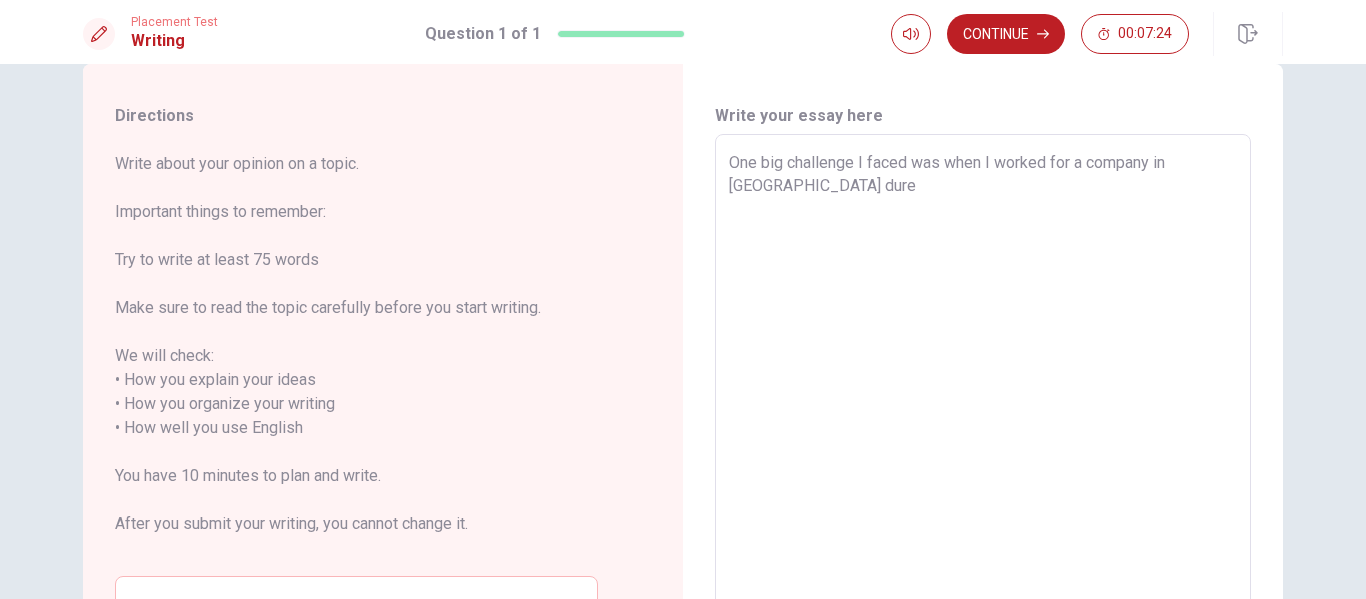 type on "x" 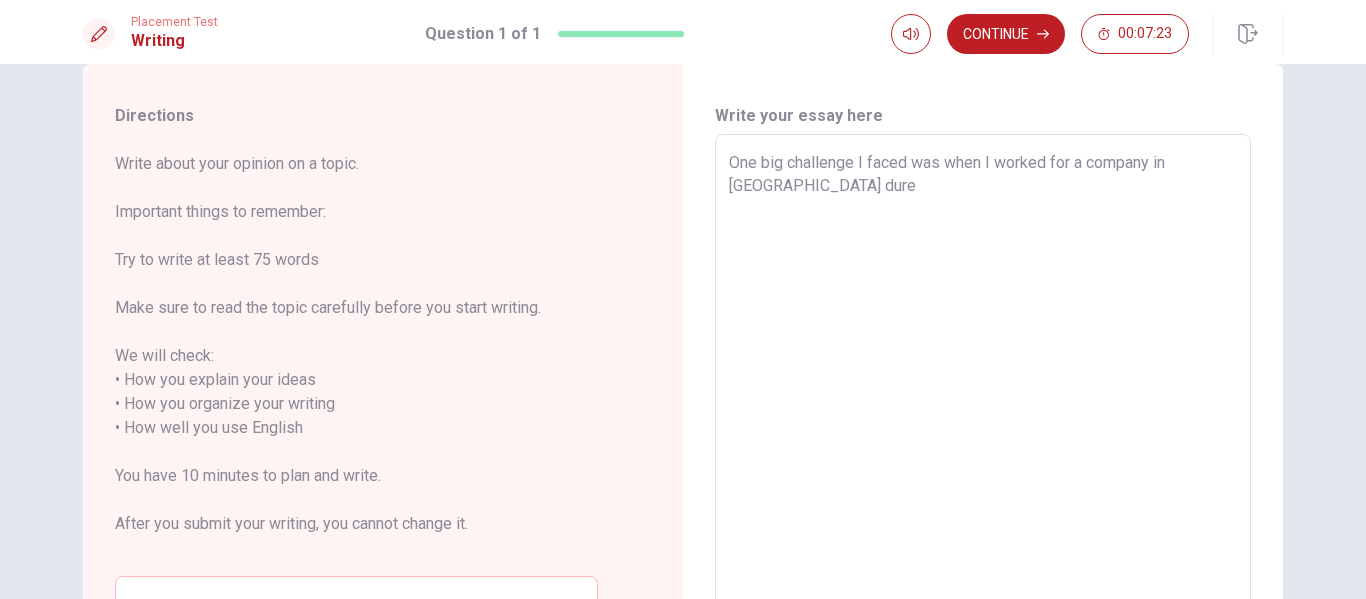 type on "One big challenge I faced was when I worked for a company in [GEOGRAPHIC_DATA] dur" 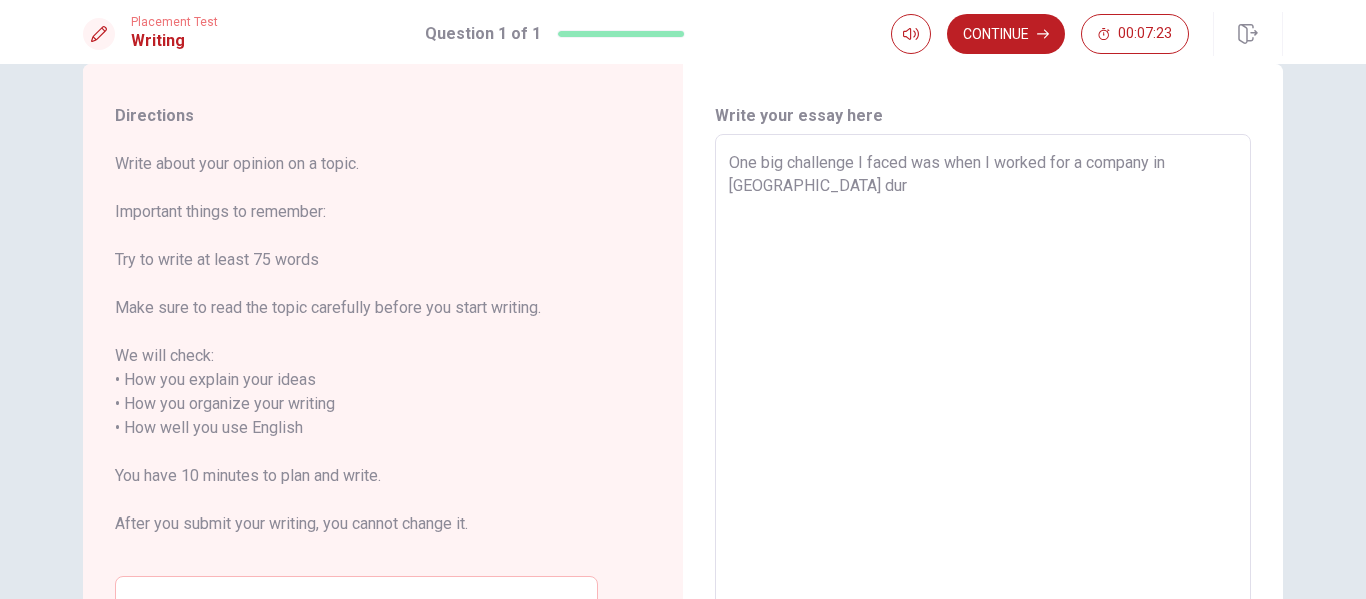 type on "x" 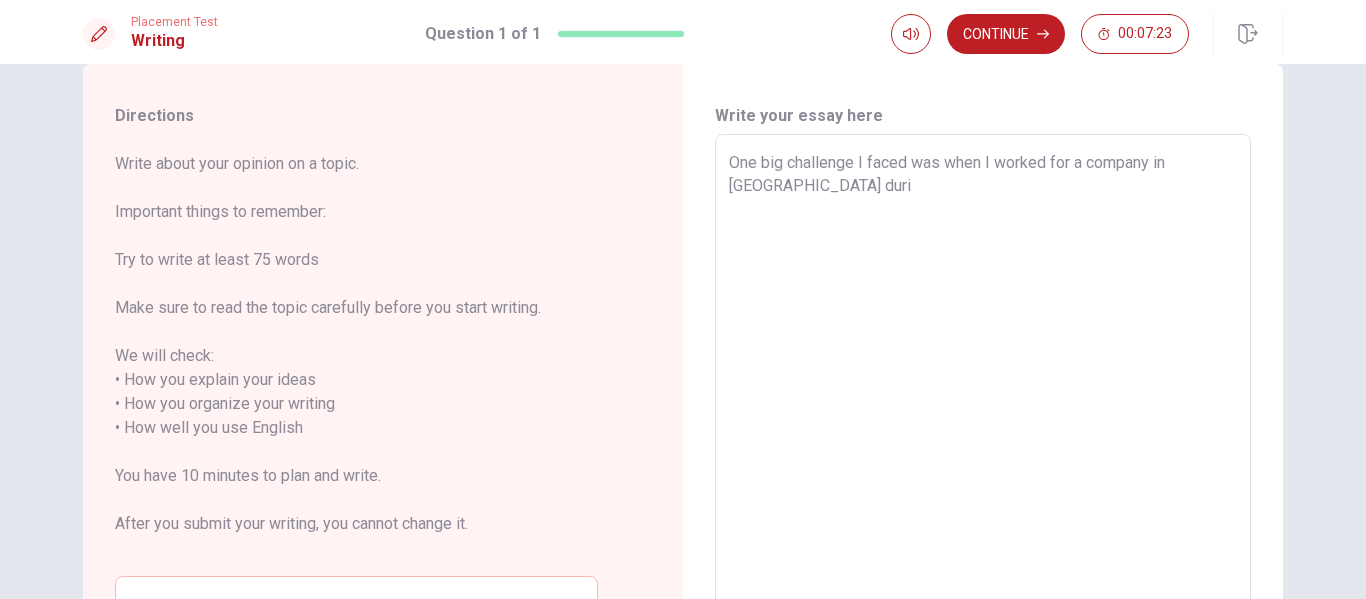 type on "x" 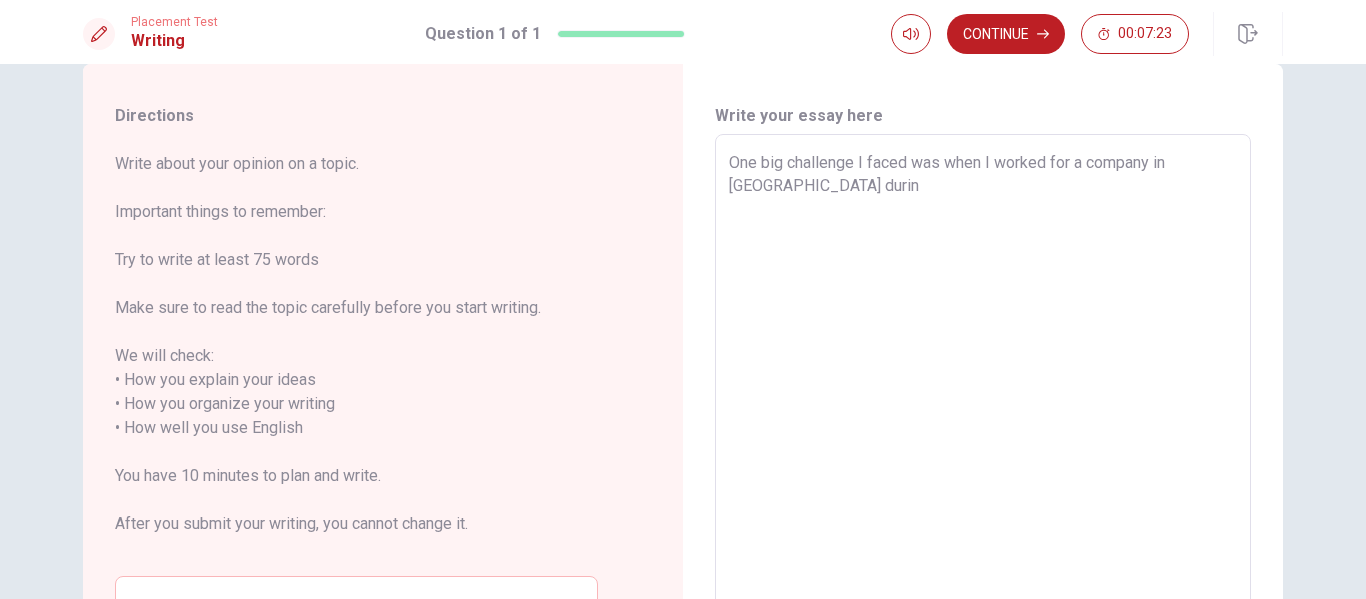 type on "x" 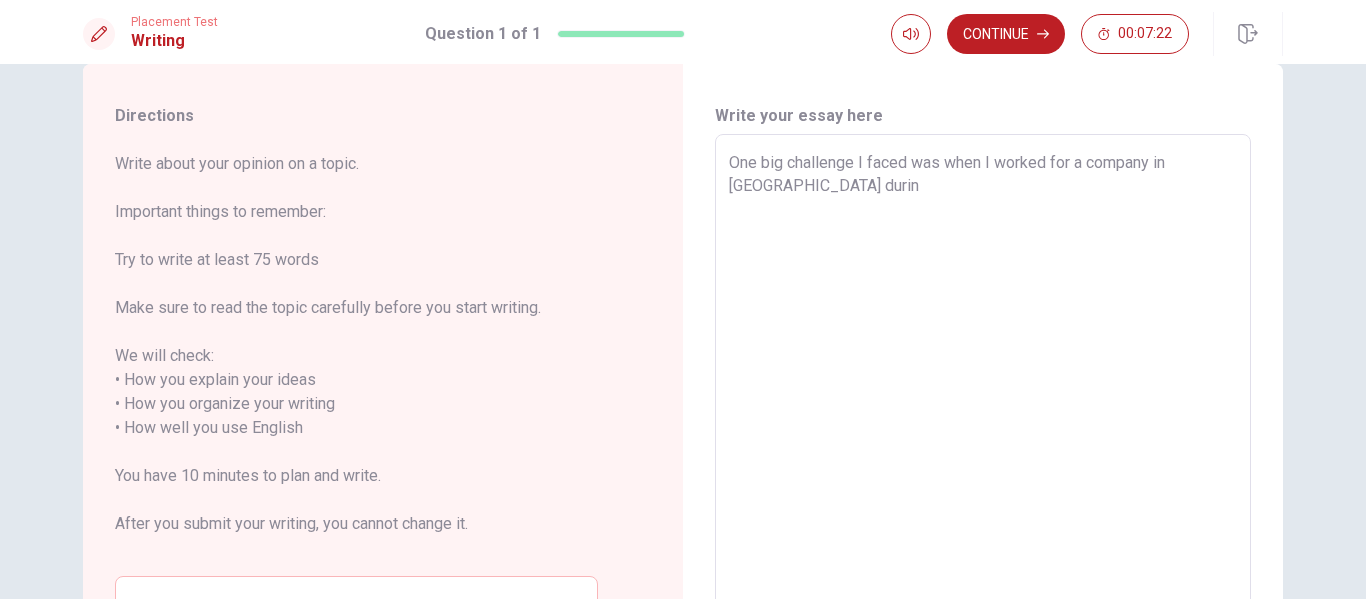 type on "One big challenge I faced was when I worked for a company in [GEOGRAPHIC_DATA] during" 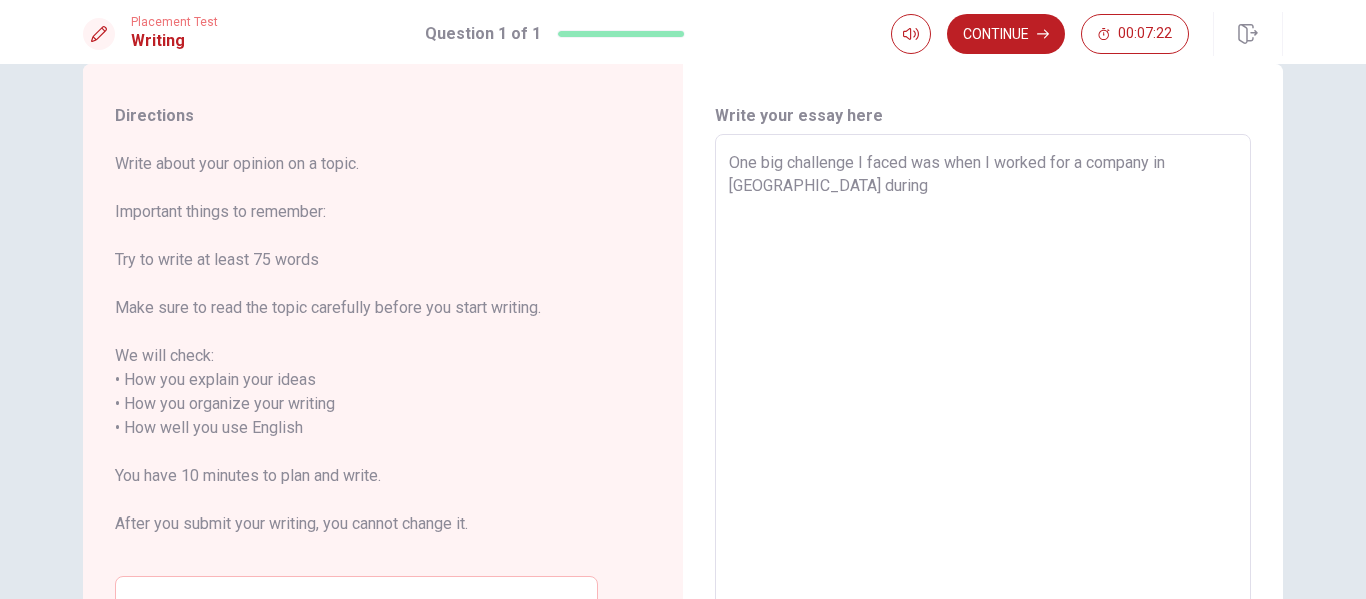type on "x" 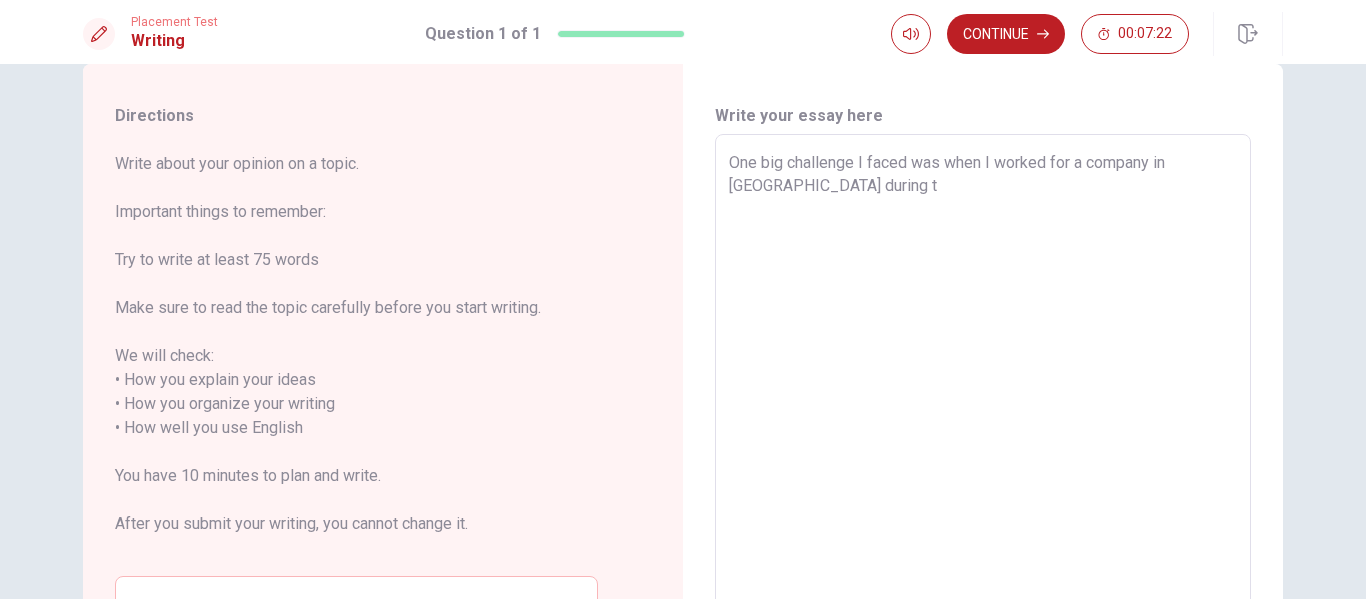 type on "x" 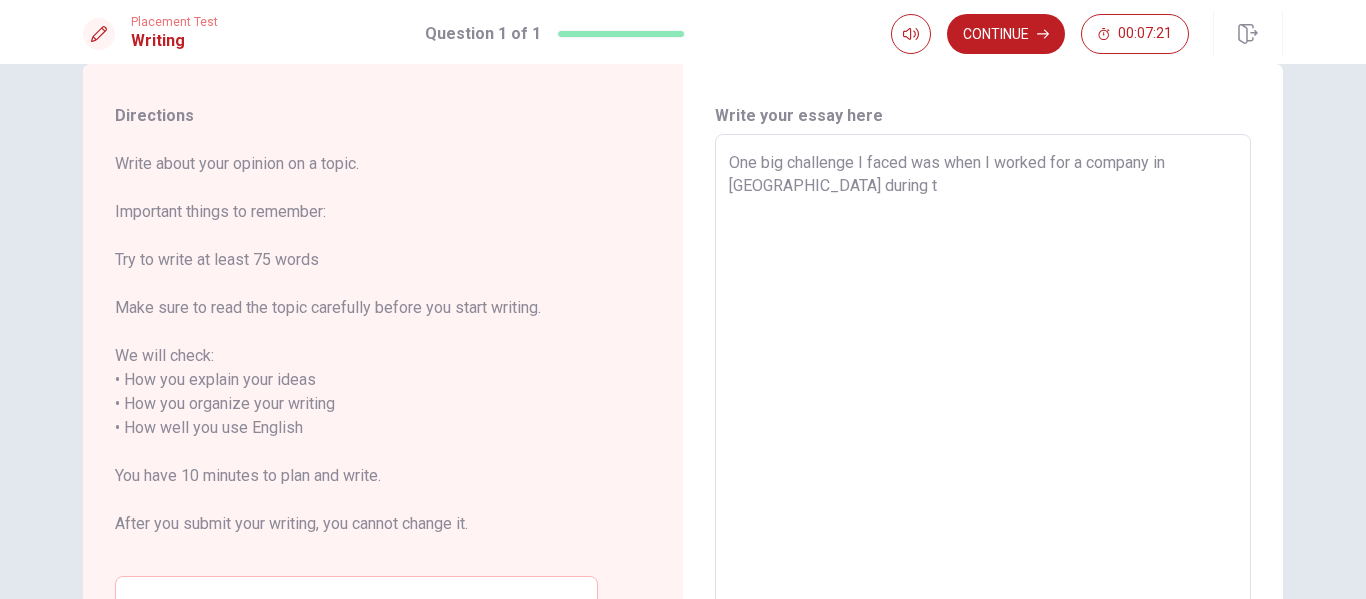 type on "One big challenge I faced was when I worked for a company in [GEOGRAPHIC_DATA] during th" 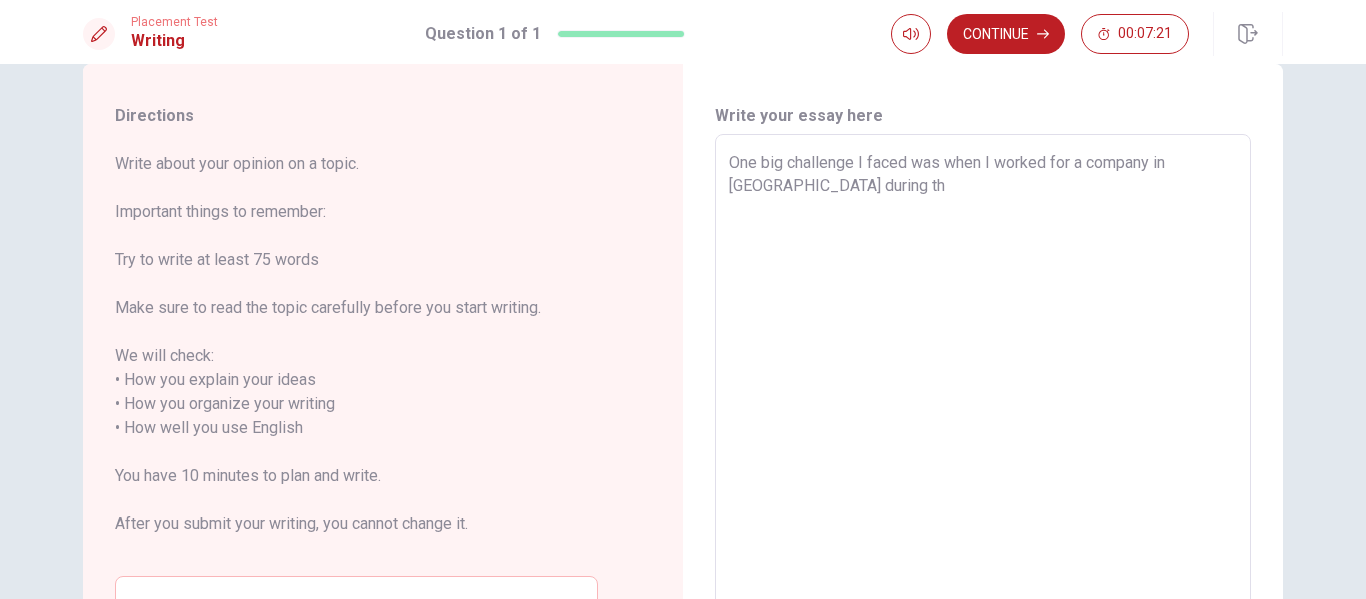 type on "x" 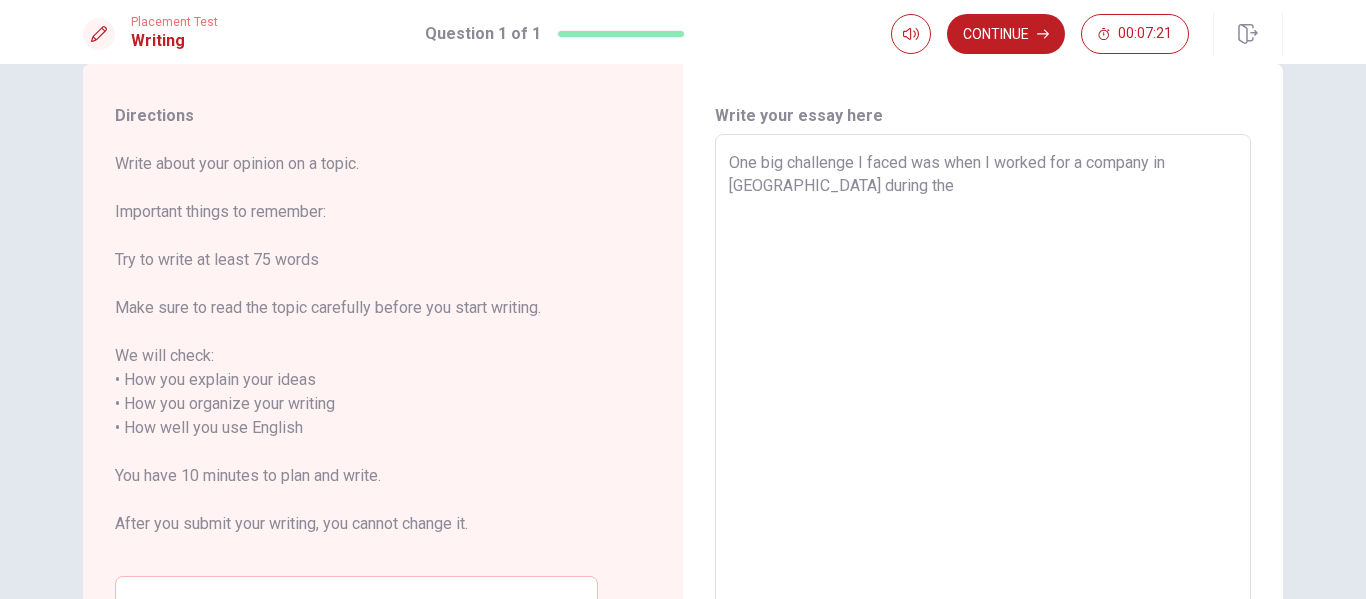 type on "x" 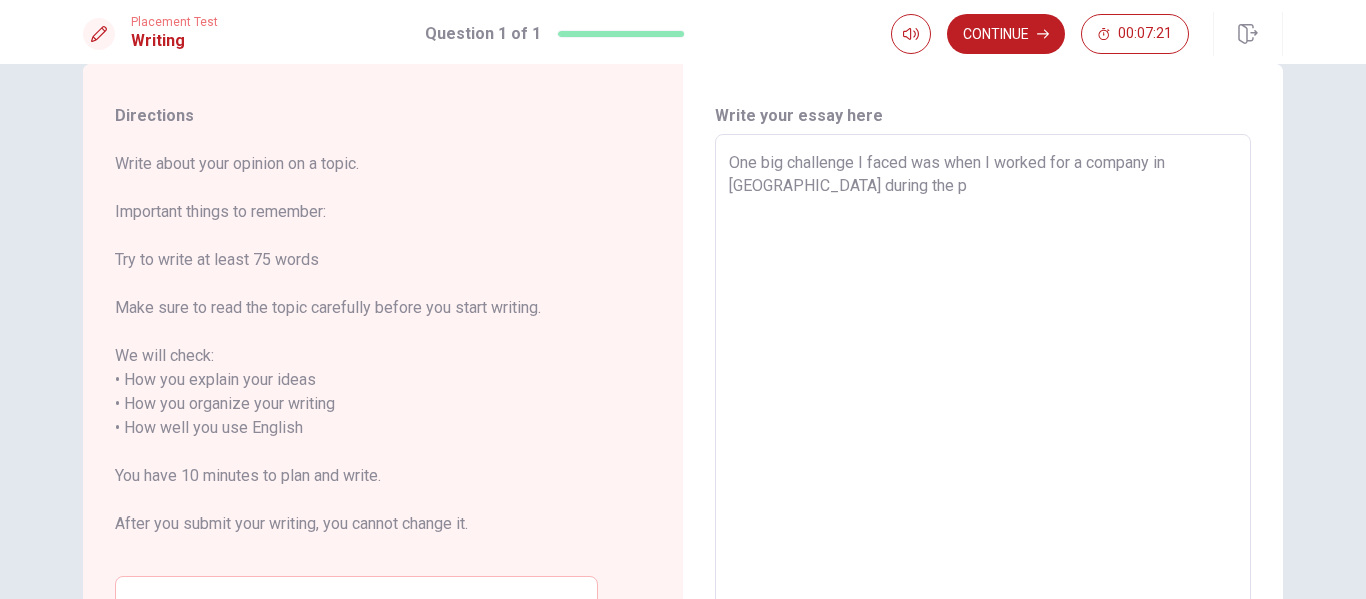 type on "x" 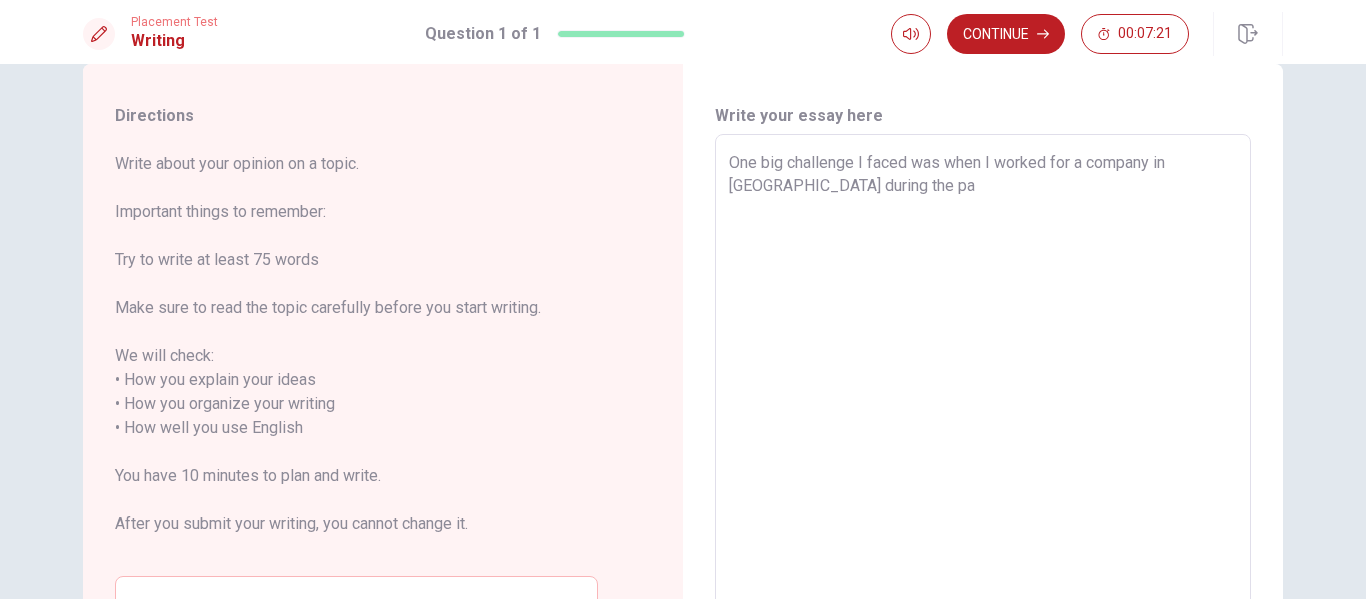 type on "x" 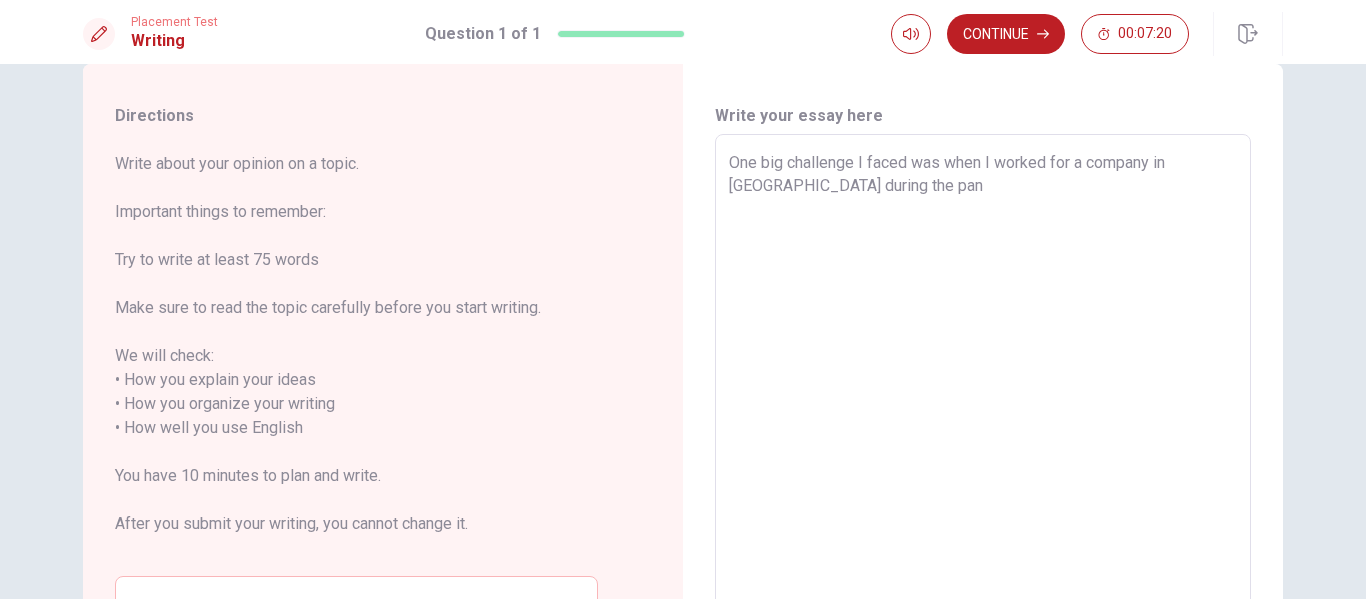 type on "x" 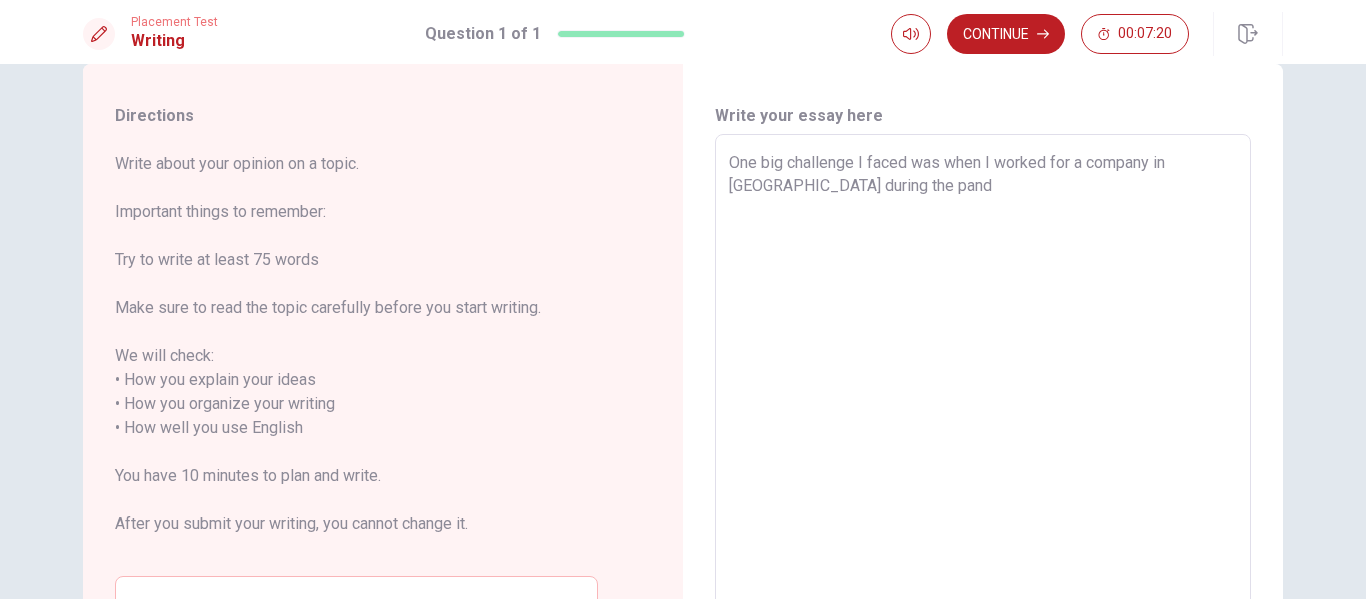 type on "x" 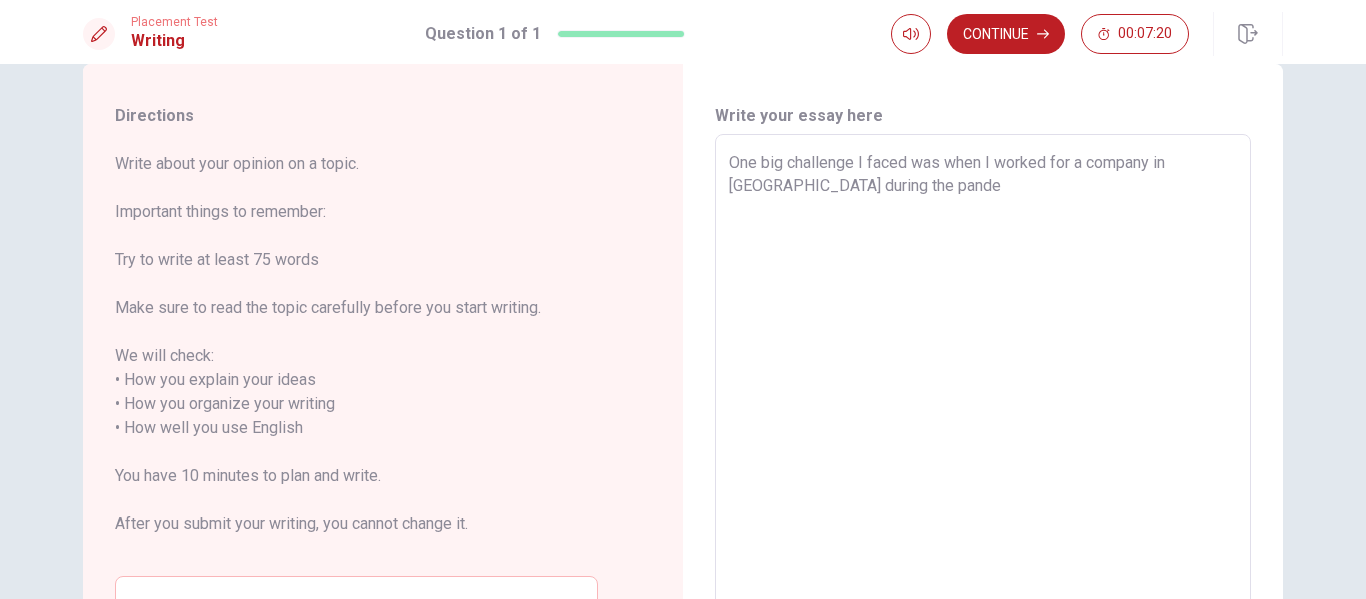 type on "x" 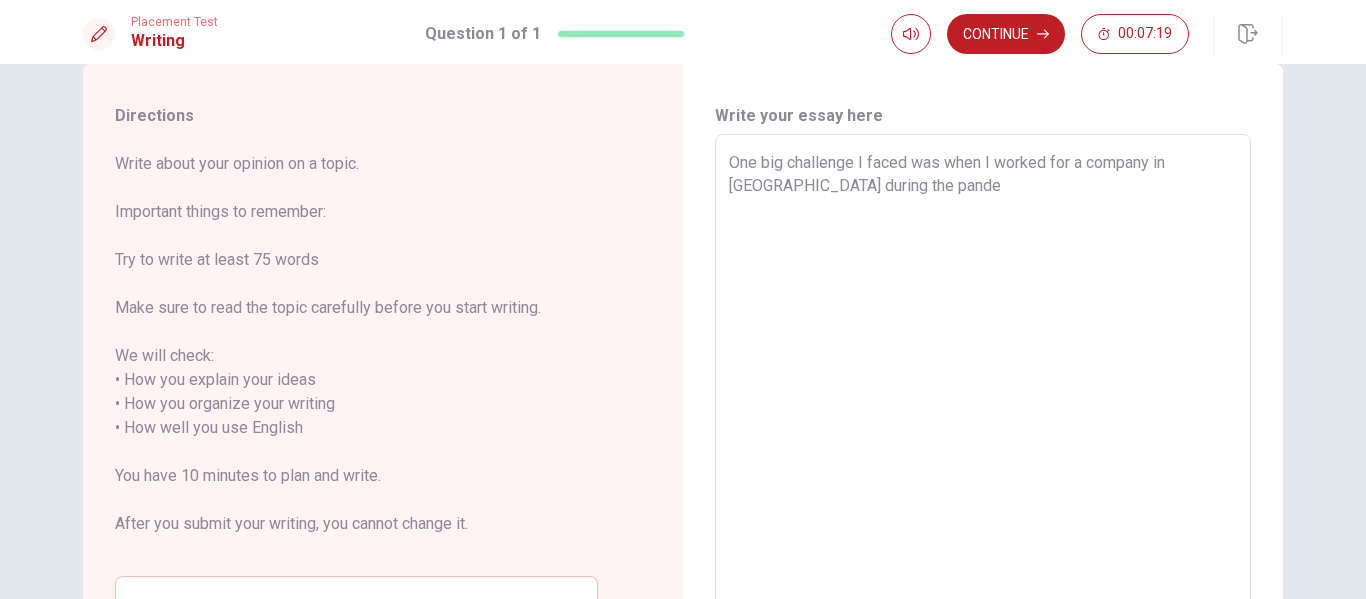 type on "One big challenge I faced was when I worked for a company in [GEOGRAPHIC_DATA] during the pandem" 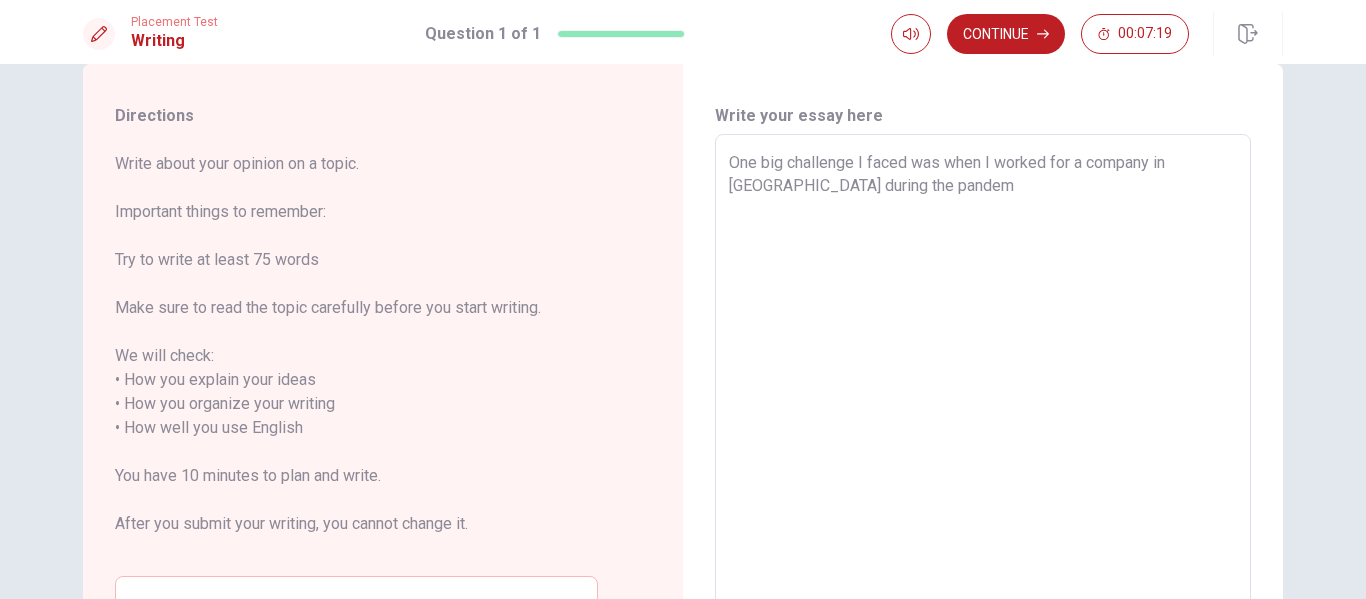 type on "x" 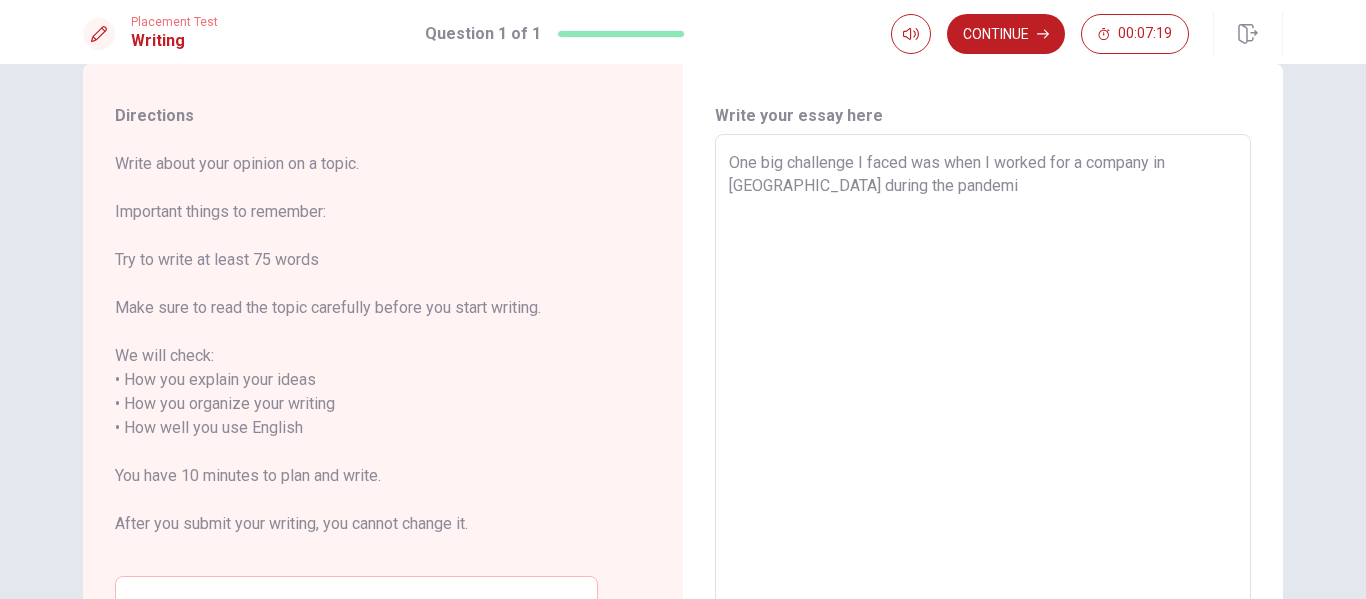 type on "x" 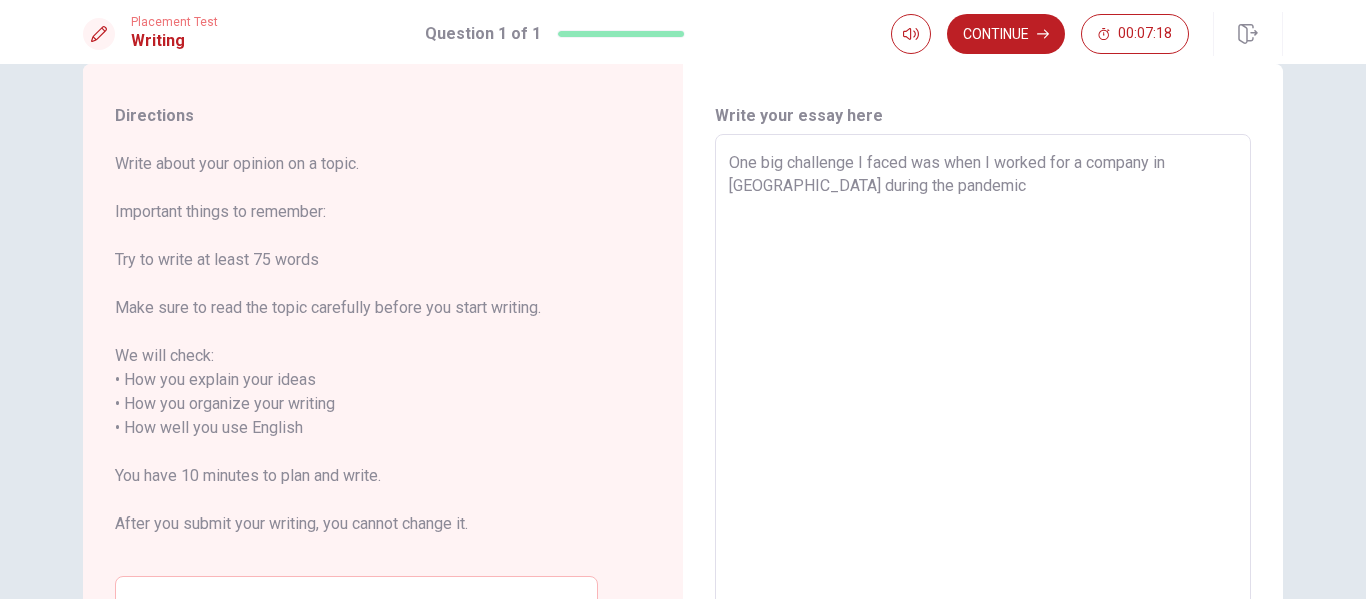 type on "x" 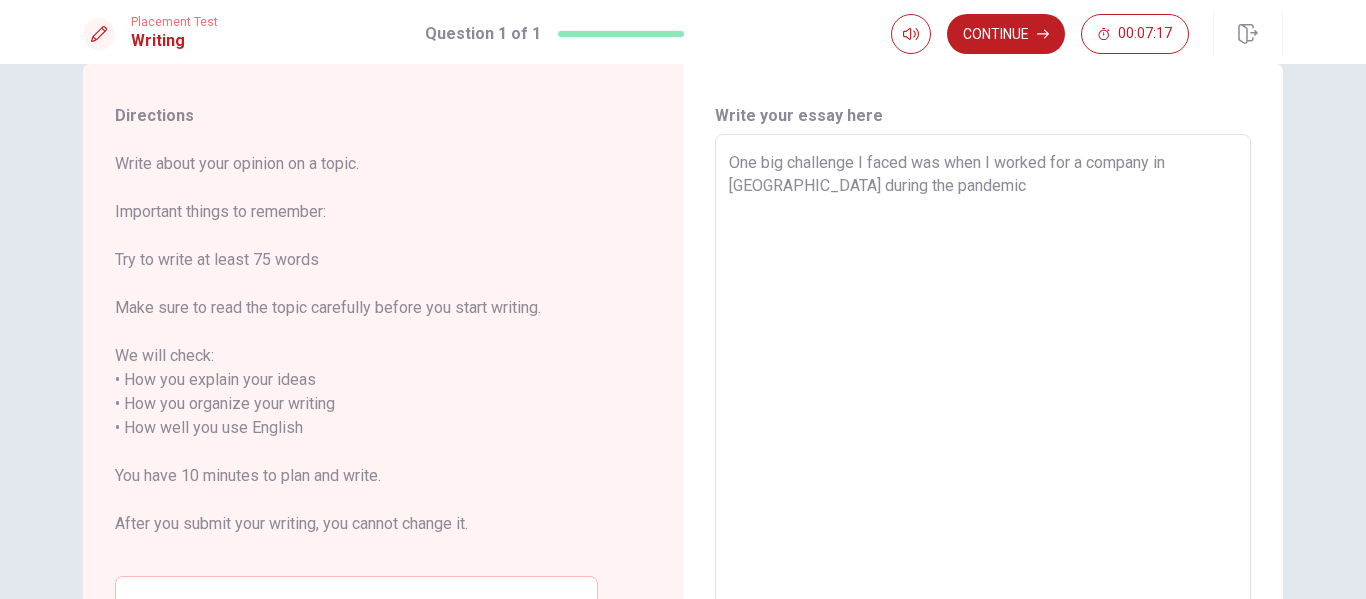 type on "One big challenge I faced was when I worked for a company in [GEOGRAPHIC_DATA] during the pandemic," 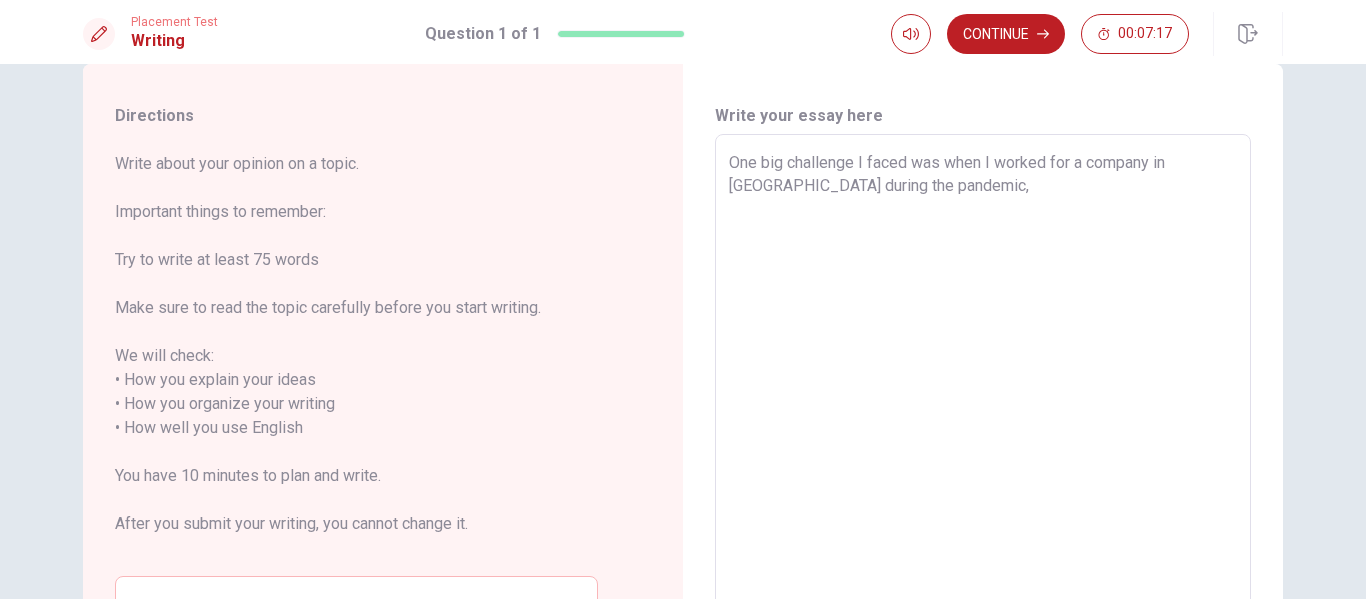 type on "x" 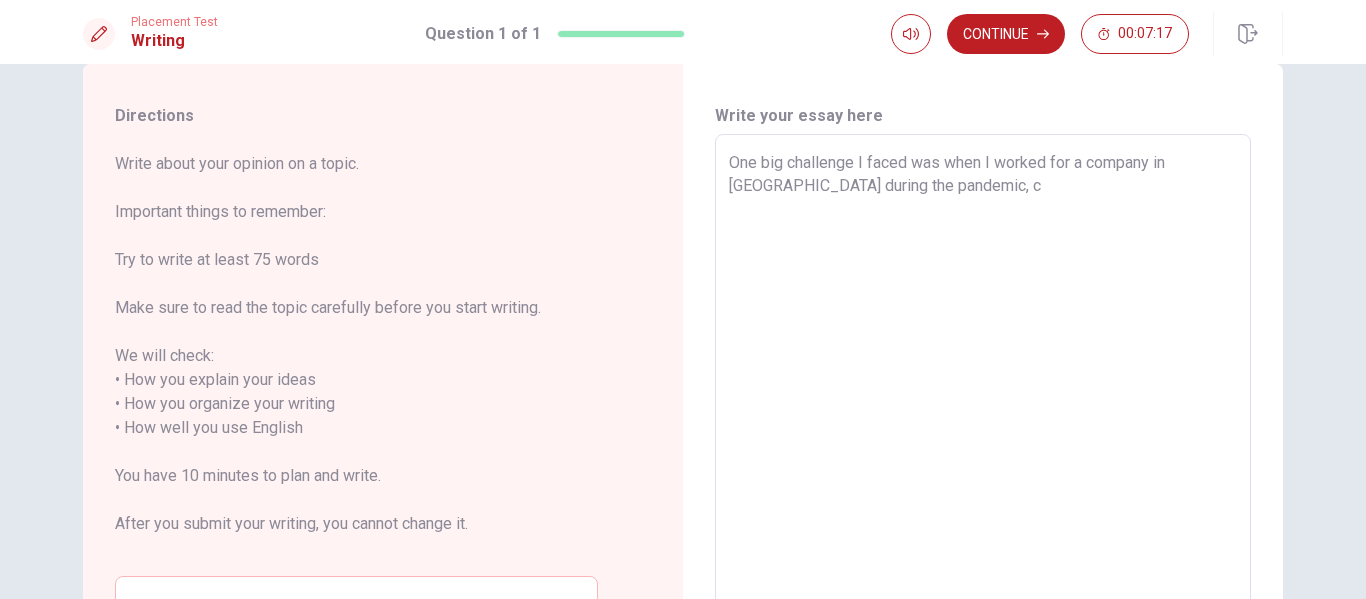 type on "x" 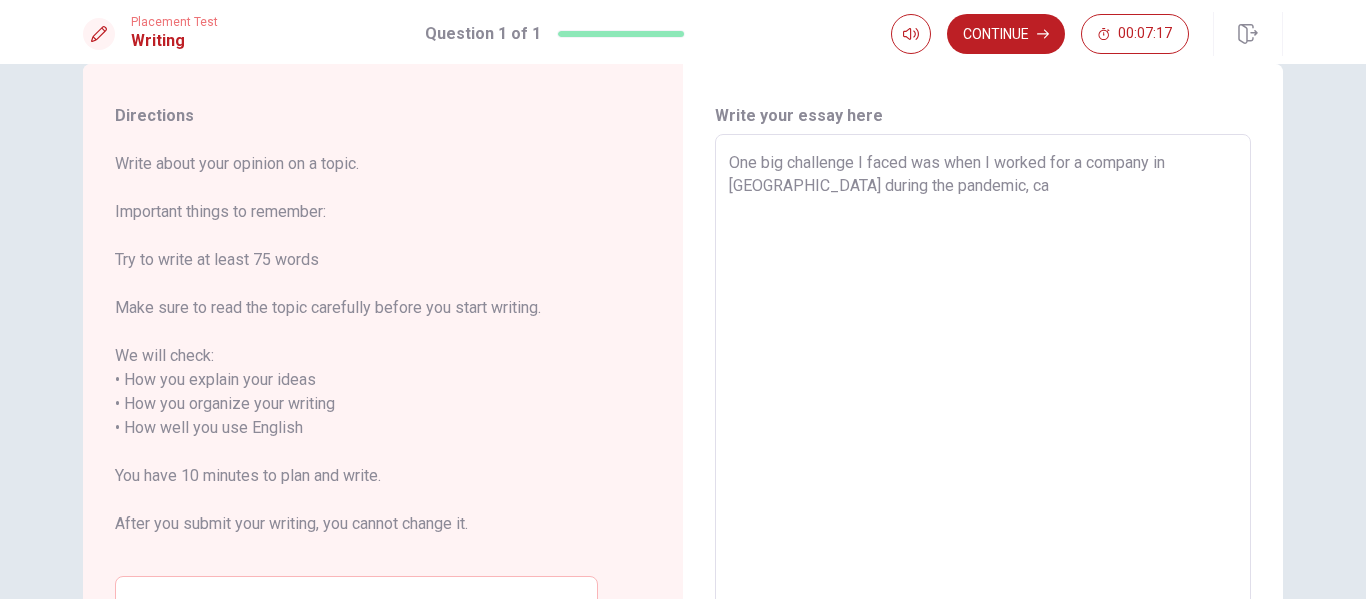 type on "x" 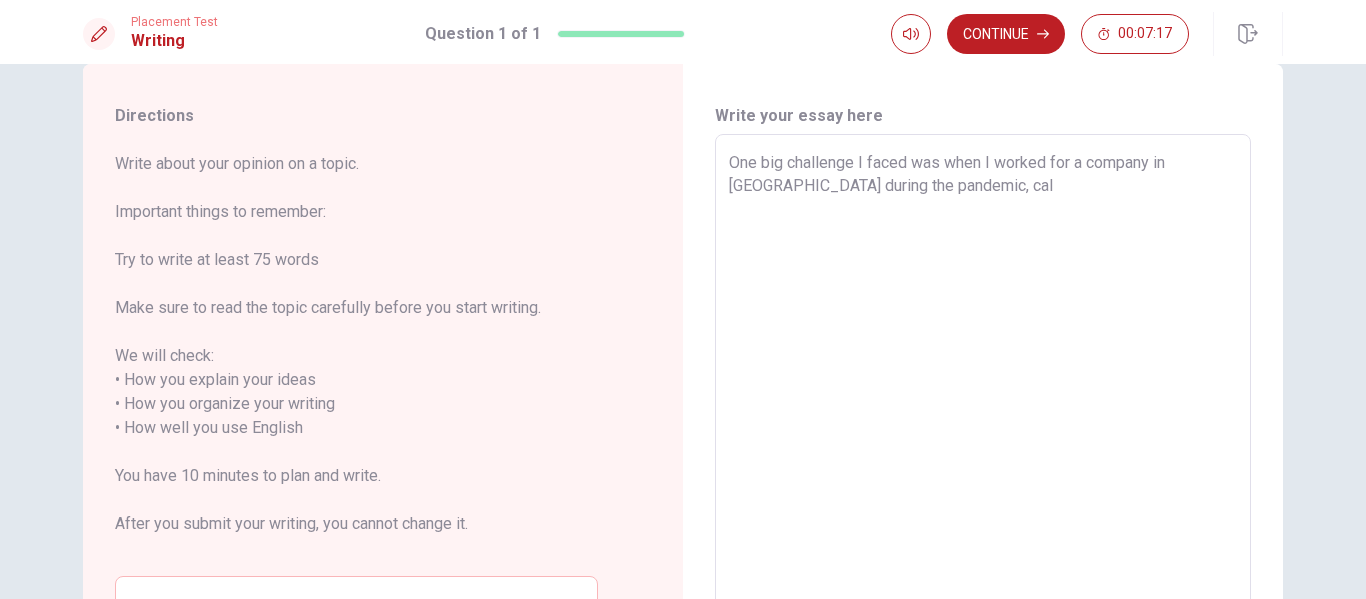 type on "x" 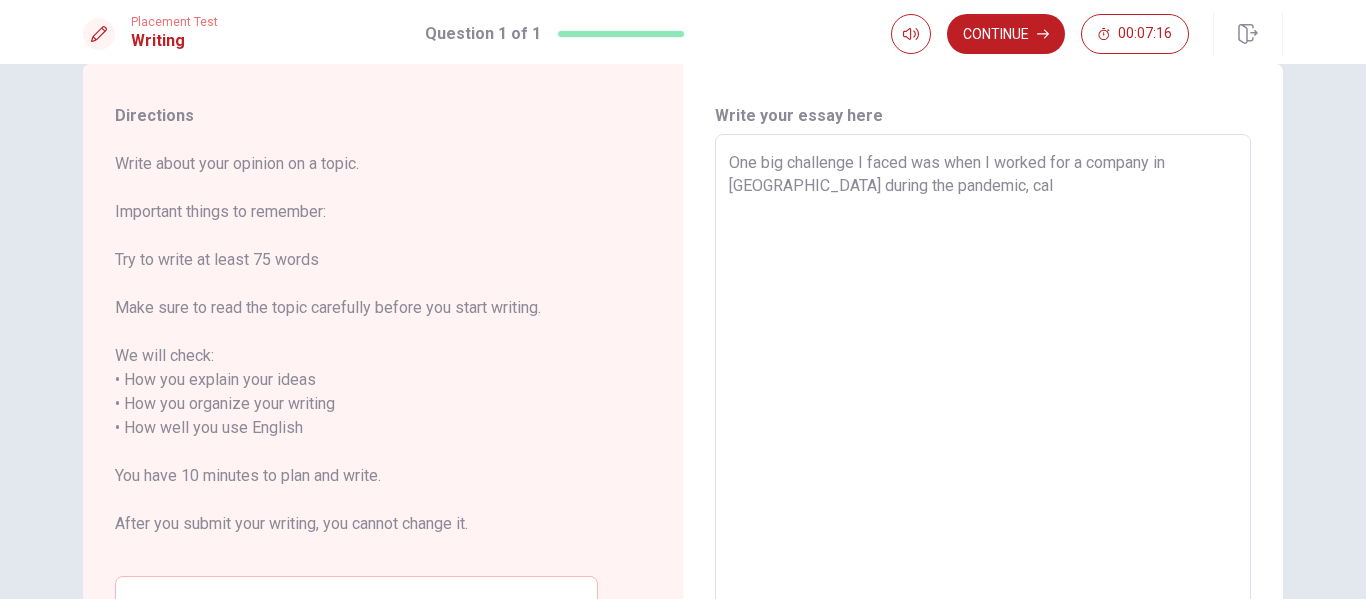 type on "One big challenge I faced was when I worked for a company in [GEOGRAPHIC_DATA] during the pandemic, call" 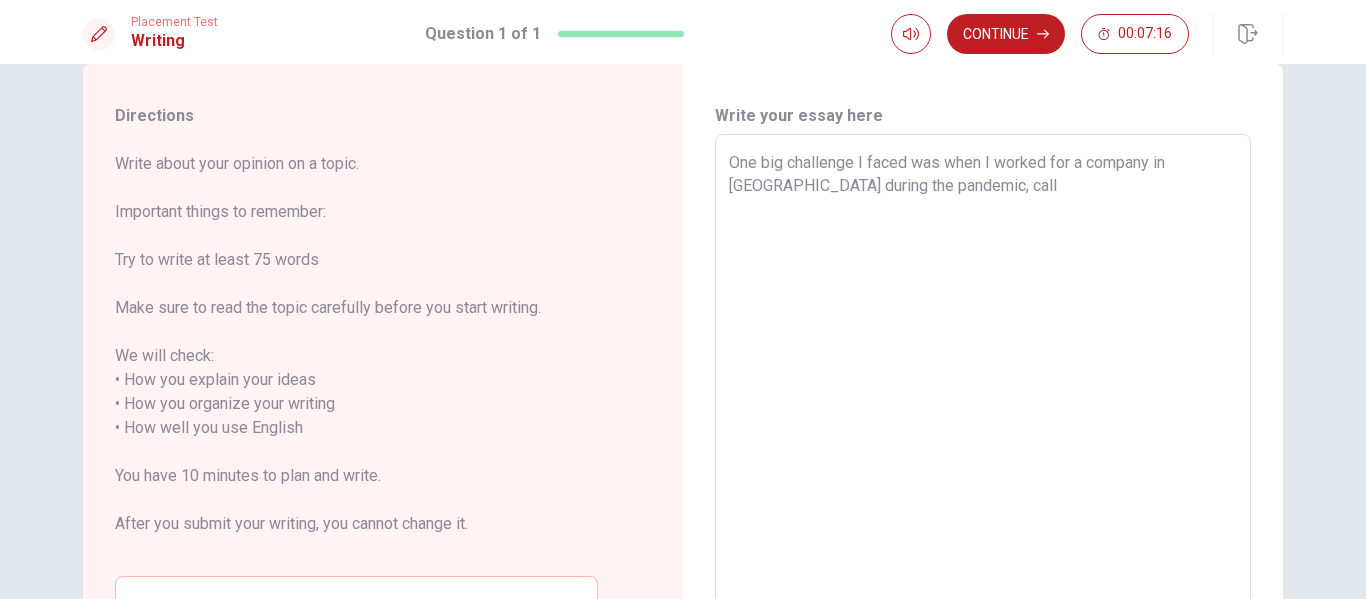 type on "x" 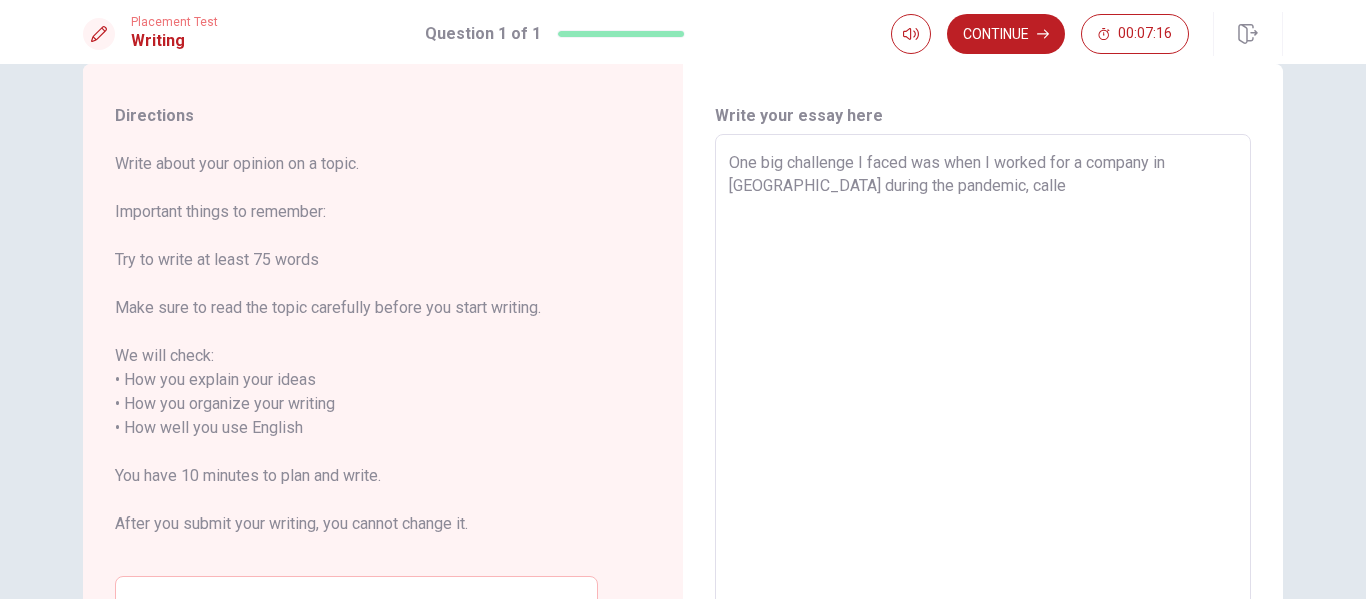 type on "x" 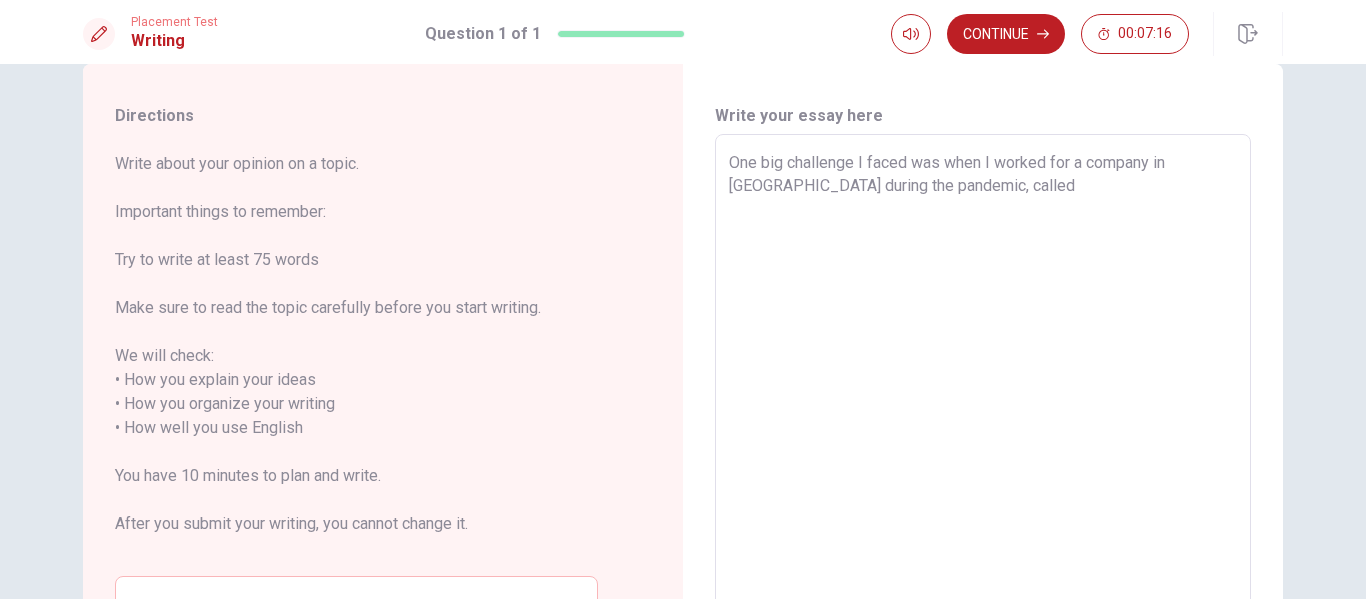 type on "x" 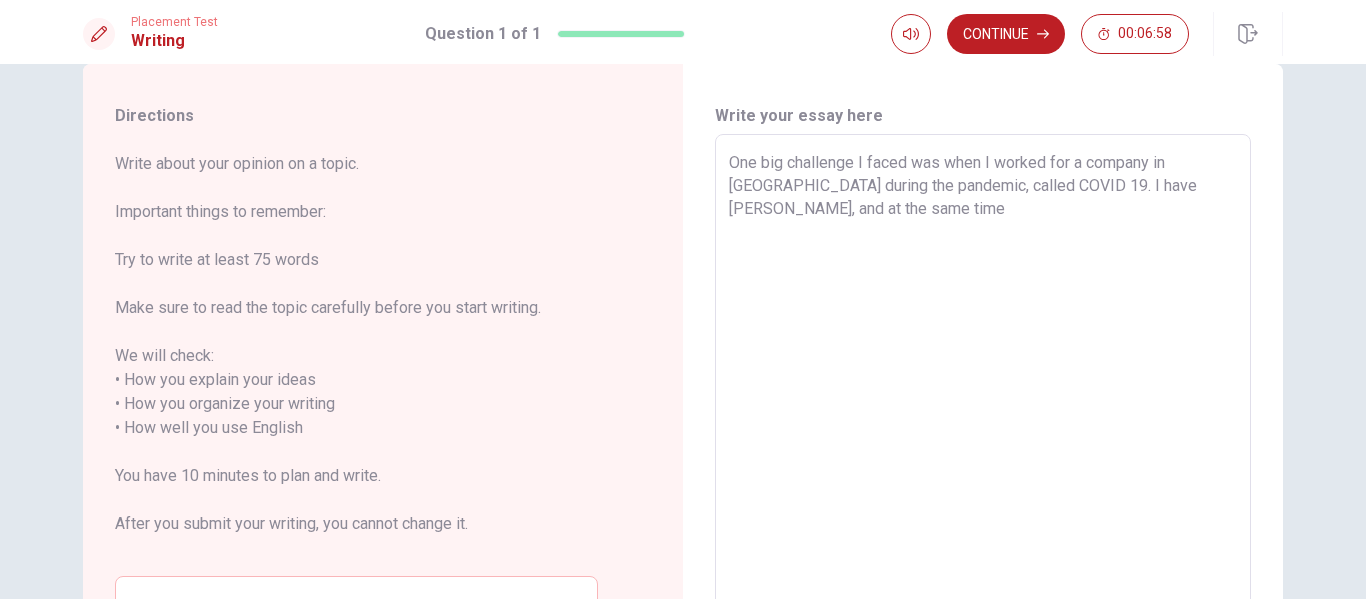 click on "One big challenge I faced was when I worked for a company in [GEOGRAPHIC_DATA] during the pandemic, called COVID 19. I have [PERSON_NAME], and at the same time" at bounding box center [983, 416] 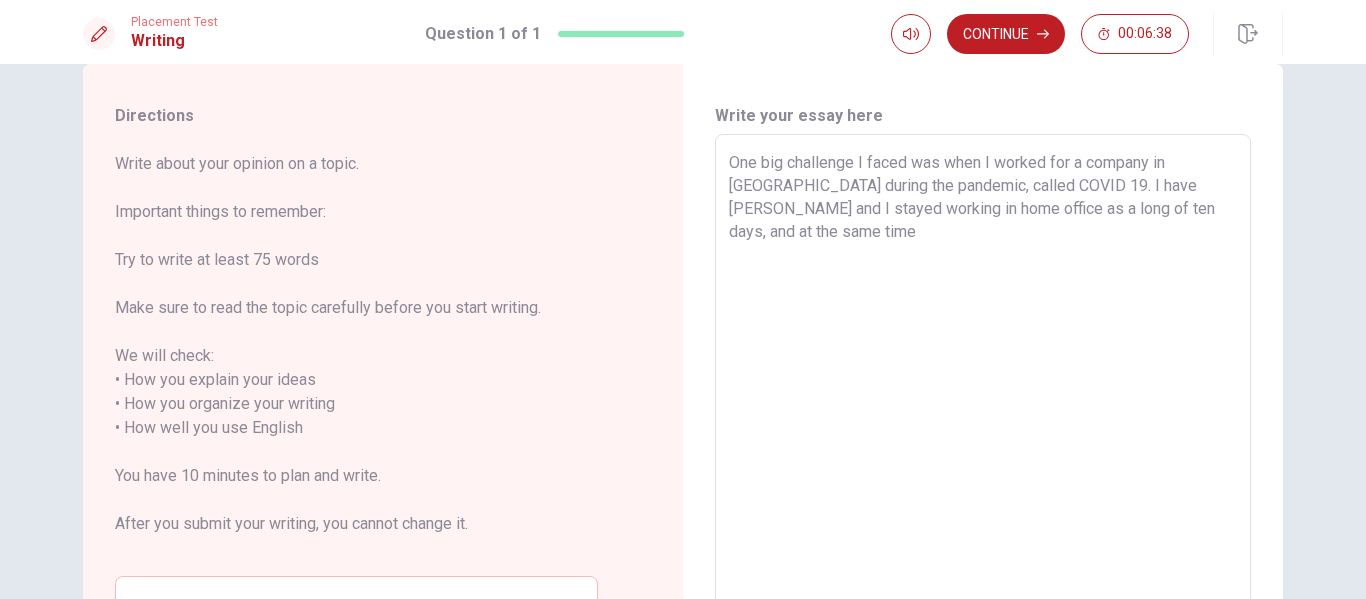 click on "One big challenge I faced was when I worked for a company in [GEOGRAPHIC_DATA] during the pandemic, called COVID 19. I have [PERSON_NAME] and I stayed working in home office as a long of ten days, and at the same time" at bounding box center [983, 416] 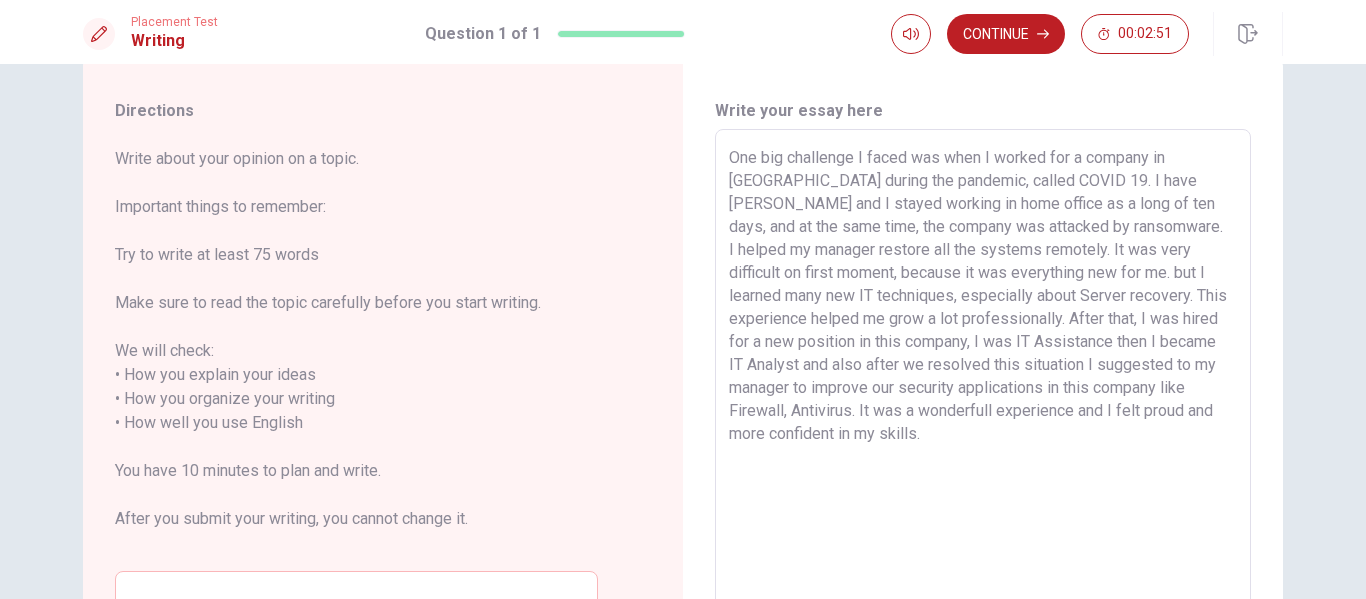 scroll, scrollTop: 0, scrollLeft: 0, axis: both 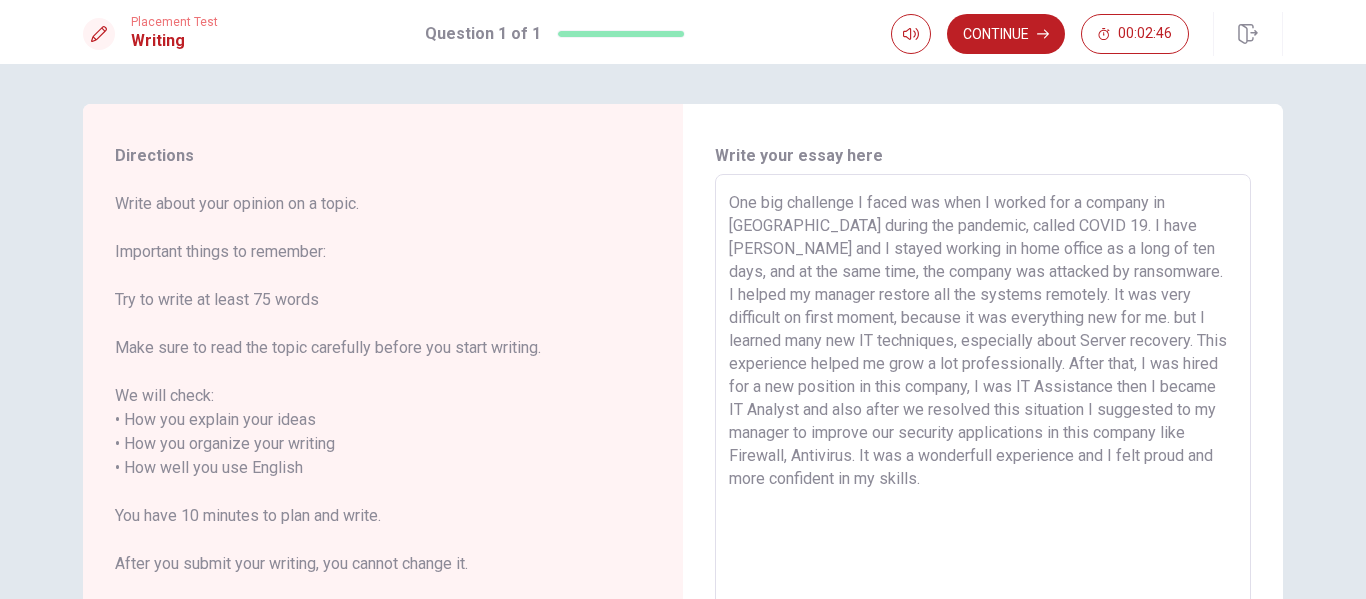 drag, startPoint x: 1353, startPoint y: 216, endPoint x: 1365, endPoint y: 270, distance: 55.31727 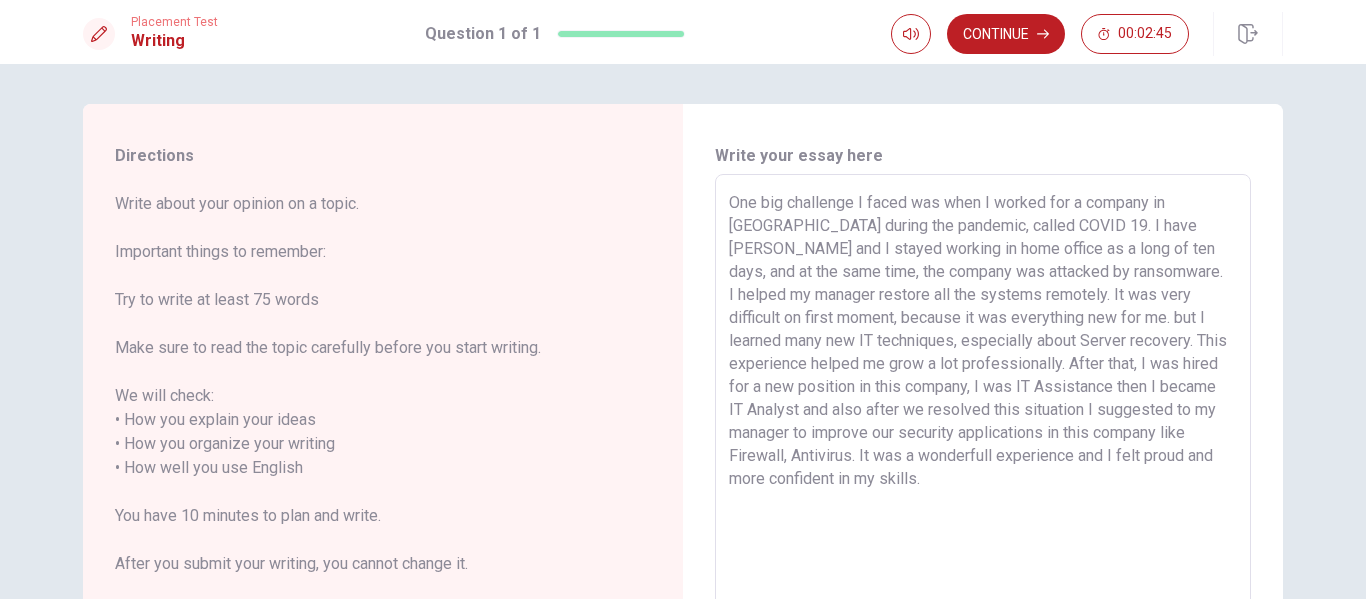 drag, startPoint x: 1355, startPoint y: 260, endPoint x: 1362, endPoint y: 352, distance: 92.26592 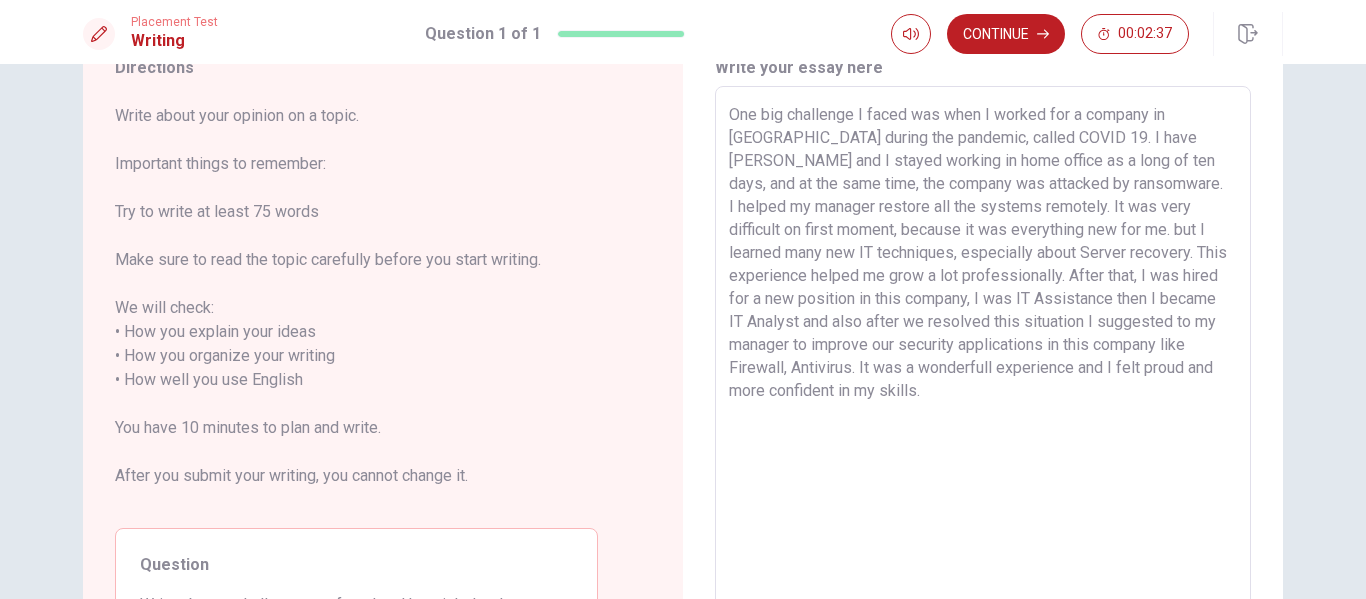 scroll, scrollTop: 85, scrollLeft: 0, axis: vertical 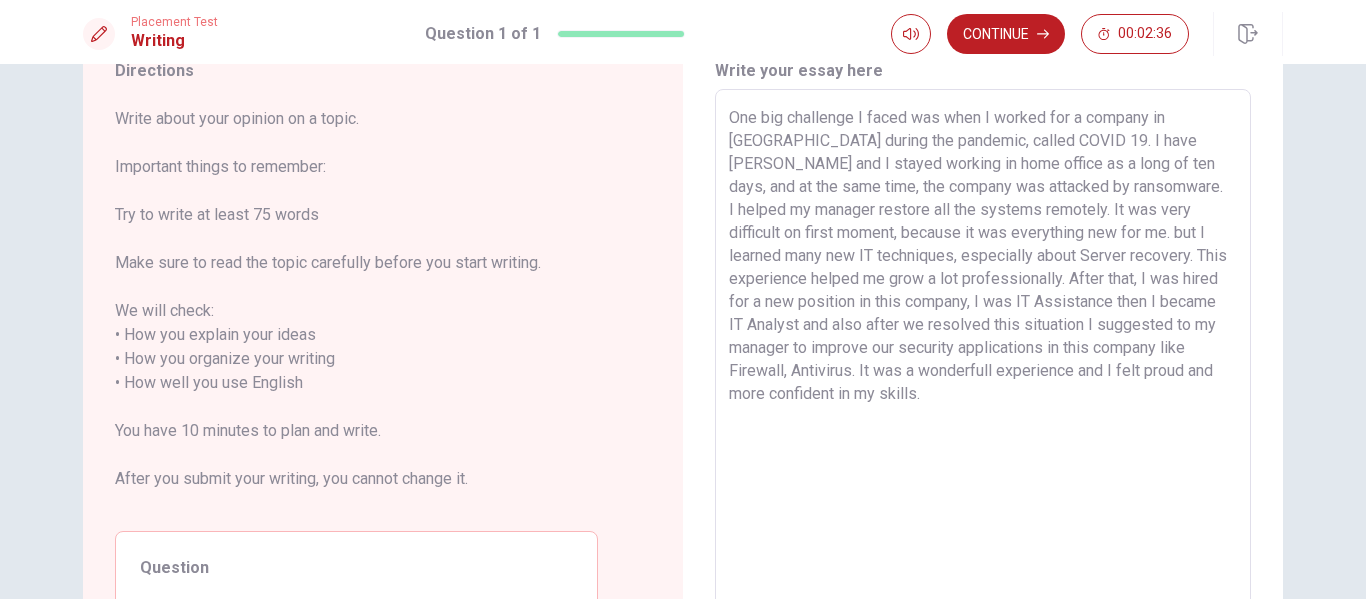 click on "Write your essay here One big challenge I faced was when I worked for a company in [GEOGRAPHIC_DATA] during the pandemic, called COVID 19. I have [PERSON_NAME] and I stayed working in home office as a long of ten days, and at the same time, the company was attacked by ransomware. I helped my manager restore all the systems remotely. It was very difficult on first moment, because it was everything new for me. but I learned many new IT techniques, especially about Server recovery. This experience helped me grow a lot professionally. After that, I was hired for a new position in this company, I was IT Assistance then I became IT Analyst and also after we resolved this situation I suggested to my manager to improve our security applications in this company like Firewall, Antivirus. It was a wonderfull experience and I felt proud and more confident in my skills.  x ​ Word count :  148" at bounding box center (983, 372) 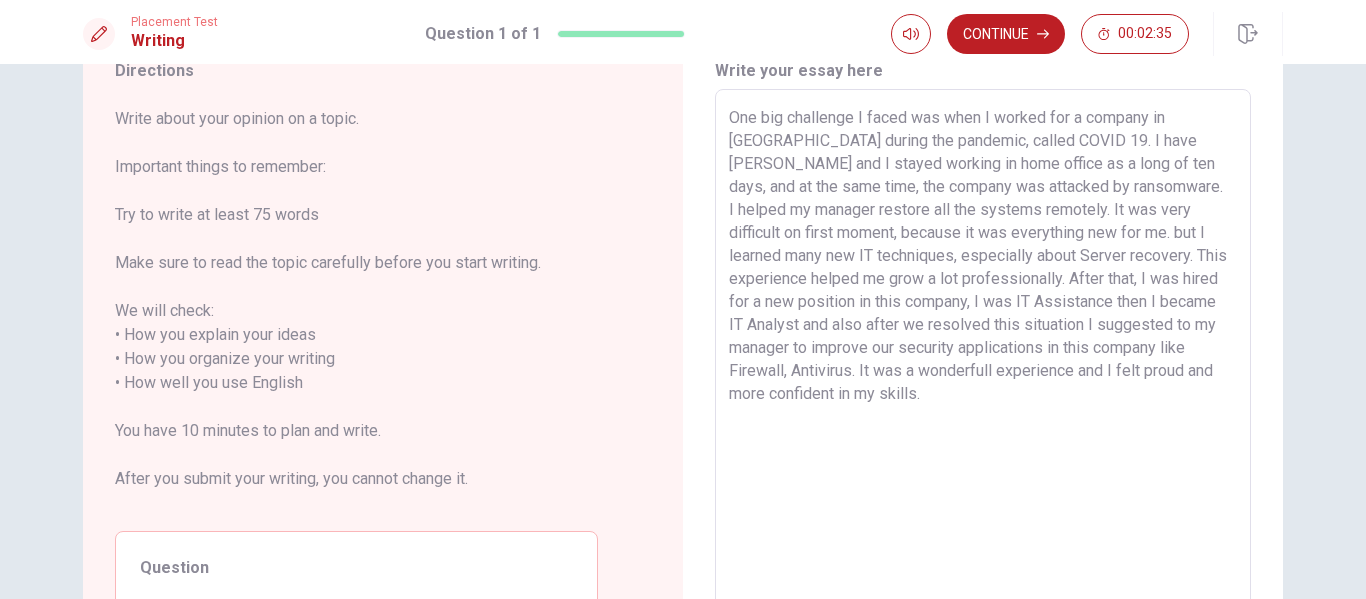 click on "One big challenge I faced was when I worked for a company in [GEOGRAPHIC_DATA] during the pandemic, called COVID 19. I have [PERSON_NAME] and I stayed working in home office as a long of ten days, and at the same time, the company was attacked by ransomware. I helped my manager restore all the systems remotely. It was very difficult on first moment, because it was everything new for me. but I learned many new IT techniques, especially about Server recovery. This experience helped me grow a lot professionally. After that, I was hired for a new position in this company, I was IT Assistance then I became IT Analyst and also after we resolved this situation I suggested to my manager to improve our security applications in this company like Firewall, Antivirus. It was a wonderfull experience and I felt proud and more confident in my skills.  x ​" at bounding box center [983, 371] 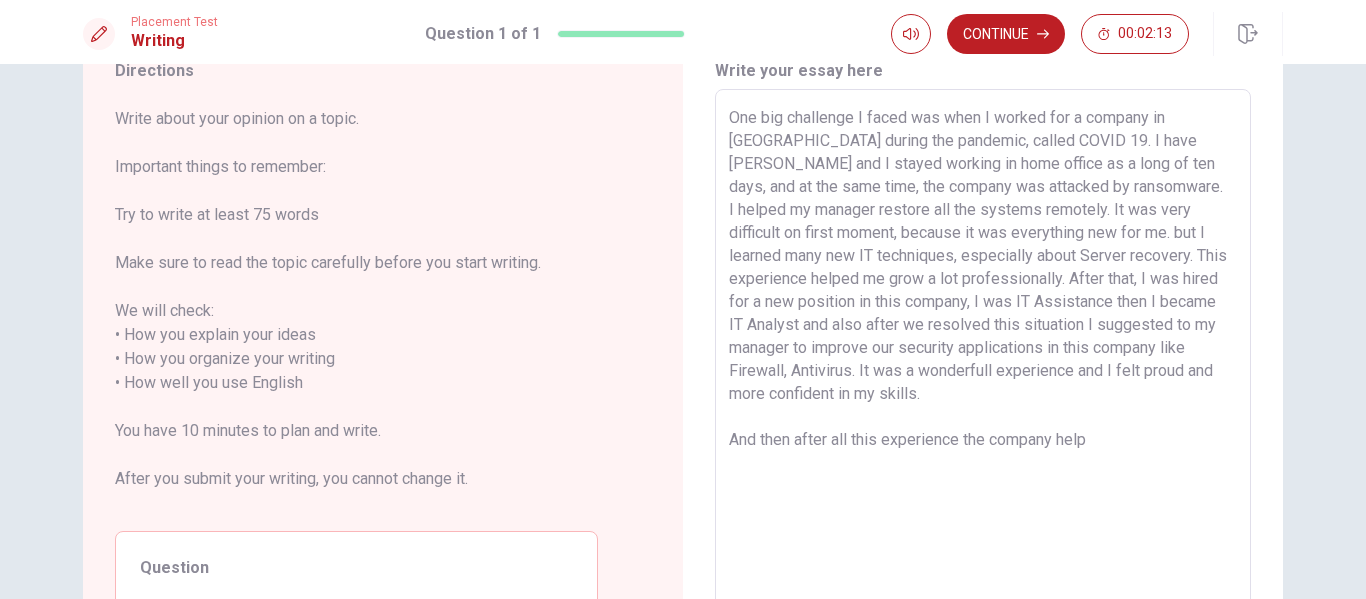 drag, startPoint x: 1102, startPoint y: 437, endPoint x: 690, endPoint y: 430, distance: 412.05945 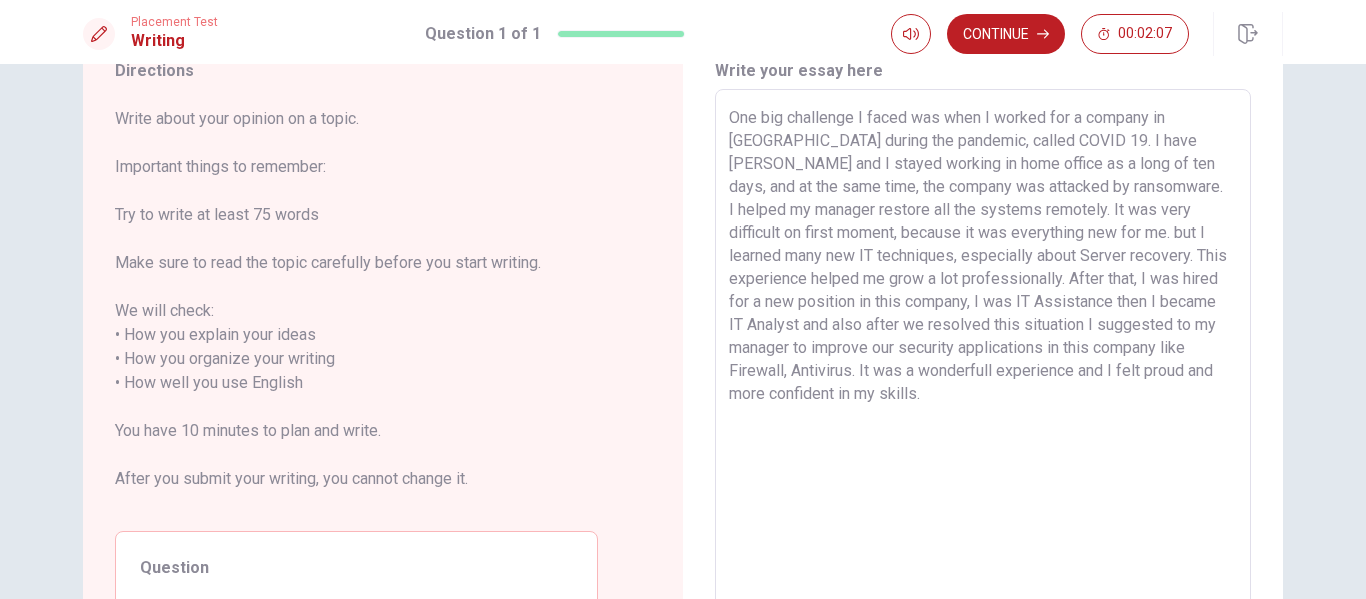 click on "One big challenge I faced was when I worked for a company in [GEOGRAPHIC_DATA] during the pandemic, called COVID 19. I have [PERSON_NAME] and I stayed working in home office as a long of ten days, and at the same time, the company was attacked by ransomware. I helped my manager restore all the systems remotely. It was very difficult on first moment, because it was everything new for me. but I learned many new IT techniques, especially about Server recovery. This experience helped me grow a lot professionally. After that, I was hired for a new position in this company, I was IT Assistance then I became IT Analyst and also after we resolved this situation I suggested to my manager to improve our security applications in this company like Firewall, Antivirus. It was a wonderfull experience and I felt proud and more confident in my skills." at bounding box center [983, 371] 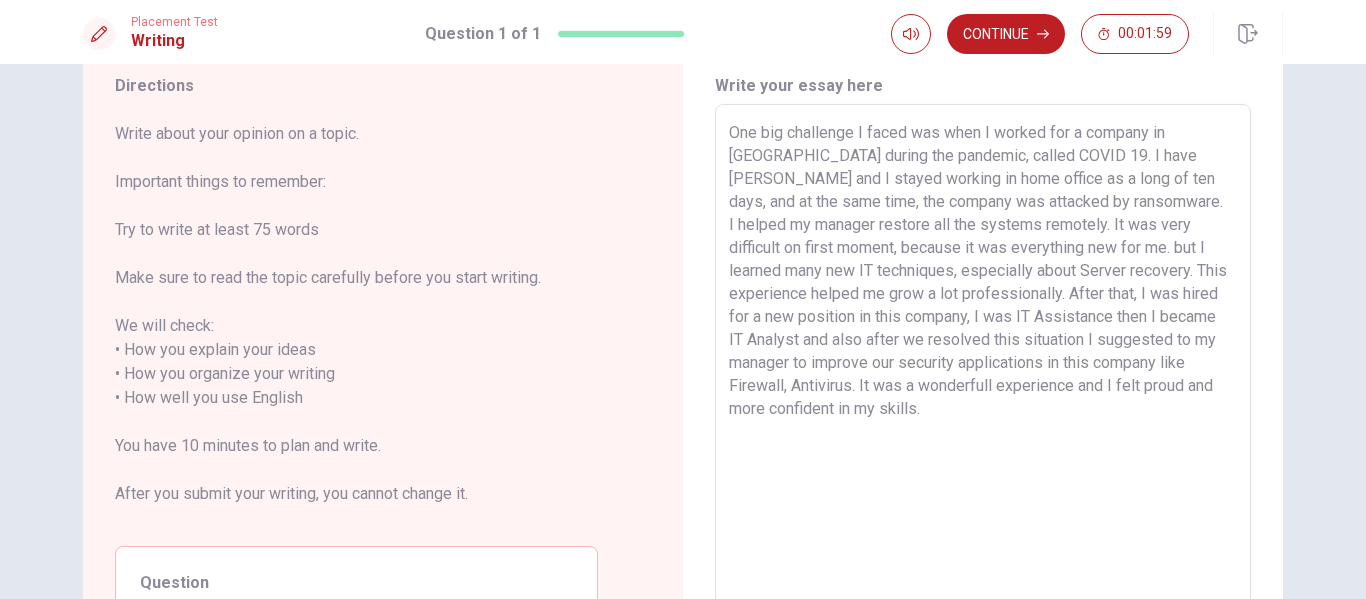 scroll, scrollTop: 25, scrollLeft: 0, axis: vertical 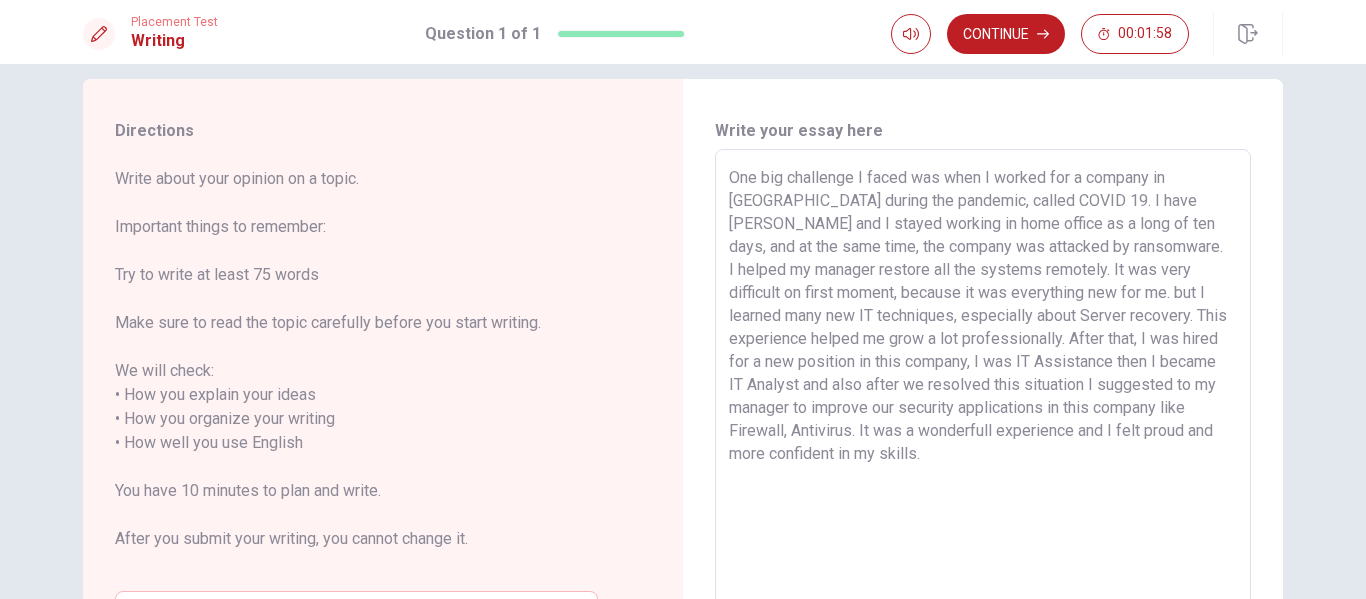 click on "One big challenge I faced was when I worked for a company in [GEOGRAPHIC_DATA] during the pandemic, called COVID 19. I have [PERSON_NAME] and I stayed working in home office as a long of ten days, and at the same time, the company was attacked by ransomware. I helped my manager restore all the systems remotely. It was very difficult on first moment, because it was everything new for me. but I learned many new IT techniques, especially about Server recovery. This experience helped me grow a lot professionally. After that, I was hired for a new position in this company, I was IT Assistance then I became IT Analyst and also after we resolved this situation I suggested to my manager to improve our security applications in this company like Firewall, Antivirus. It was a wonderfull experience and I felt proud and more confident in my skills.
x ​" at bounding box center [983, 431] 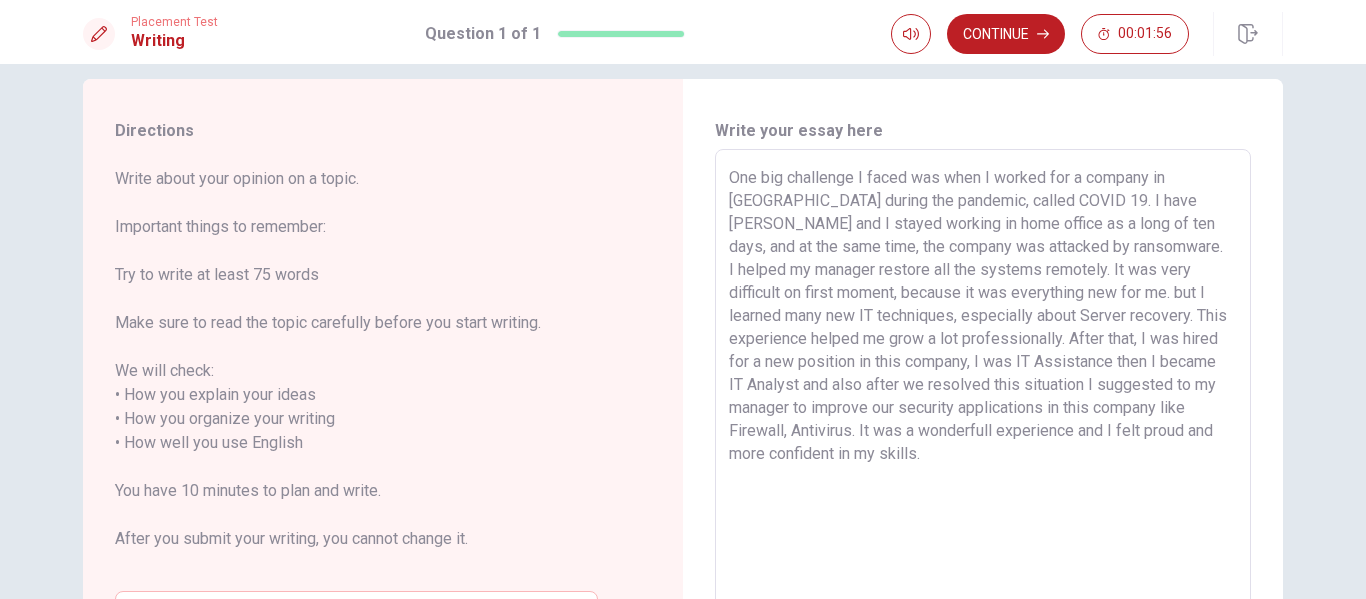 click on "One big challenge I faced was when I worked for a company in [GEOGRAPHIC_DATA] during the pandemic, called COVID 19. I have [PERSON_NAME] and I stayed working in home office as a long of ten days, and at the same time, the company was attacked by ransomware. I helped my manager restore all the systems remotely. It was very difficult on first moment, because it was everything new for me. but I learned many new IT techniques, especially about Server recovery. This experience helped me grow a lot professionally. After that, I was hired for a new position in this company, I was IT Assistance then I became IT Analyst and also after we resolved this situation I suggested to my manager to improve our security applications in this company like Firewall, Antivirus. It was a wonderfull experience and I felt proud and more confident in my skills." at bounding box center (983, 431) 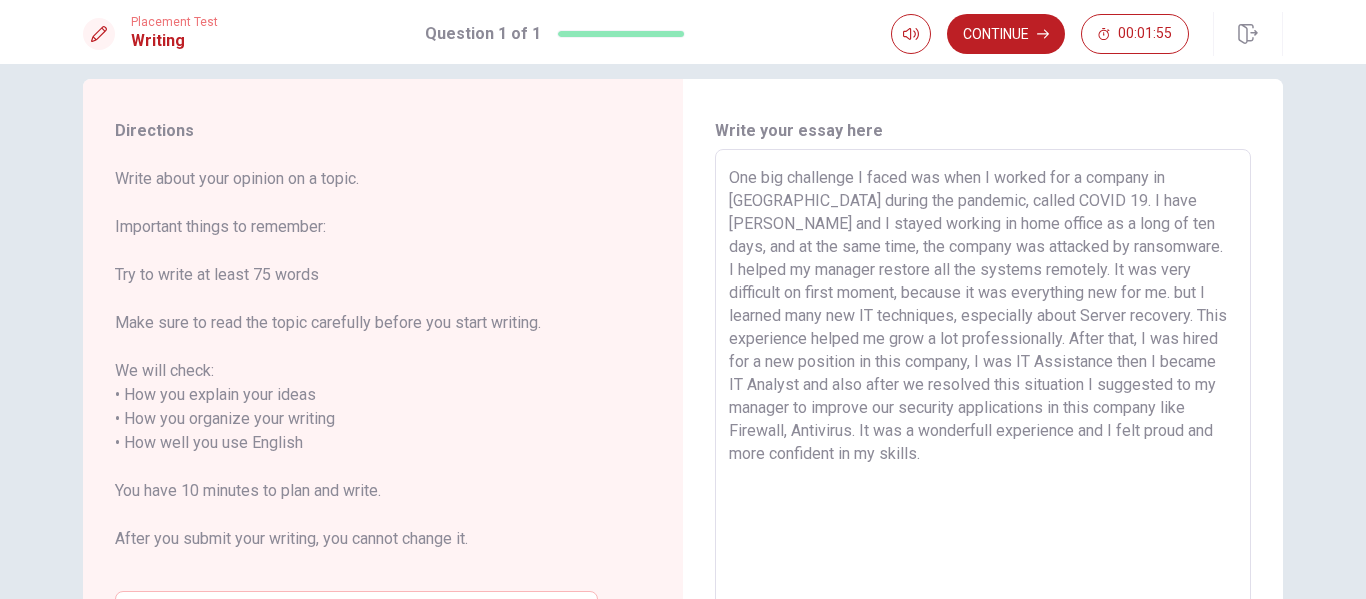 click on "One big challenge I faced was when I worked for a company in [GEOGRAPHIC_DATA] during the pandemic, called COVID 19. I have [PERSON_NAME] and I stayed working in home office as a long of ten days, and at the same time, the company was attacked by ransomware. I helped my manager restore all the systems remotely. It was very difficult on first moment, because it was everything new for me. but I learned many new IT techniques, especially about Server recovery. This experience helped me grow a lot professionally. After that, I was hired for a new position in this company, I was IT Assistance then I became IT Analyst and also after we resolved this situation I suggested to my manager to improve our security applications in this company like Firewall, Antivirus. It was a wonderfull experience and I felt proud and more confident in my skills." at bounding box center (983, 431) 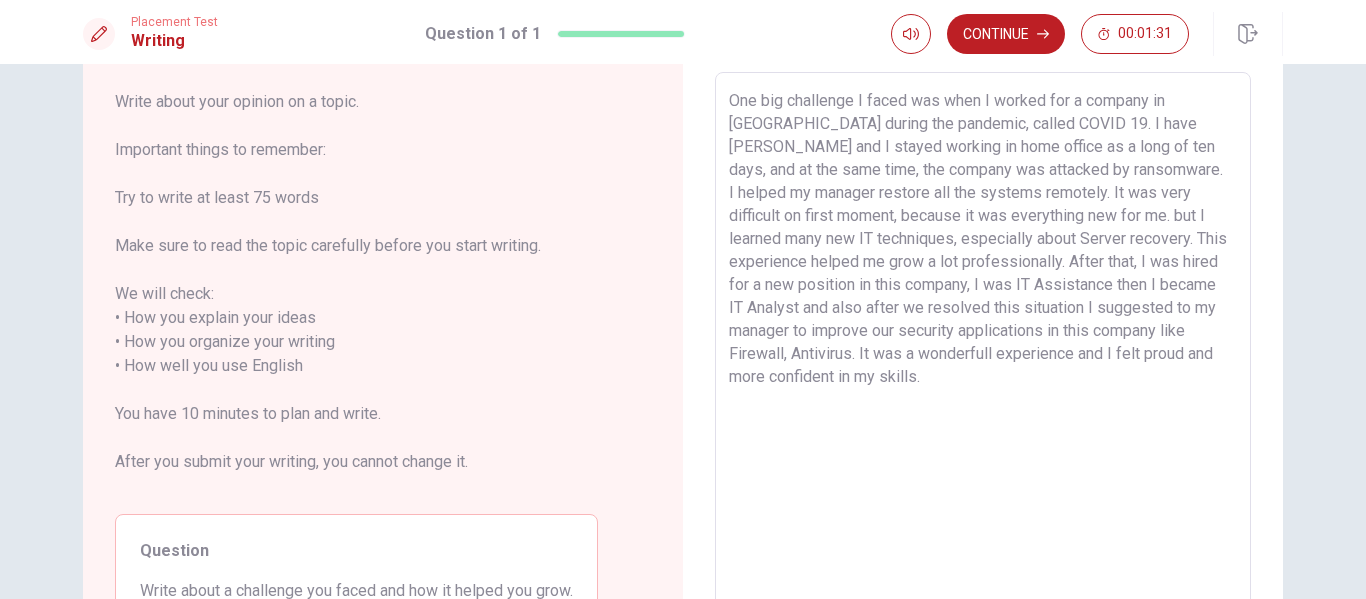 scroll, scrollTop: 67, scrollLeft: 0, axis: vertical 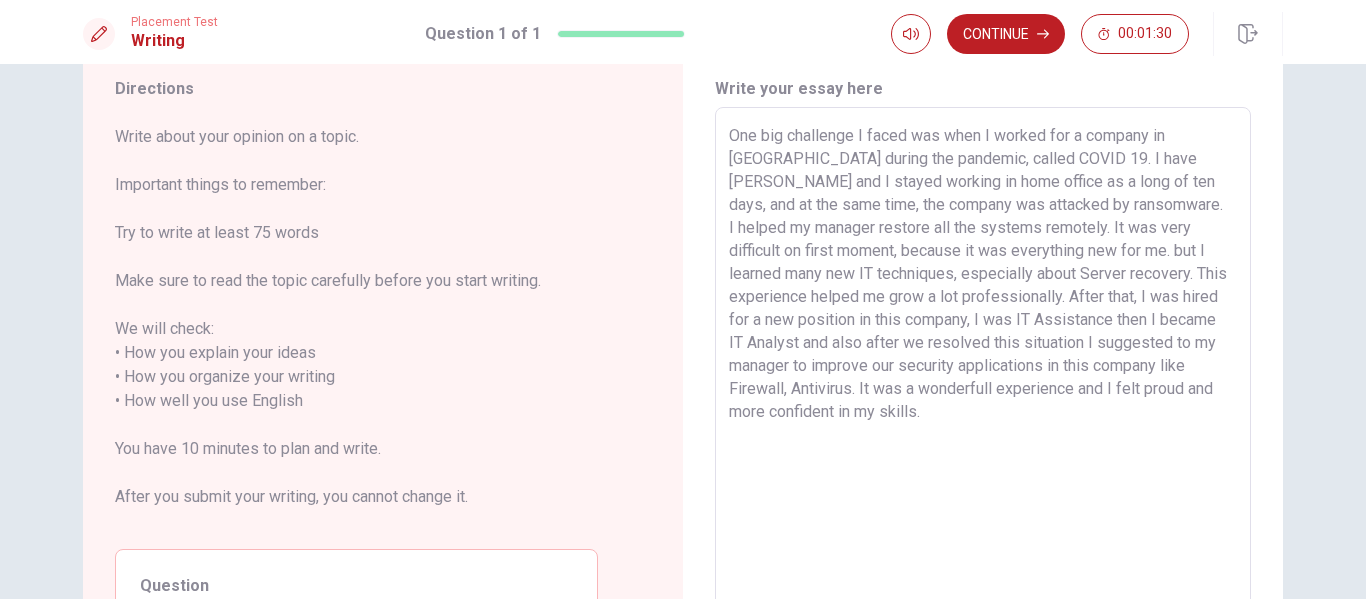 click on "One big challenge I faced was when I worked for a company in [GEOGRAPHIC_DATA] during the pandemic, called COVID 19. I have [PERSON_NAME] and I stayed working in home office as a long of ten days, and at the same time, the company was attacked by ransomware. I helped my manager restore all the systems remotely. It was very difficult on first moment, because it was everything new for me. but I learned many new IT techniques, especially about Server recovery. This experience helped me grow a lot professionally. After that, I was hired for a new position in this company, I was IT Assistance then I became IT Analyst and also after we resolved this situation I suggested to my manager to improve our security applications in this company like Firewall, Antivirus. It was a wonderfull experience and I felt proud and more confident in my skills." at bounding box center [983, 389] 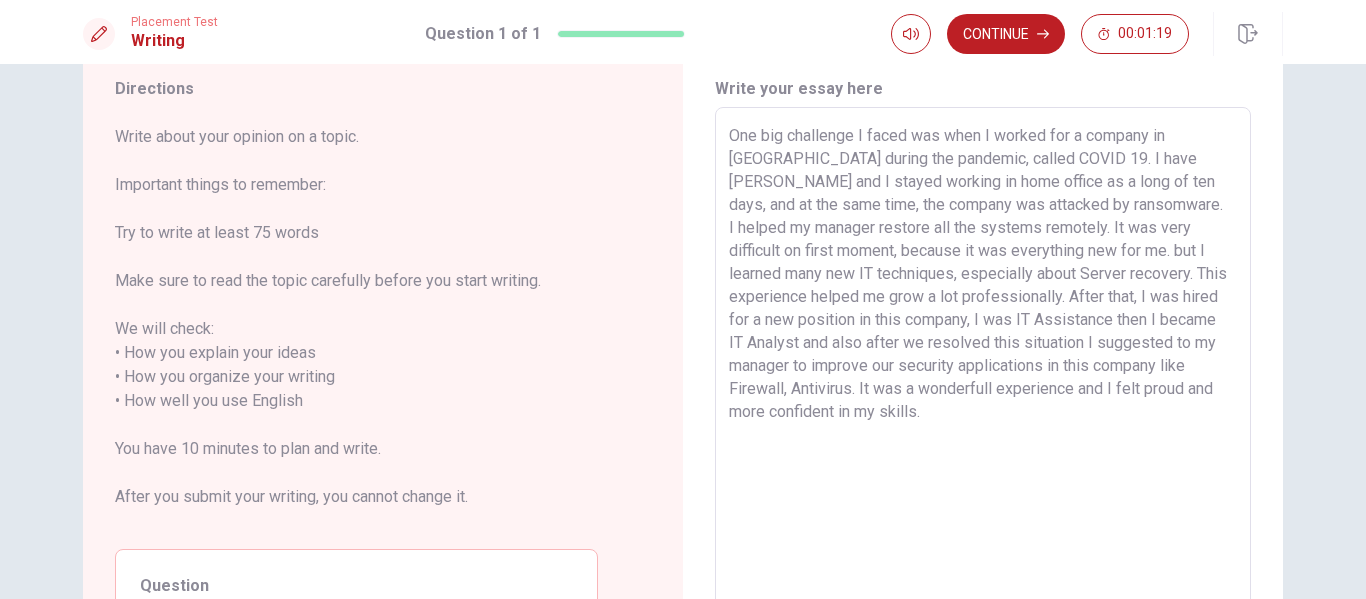 click on "One big challenge I faced was when I worked for a company in [GEOGRAPHIC_DATA] during the pandemic, called COVID 19. I have [PERSON_NAME] and I stayed working in home office as a long of ten days, and at the same time, the company was attacked by ransomware. I helped my manager restore all the systems remotely. It was very difficult on first moment, because it was everything new for me. but I learned many new IT techniques, especially about Server recovery. This experience helped me grow a lot professionally. After that, I was hired for a new position in this company, I was IT Assistance then I became IT Analyst and also after we resolved this situation I suggested to my manager to improve our security applications in this company like Firewall, Antivirus. It was a wonderfull experience and I felt proud and more confident in my skills." at bounding box center (983, 389) 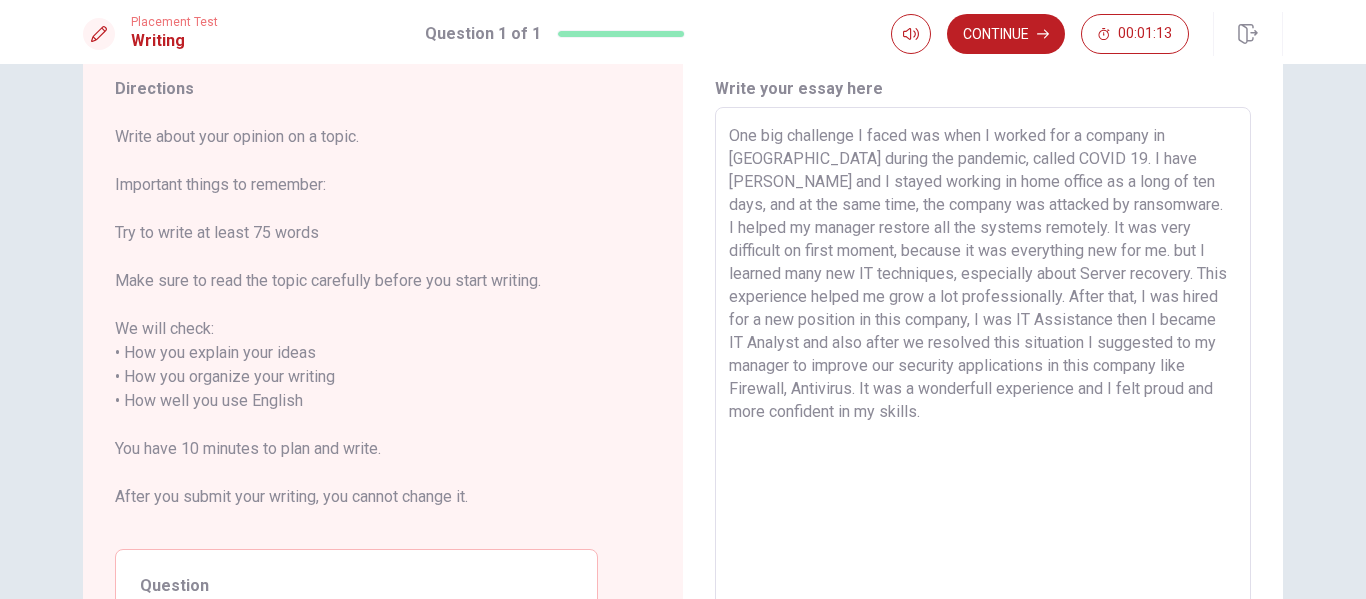 drag, startPoint x: 1042, startPoint y: 163, endPoint x: 1024, endPoint y: 169, distance: 18.973665 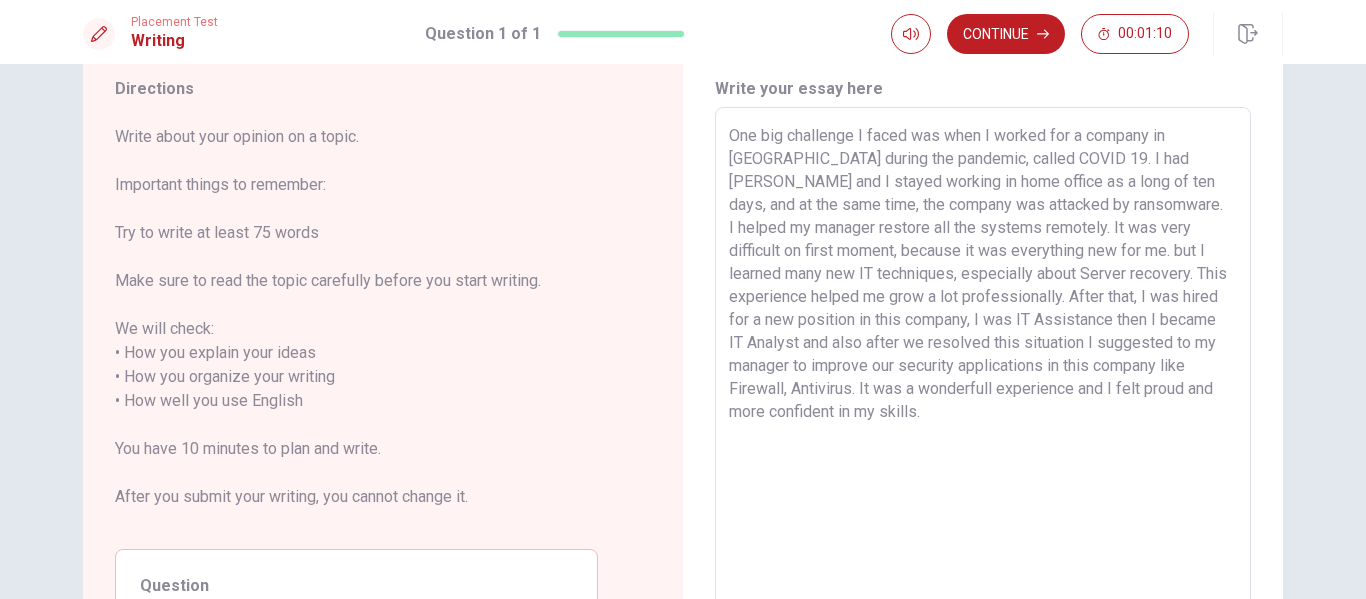 click on "One big challenge I faced was when I worked for a company in [GEOGRAPHIC_DATA] during the pandemic, called COVID 19. I had [PERSON_NAME] and I stayed working in home office as a long of ten days, and at the same time, the company was attacked by ransomware. I helped my manager restore all the systems remotely. It was very difficult on first moment, because it was everything new for me. but I learned many new IT techniques, especially about Server recovery. This experience helped me grow a lot professionally. After that, I was hired for a new position in this company, I was IT Assistance then I became IT Analyst and also after we resolved this situation I suggested to my manager to improve our security applications in this company like Firewall, Antivirus. It was a wonderfull experience and I felt proud and more confident in my skills." at bounding box center [983, 389] 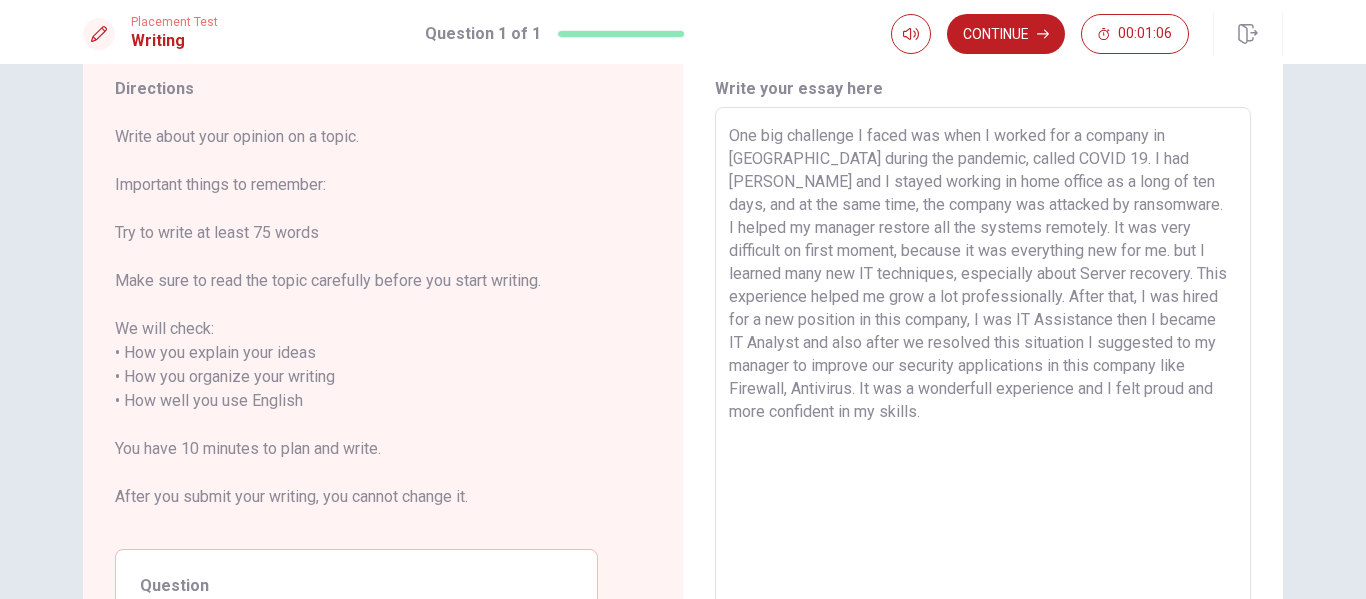click on "One big challenge I faced was when I worked for a company in [GEOGRAPHIC_DATA] during the pandemic, called COVID 19. I had [PERSON_NAME] and I stayed working in home office as a long of ten days, and at the same time, the company was attacked by ransomware. I helped my manager restore all the systems remotely. It was very difficult on first moment, because it was everything new for me. but I learned many new IT techniques, especially about Server recovery. This experience helped me grow a lot professionally. After that, I was hired for a new position in this company, I was IT Assistance then I became IT Analyst and also after we resolved this situation I suggested to my manager to improve our security applications in this company like Firewall, Antivirus. It was a wonderfull experience and I felt proud and more confident in my skills." at bounding box center (983, 389) 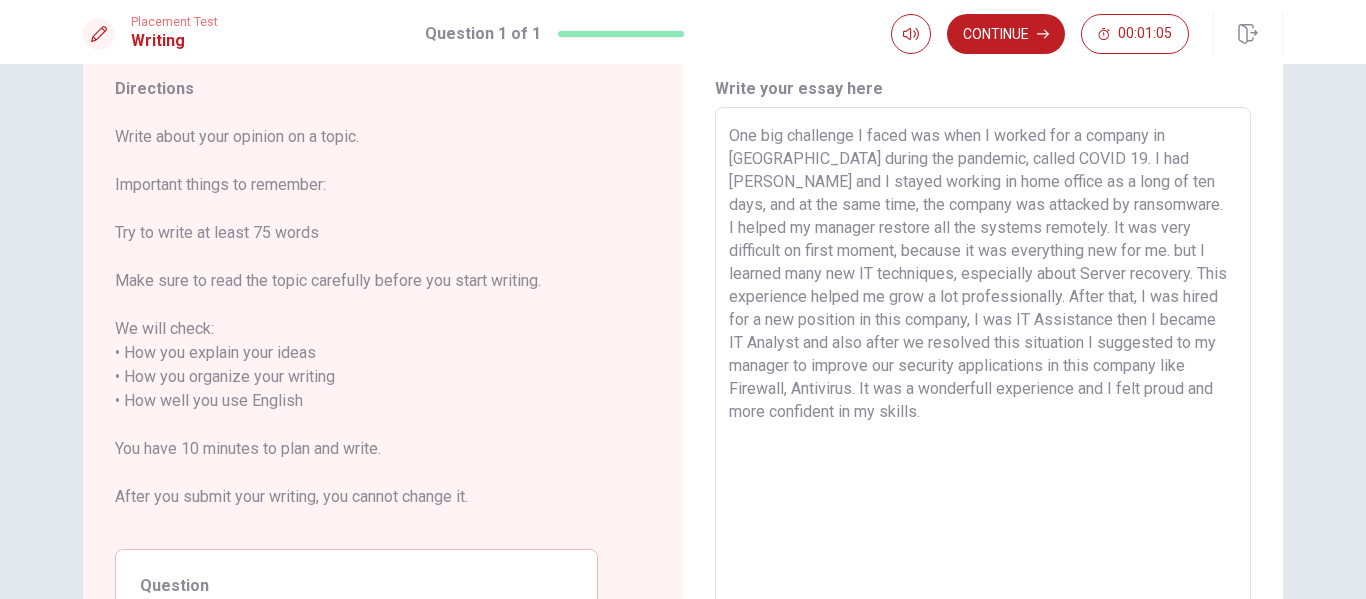 click on "One big challenge I faced was when I worked for a company in [GEOGRAPHIC_DATA] during the pandemic, called COVID 19. I had [PERSON_NAME] and I stayed working in home office as a long of ten days, and at the same time, the company was attacked by ransomware. I helped my manager restore all the systems remotely. It was very difficult on first moment, because it was everything new for me. but I learned many new IT techniques, especially about Server recovery. This experience helped me grow a lot professionally. After that, I was hired for a new position in this company, I was IT Assistance then I became IT Analyst and also after we resolved this situation I suggested to my manager to improve our security applications in this company like Firewall, Antivirus. It was a wonderfull experience and I felt proud and more confident in my skills." at bounding box center [983, 389] 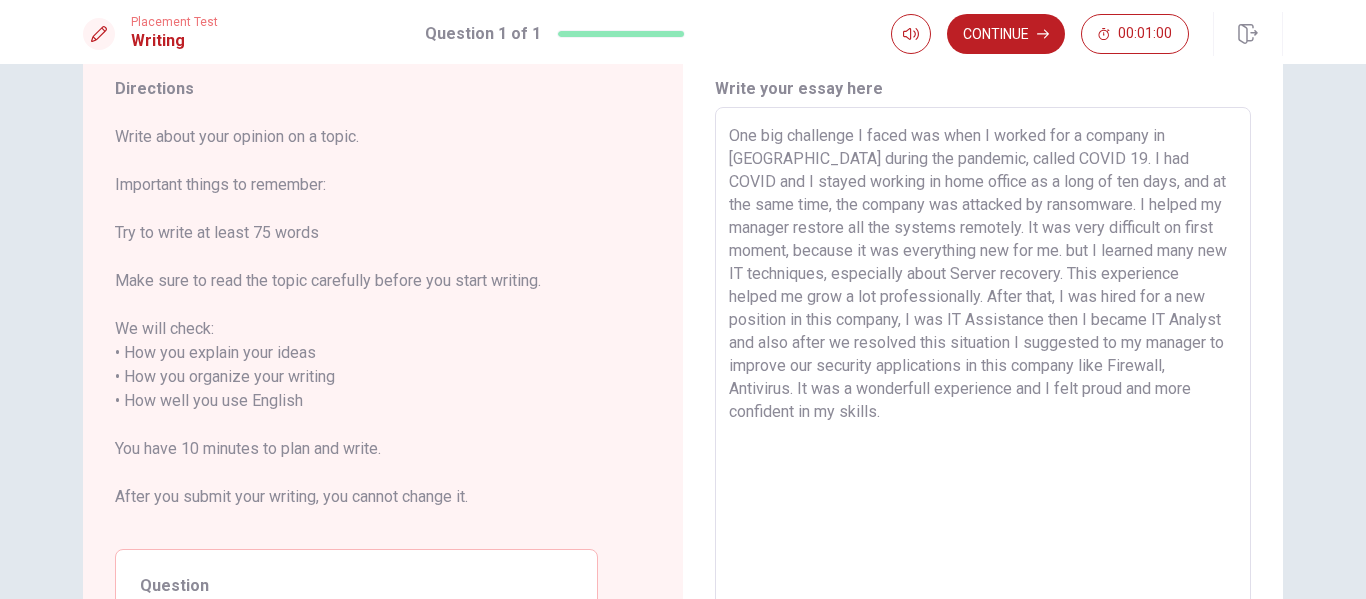 click on "One big challenge I faced was when I worked for a company in [GEOGRAPHIC_DATA] during the pandemic, called COVID 19. I had COVID and I stayed working in home office as a long of ten days, and at the same time, the company was attacked by ransomware. I helped my manager restore all the systems remotely. It was very difficult on first moment, because it was everything new for me. but I learned many new IT techniques, especially about Server recovery. This experience helped me grow a lot professionally. After that, I was hired for a new position in this company, I was IT Assistance then I became IT Analyst and also after we resolved this situation I suggested to my manager to improve our security applications in this company like Firewall, Antivirus. It was a wonderfull experience and I felt proud and more confident in my skills." at bounding box center [983, 389] 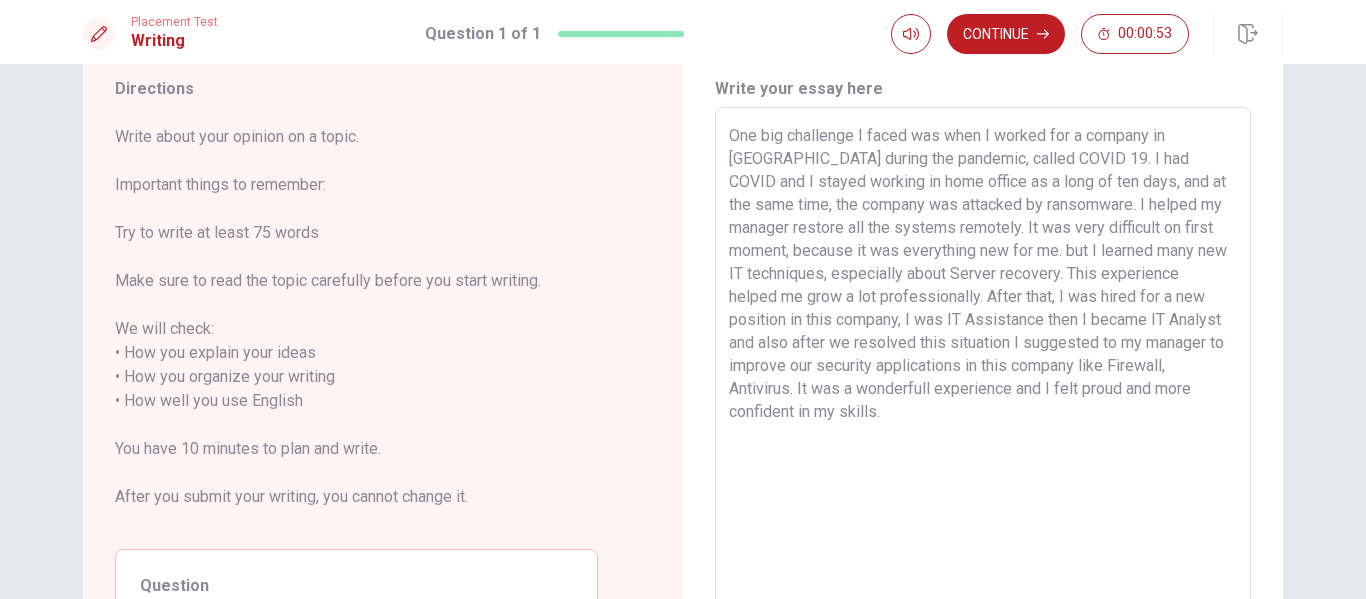 click on "One big challenge I faced was when I worked for a company in [GEOGRAPHIC_DATA] during the pandemic, called COVID 19. I had COVID and I stayed working in home office as a long of ten days, and at the same time, the company was attacked by ransomware. I helped my manager restore all the systems remotely. It was very difficult on first moment, because it was everything new for me. but I learned many new IT techniques, especially about Server recovery. This experience helped me grow a lot professionally. After that, I was hired for a new position in this company, I was IT Assistance then I became IT Analyst and also after we resolved this situation I suggested to my manager to improve our security applications in this company like Firewall, Antivirus. It was a wonderfull experience and I felt proud and more confident in my skills." at bounding box center (983, 389) 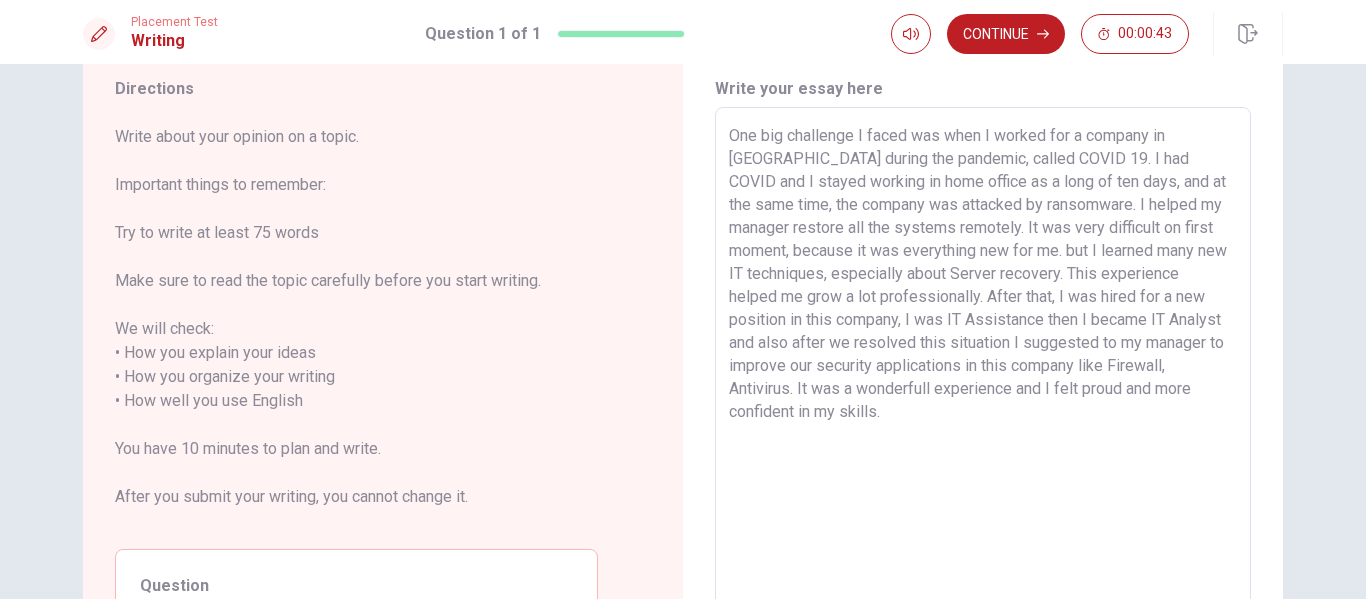 drag, startPoint x: 1043, startPoint y: 188, endPoint x: 1177, endPoint y: 191, distance: 134.03358 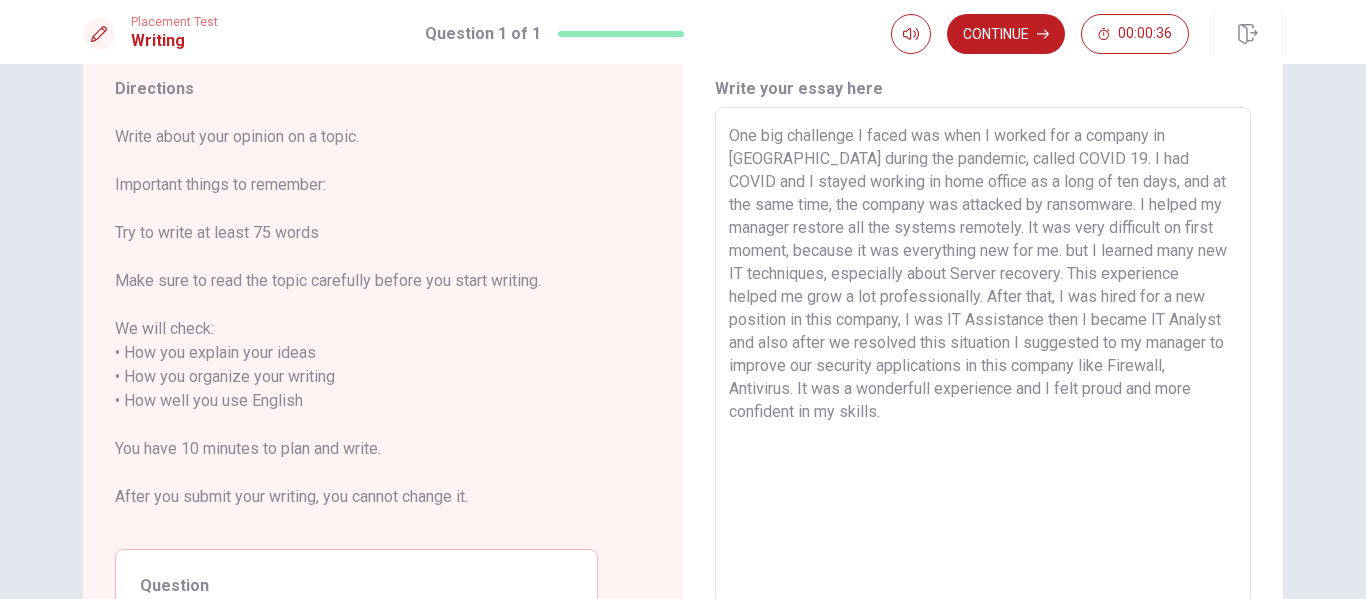 drag, startPoint x: 834, startPoint y: 226, endPoint x: 889, endPoint y: 232, distance: 55.326305 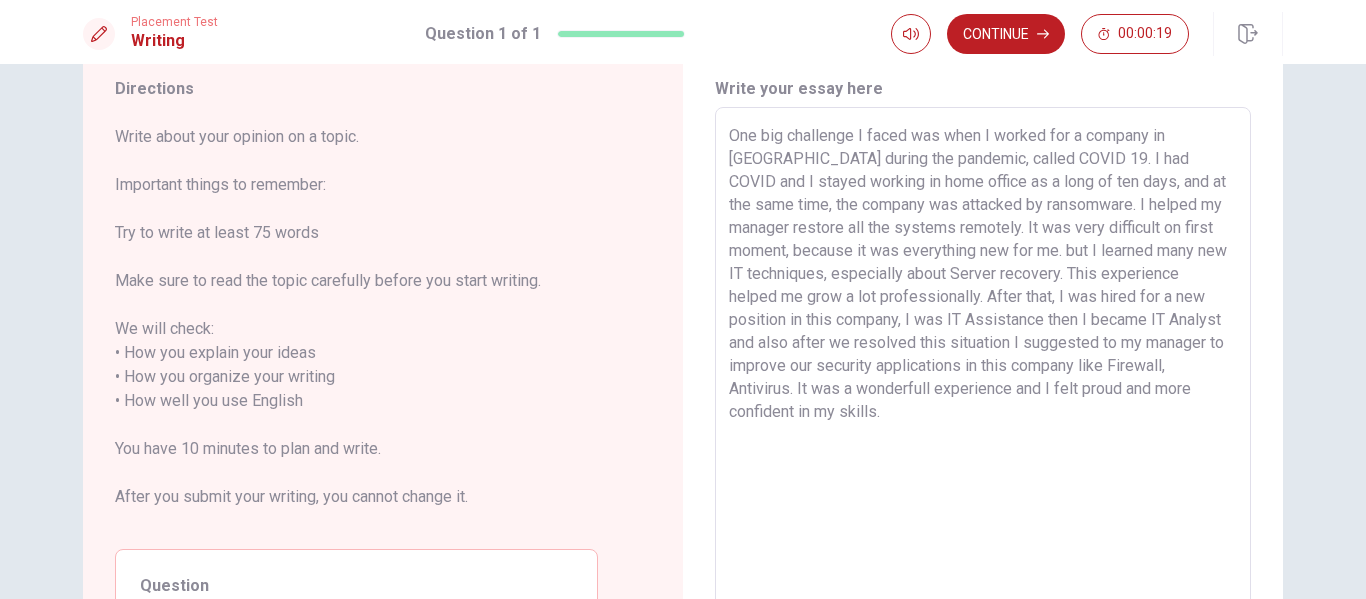click on "One big challenge I faced was when I worked for a company in [GEOGRAPHIC_DATA] during the pandemic, called COVID 19. I had COVID and I stayed working in home office as a long of ten days, and at the same time, the company was attacked by ransomware. I helped my manager restore all the systems remotely. It was very difficult on first moment, because it was everything new for me. but I learned many new IT techniques, especially about Server recovery. This experience helped me grow a lot professionally. After that, I was hired for a new position in this company, I was IT Assistance then I became IT Analyst and also after we resolved this situation I suggested to my manager to improve our security applications in this company like Firewall, Antivirus. It was a wonderfull experience and I felt proud and more confident in my skills." at bounding box center (983, 389) 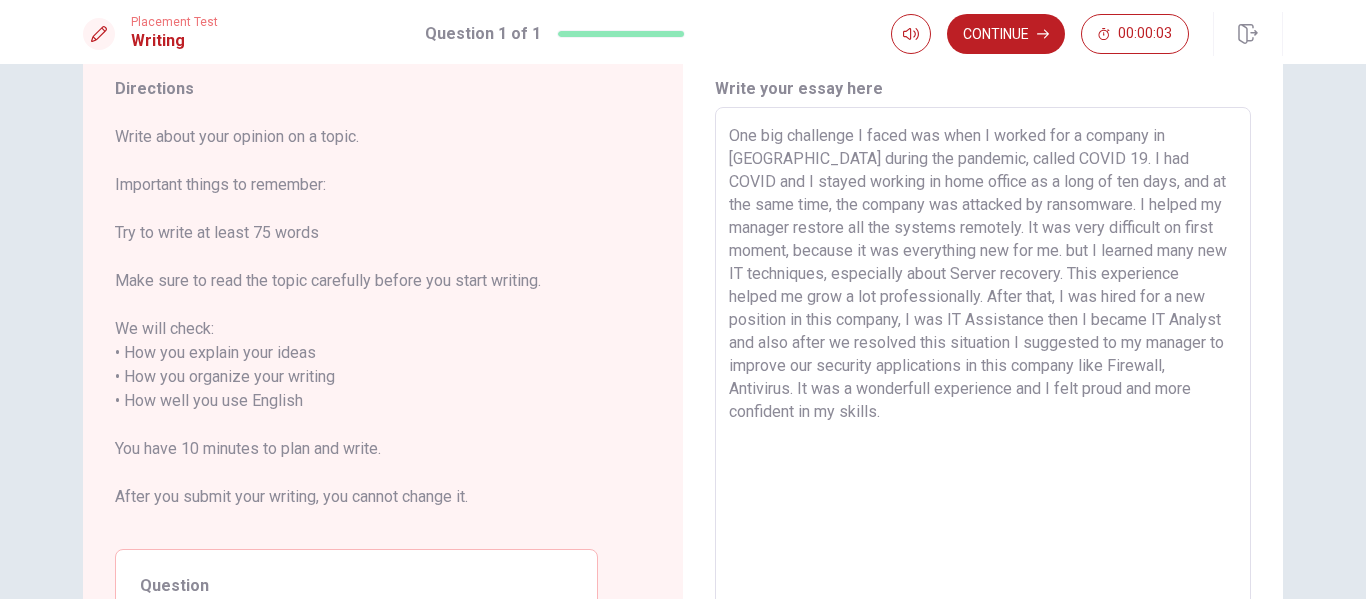 click on "One big challenge I faced was when I worked for a company in [GEOGRAPHIC_DATA] during the pandemic, called COVID 19. I had COVID and I stayed working in home office as a long of ten days, and at the same time, the company was attacked by ransomware. I helped my manager restore all the systems remotely. It was very difficult on first moment, because it was everything new for me. but I learned many new IT techniques, especially about Server recovery. This experience helped me grow a lot professionally. After that, I was hired for a new position in this company, I was IT Assistance then I became IT Analyst and also after we resolved this situation I suggested to my manager to improve our security applications in this company like Firewall, Antivirus. It was a wonderfull experience and I felt proud and more confident in my skills." at bounding box center [983, 389] 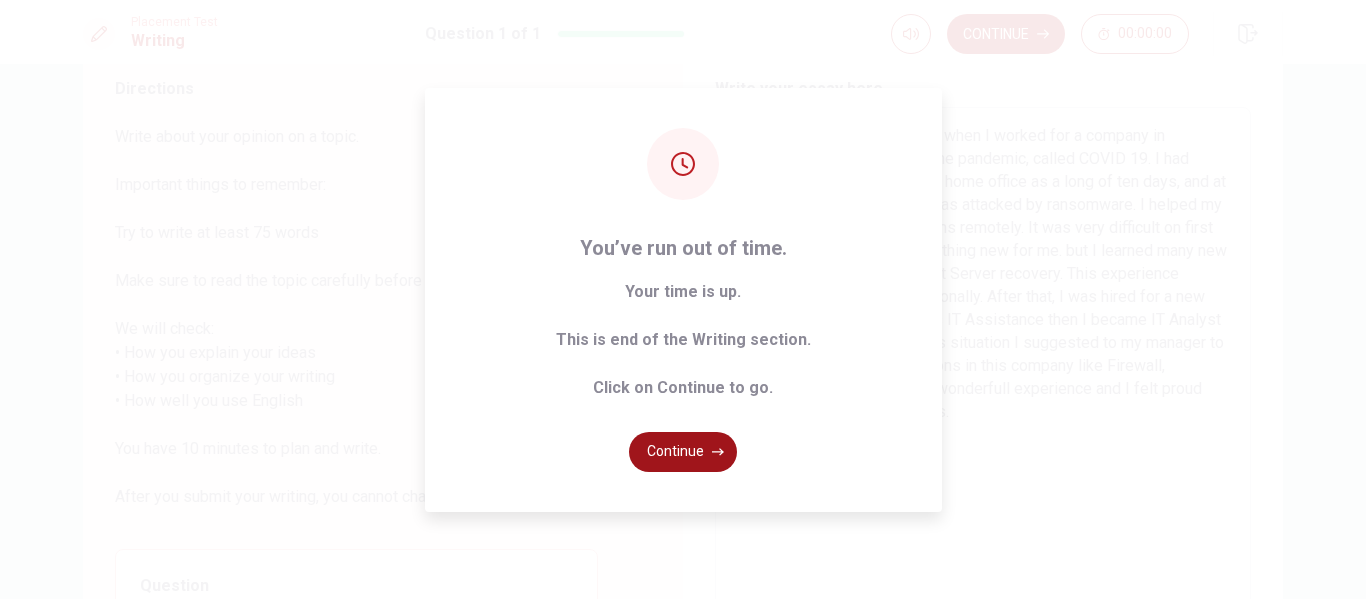 click on "Continue" at bounding box center (683, 452) 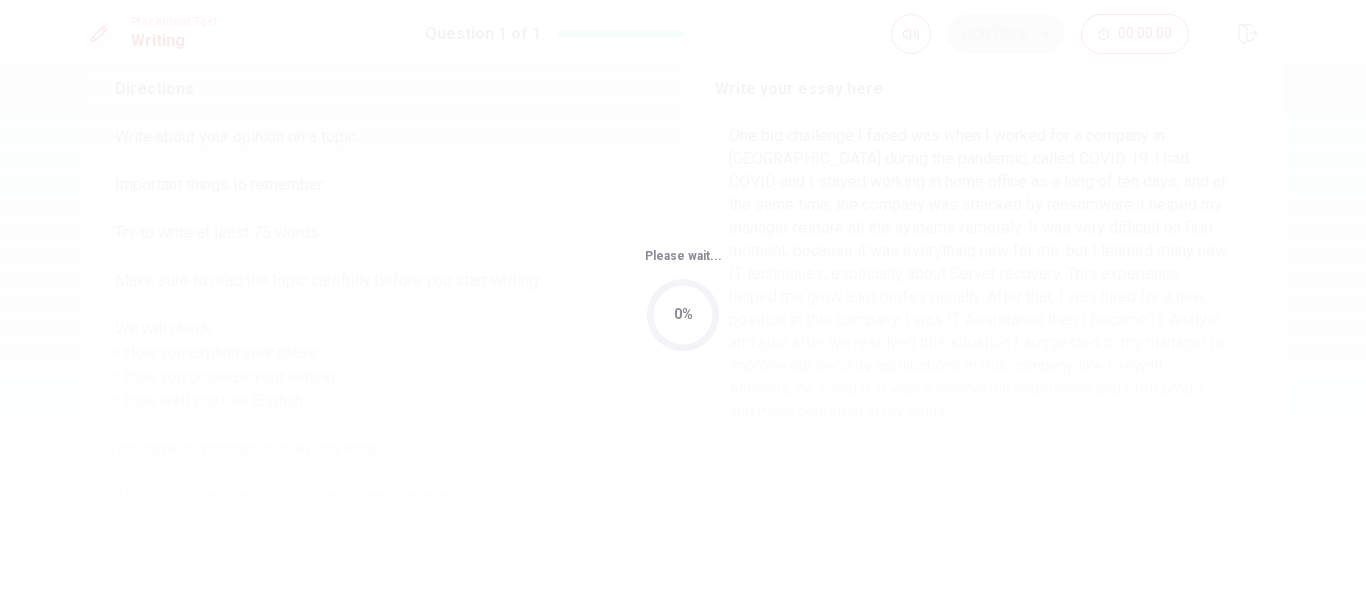 scroll, scrollTop: 0, scrollLeft: 0, axis: both 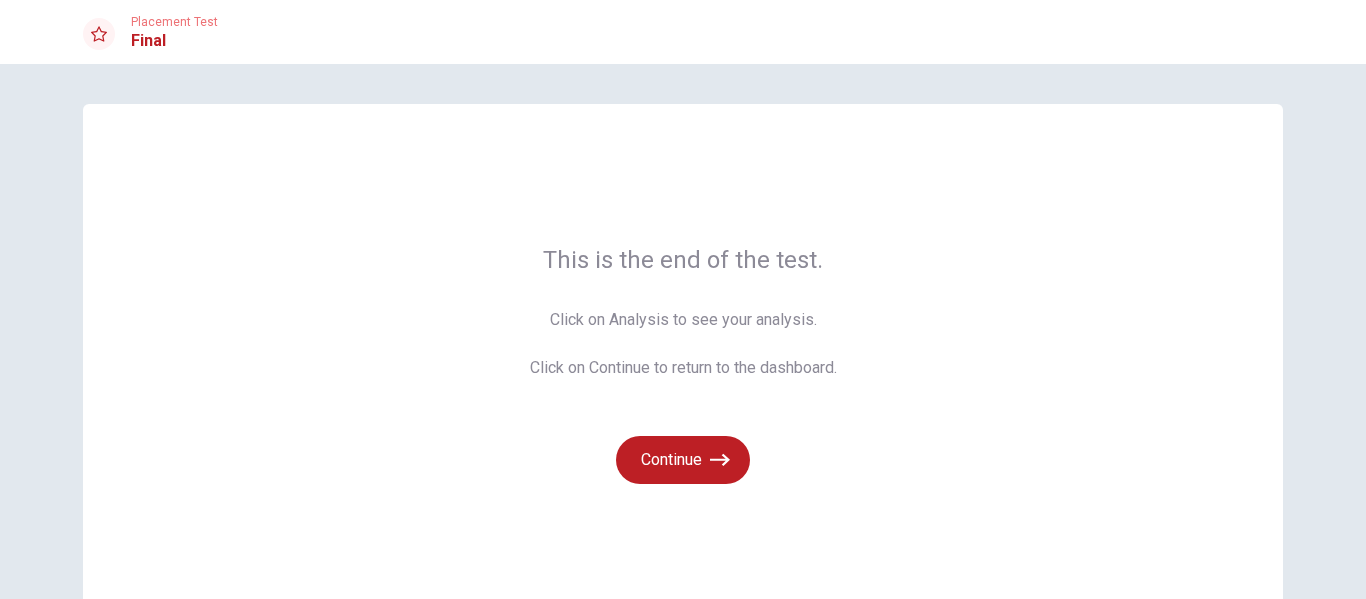 click on "This is the end of the test. Click on Analysis to see your analysis. Click on Continue to return to the dashboard. Continue" at bounding box center [683, 364] 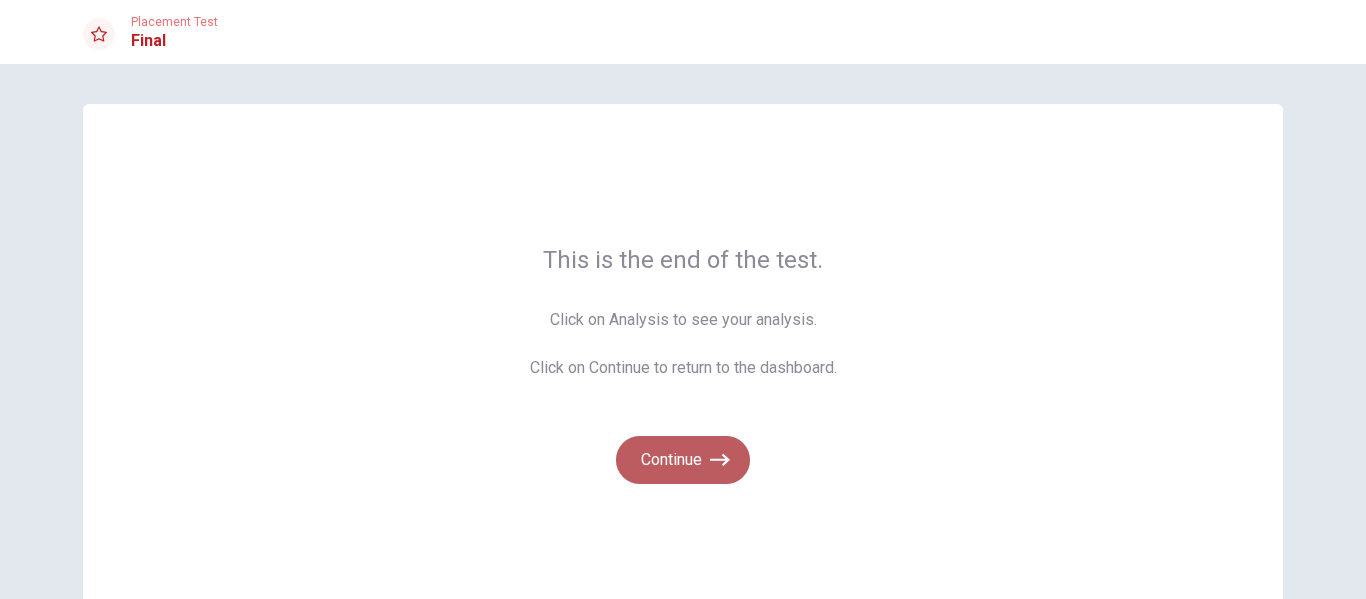 click on "Continue" at bounding box center [683, 460] 